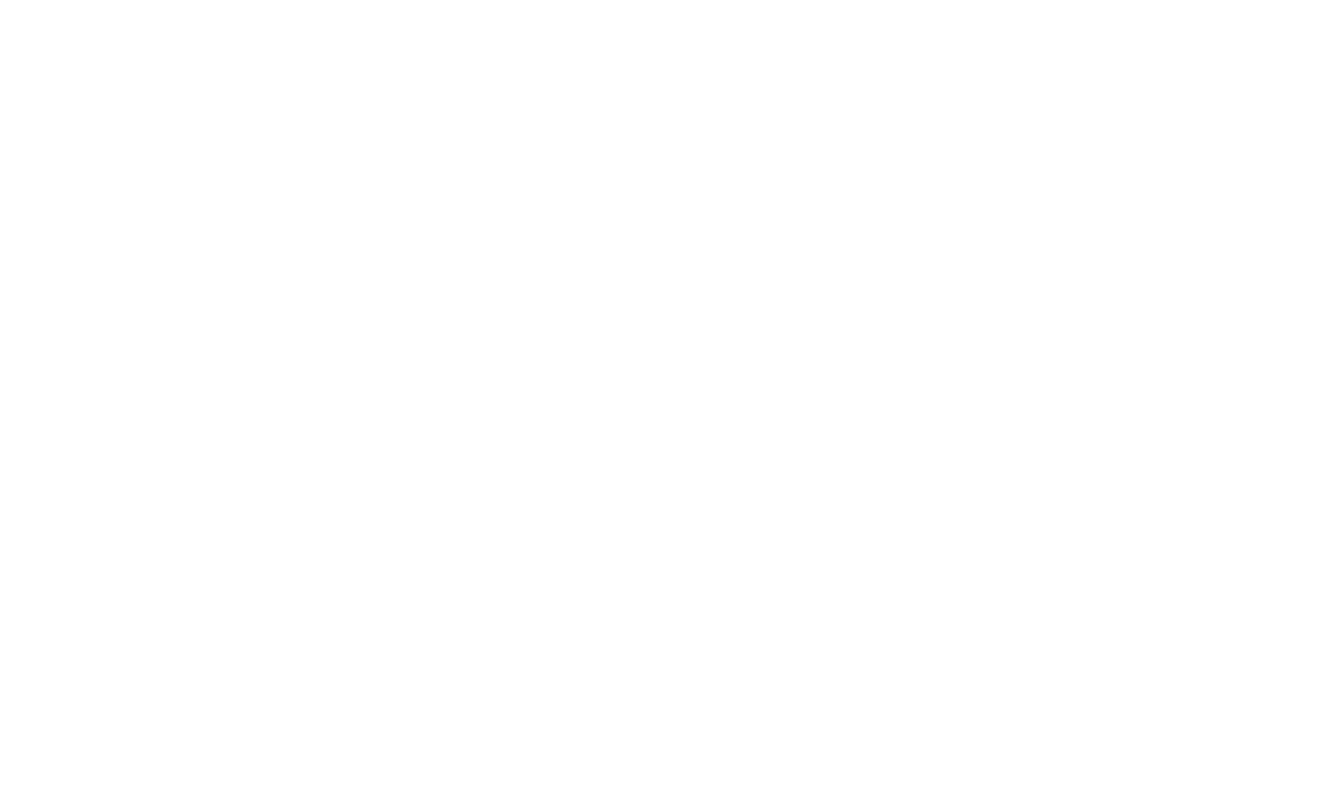 scroll, scrollTop: 0, scrollLeft: 0, axis: both 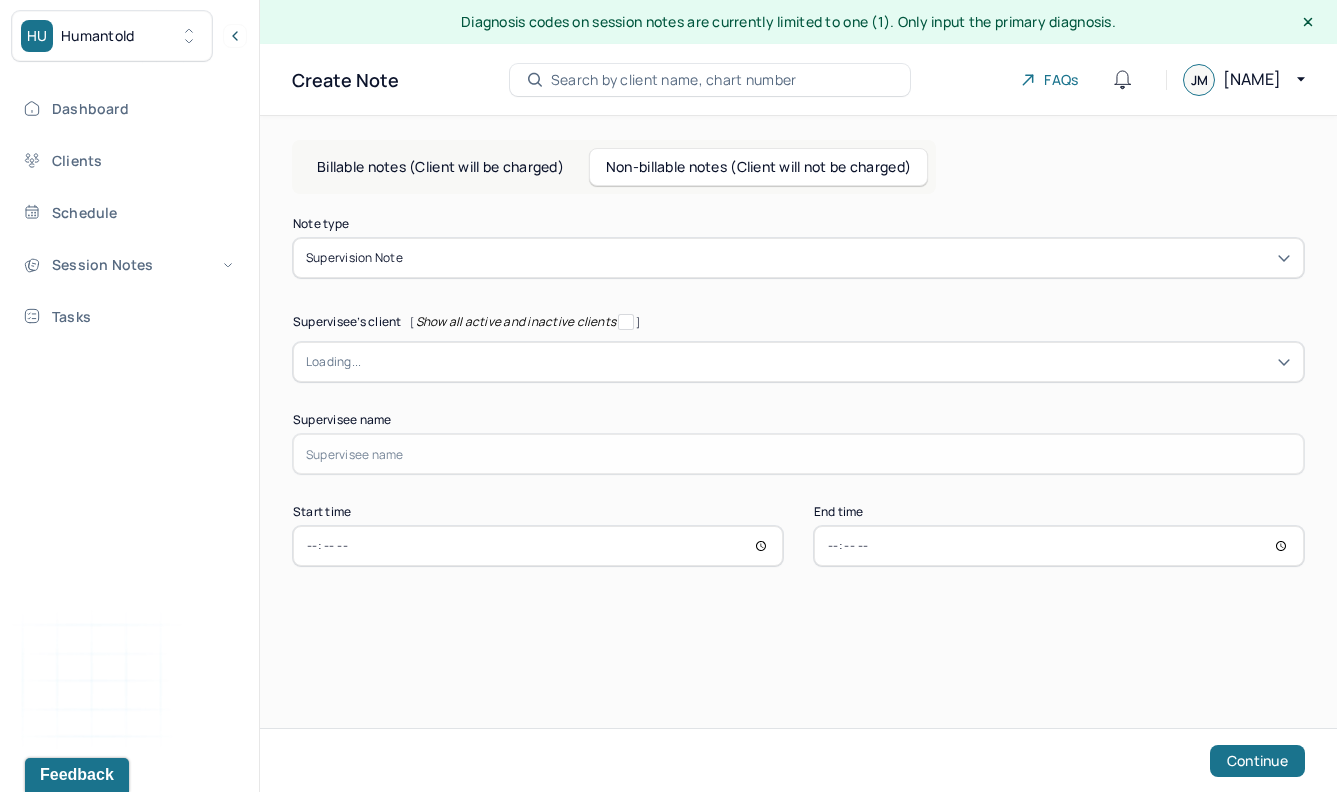 click on "Billable notes (Client will be charged)" at bounding box center [440, 167] 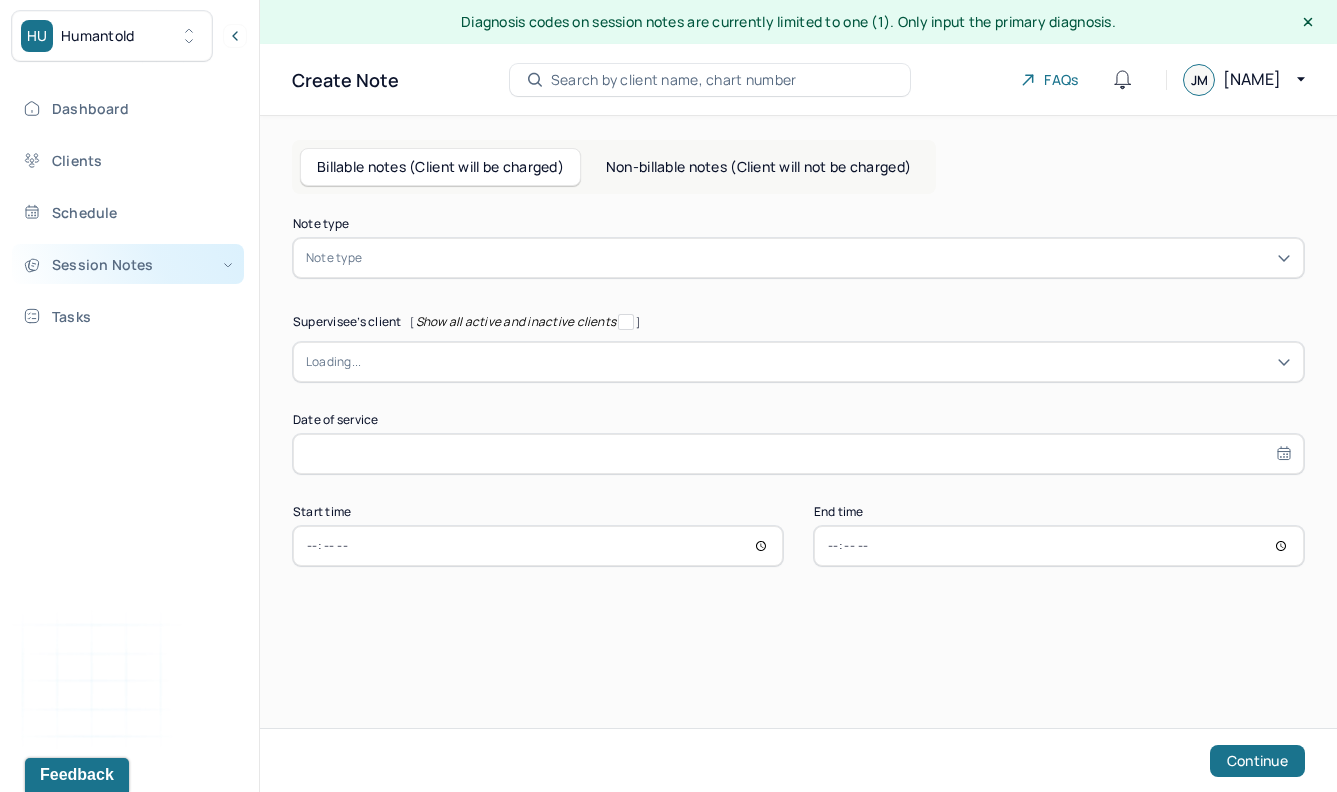 click on "Session Notes" at bounding box center [128, 264] 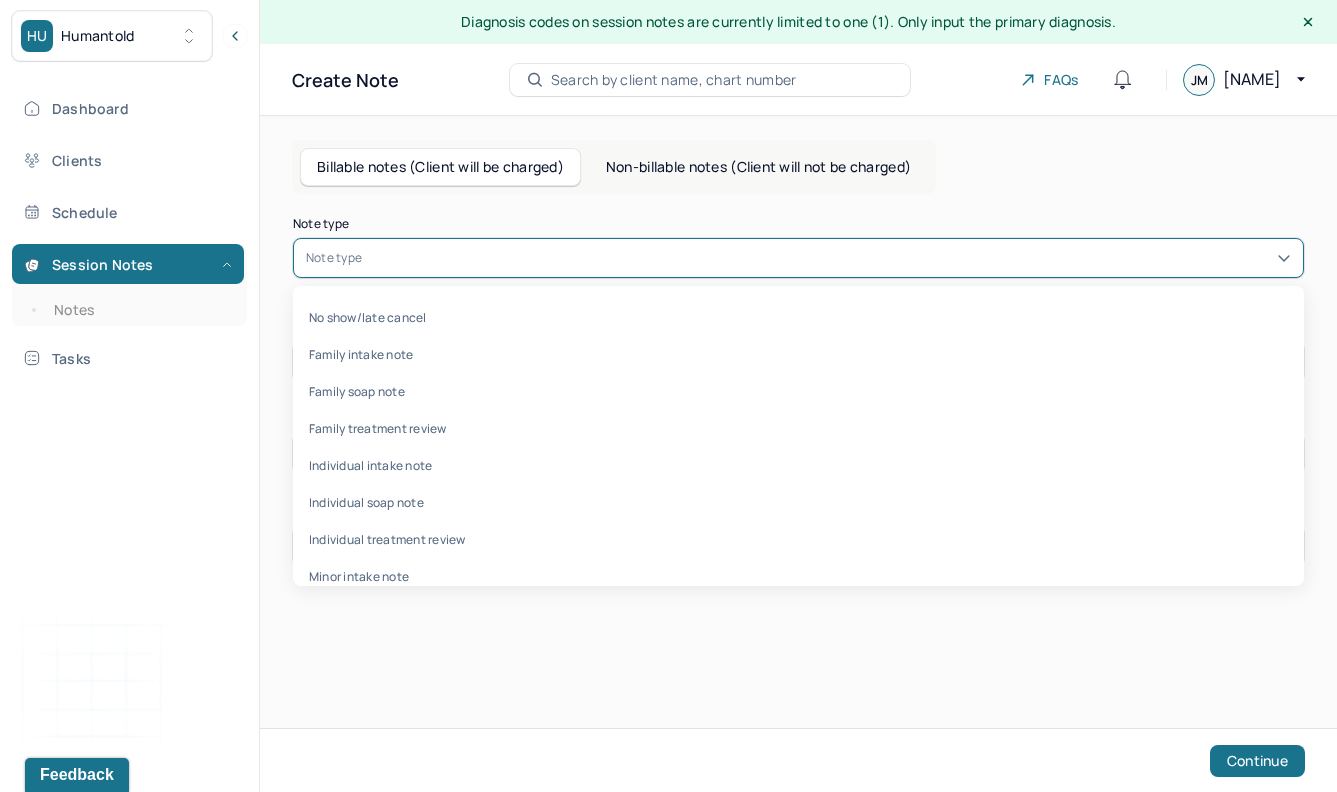 click at bounding box center (828, 258) 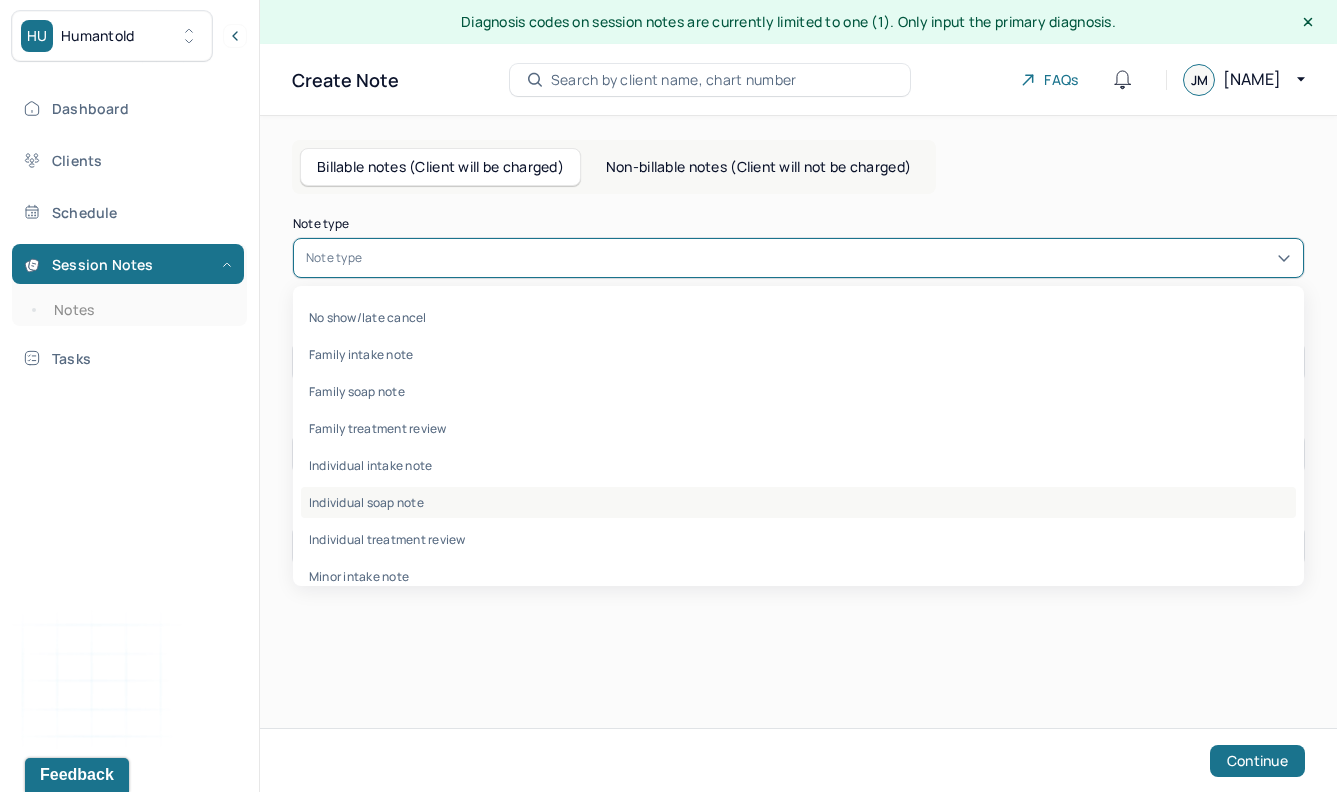 click on "Individual soap note" at bounding box center (798, 502) 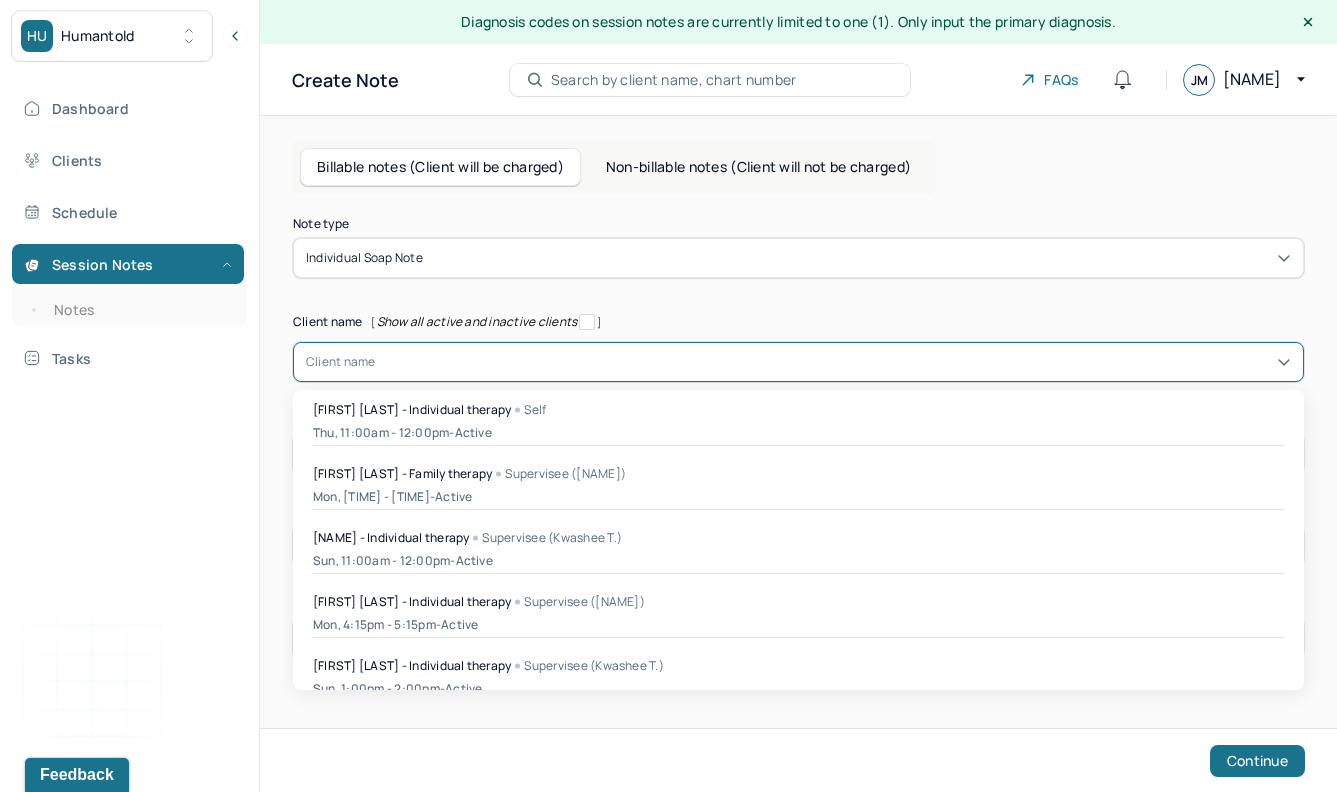 click at bounding box center [833, 362] 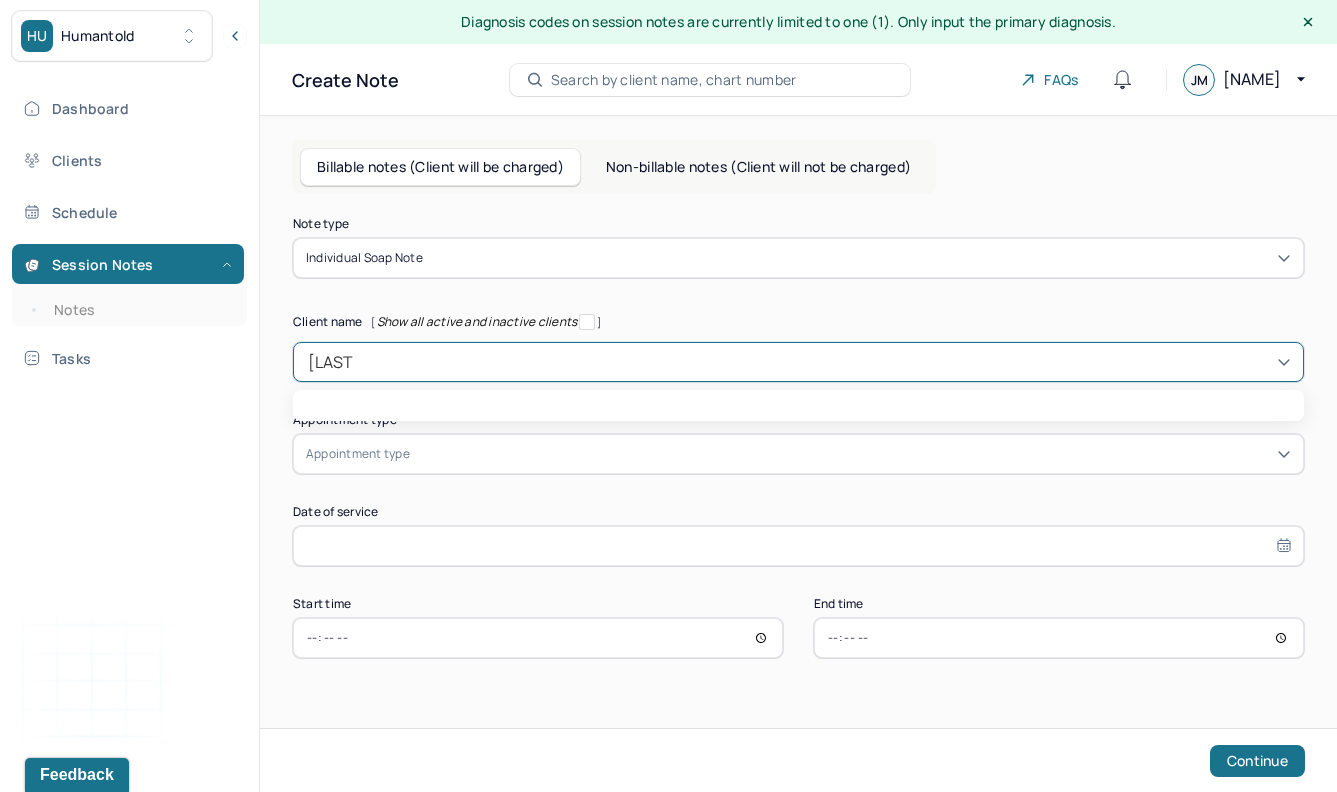 type on "[LAST]" 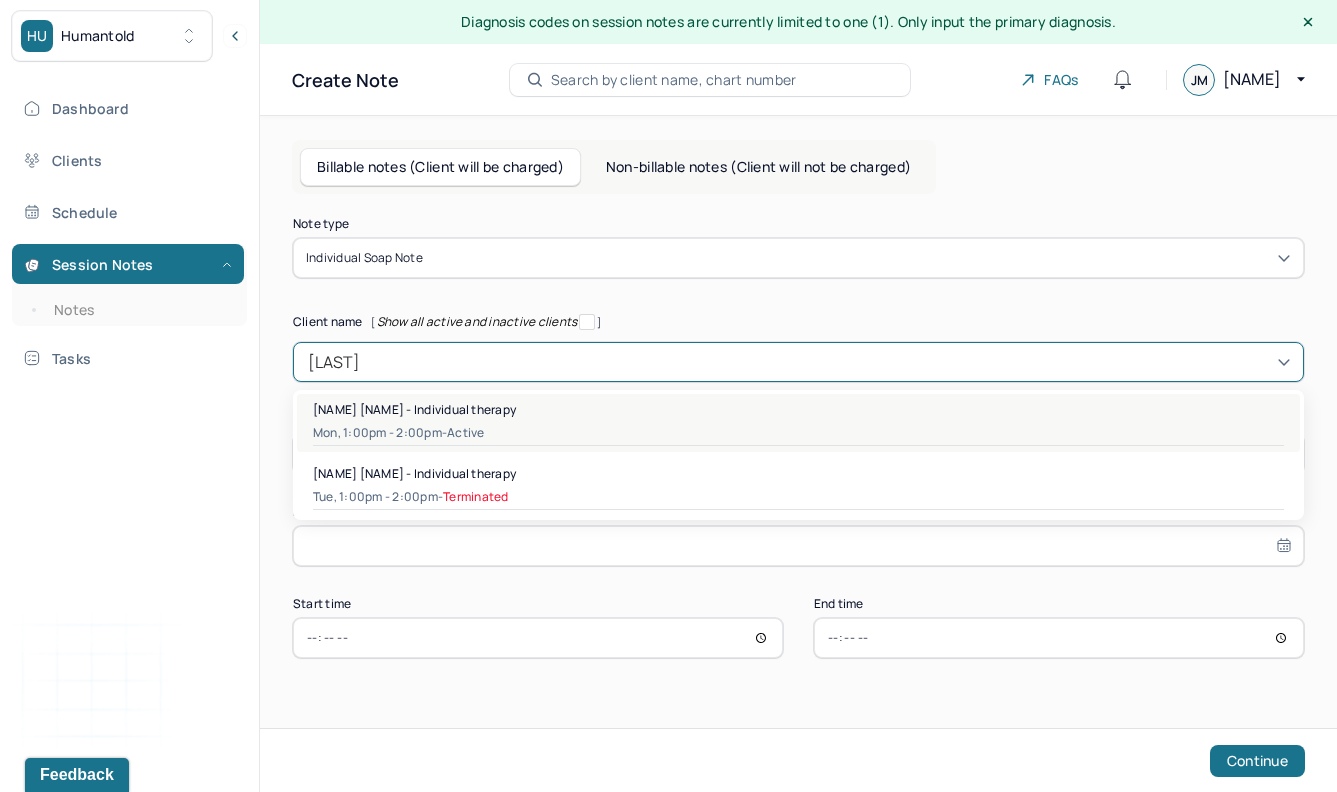 click on "[NAME] [NAME] - Individual therapy" at bounding box center (414, 409) 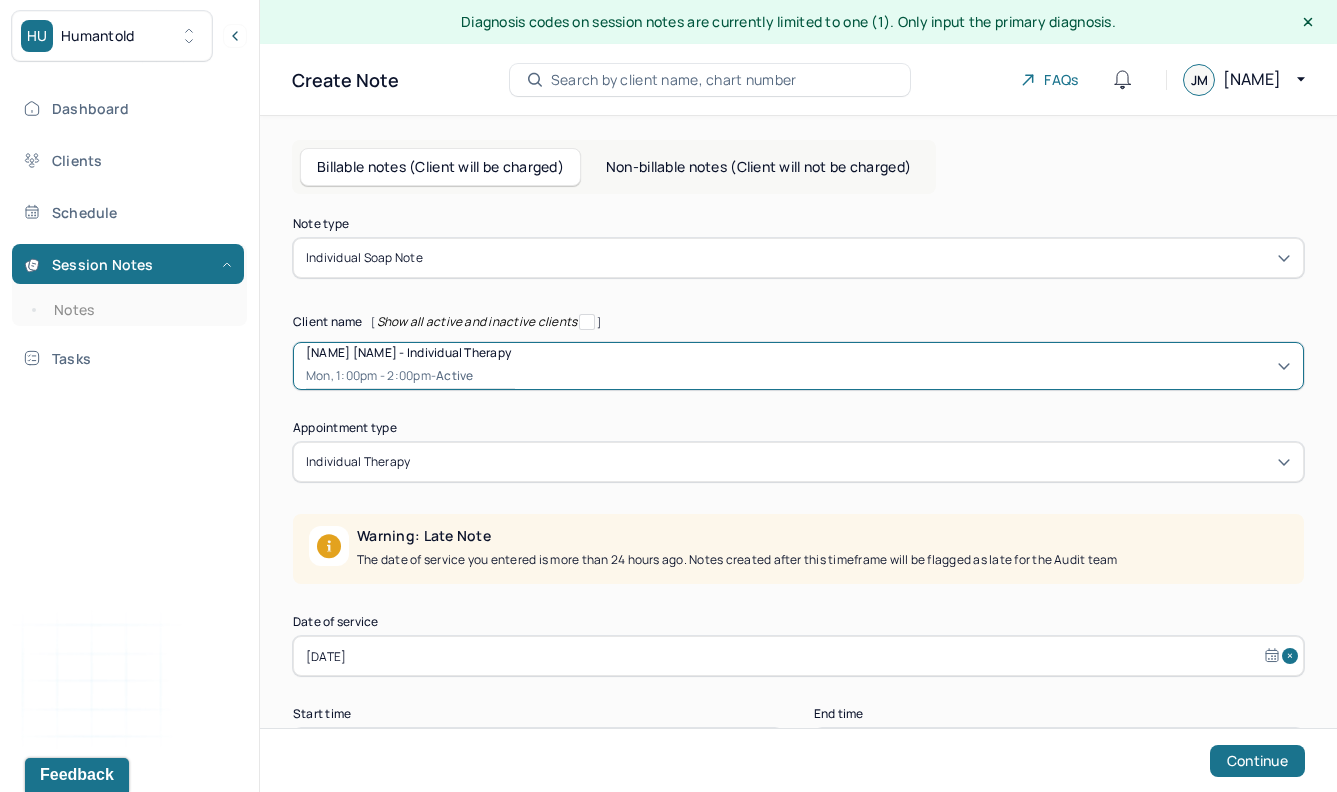 click on "[DATE]" at bounding box center [798, 656] 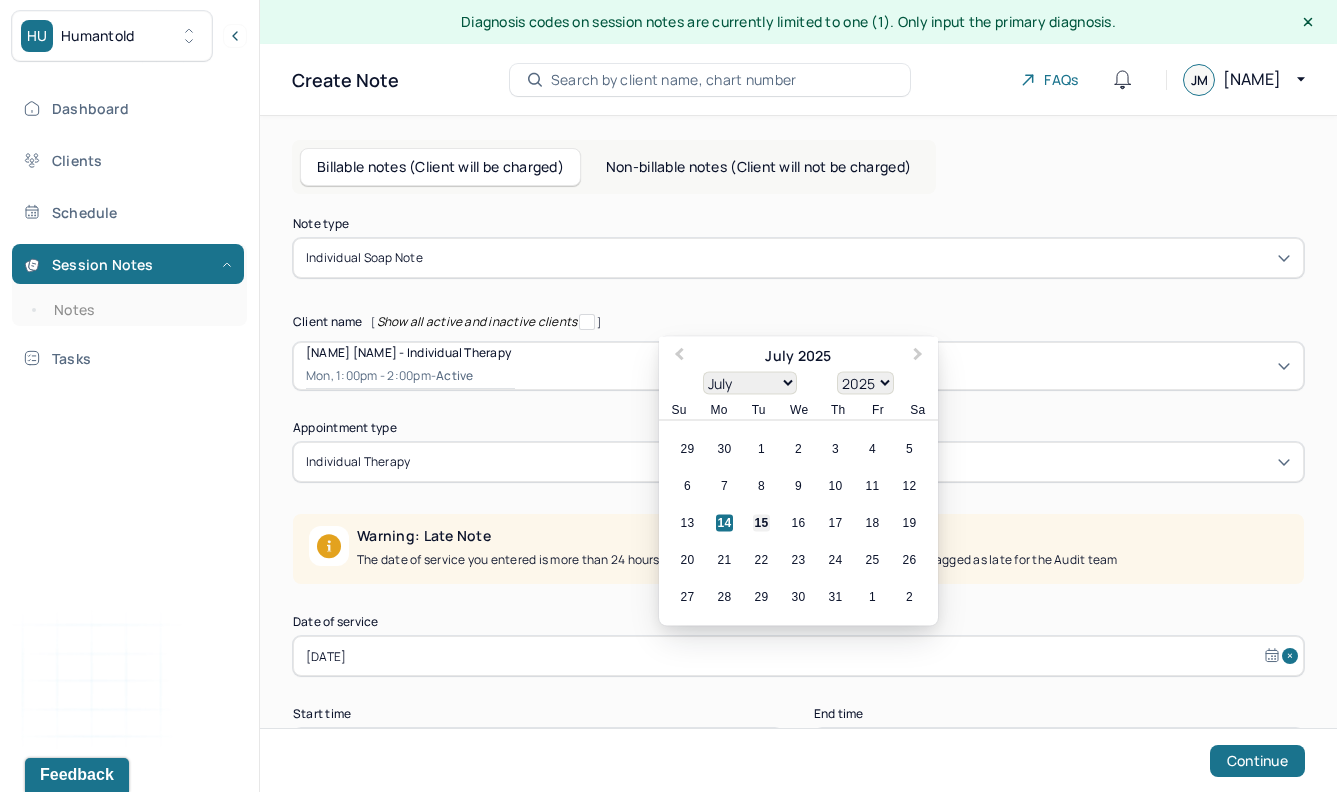 click on "15" at bounding box center (761, 523) 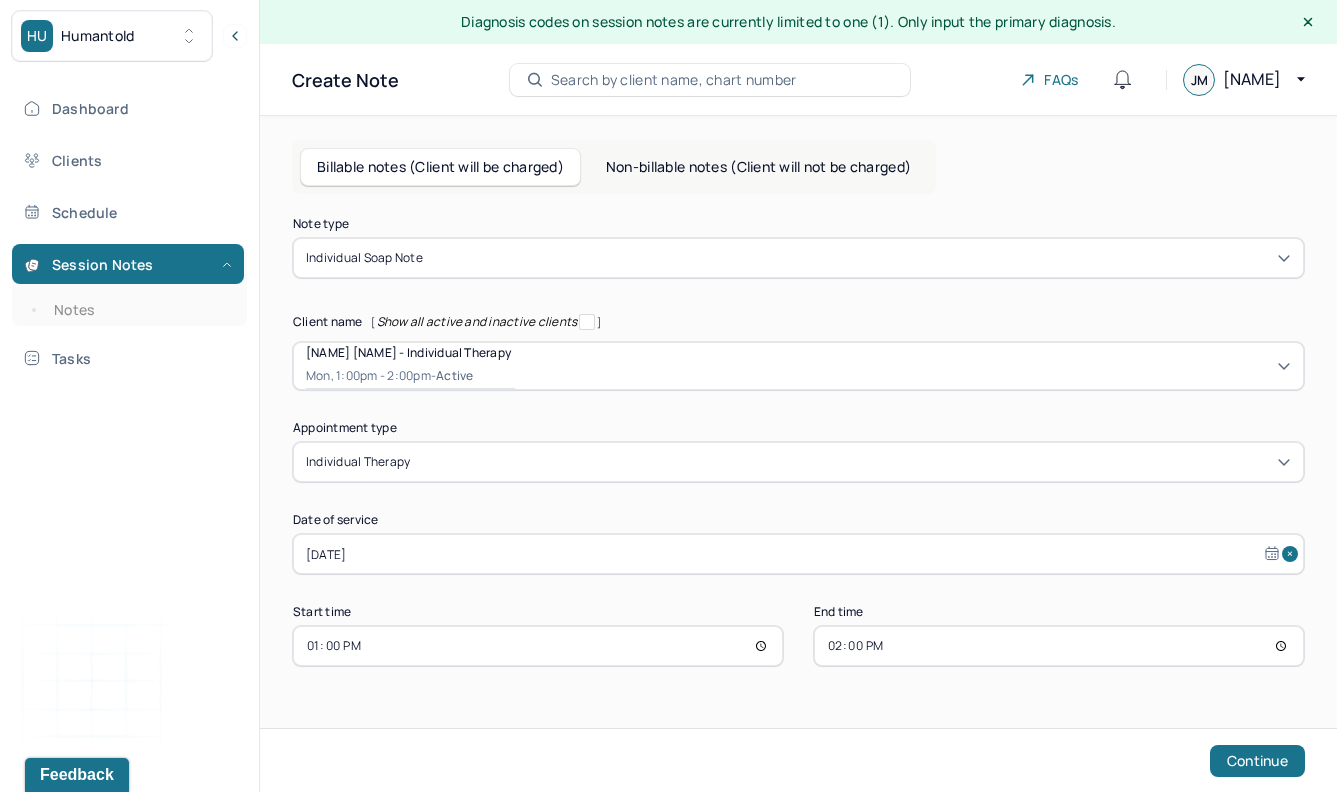 click on "13:00" at bounding box center [538, 646] 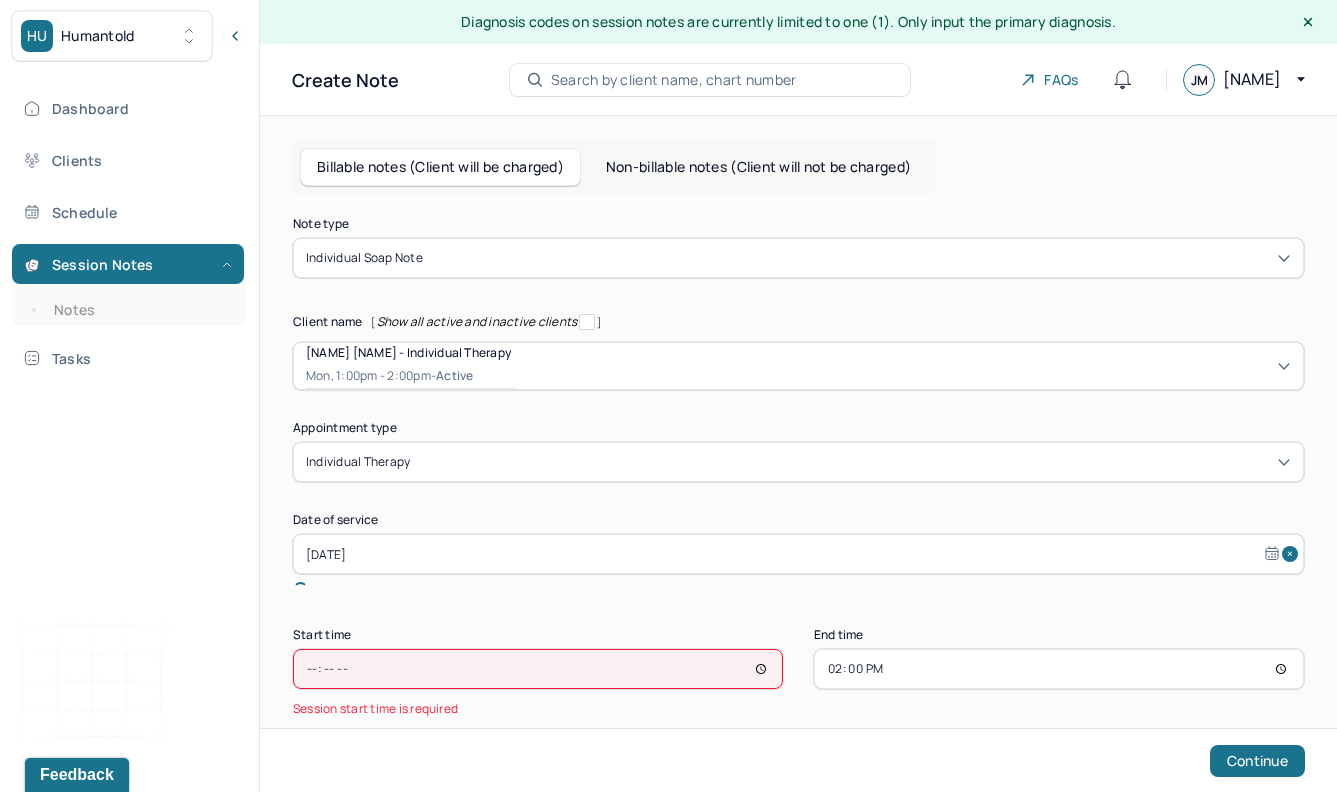 type on "15:00" 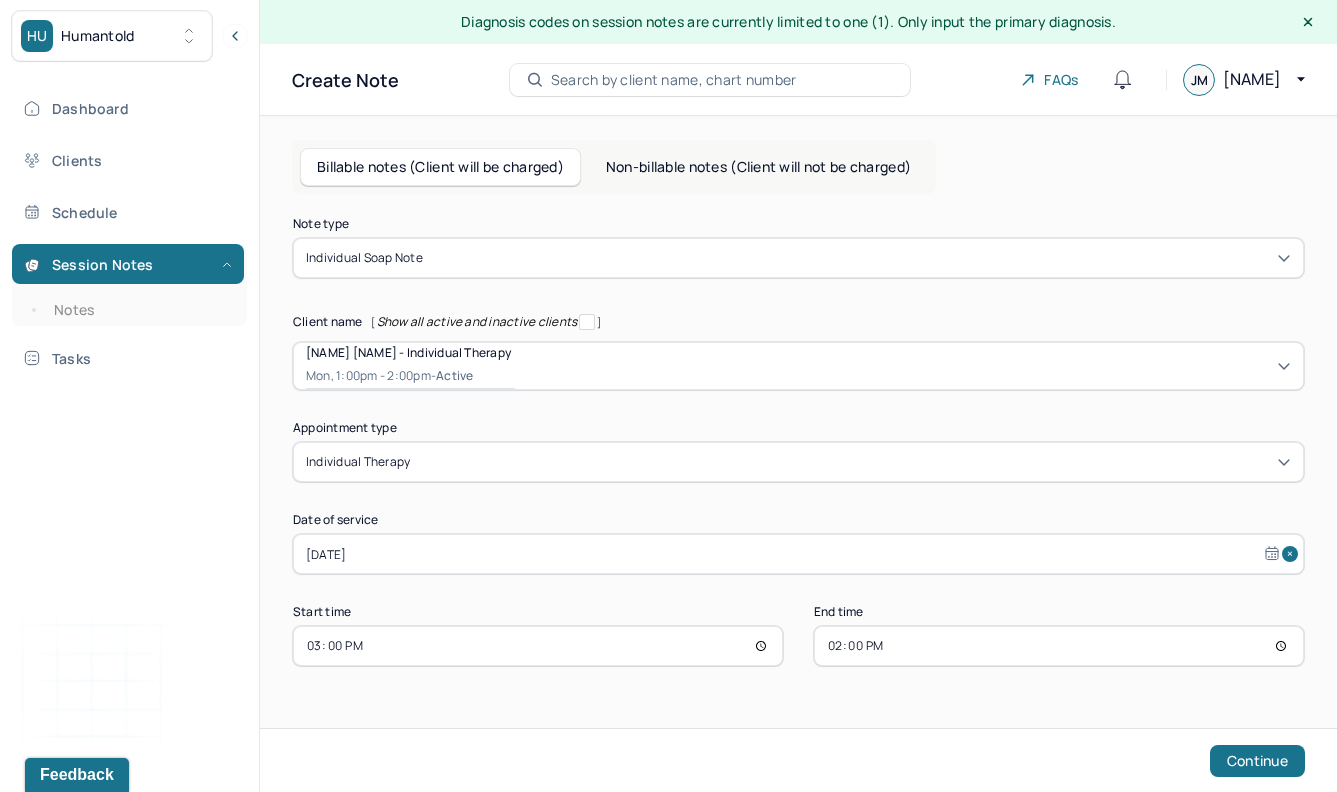 click on "14:00" at bounding box center [1059, 646] 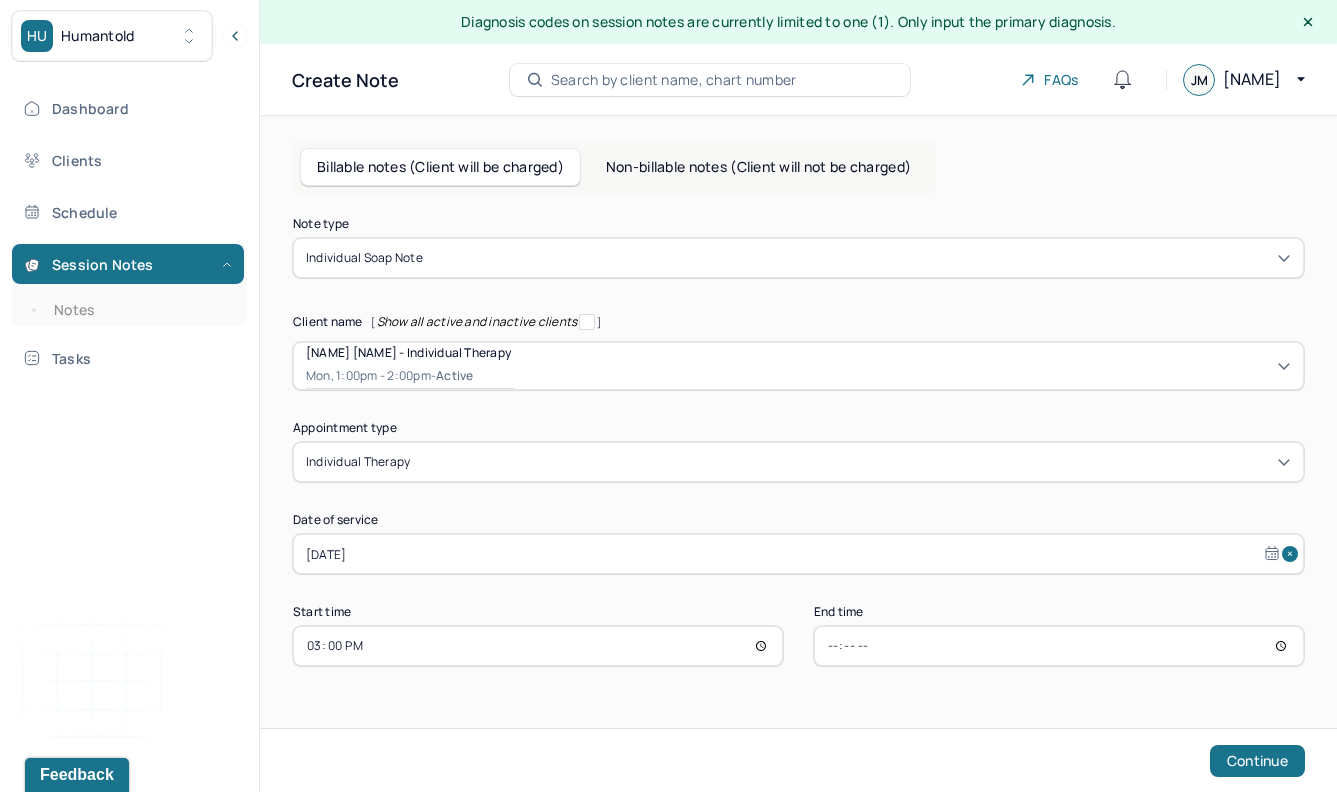 type on "16:00" 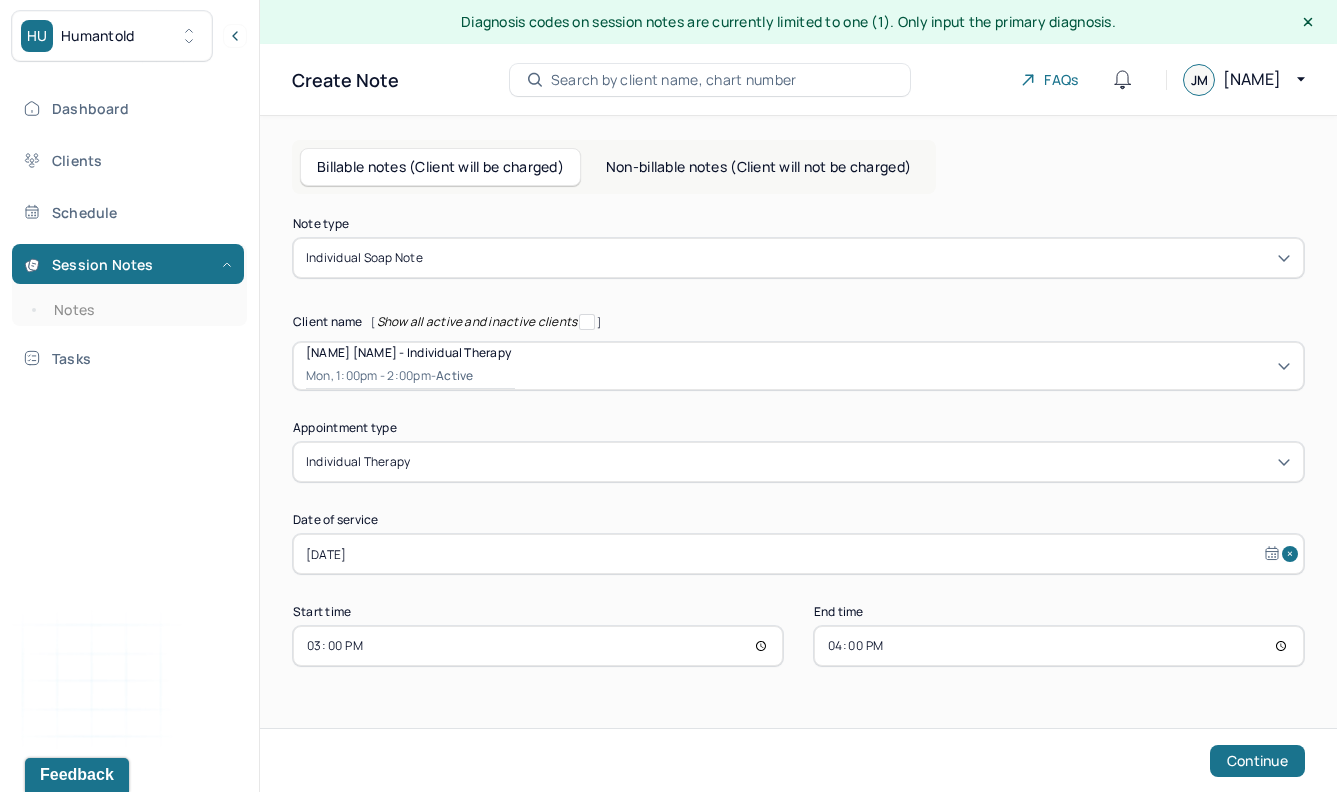 click on "Note type Individual soap note Client name [ Show all active and inactive clients ] [NAME] - Individual therapy Mon, 1:00pm - 2:00pm - active Supervisee name [NAME] Appointment type individual therapy Date of service [DATE] Start time 15:00 End time 16:00 Continue" at bounding box center [798, 483] 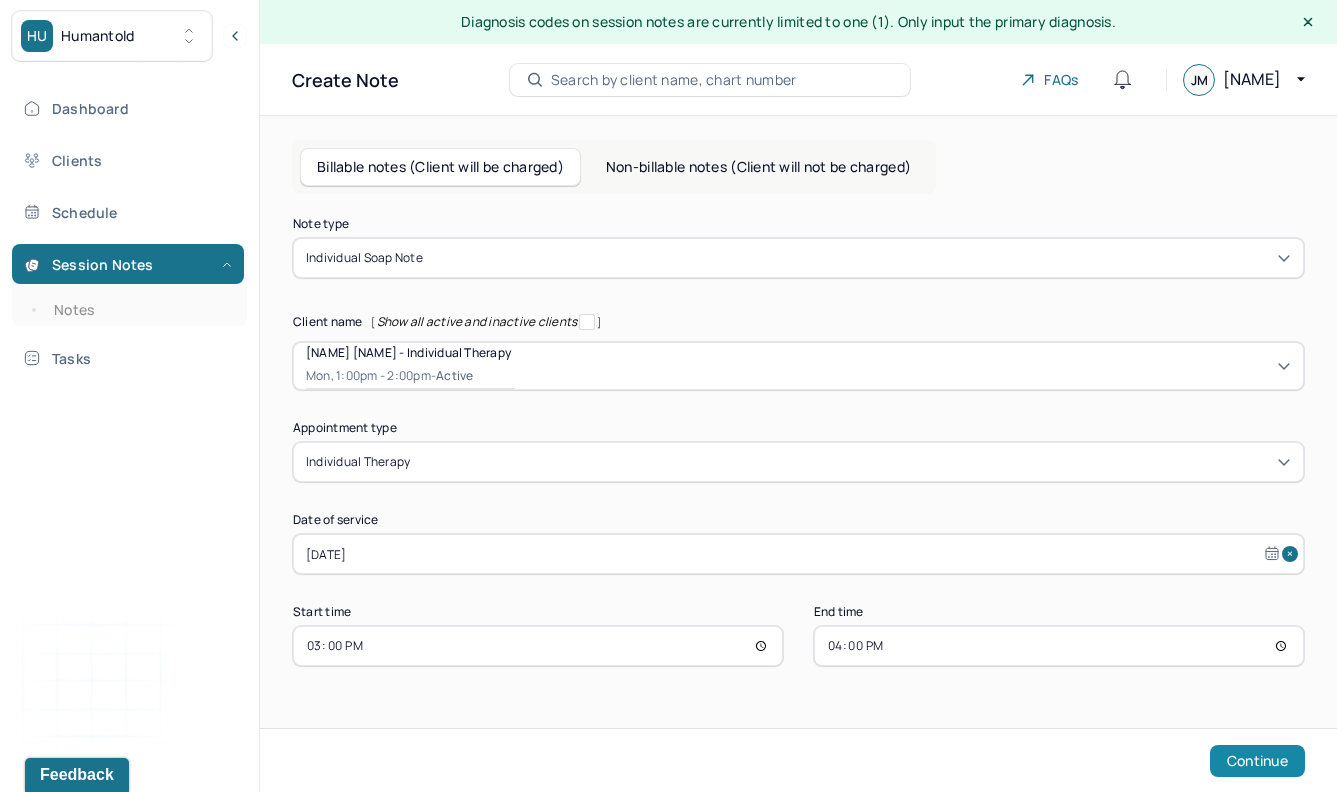 click on "Continue" at bounding box center [1257, 761] 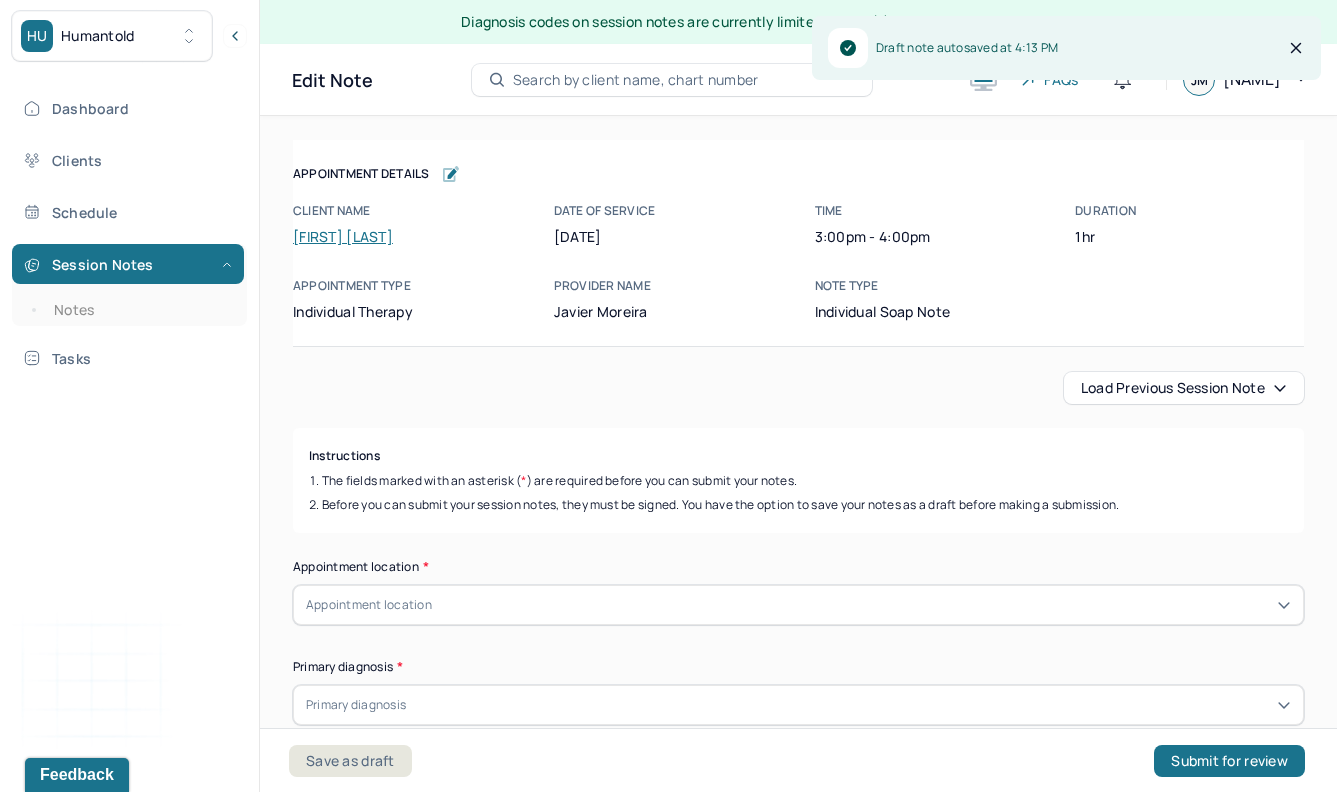 click on "Load previous session note" at bounding box center (1184, 388) 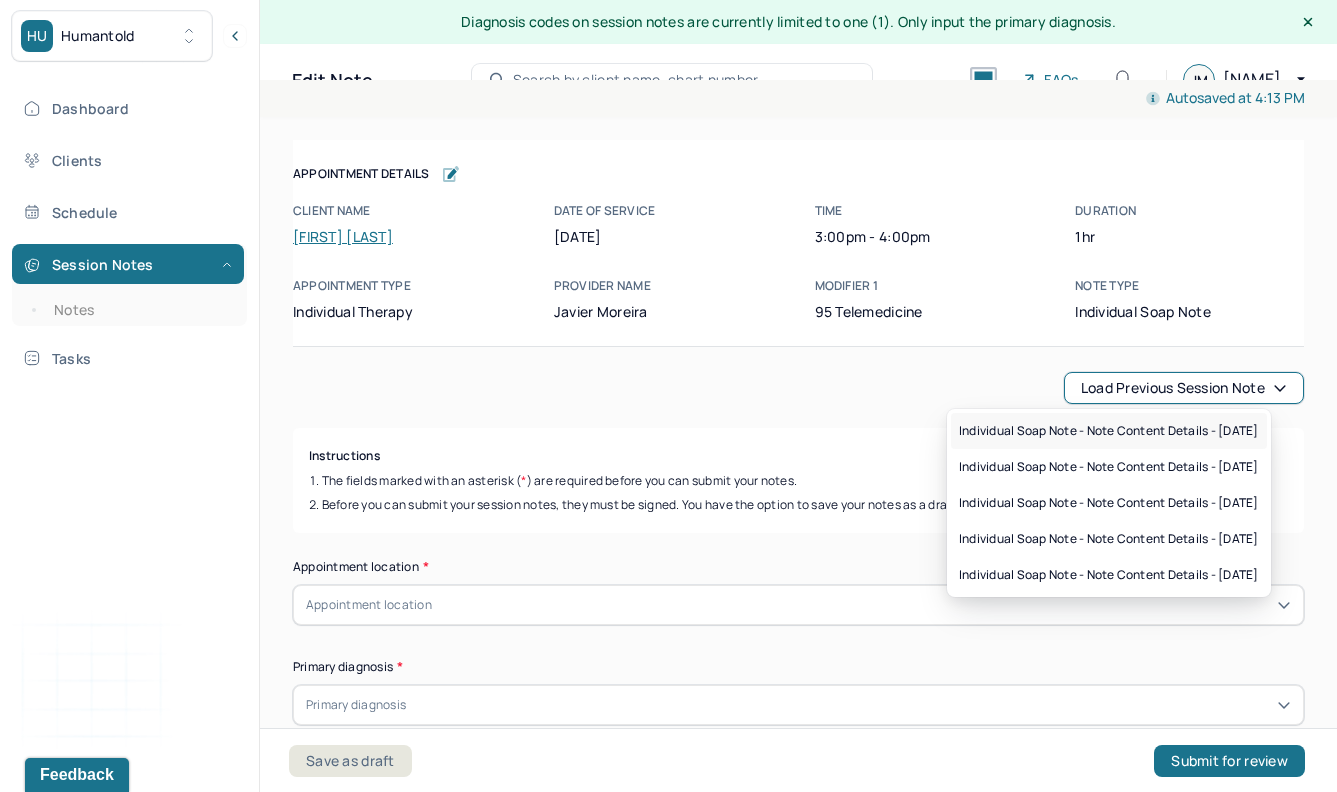 click on "Individual soap note   - Note content Details -   [DATE]" at bounding box center [1109, 431] 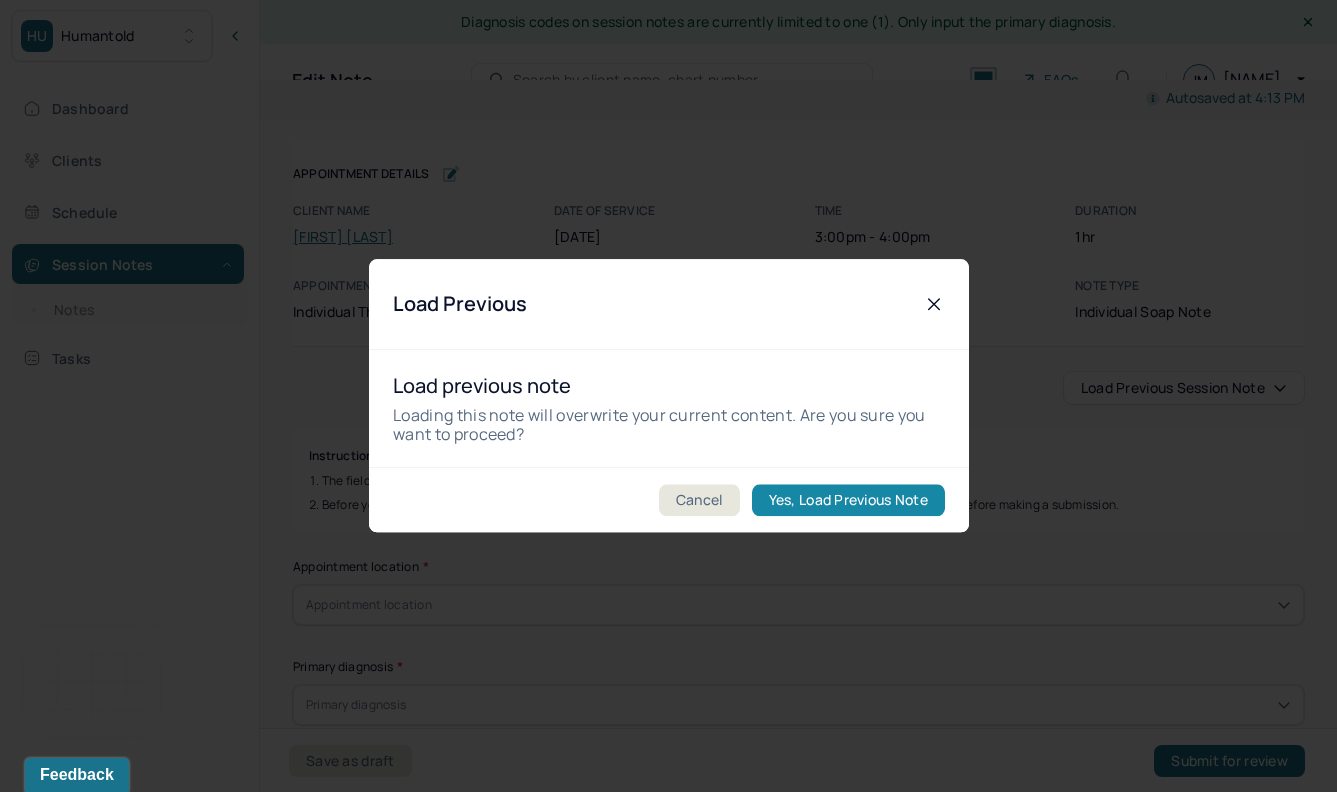 click on "Yes, Load Previous Note" at bounding box center (847, 501) 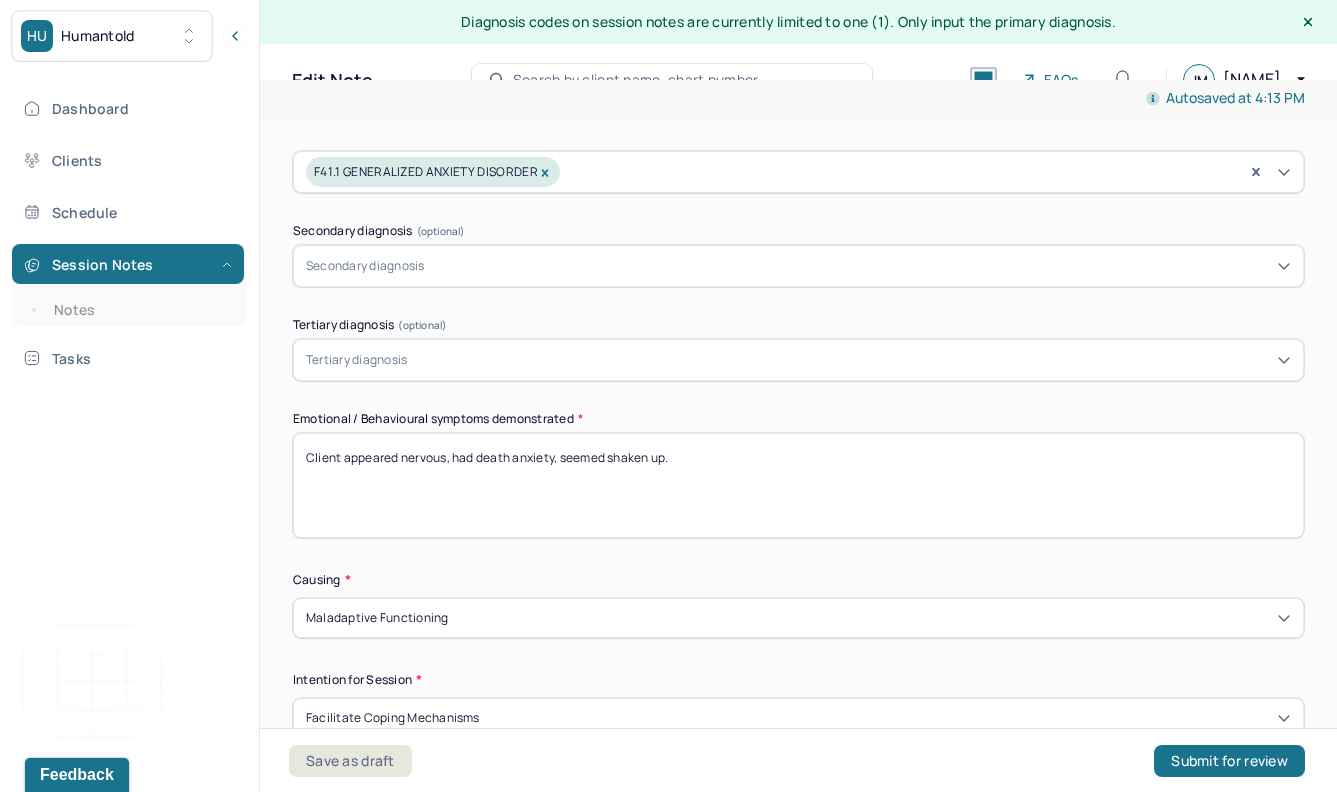 scroll, scrollTop: 582, scrollLeft: 0, axis: vertical 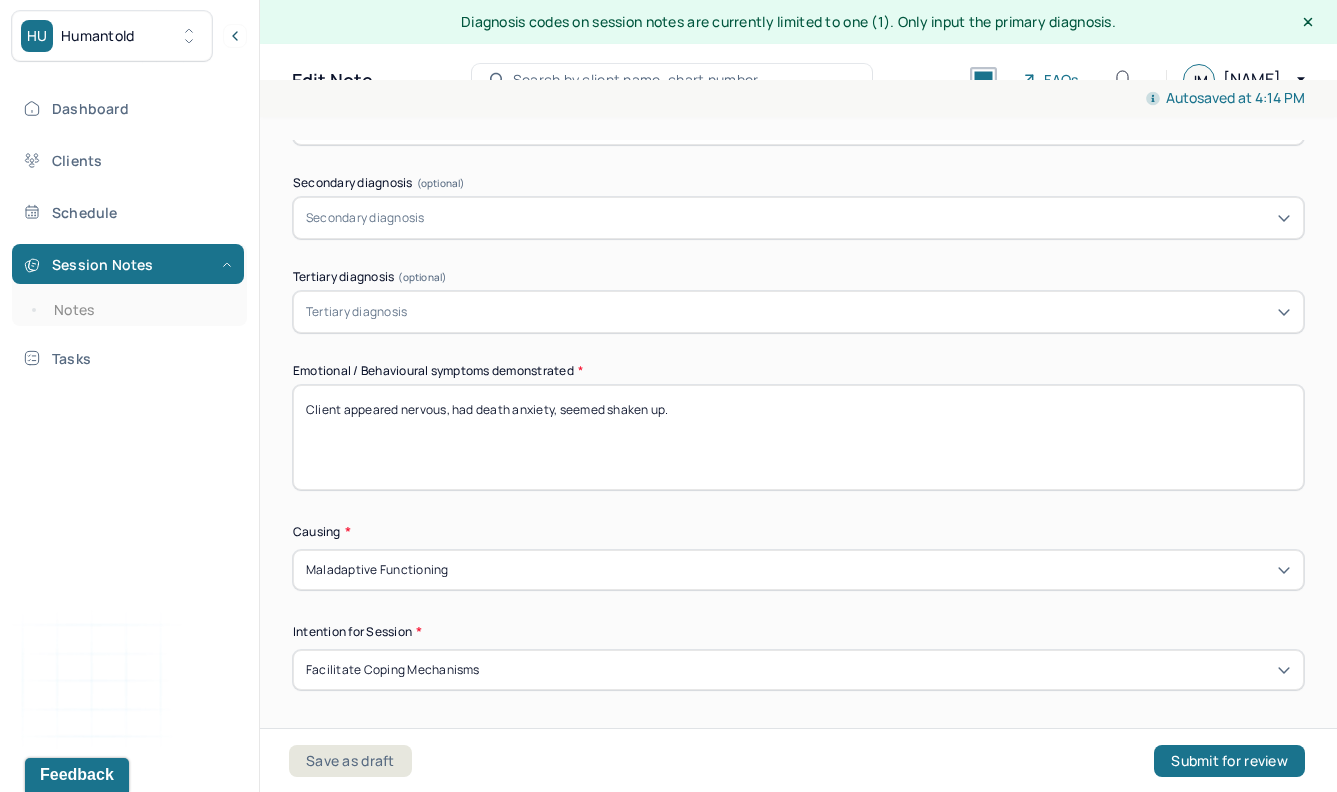 drag, startPoint x: 697, startPoint y: 404, endPoint x: 345, endPoint y: 401, distance: 352.0128 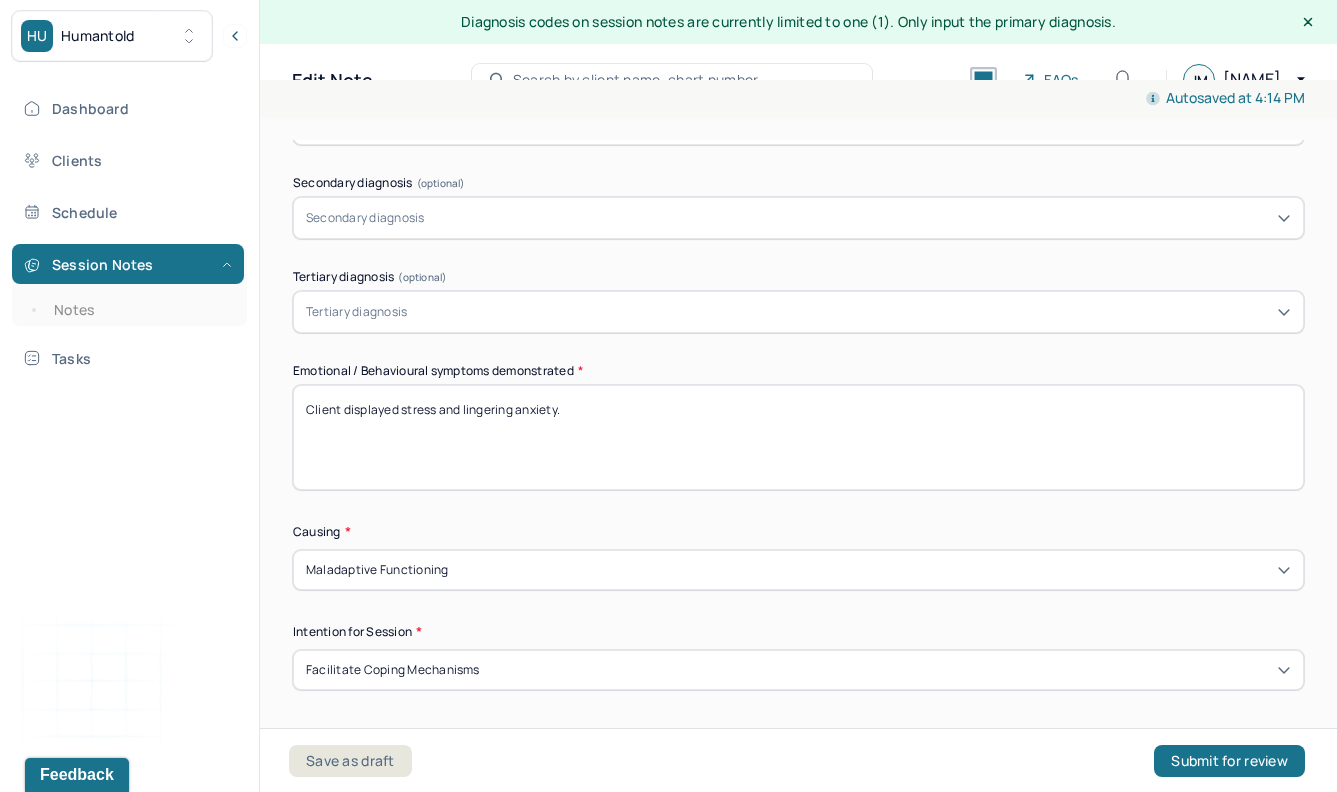 scroll, scrollTop: 840, scrollLeft: 0, axis: vertical 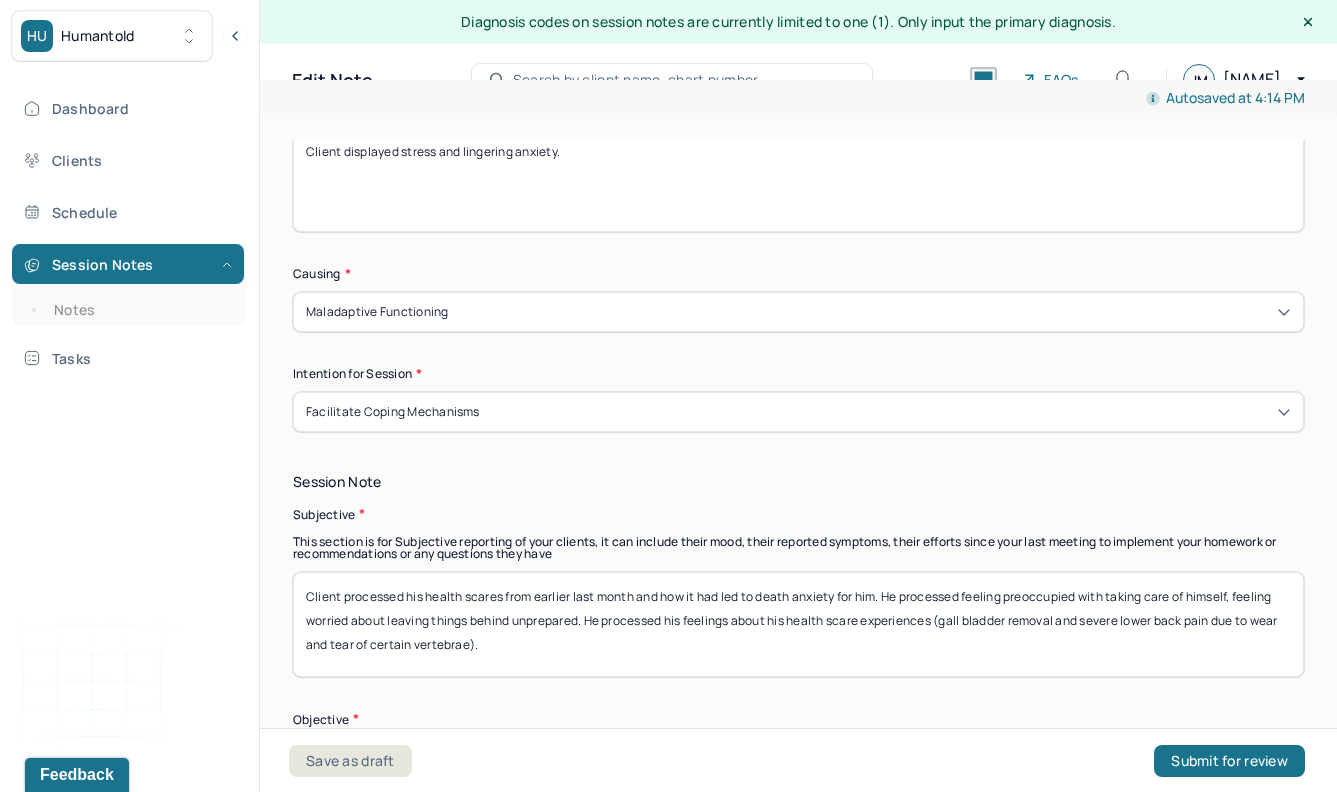 type on "Client displayed stress and lingering anxiety." 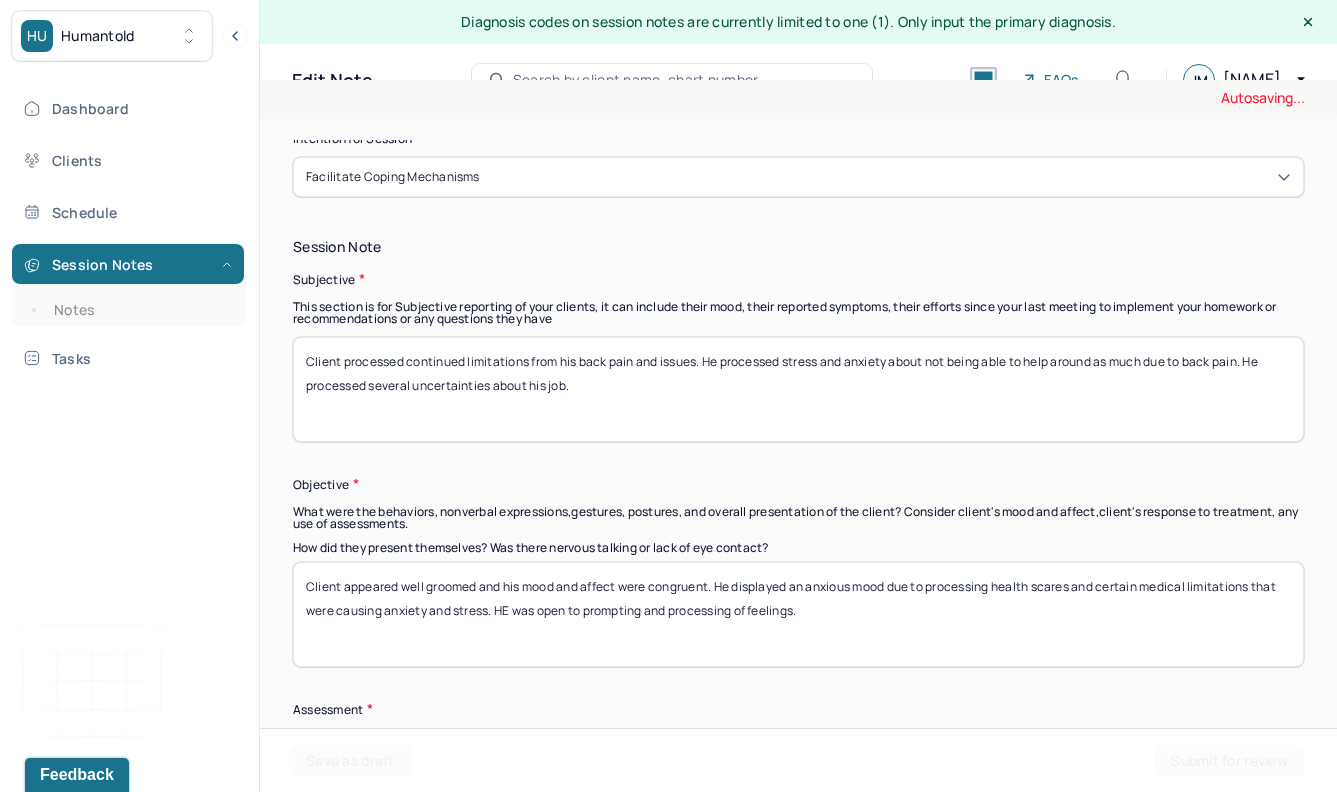 scroll, scrollTop: 1114, scrollLeft: 0, axis: vertical 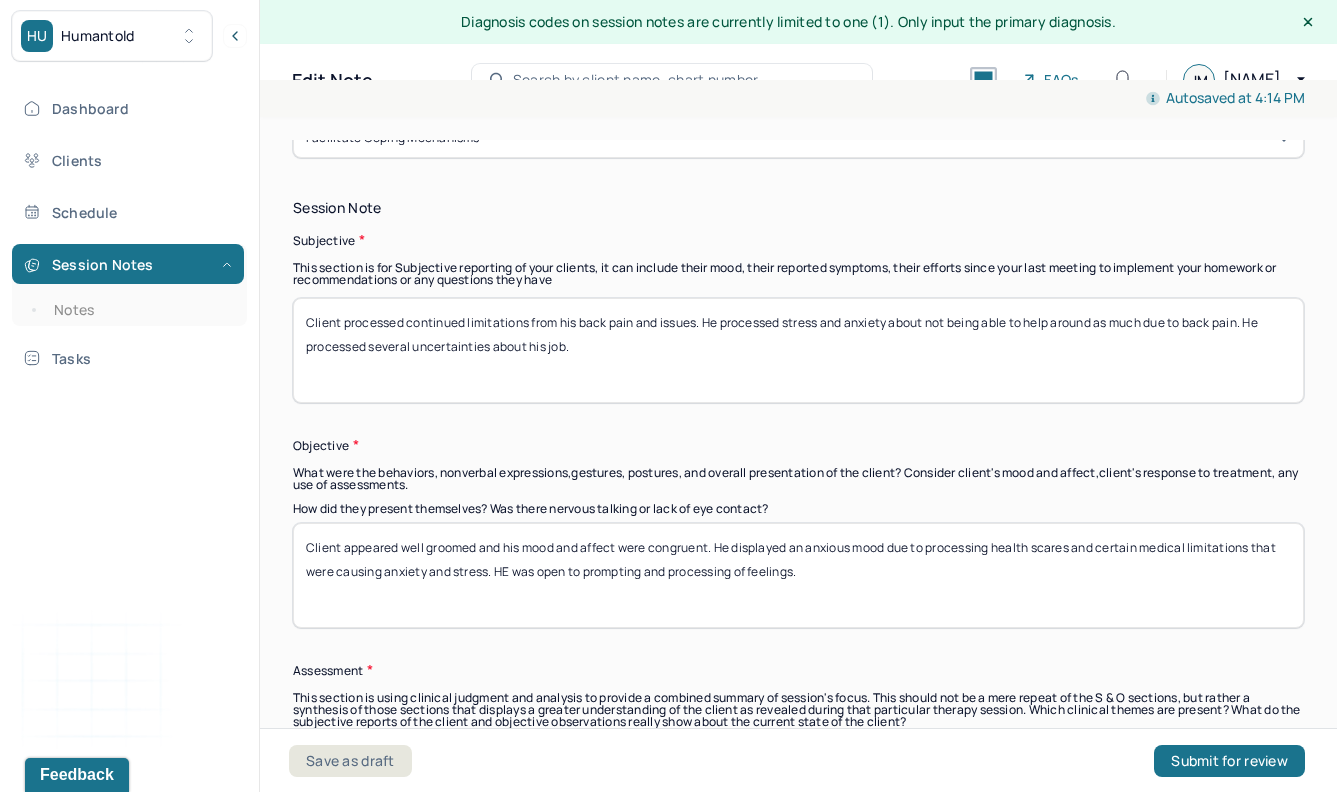 type on "Client processed continued limitations from his back pain and issues. He processed stress and anxiety about not being able to help around as much due to back pain. He processed several uncertainties about his job." 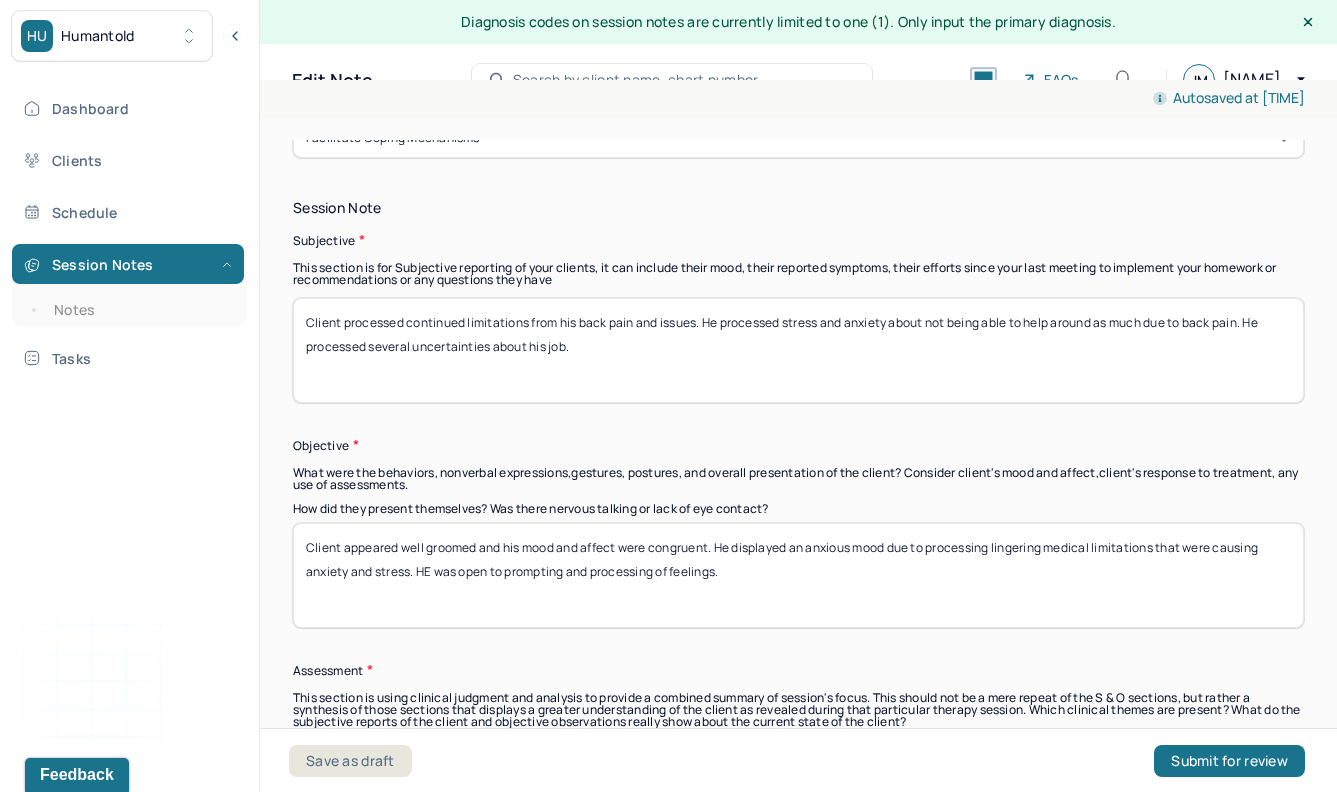 click on "Client appeared well groomed and his mood and affect were congruent. He displayed an anxious mood due to processing lingering medical limitations that were causing anxiety and stress. HE was open to prompting and processing of feelings." at bounding box center (798, 575) 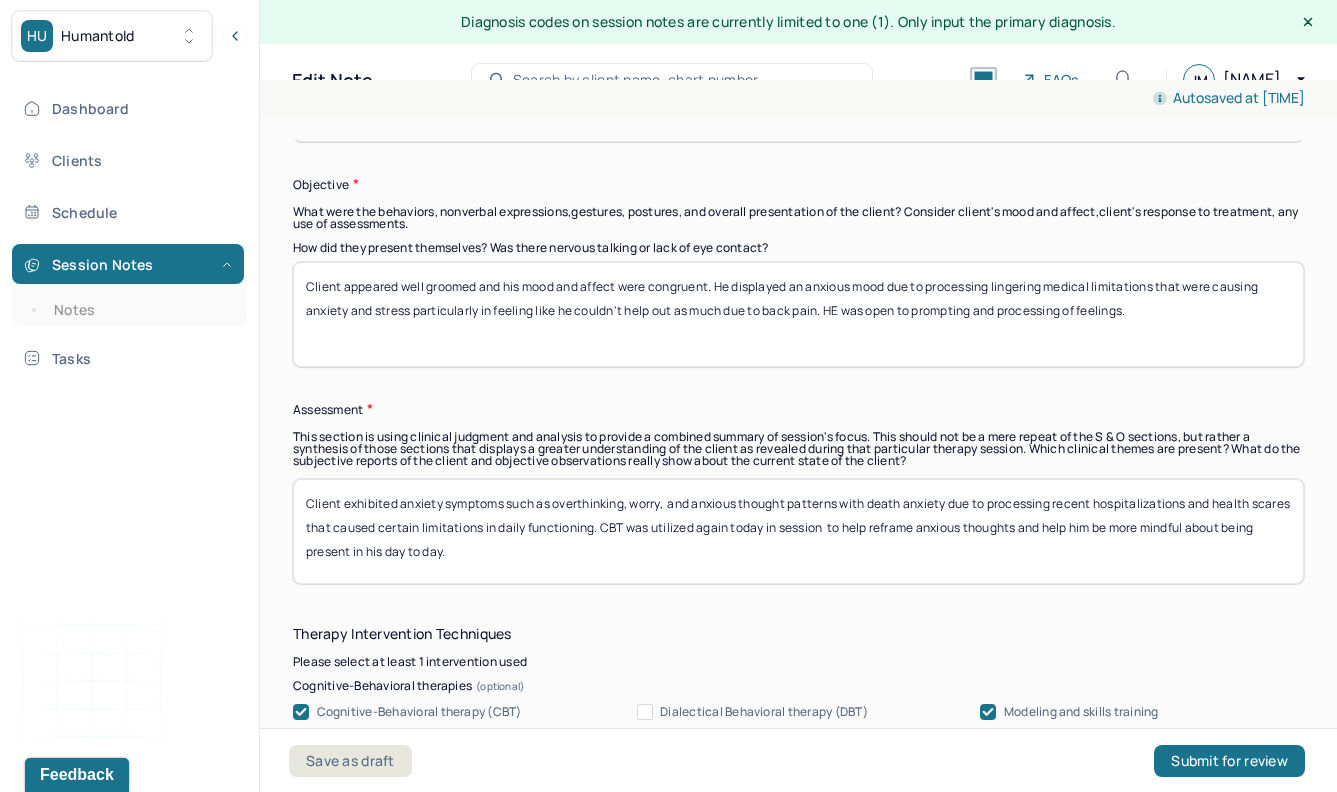 scroll, scrollTop: 1420, scrollLeft: 0, axis: vertical 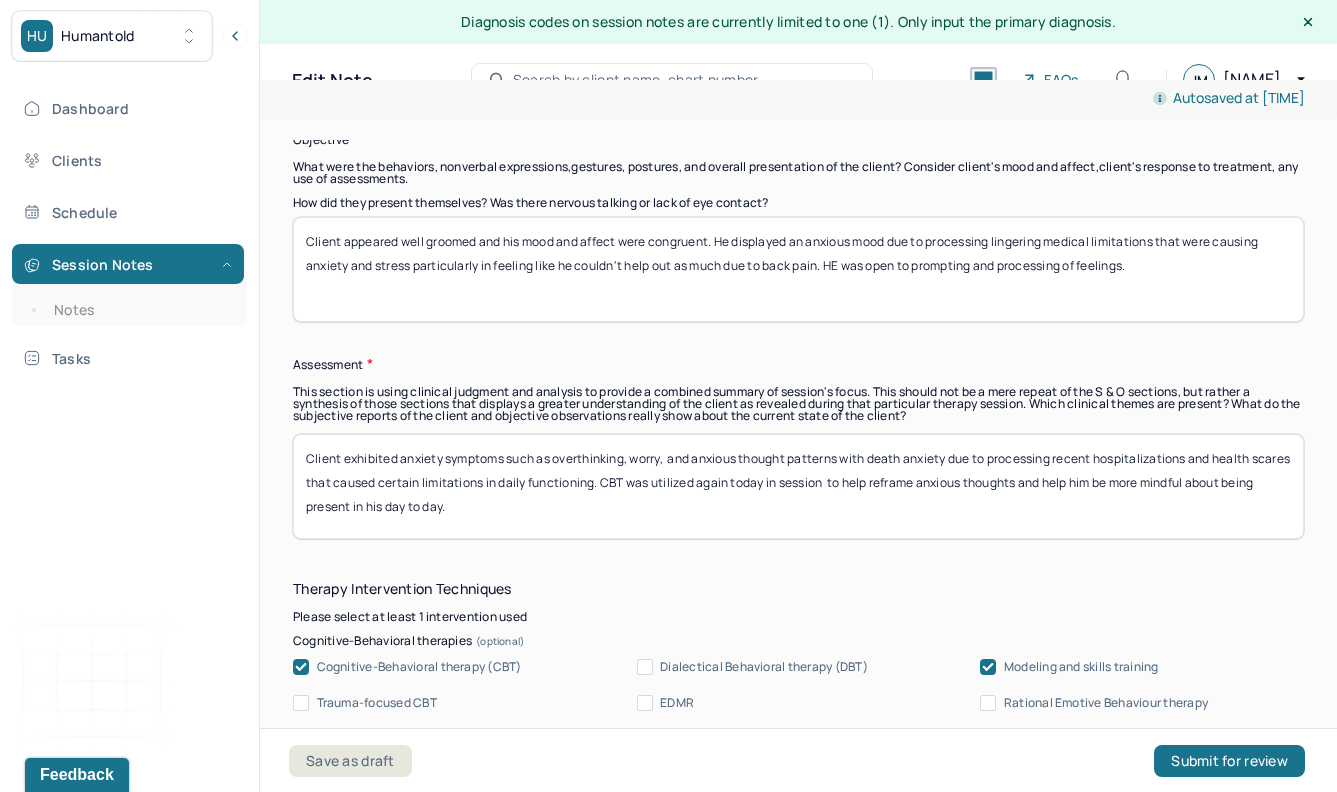 type on "Client appeared well groomed and his mood and affect were congruent. He displayed an anxious mood due to processing lingering medical limitations that were causing anxiety and stress particularly in feeling like he couldn't help out as much due to back pain. HE was open to prompting and processing of feelings." 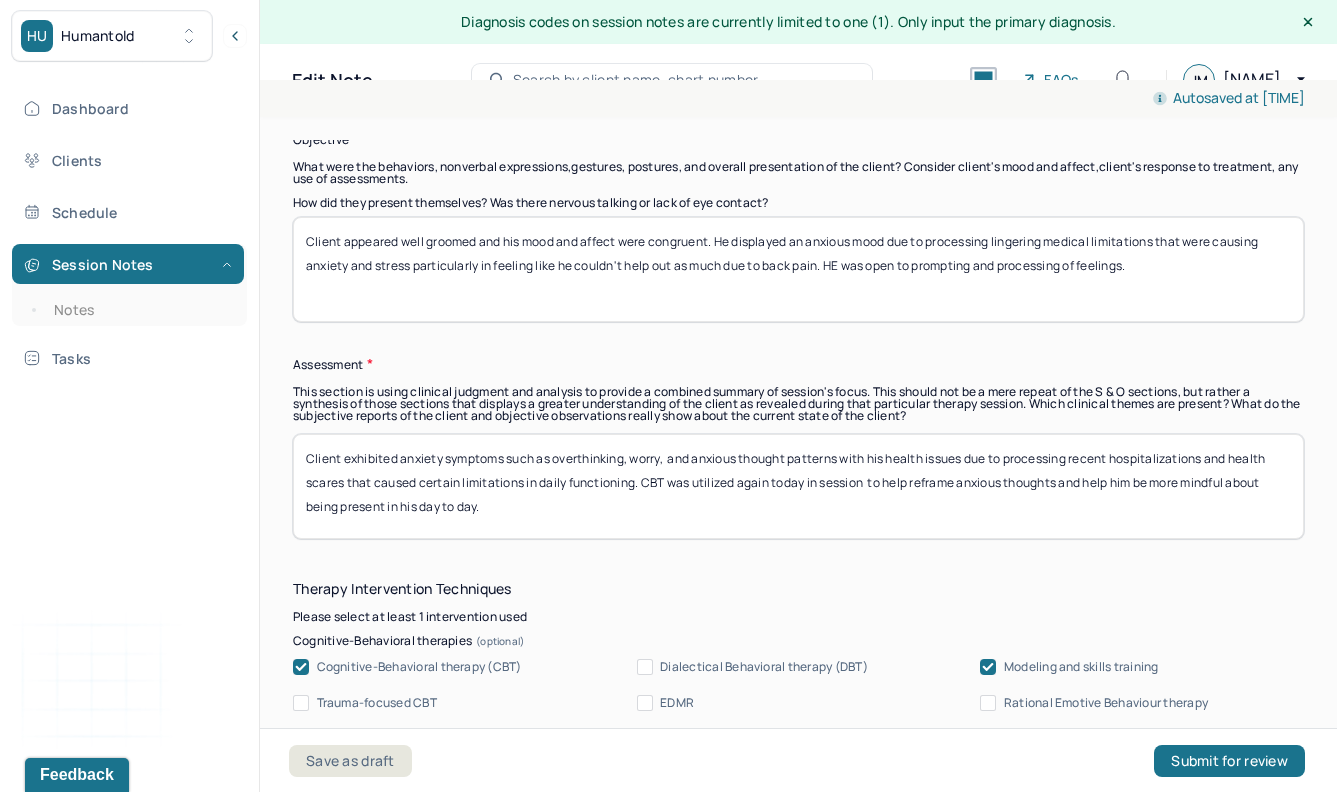drag, startPoint x: 414, startPoint y: 480, endPoint x: 1076, endPoint y: 454, distance: 662.5104 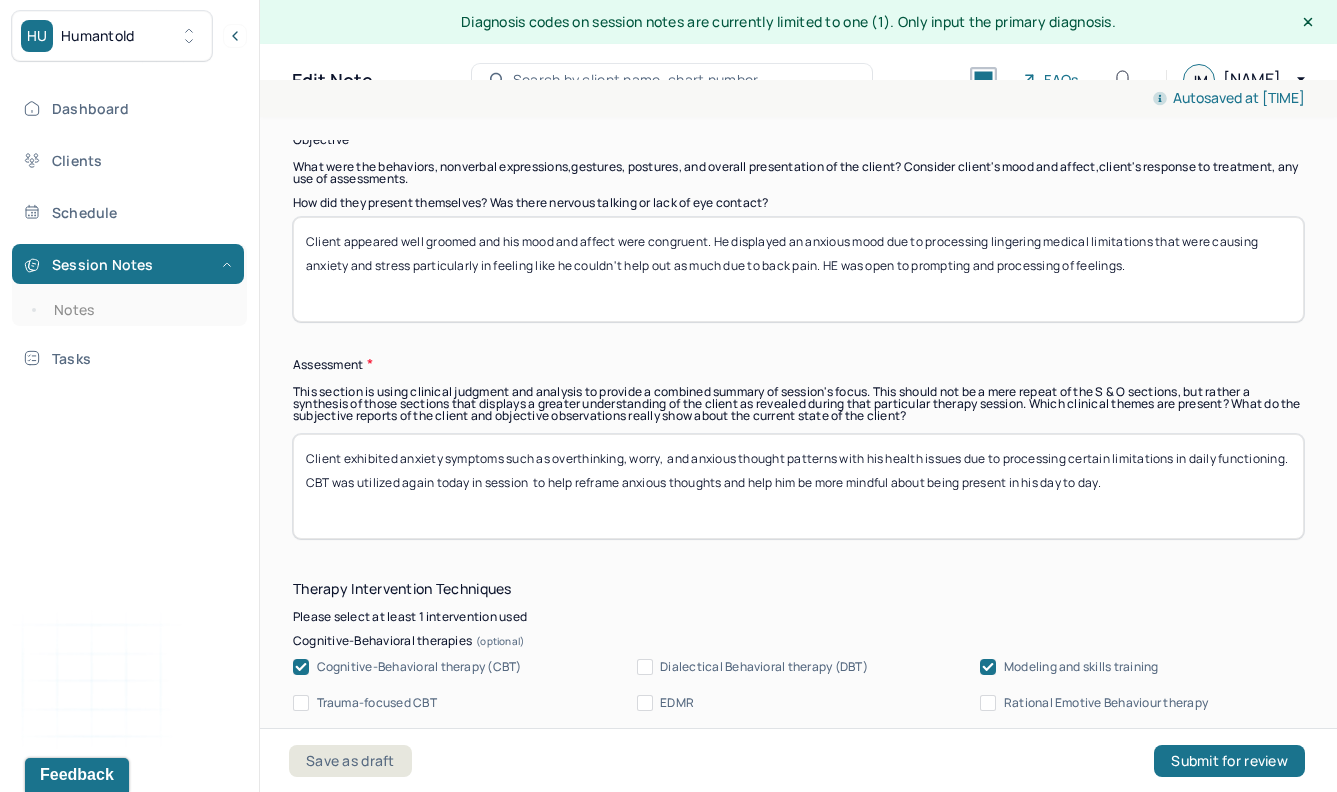 click on "Client exhibited anxiety symptoms such as overthinking, worry,  and anxious thought patterns with his health issues due to processing certain limitations in daily functioning. CBT was utilized again today in session  to help reframe anxious thoughts and help him be more mindful about being present in his day to day." at bounding box center (798, 486) 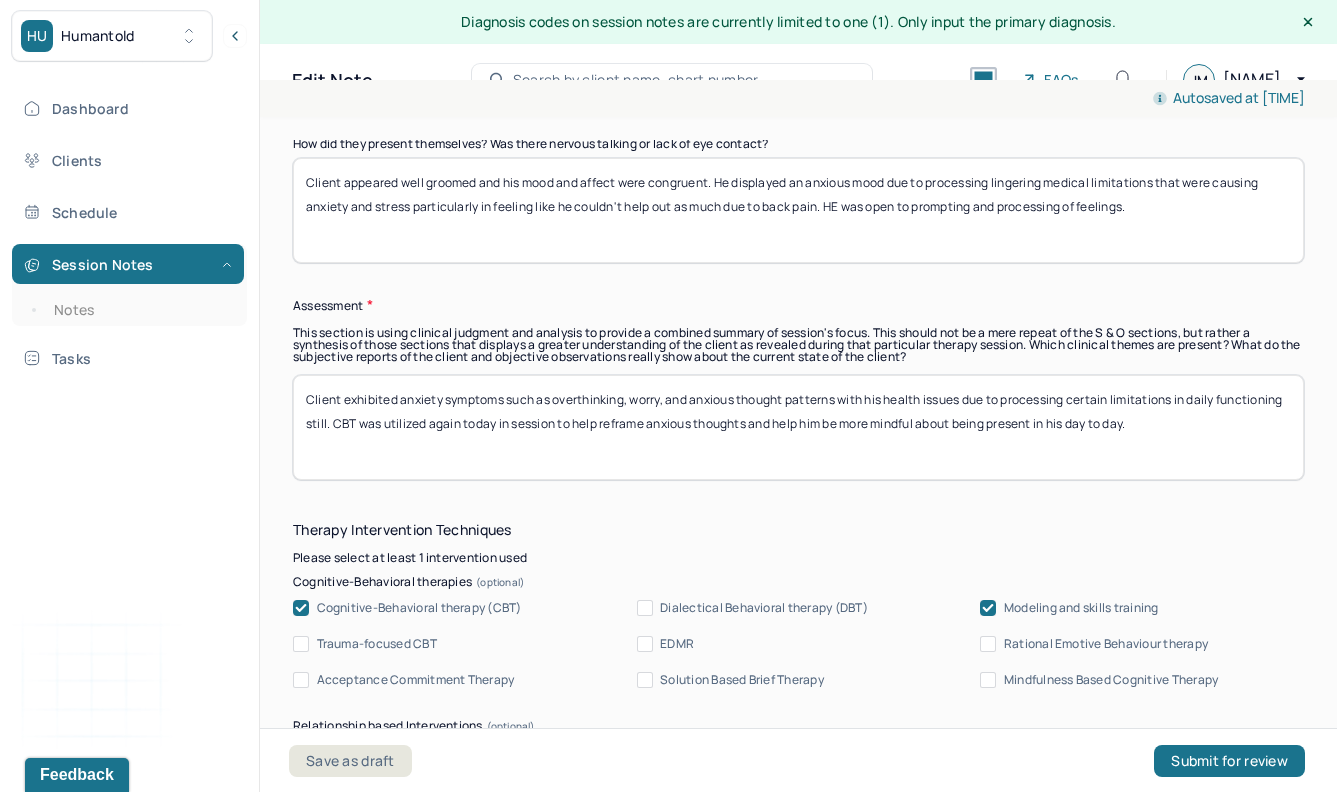 scroll, scrollTop: 1518, scrollLeft: 0, axis: vertical 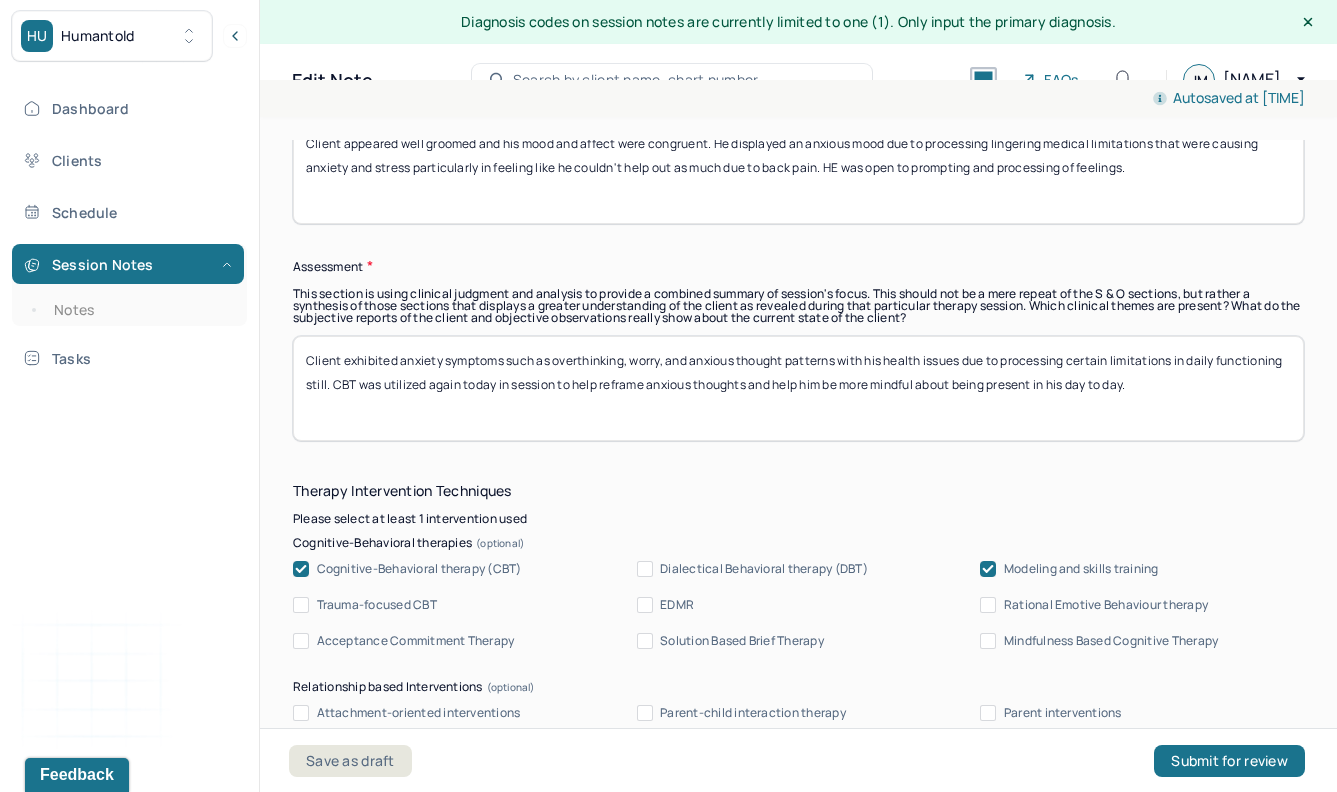 drag, startPoint x: 1233, startPoint y: 382, endPoint x: 895, endPoint y: 380, distance: 338.00592 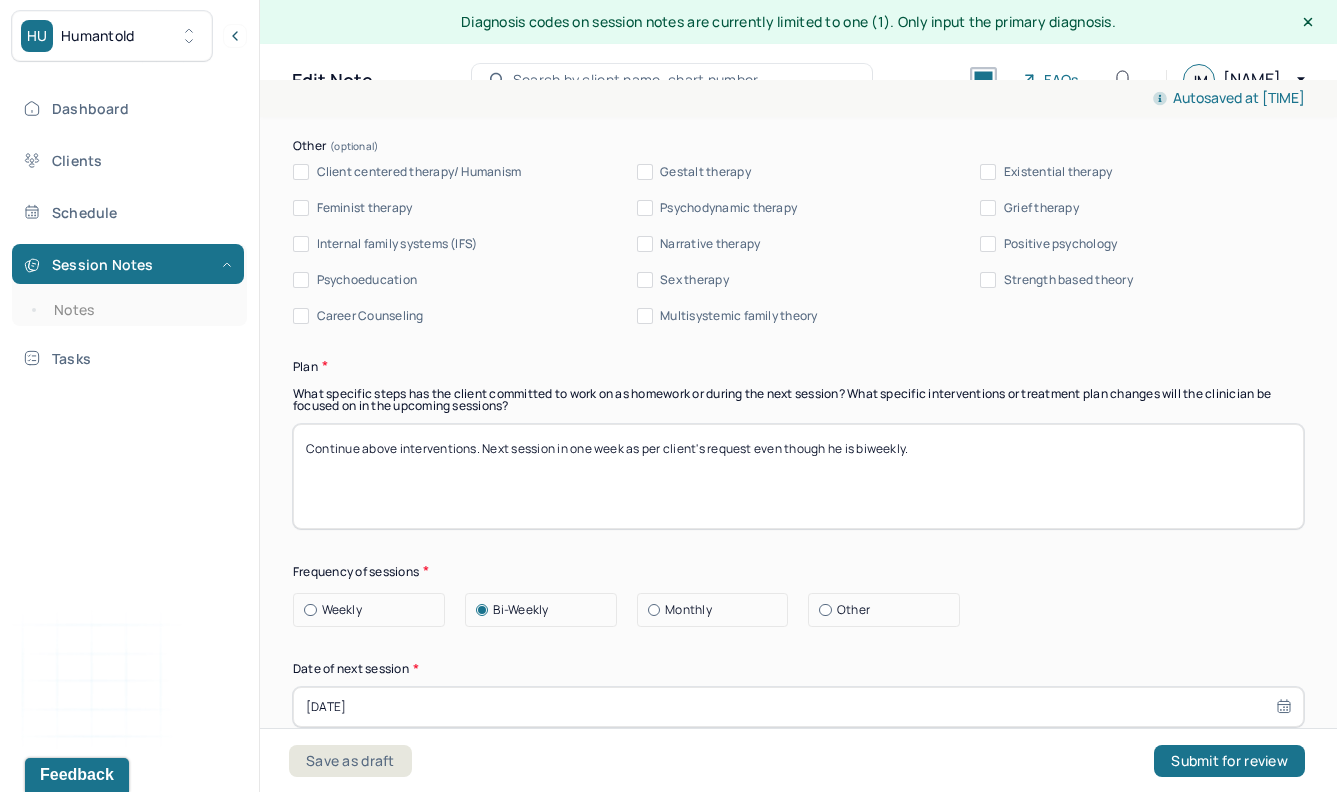 scroll, scrollTop: 2160, scrollLeft: 0, axis: vertical 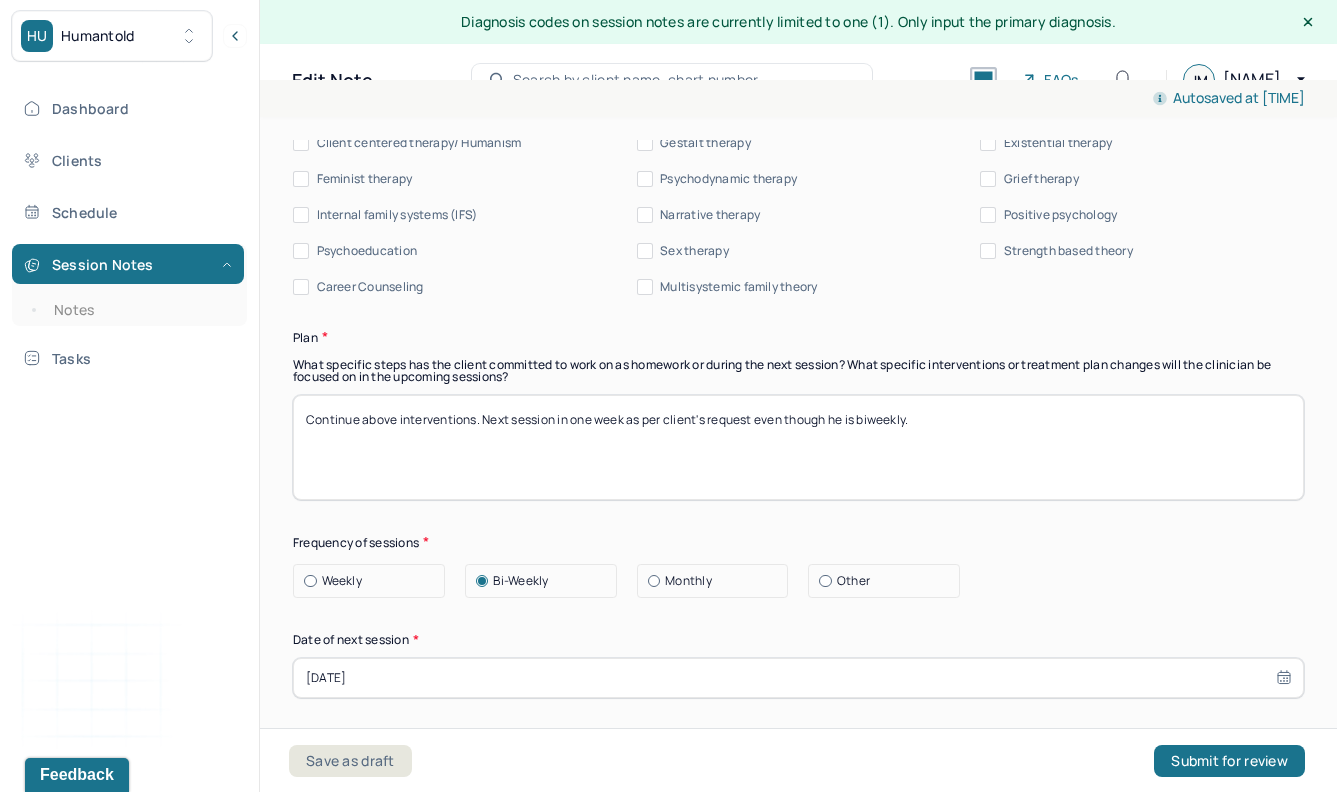 type on "Client exhibited anxiety symptoms such as overthinking, worry,  and anxious thought patterns with his health issues due to processing certain limitations in daily functioning still. CBT was utilized again today in session  to help reframe anxious thoughts and help him identify positives and strengths of his during this time." 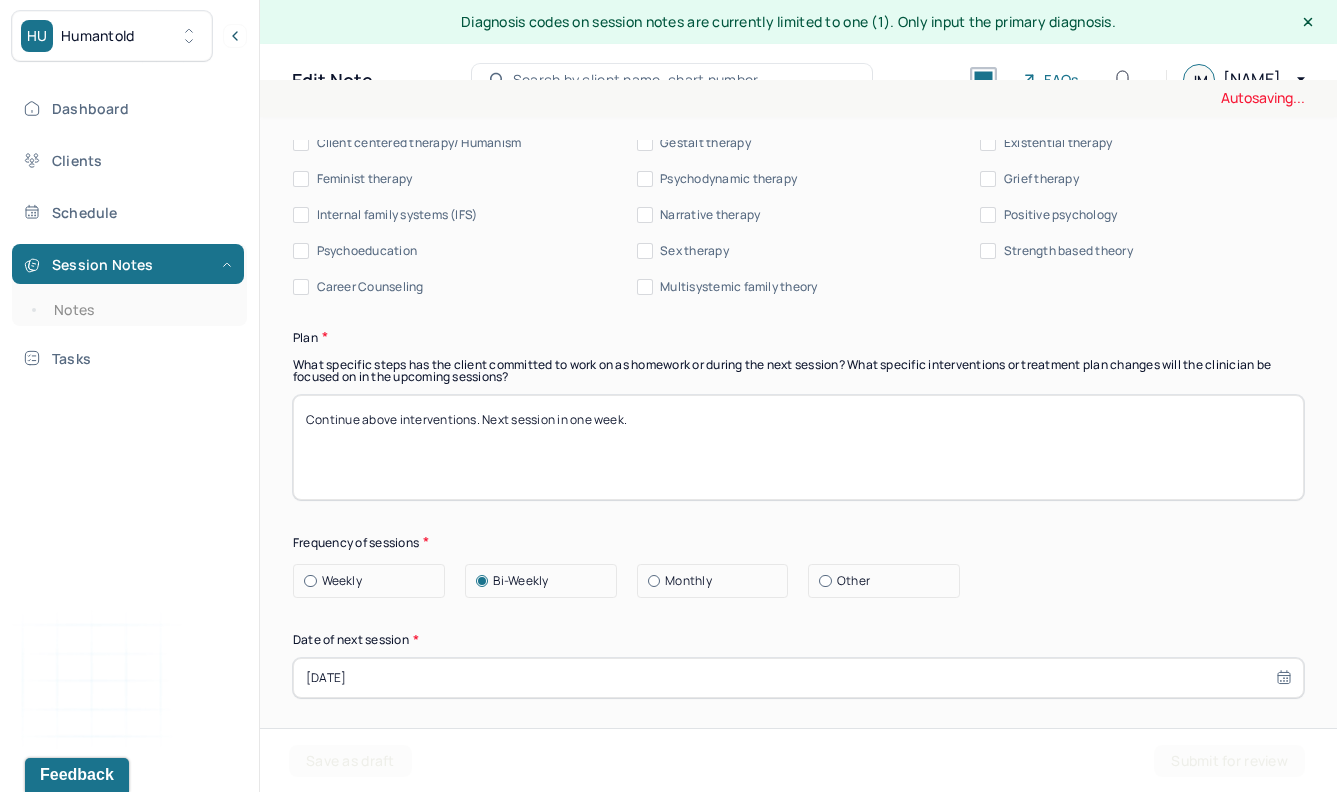 type on "Continue above interventions. Next session in one week." 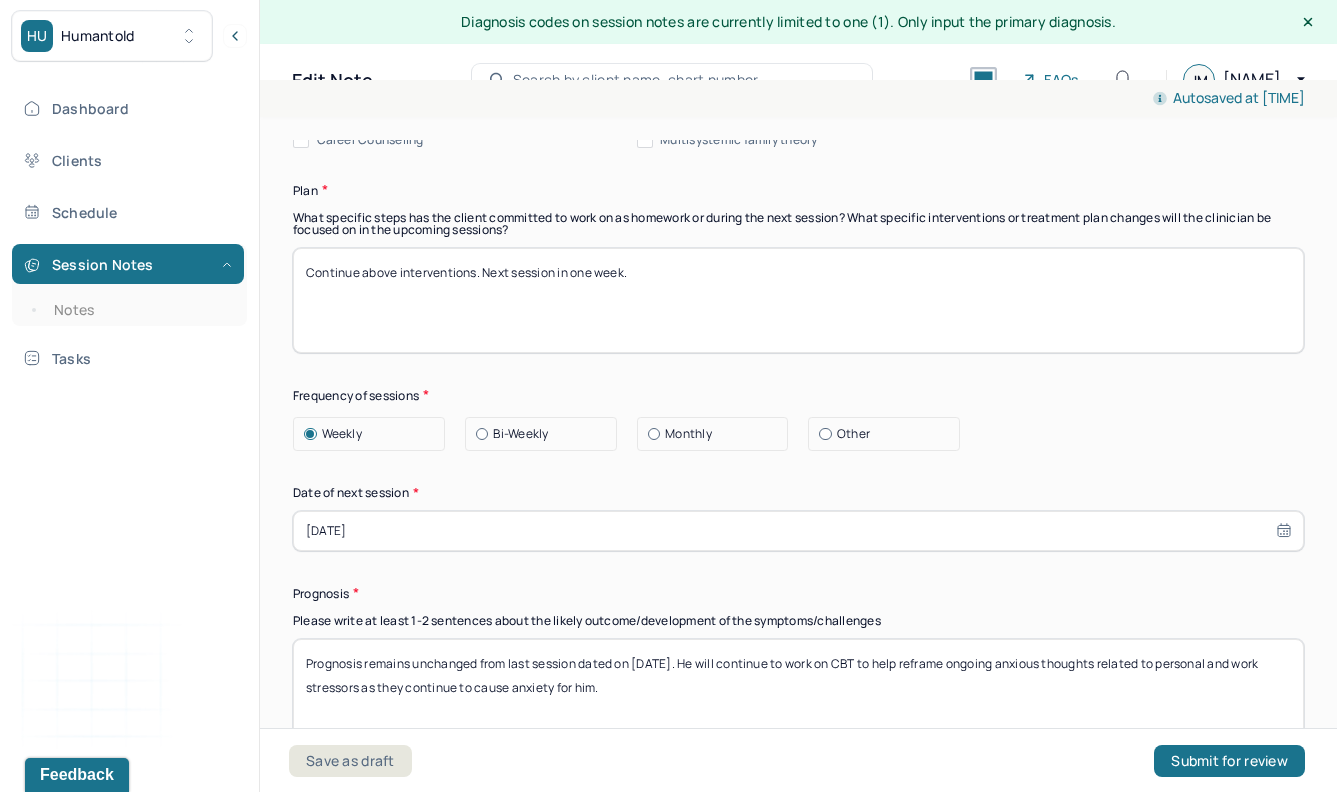scroll, scrollTop: 2341, scrollLeft: 0, axis: vertical 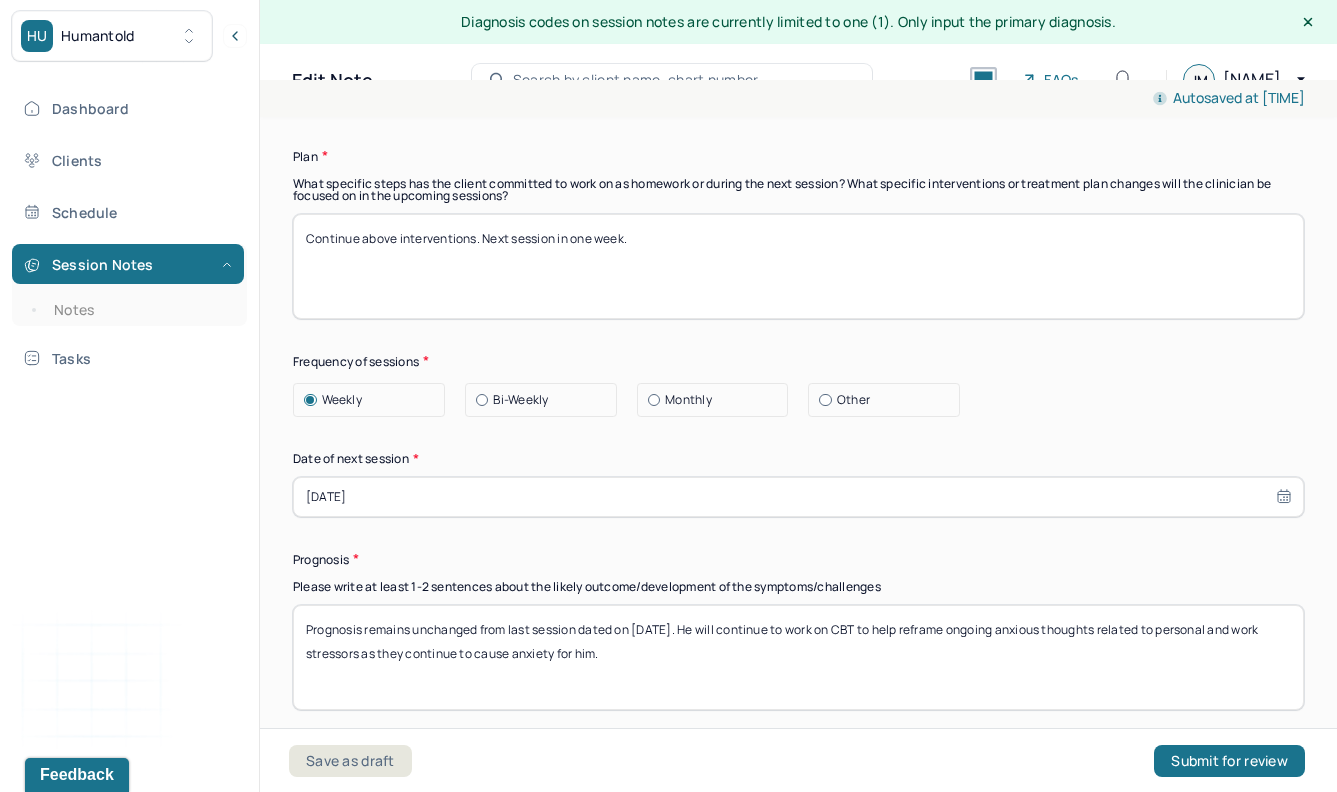 click on "[DATE]" at bounding box center (798, 497) 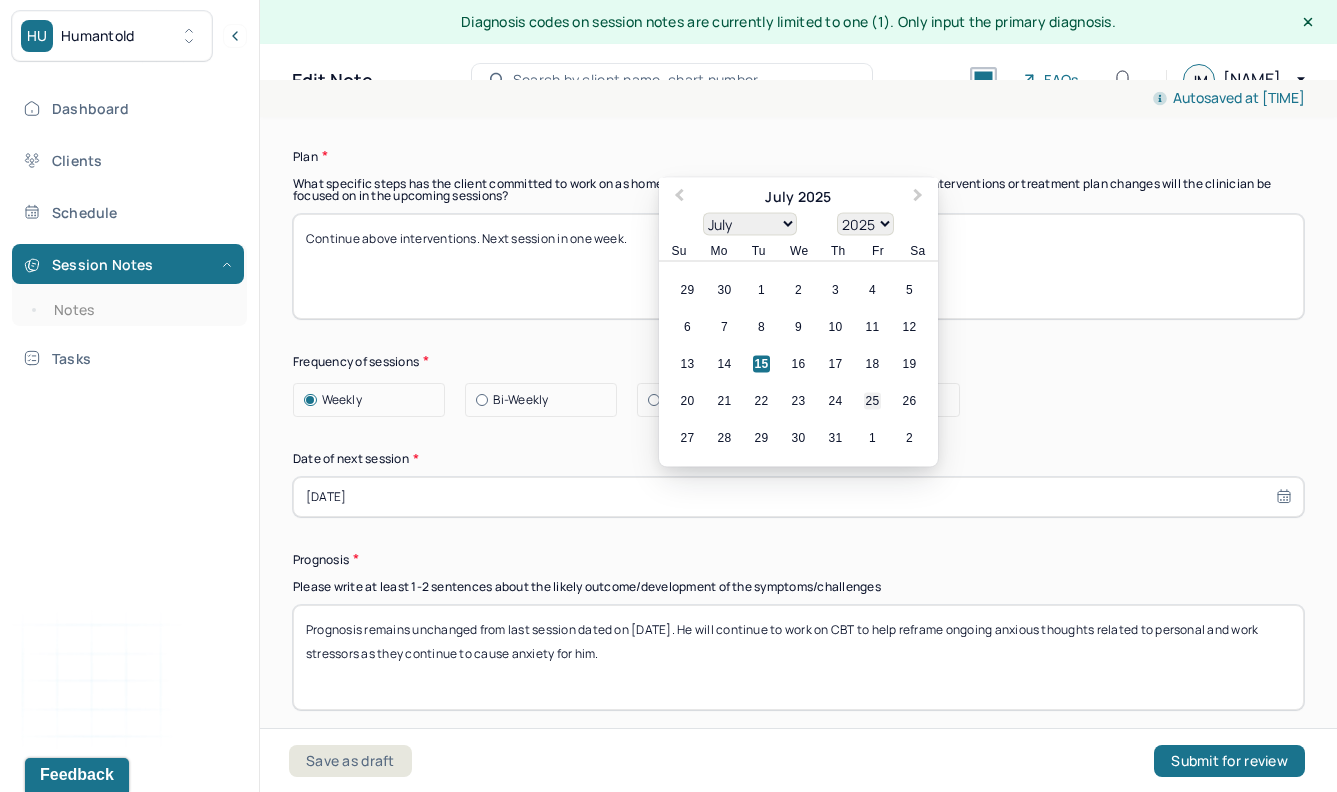 click on "25" at bounding box center [872, 400] 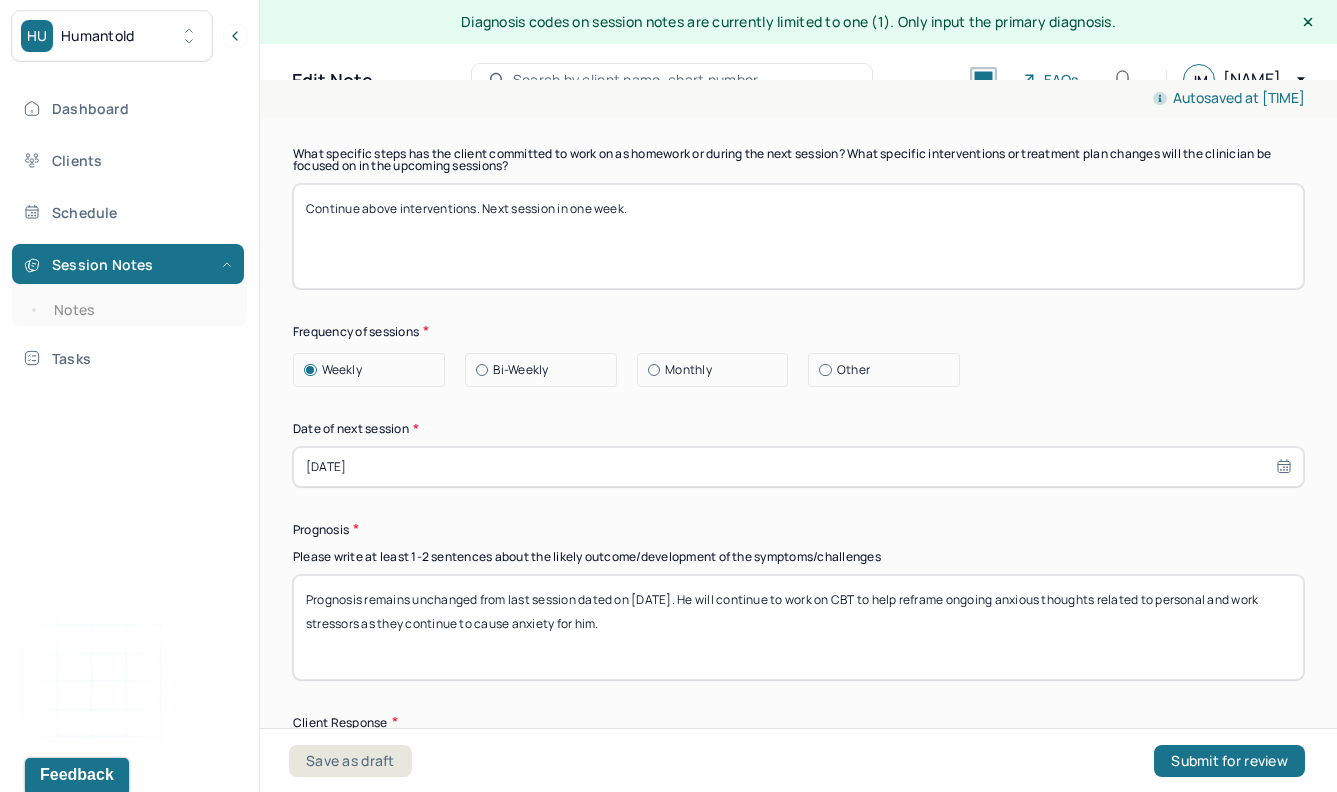 scroll, scrollTop: 2372, scrollLeft: 0, axis: vertical 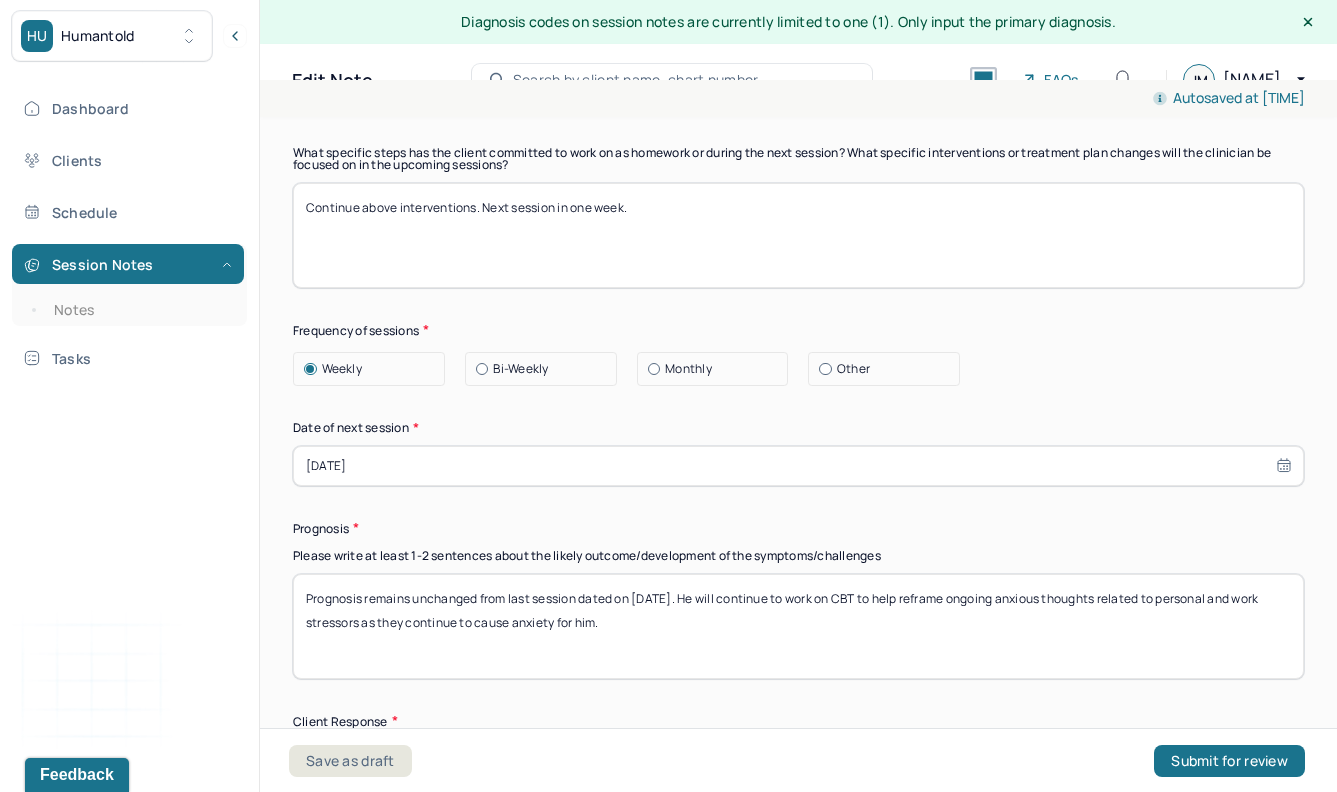 click on "Prognosis remains unchanged from last session dated on [DATE]. He will continue to work on CBT to help reframe ongoing anxious thoughts related to personal and work stressors as they continue to cause anxiety for him." at bounding box center [798, 626] 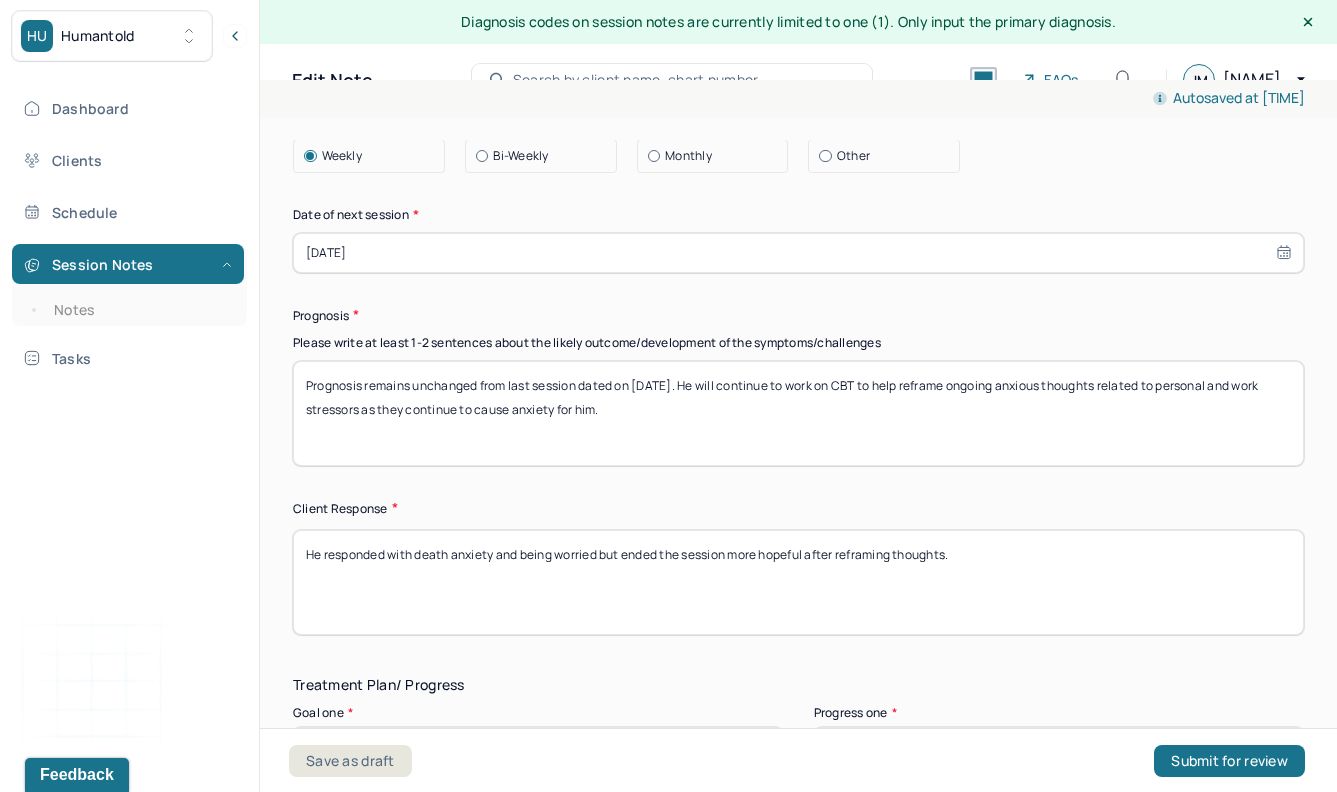 scroll, scrollTop: 2603, scrollLeft: 0, axis: vertical 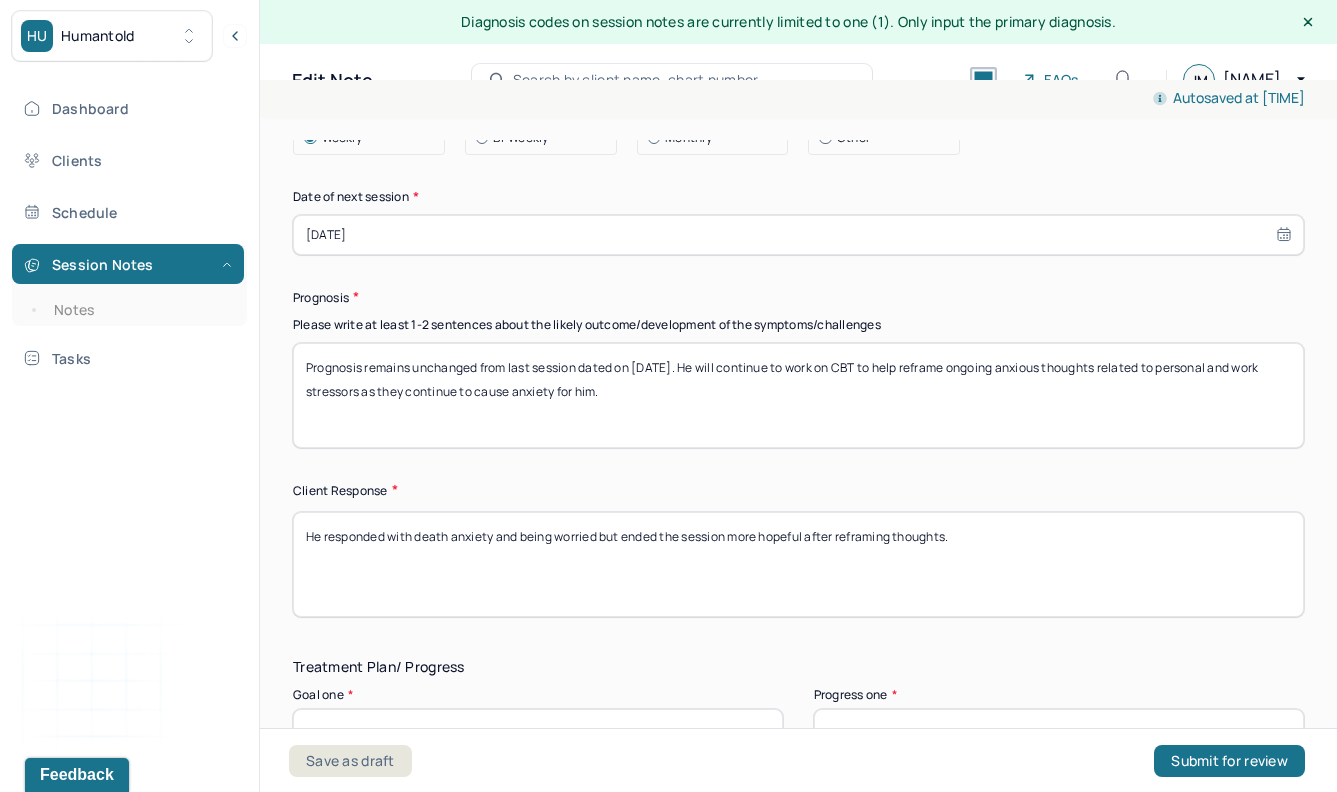 type on "Prognosis remains unchanged from last session dated on [DATE]. He will continue to work on CBT to help reframe ongoing anxious thoughts related to personal and work stressors as they continue to cause anxiety for him." 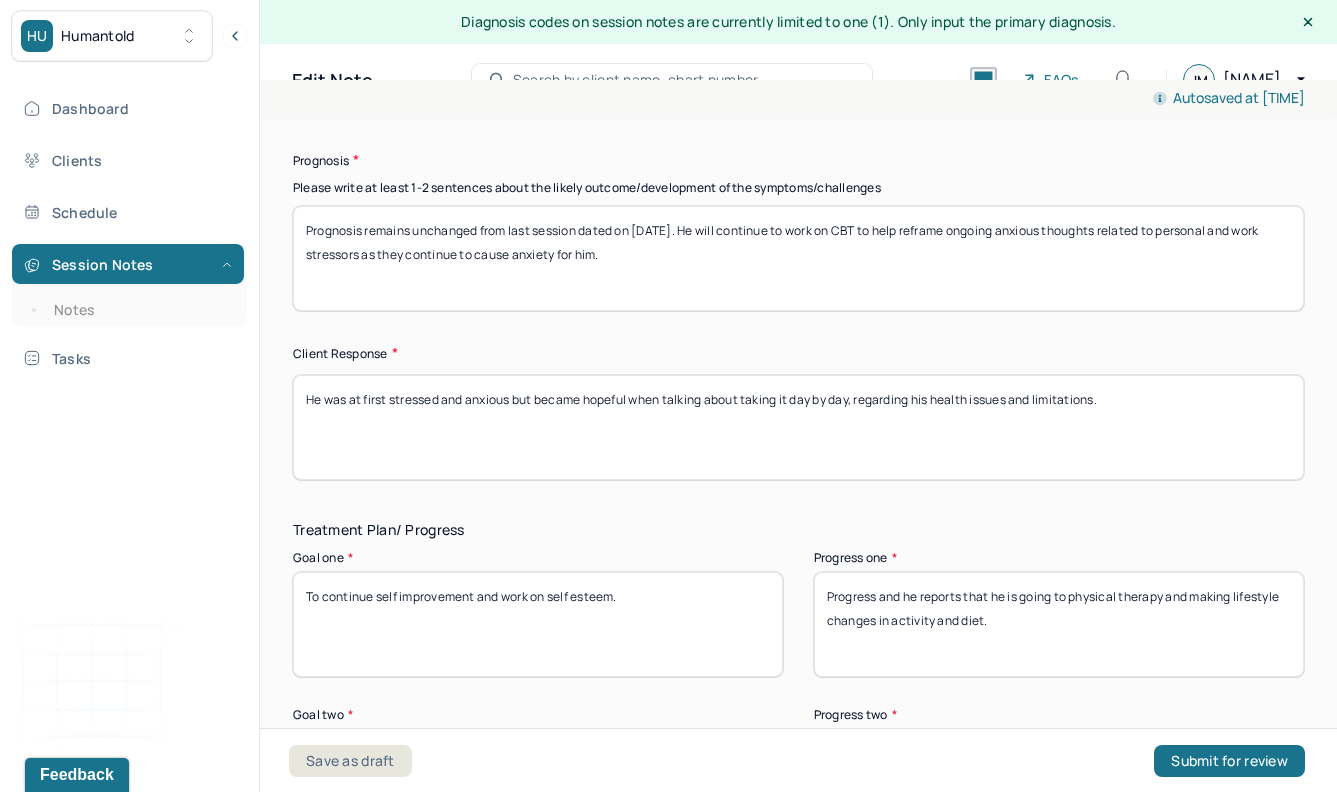 scroll, scrollTop: 2886, scrollLeft: 0, axis: vertical 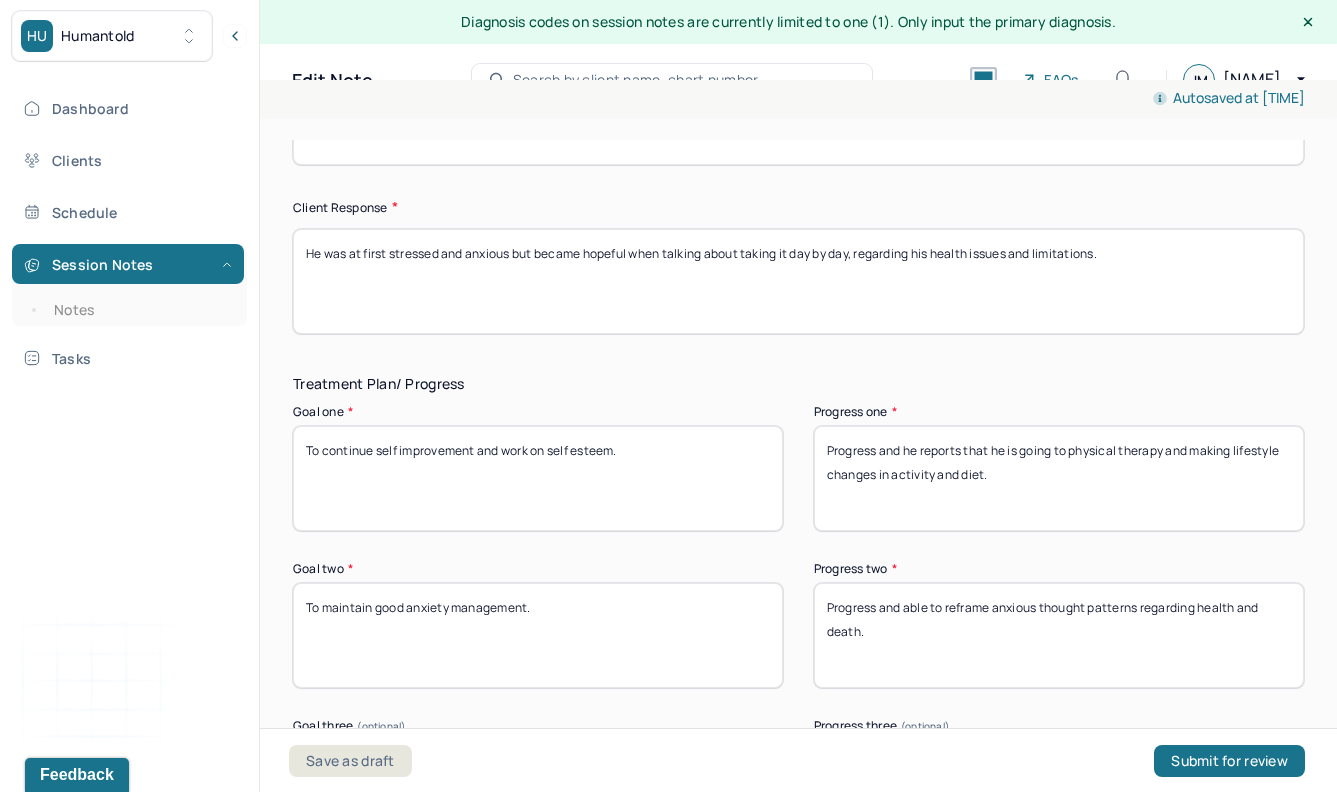 type on "He was at first stressed and anxious but became hopeful when talking about taking it day by day, regarding his health issues and limitations." 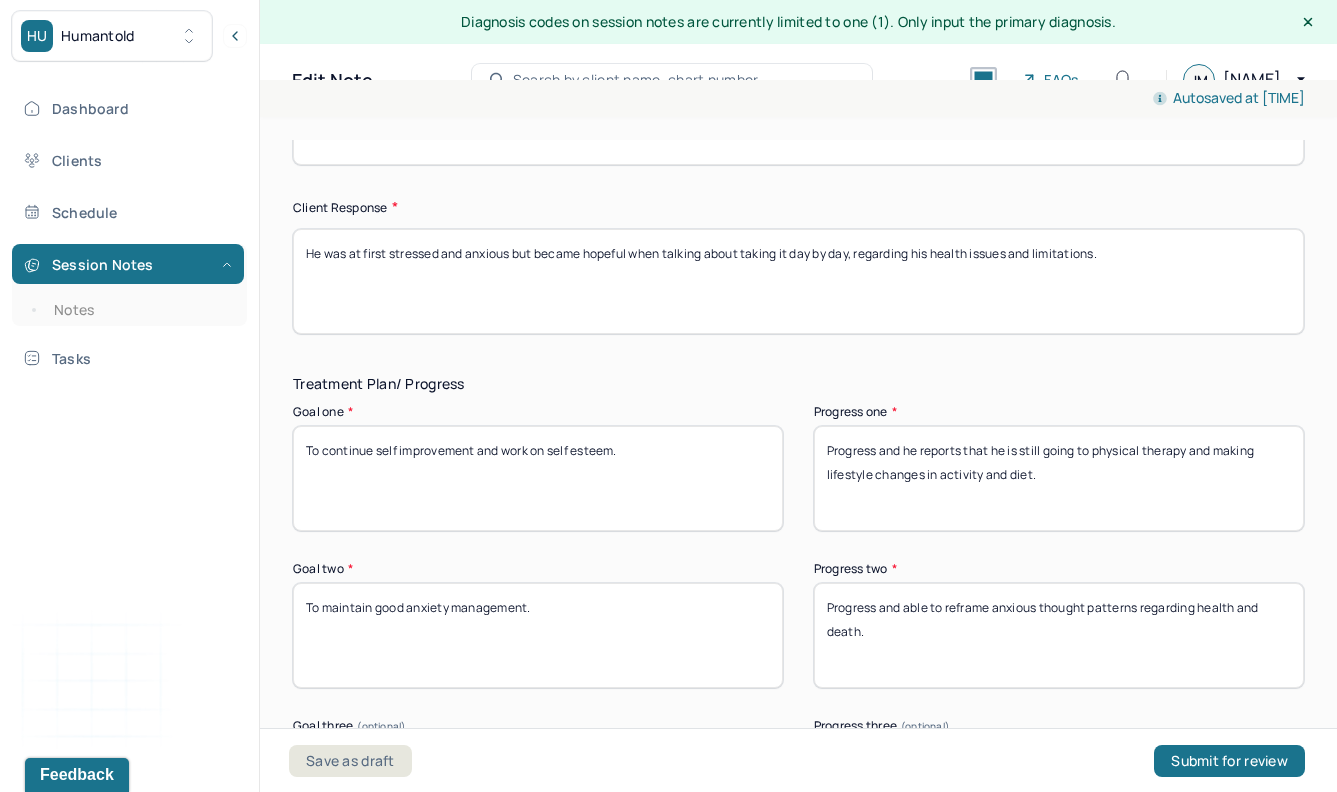 drag, startPoint x: 1054, startPoint y: 476, endPoint x: 1219, endPoint y: 449, distance: 167.1945 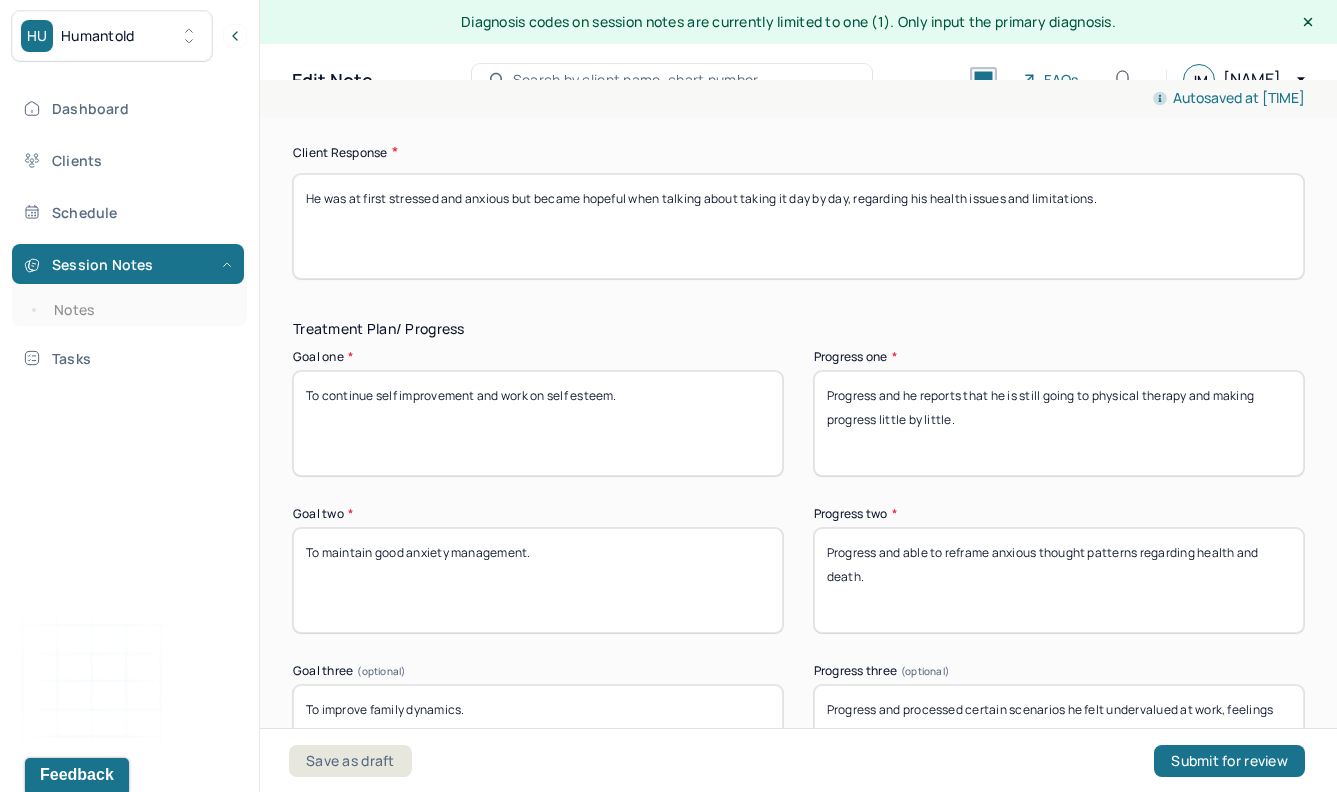scroll, scrollTop: 2995, scrollLeft: 0, axis: vertical 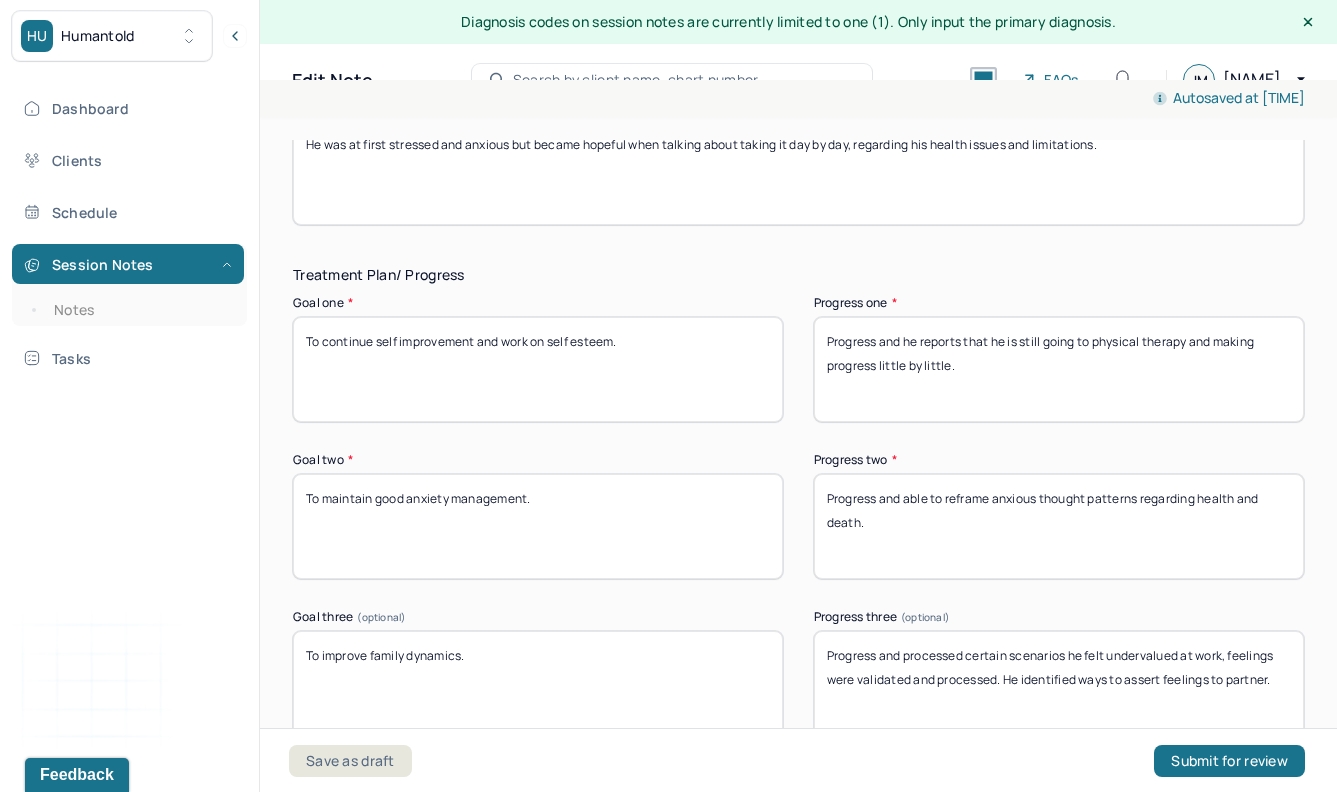 type on "Progress and he reports that he is still going to physical therapy and making progress little by little." 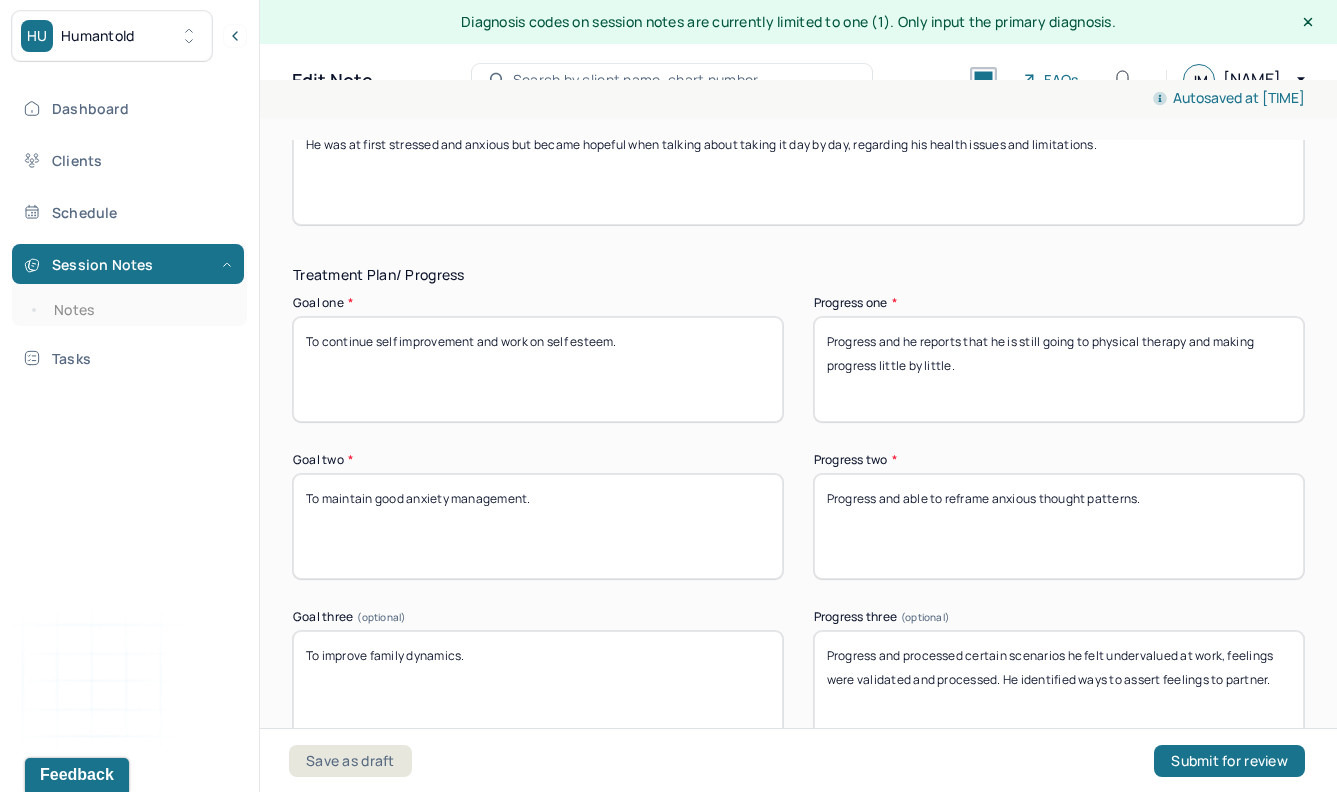 type on "Progress and able to reframe anxious thought patterns." 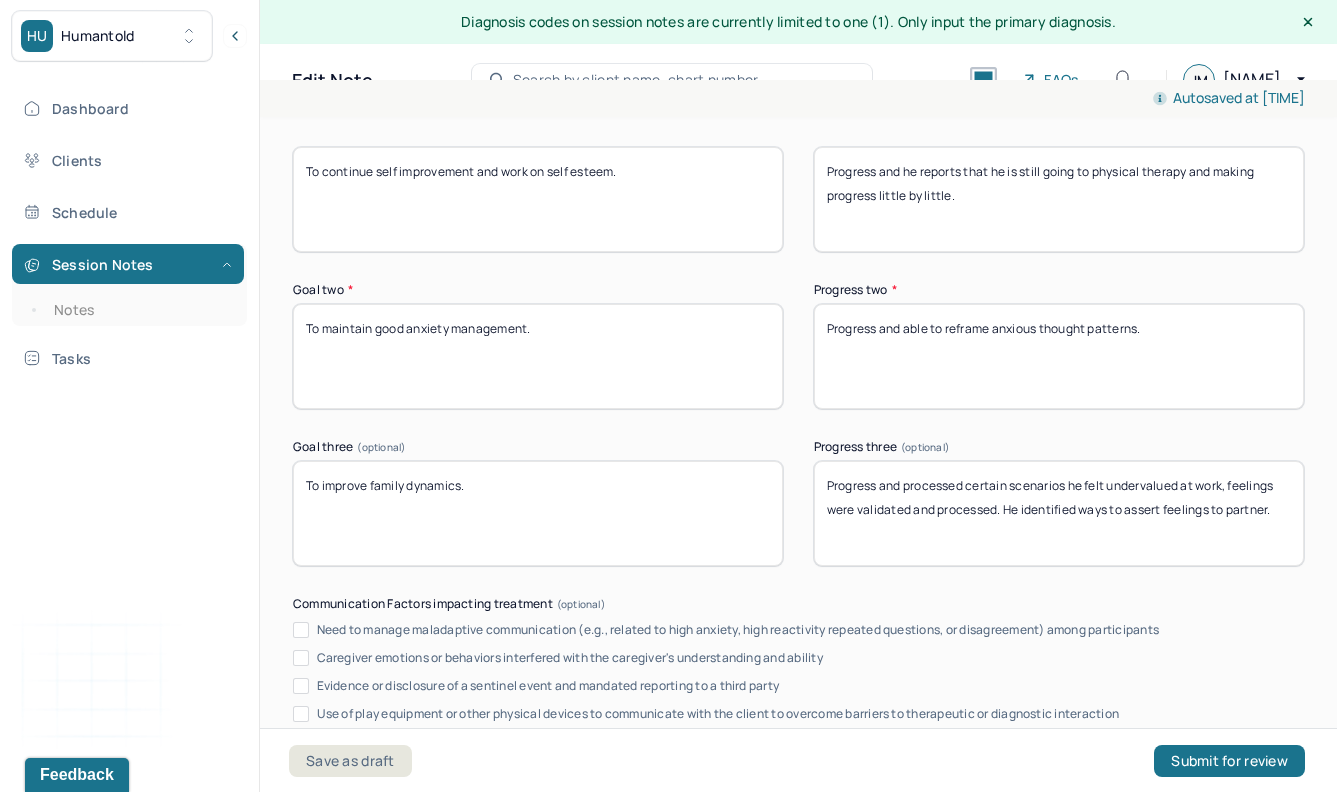 scroll, scrollTop: 3166, scrollLeft: 0, axis: vertical 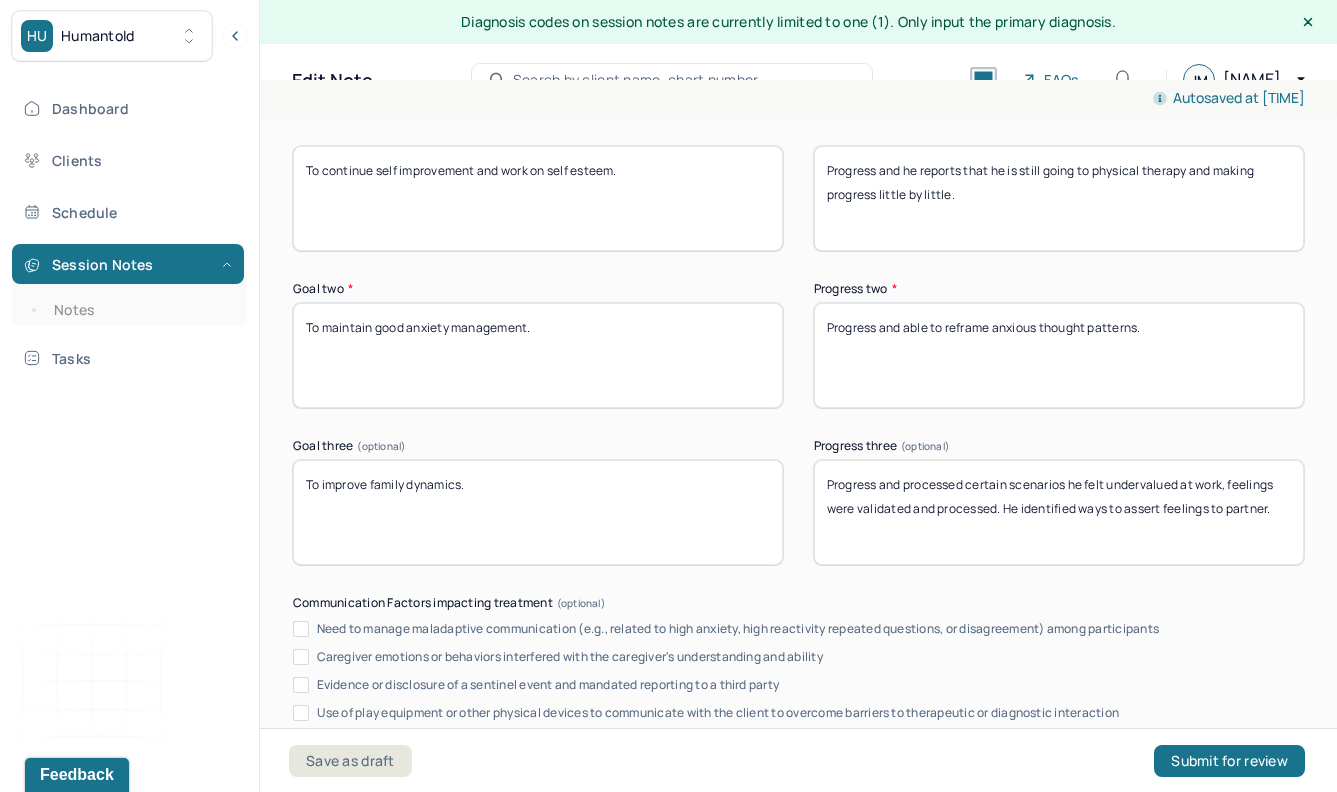 drag, startPoint x: 1291, startPoint y: 511, endPoint x: 811, endPoint y: 477, distance: 481.20267 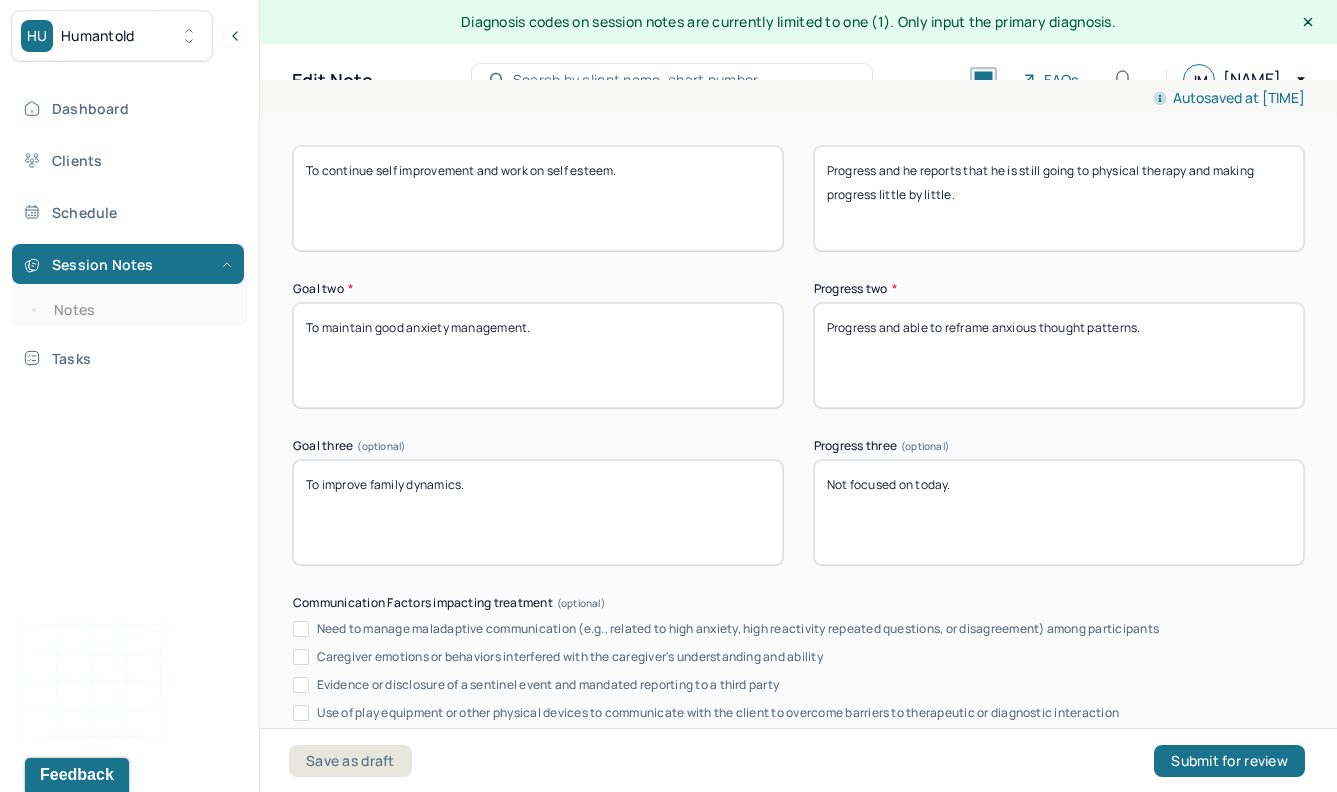 type on "Not focused on today." 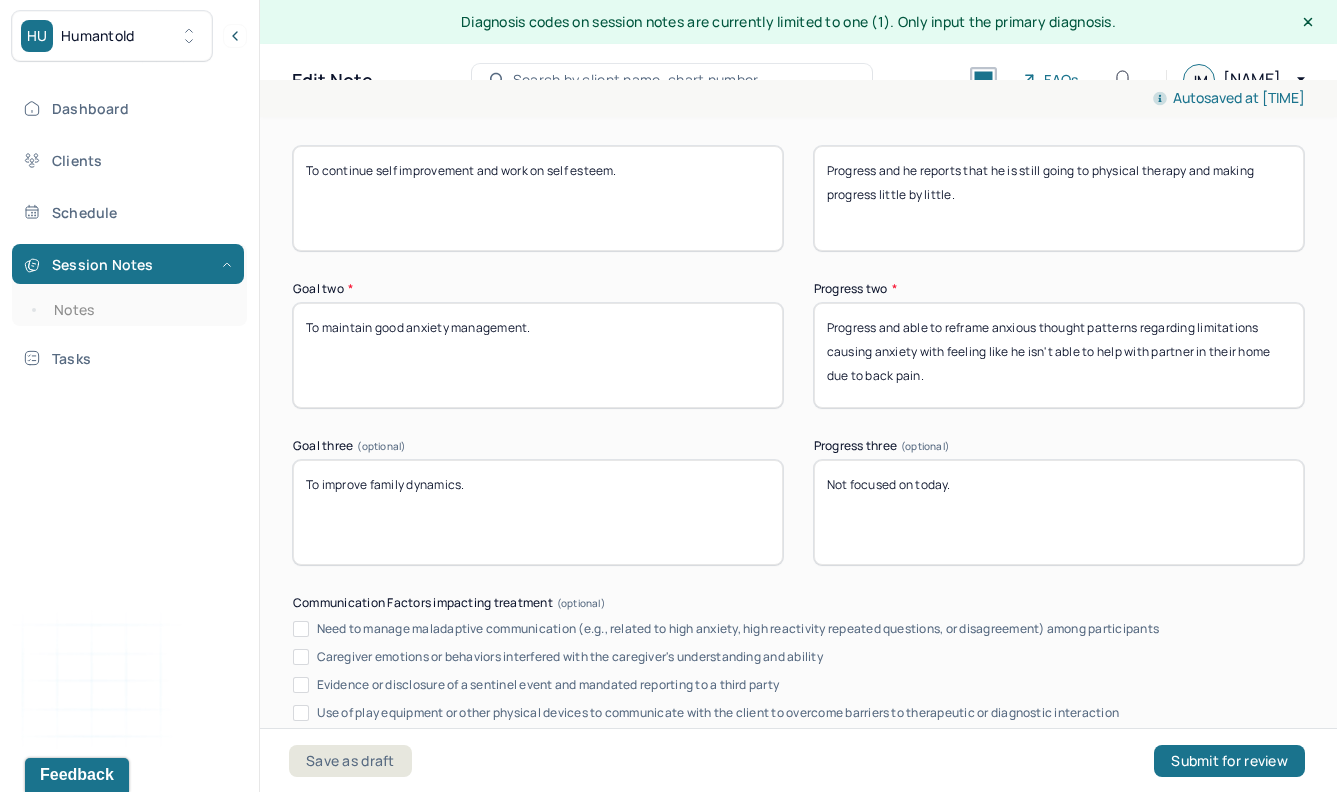 scroll, scrollTop: 3614, scrollLeft: 0, axis: vertical 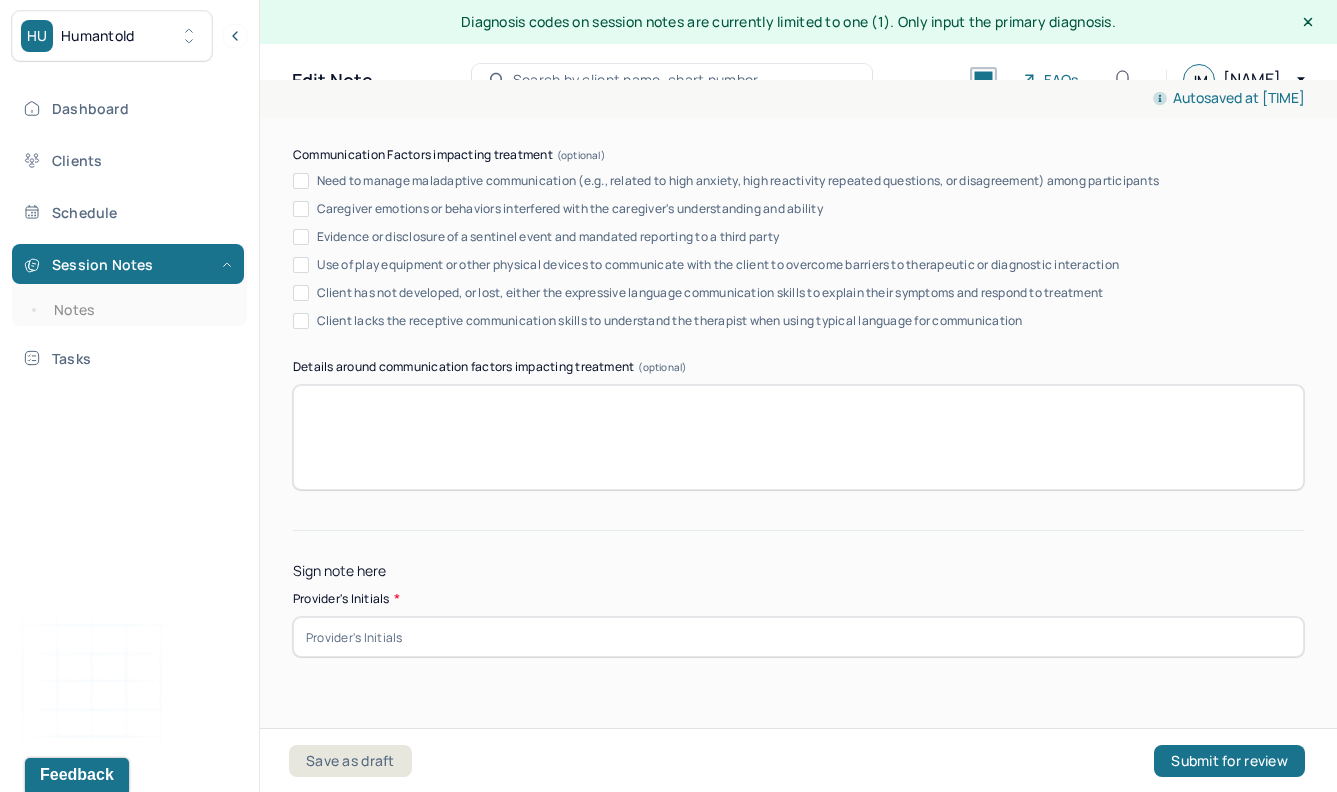 type on "Progress and able to reframe anxious thought patterns regarding limitations causing anxiety with feeling like he isn't able to help with partner in their home due to back pain." 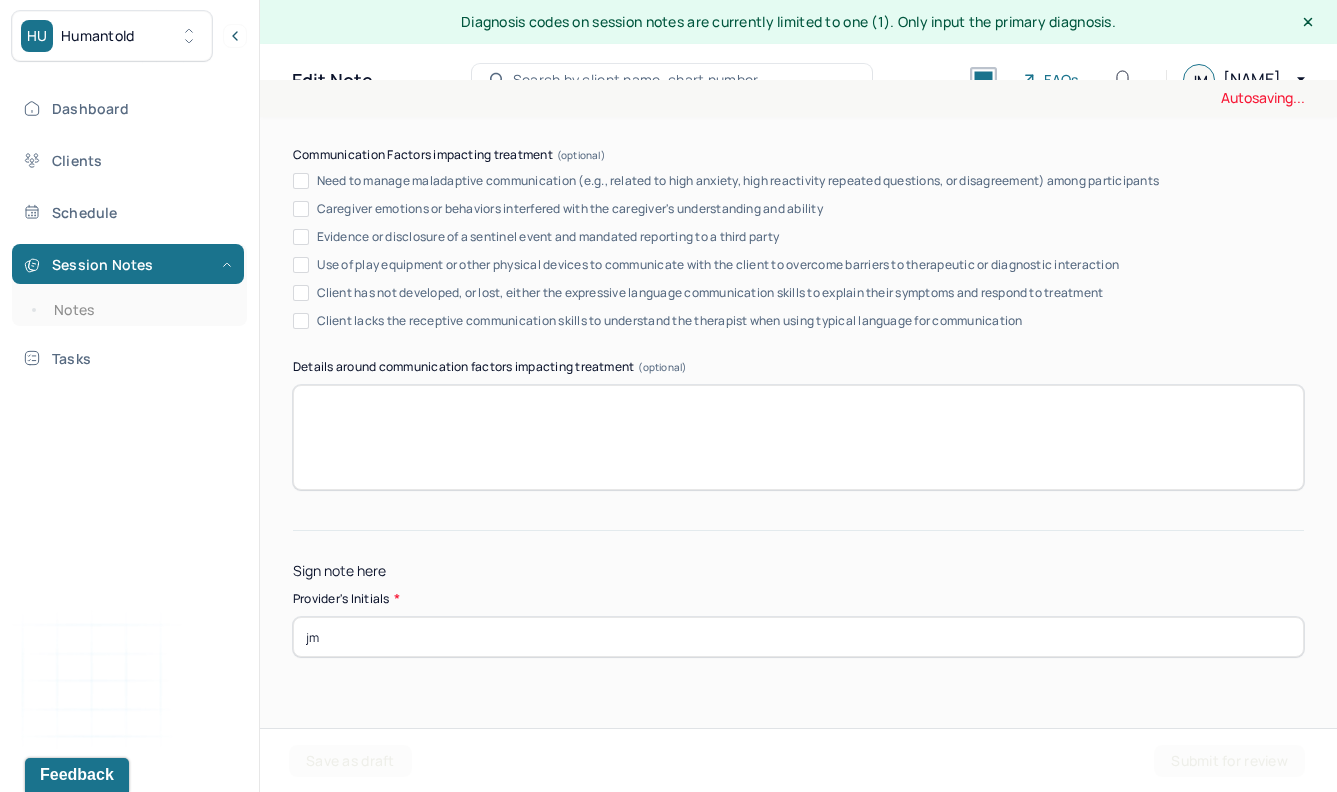 type on "jm" 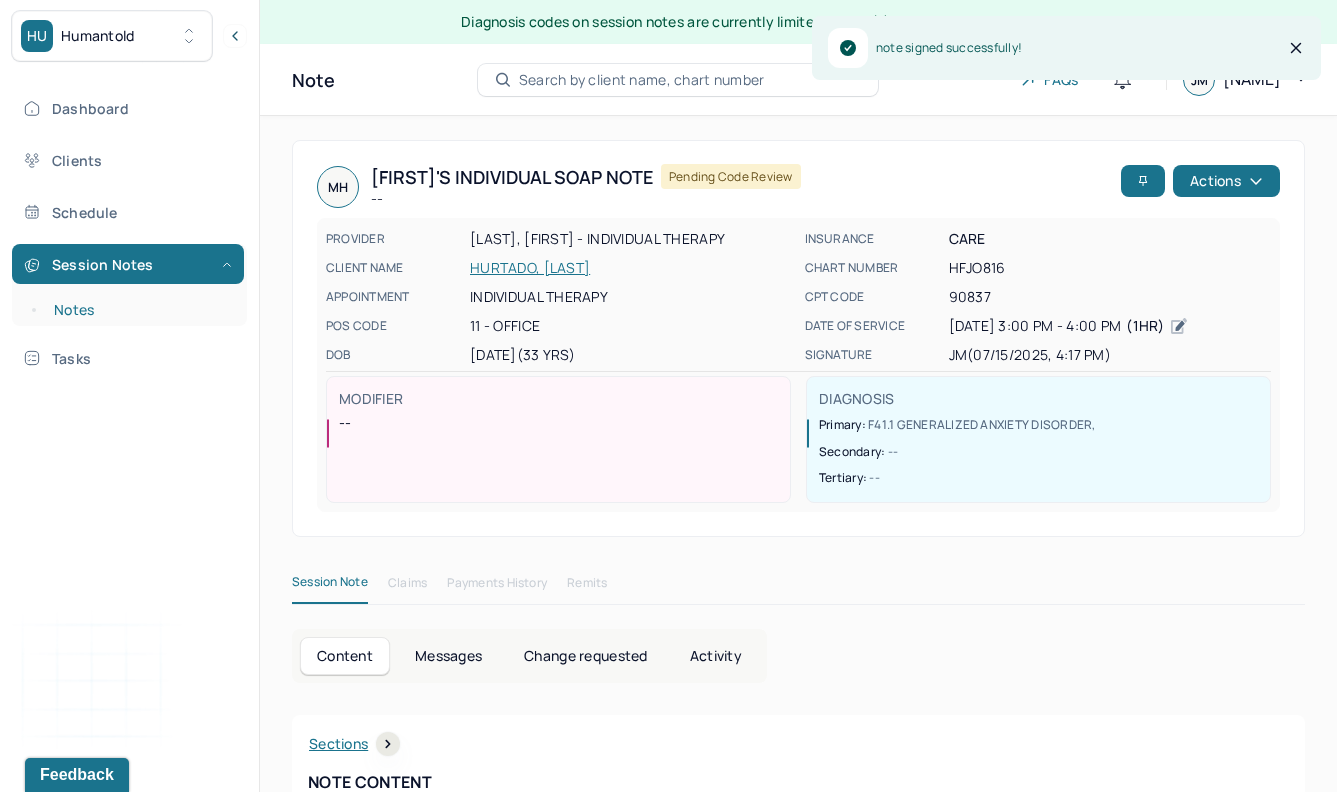 click on "Notes" at bounding box center [139, 310] 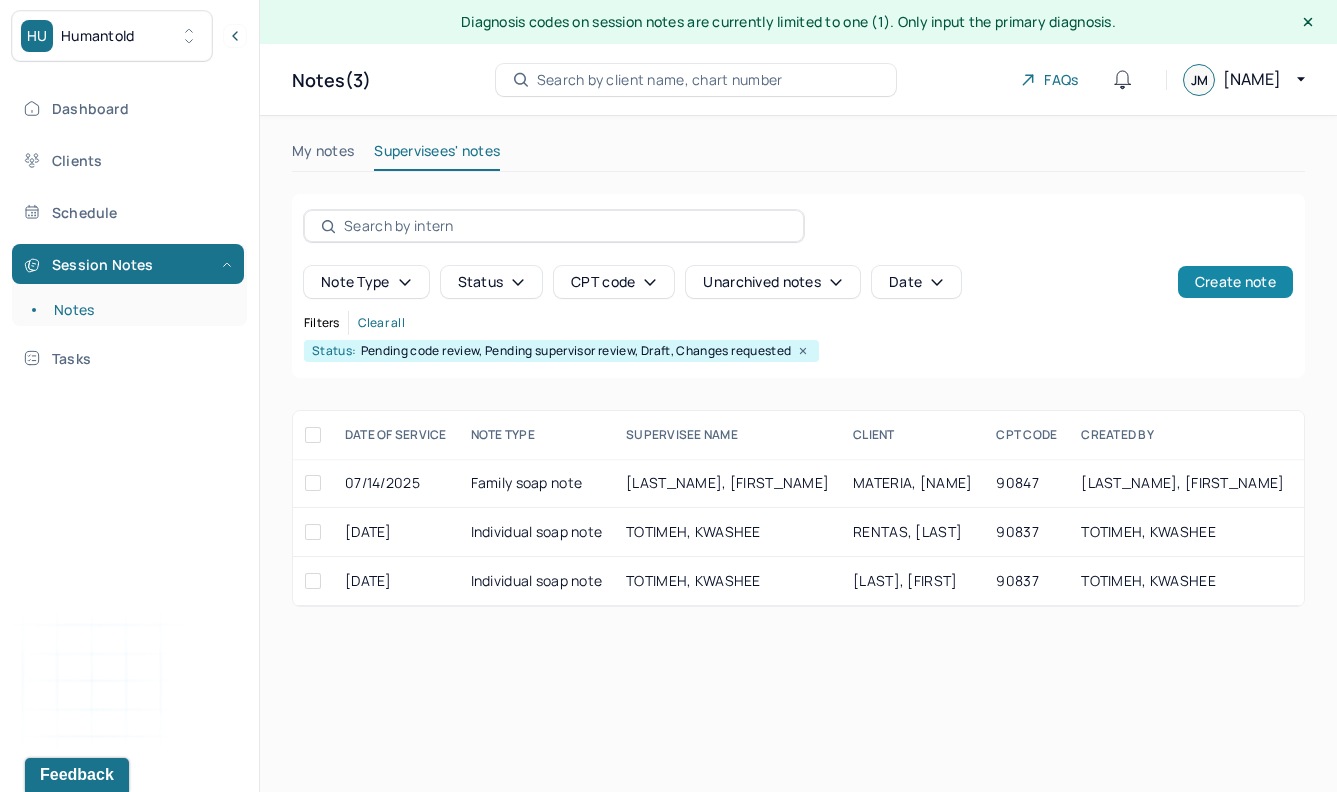 click on "Create note" at bounding box center (1235, 282) 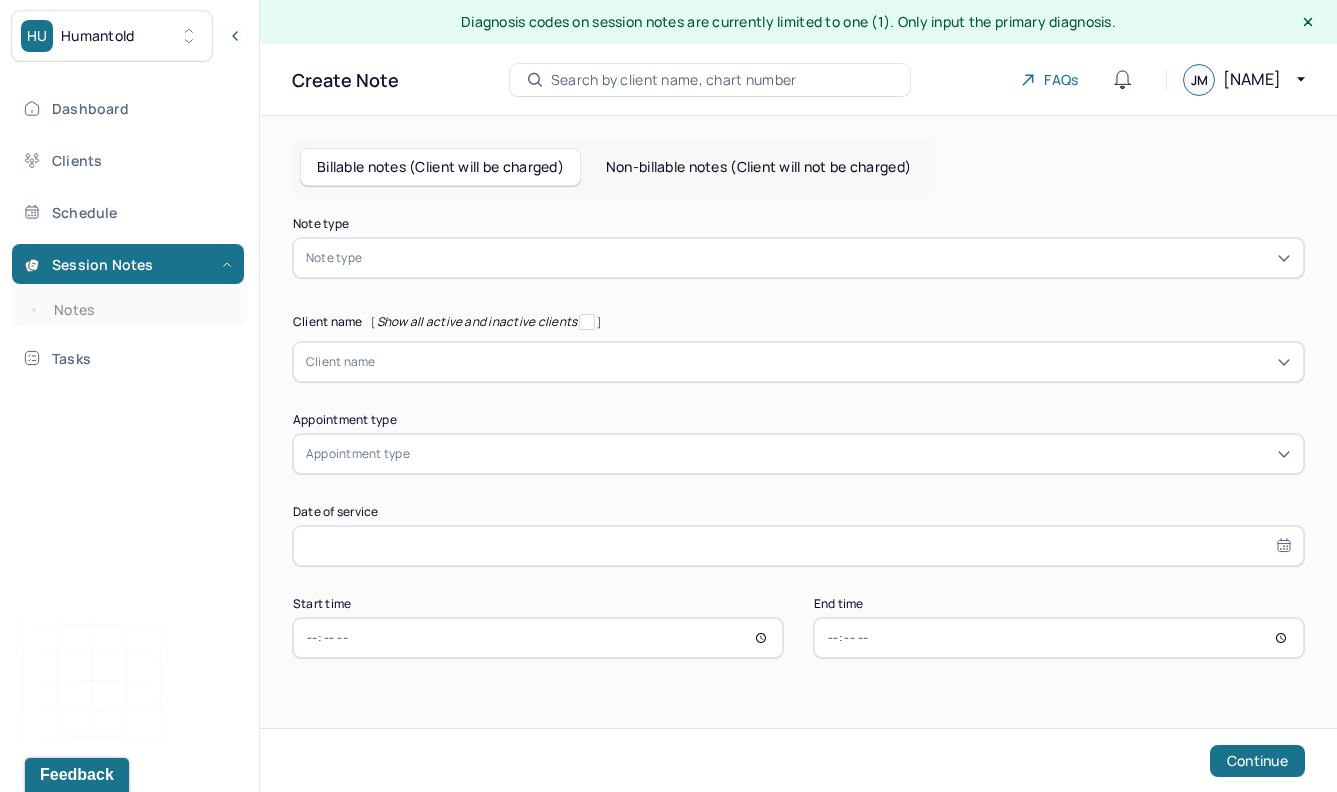 click at bounding box center [828, 258] 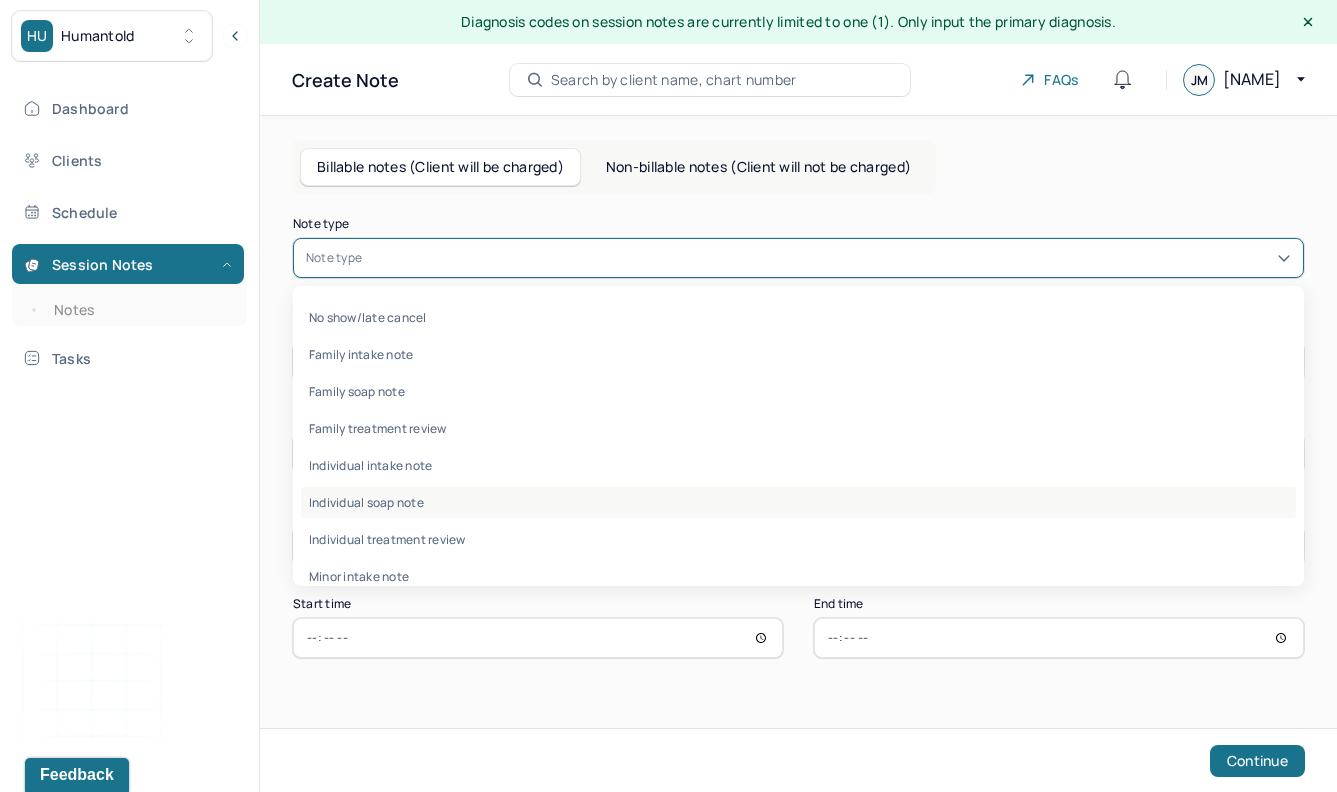 click on "Individual soap note" at bounding box center [798, 502] 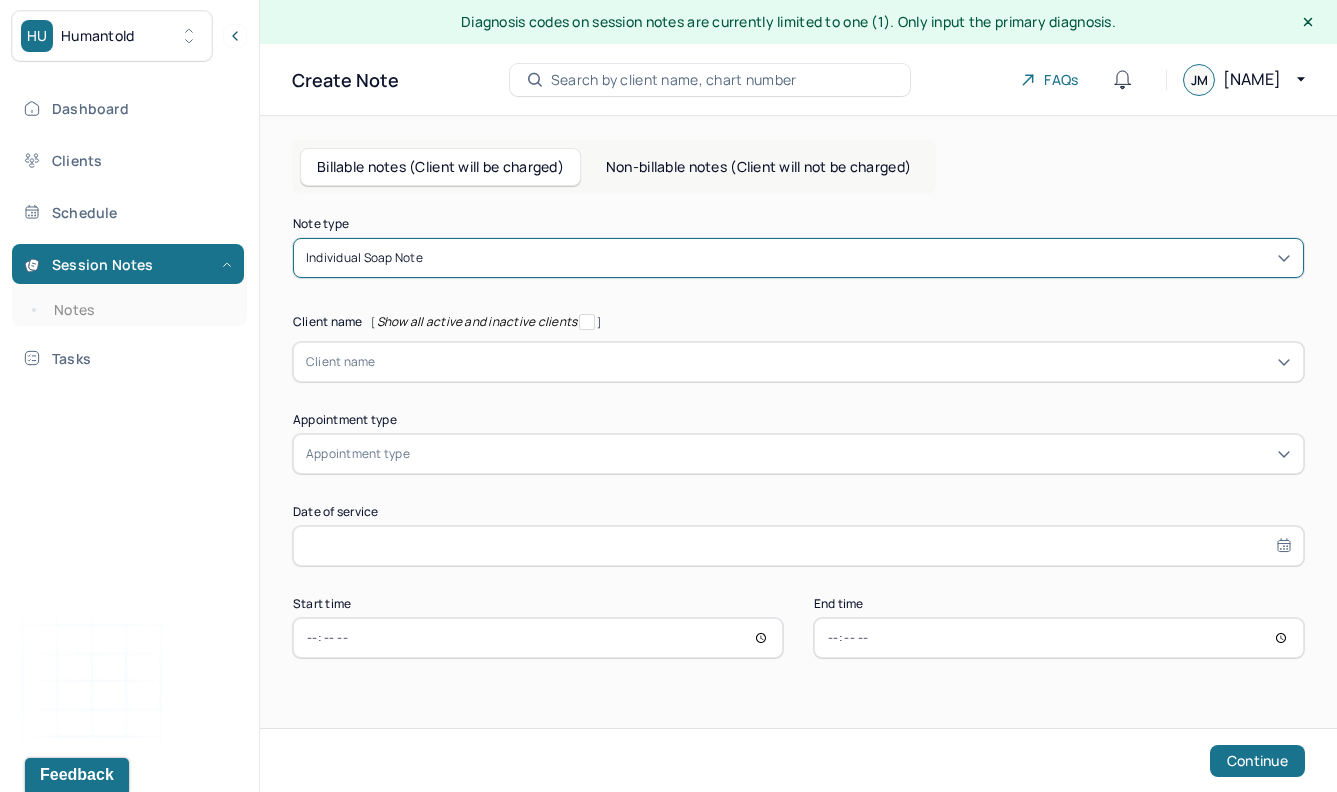 click at bounding box center [833, 362] 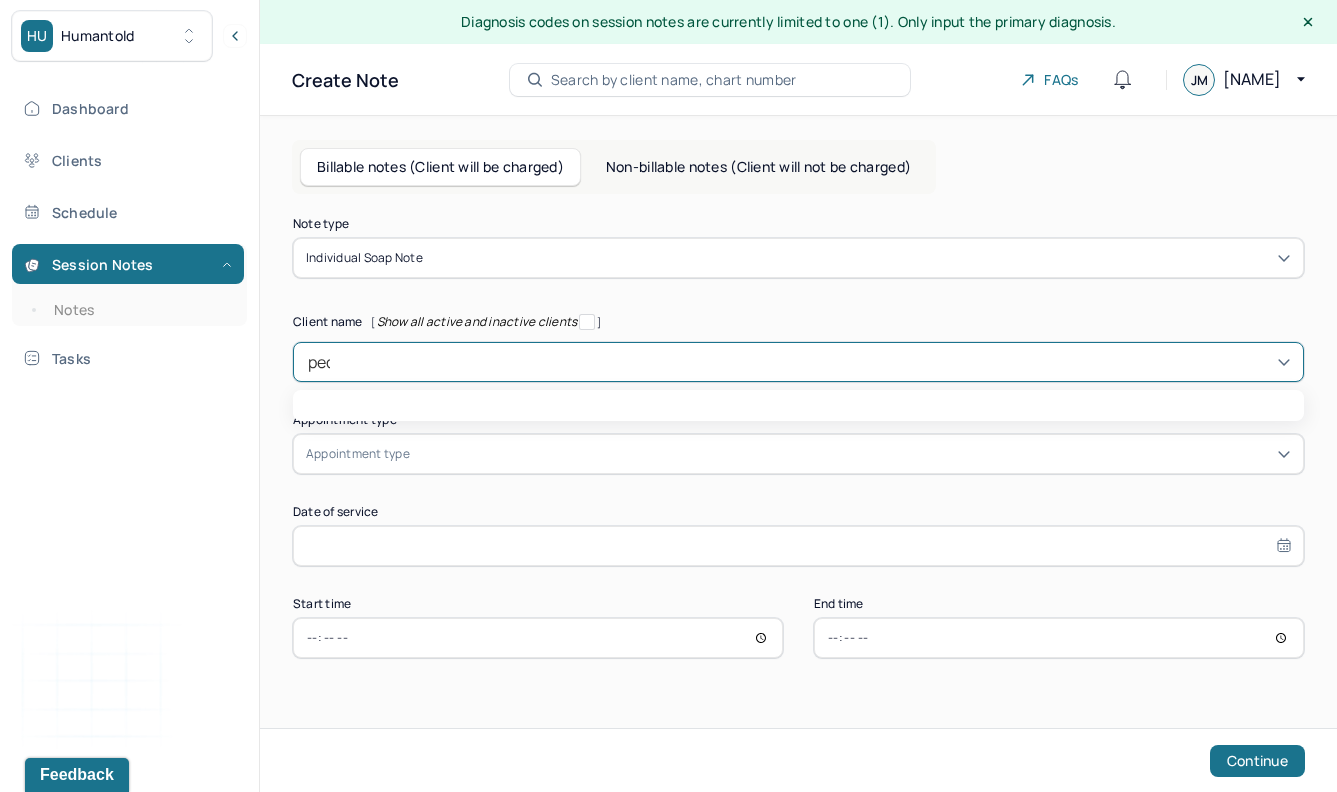 type on "[FIRST]" 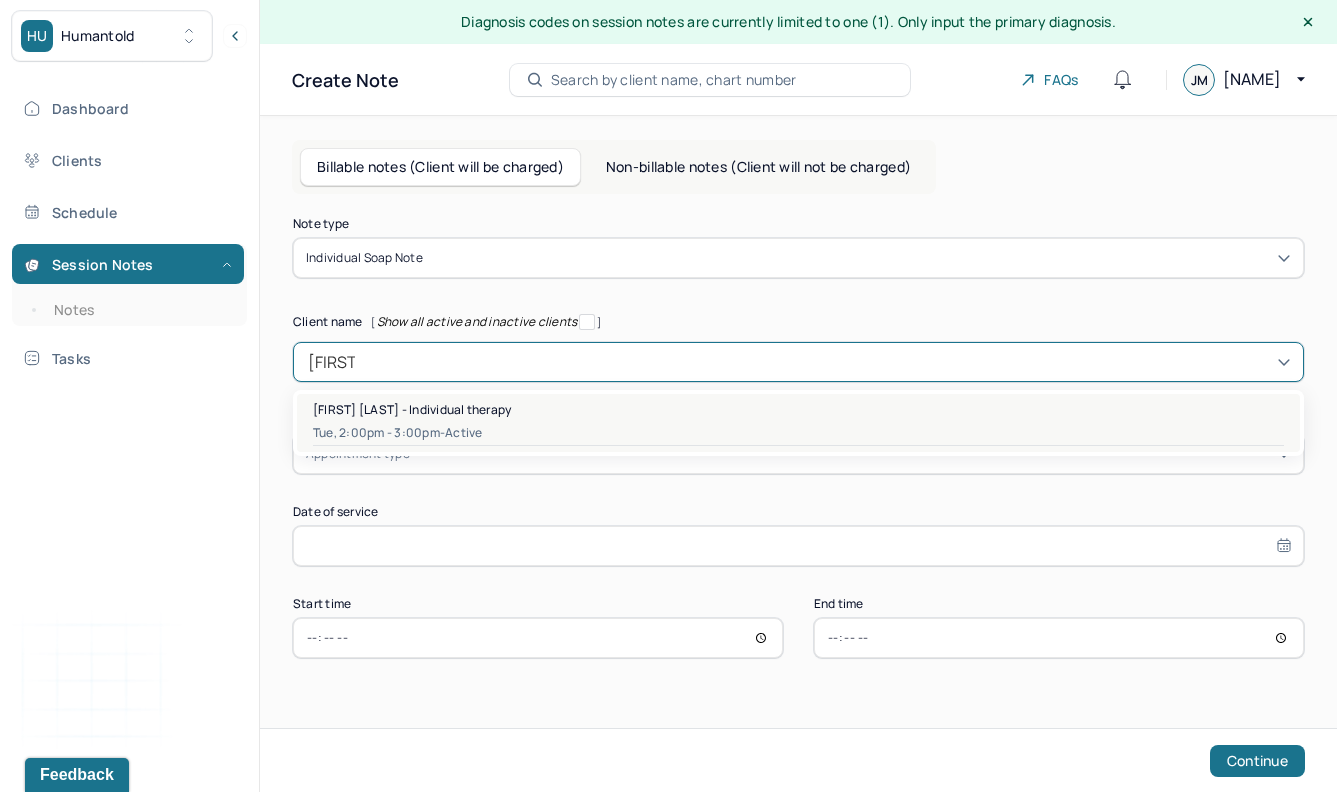 click on "[FIRST] [LAST] - Individual therapy" at bounding box center [412, 409] 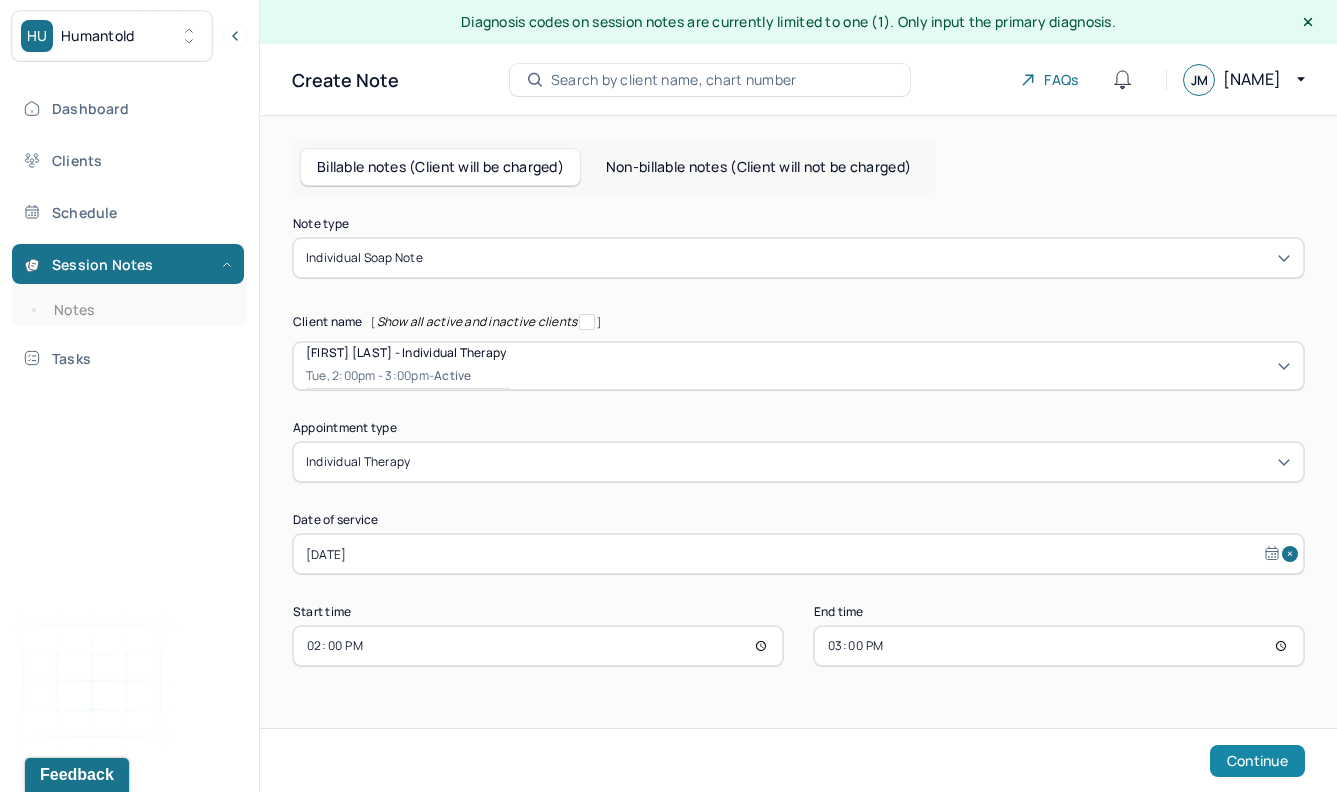 click on "Continue" at bounding box center (1257, 761) 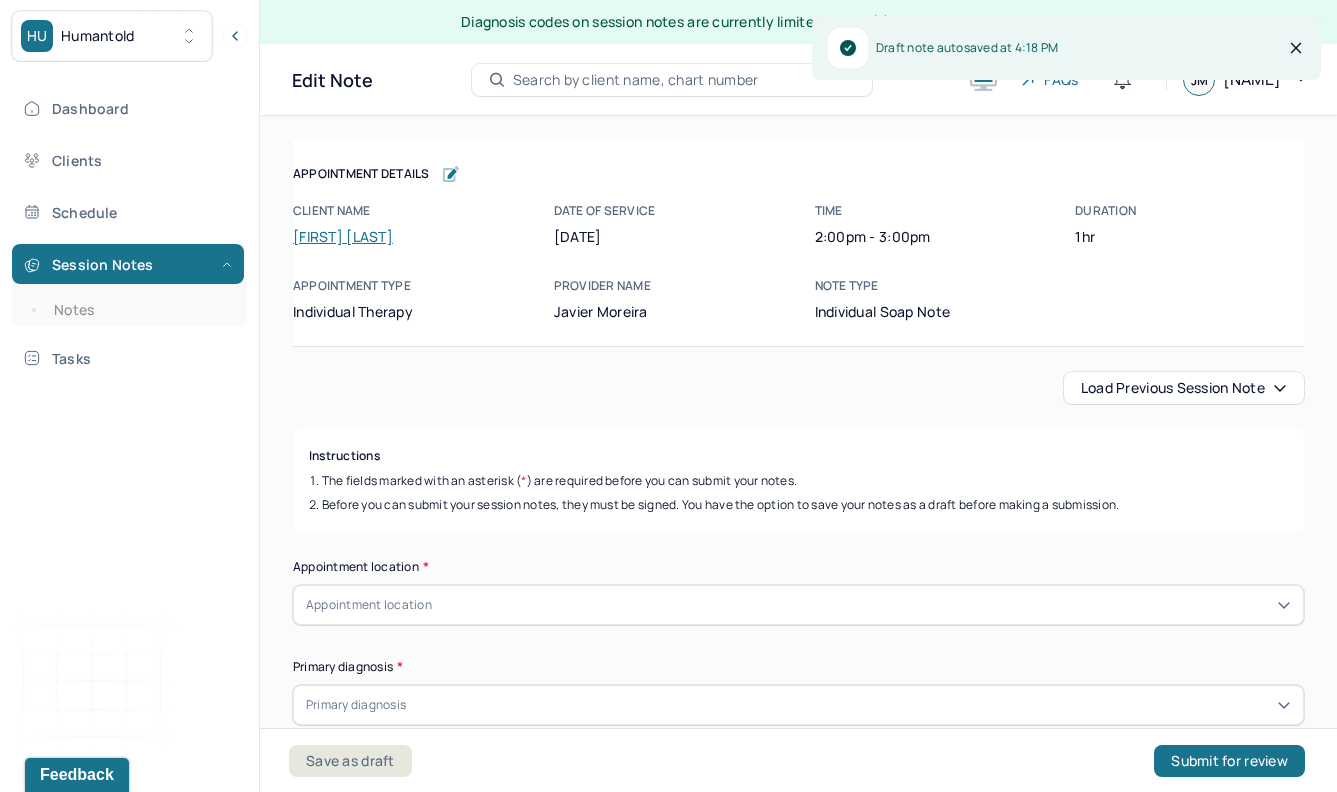 click on "Load previous session note" at bounding box center (1184, 388) 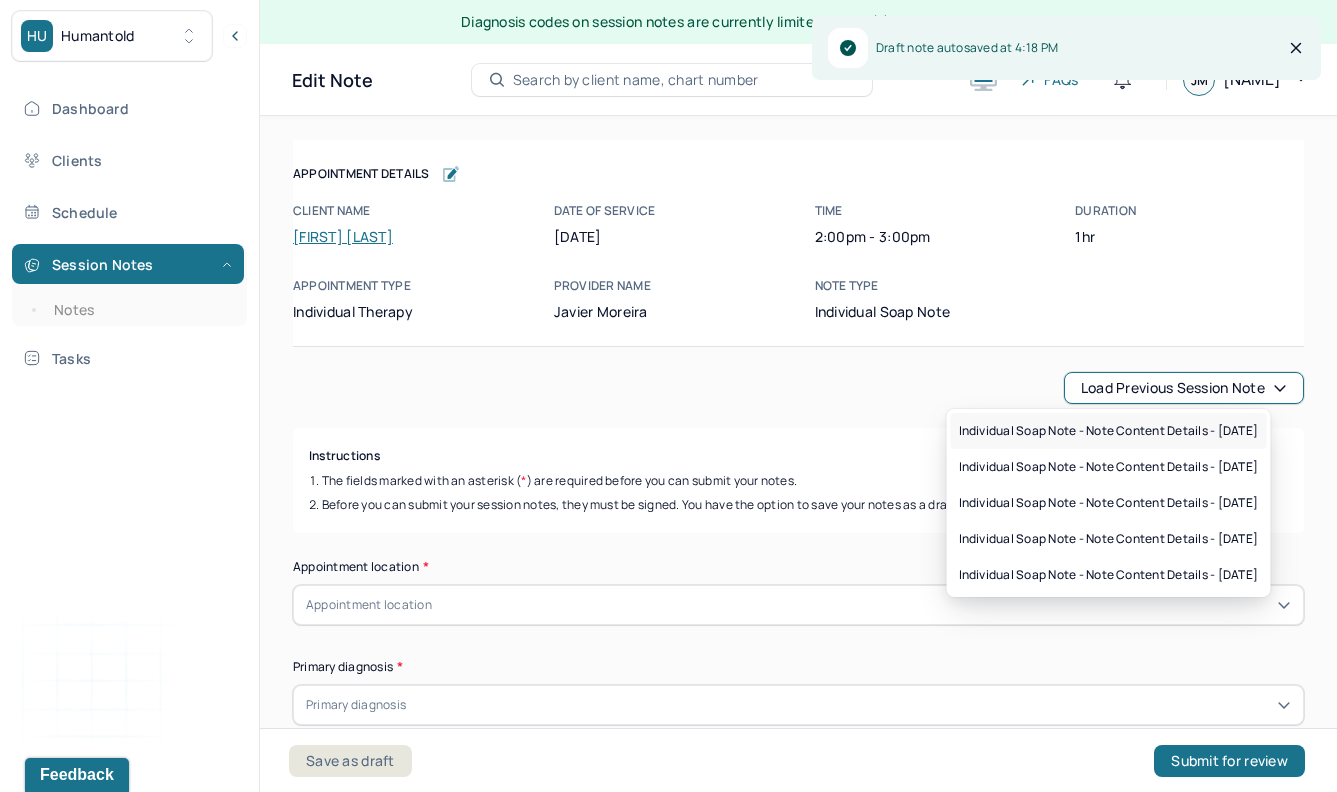 click on "Individual soap note   - Note content Details -   [DATE]" at bounding box center [1109, 431] 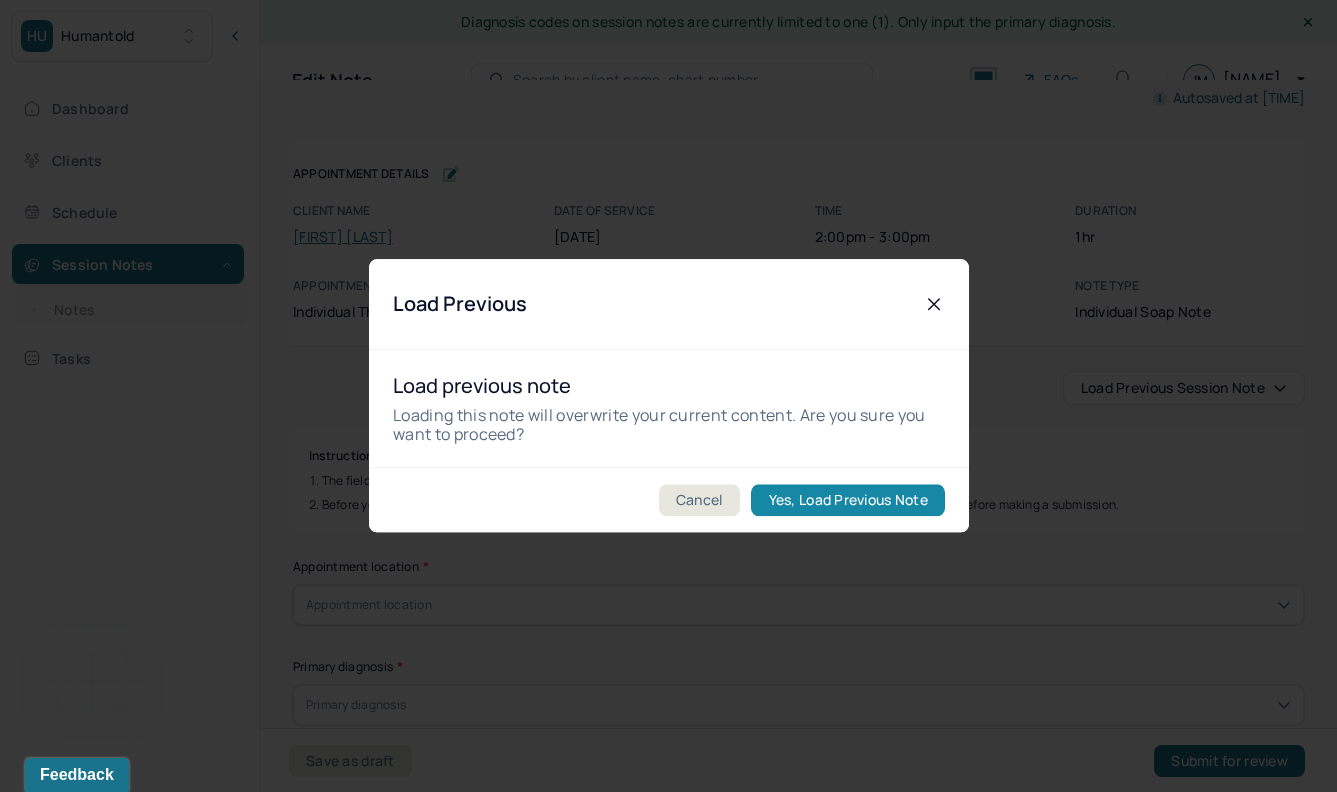 click on "Cancel     Yes, Load Previous Note" at bounding box center (669, 500) 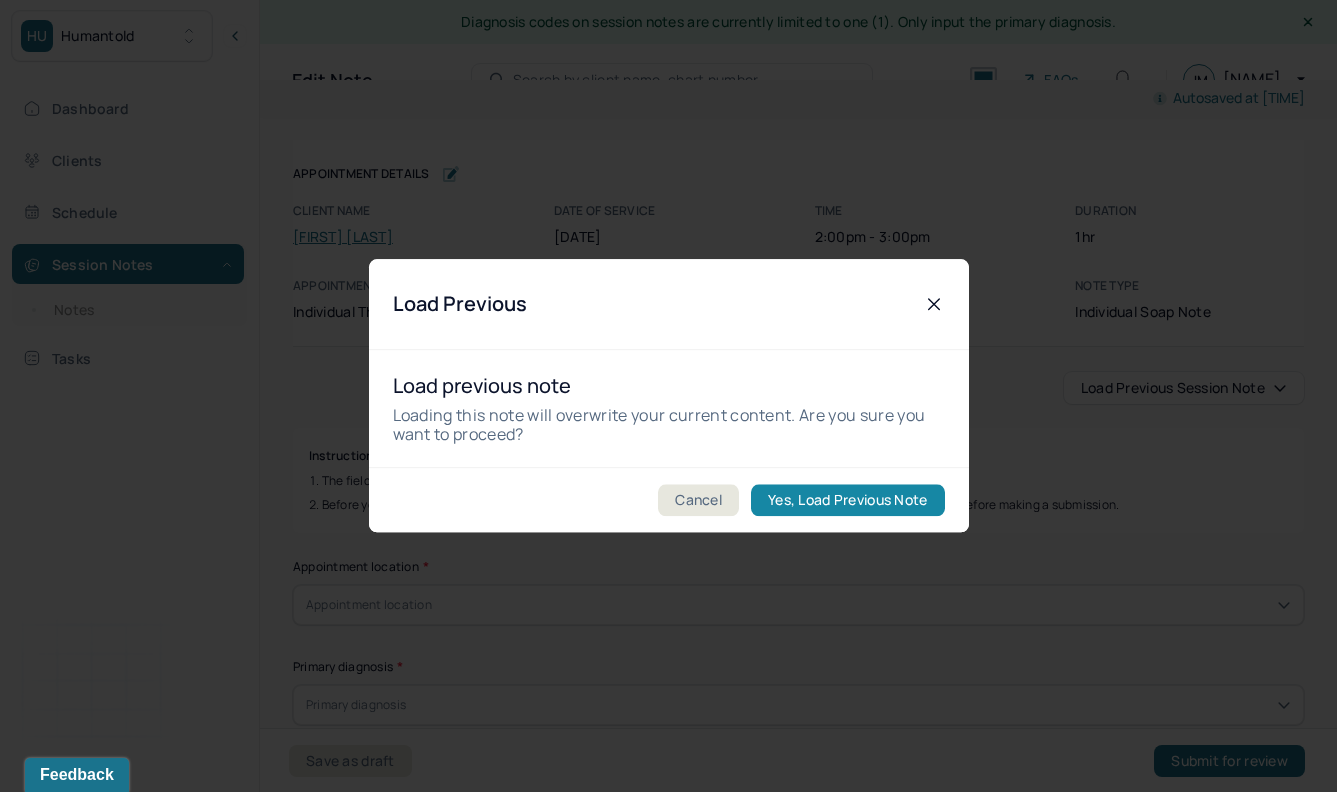 click on "Yes, Load Previous Note" at bounding box center (847, 501) 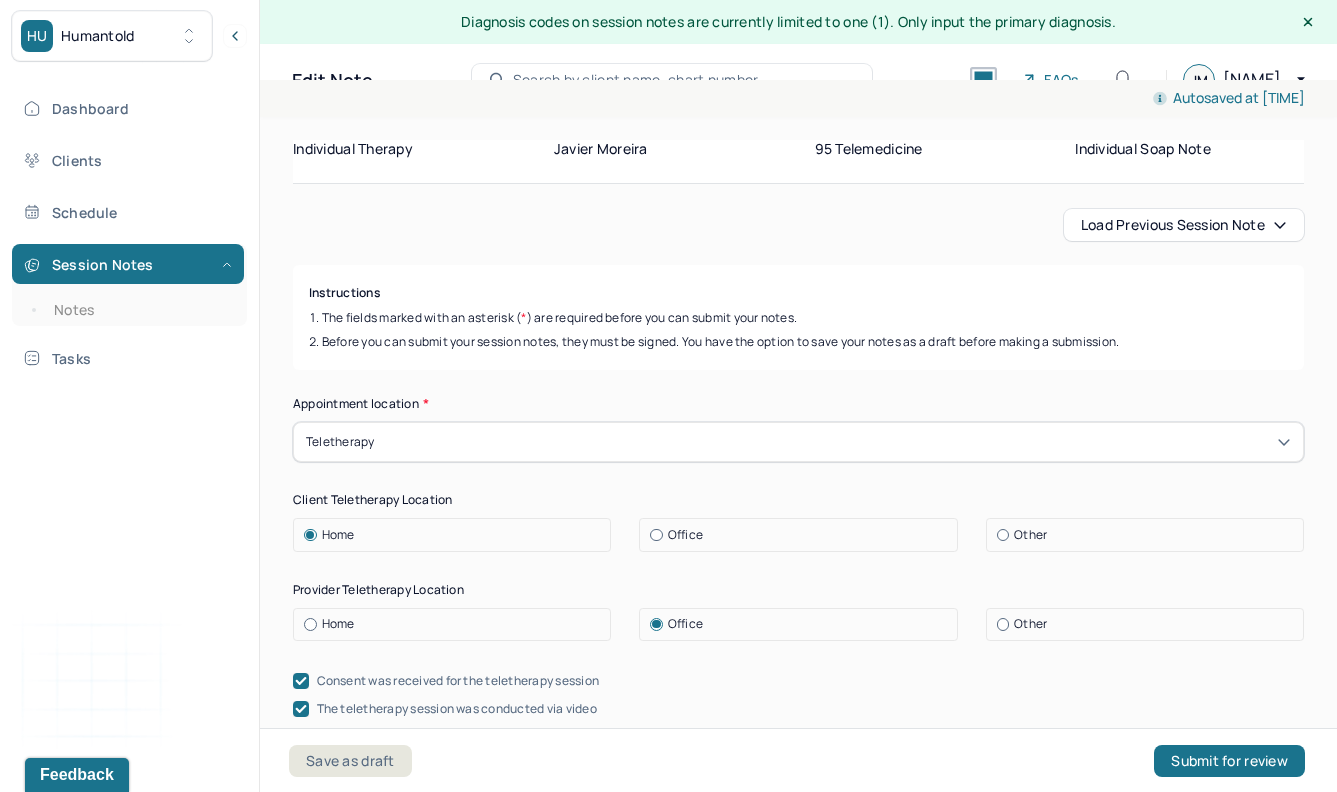 scroll, scrollTop: 156, scrollLeft: 0, axis: vertical 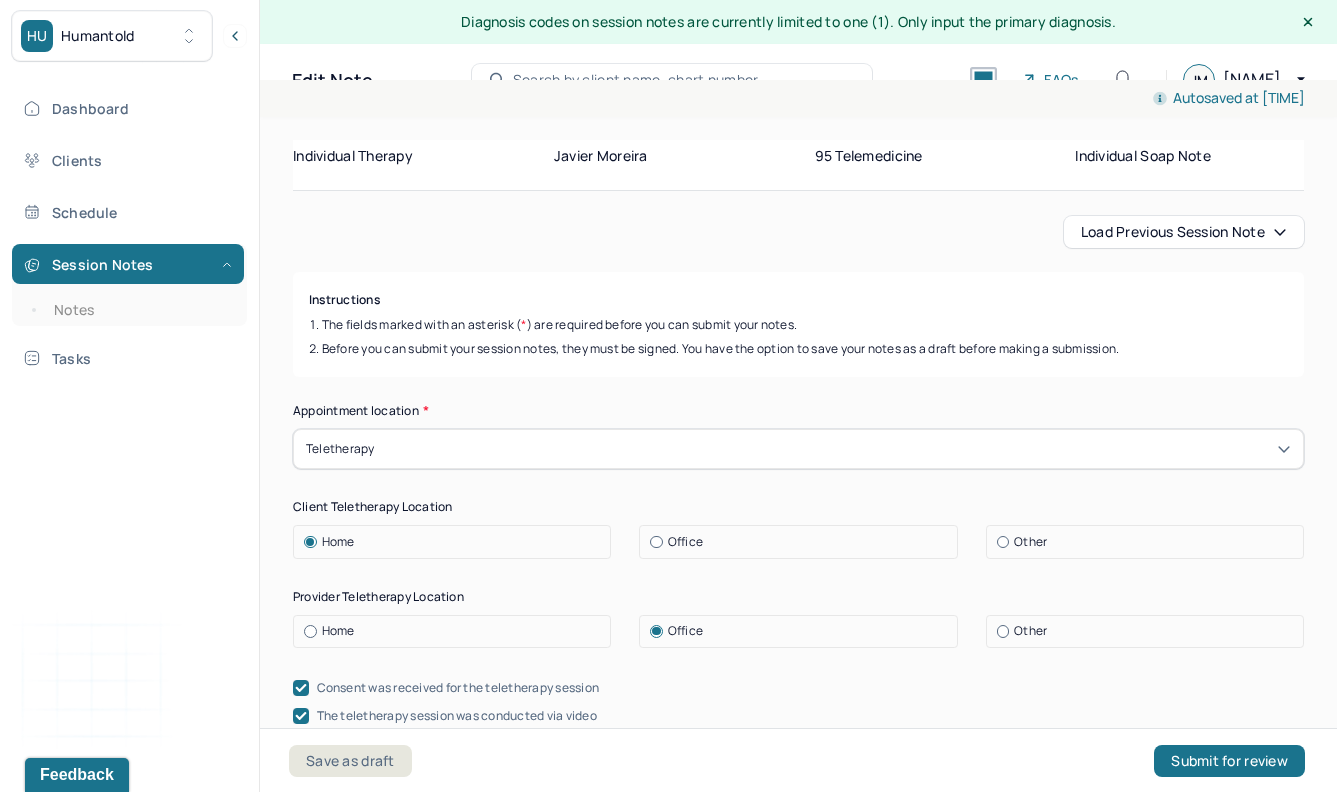 click on "Teletherapy" at bounding box center (798, 449) 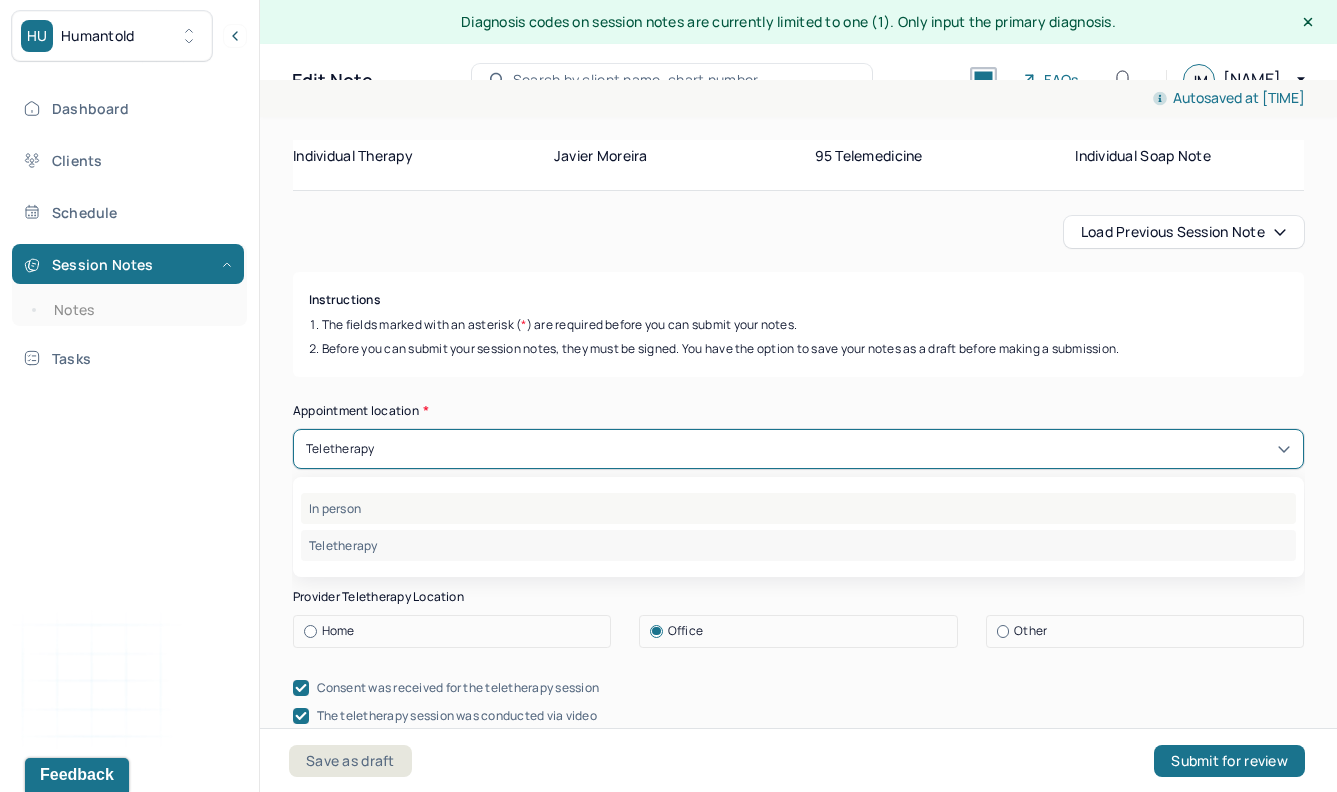 click on "In person" at bounding box center (798, 508) 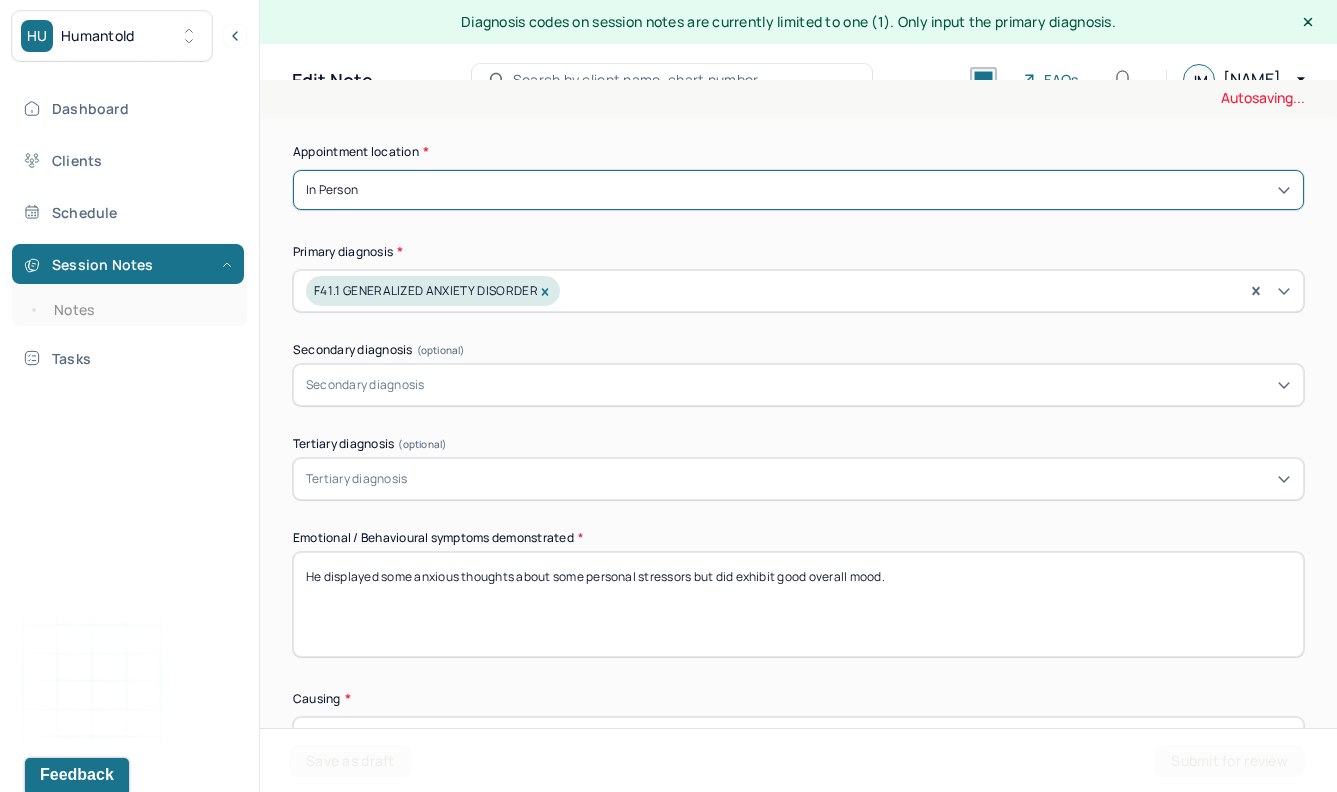 scroll, scrollTop: 462, scrollLeft: 0, axis: vertical 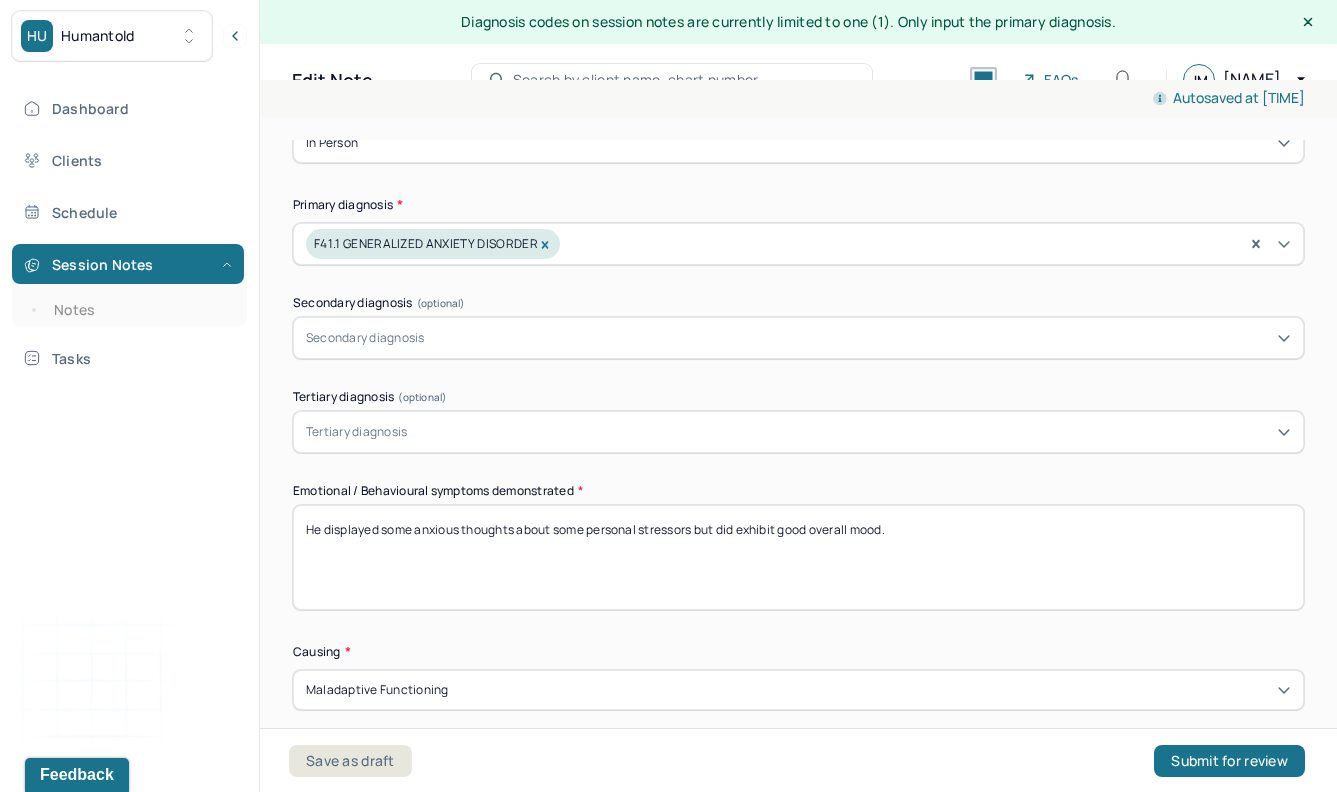 drag, startPoint x: 944, startPoint y: 538, endPoint x: 519, endPoint y: 535, distance: 425.0106 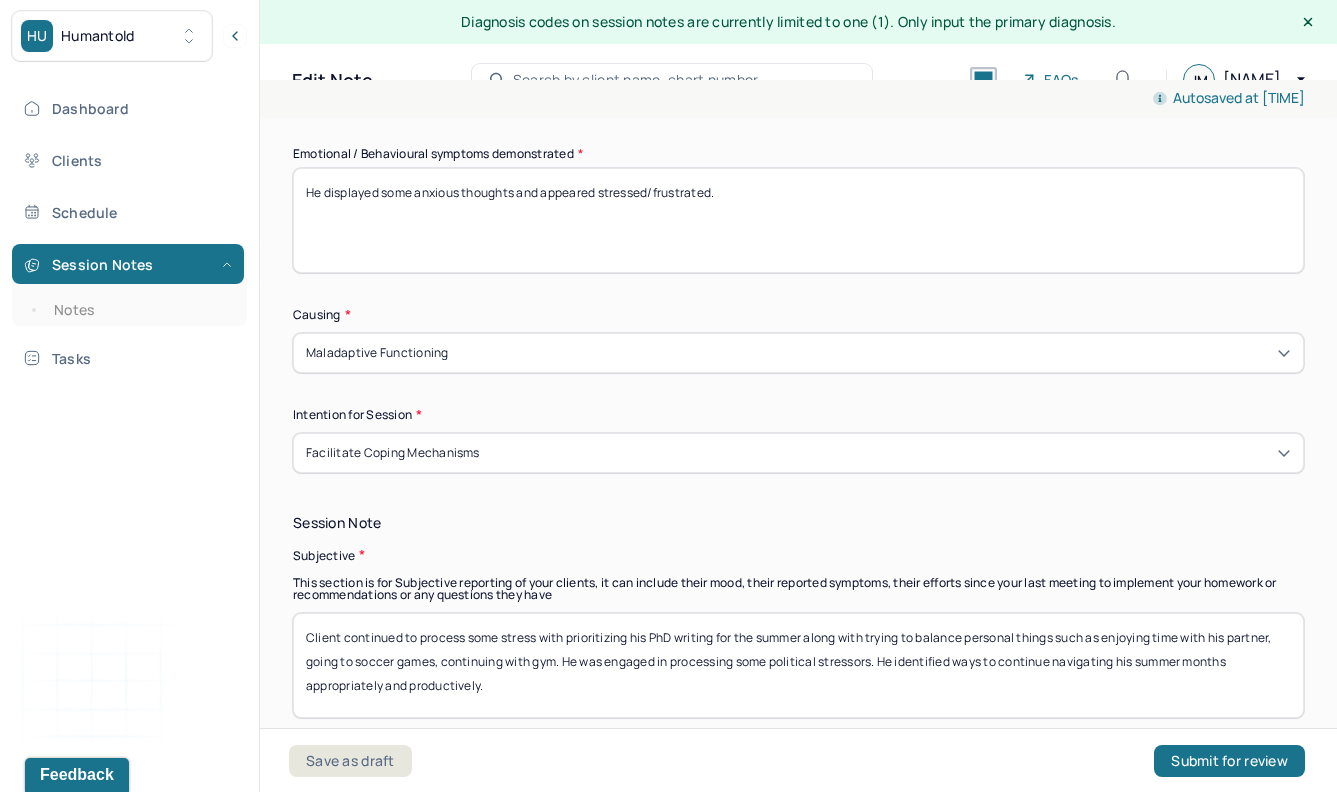 scroll, scrollTop: 876, scrollLeft: 0, axis: vertical 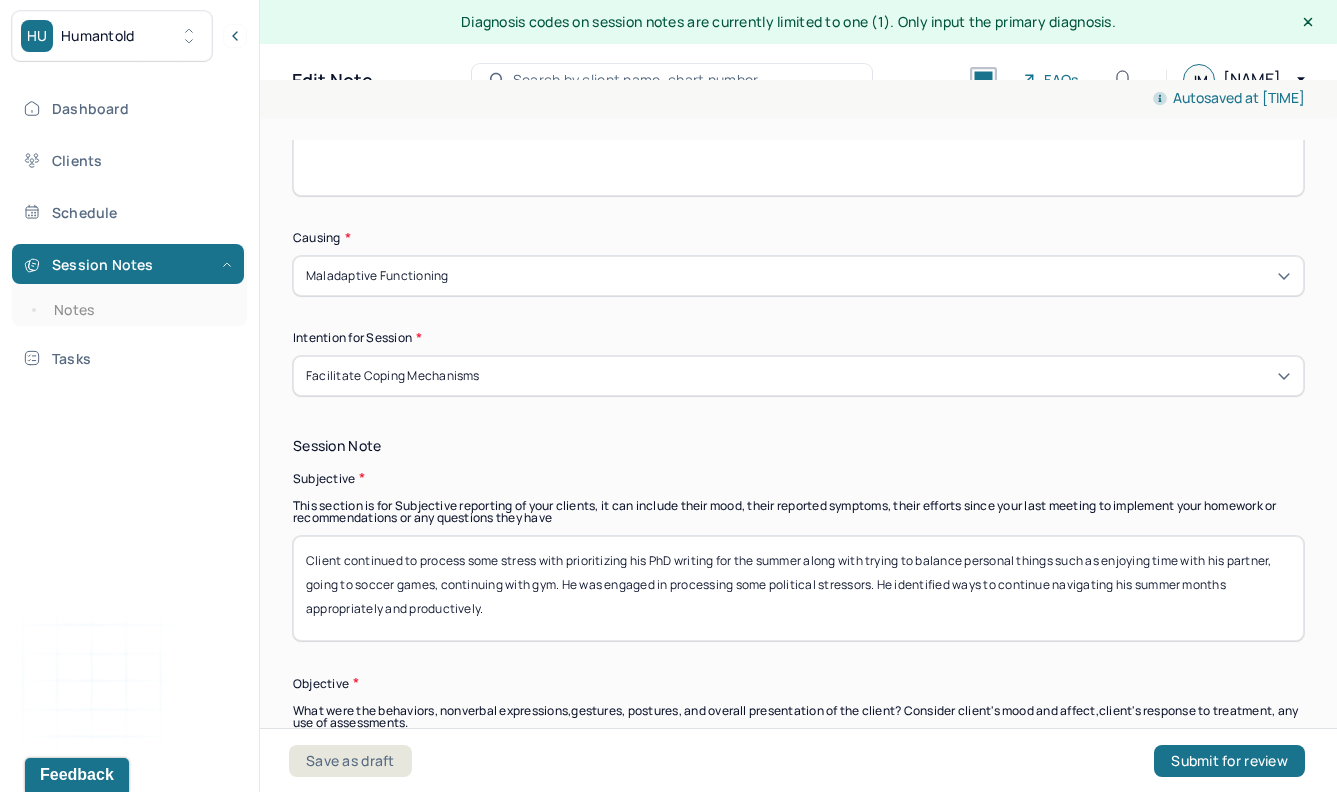 type on "He displayed some anxious thoughts and appeared stressed/frustrated." 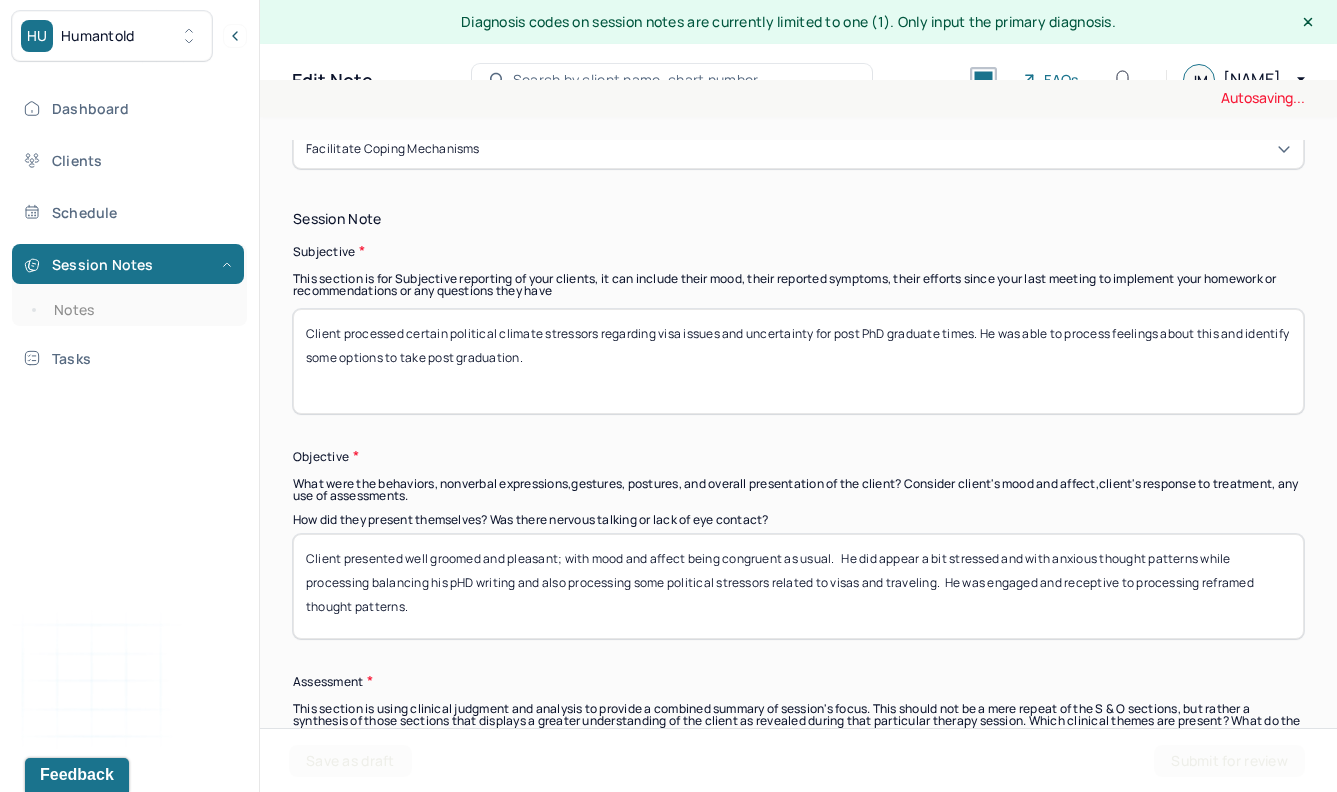 scroll, scrollTop: 1193, scrollLeft: 0, axis: vertical 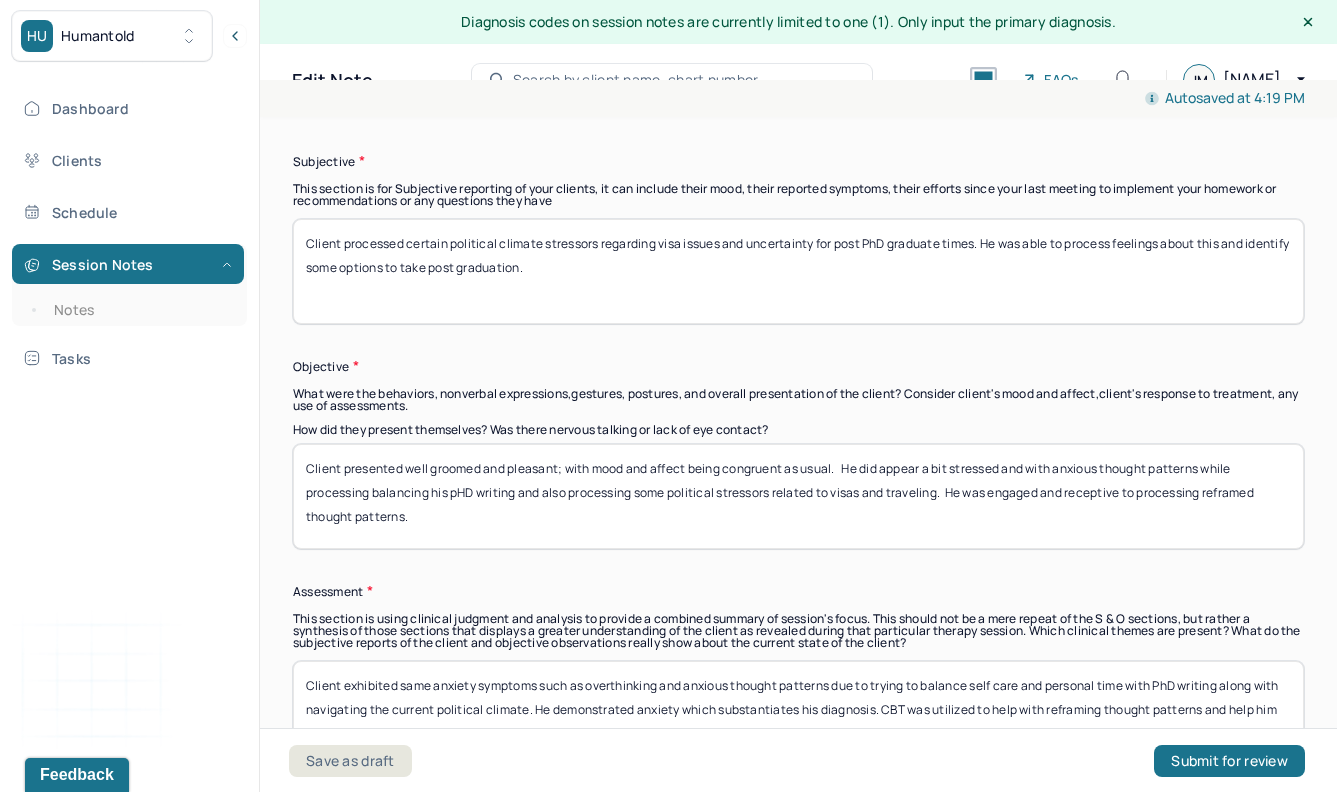 click on "Client processed certain political climate stressors regarding visa issues and uncertainty for post PhD graduate times. He was able to process feelings about this and identify some options to take post graduation." at bounding box center [798, 271] 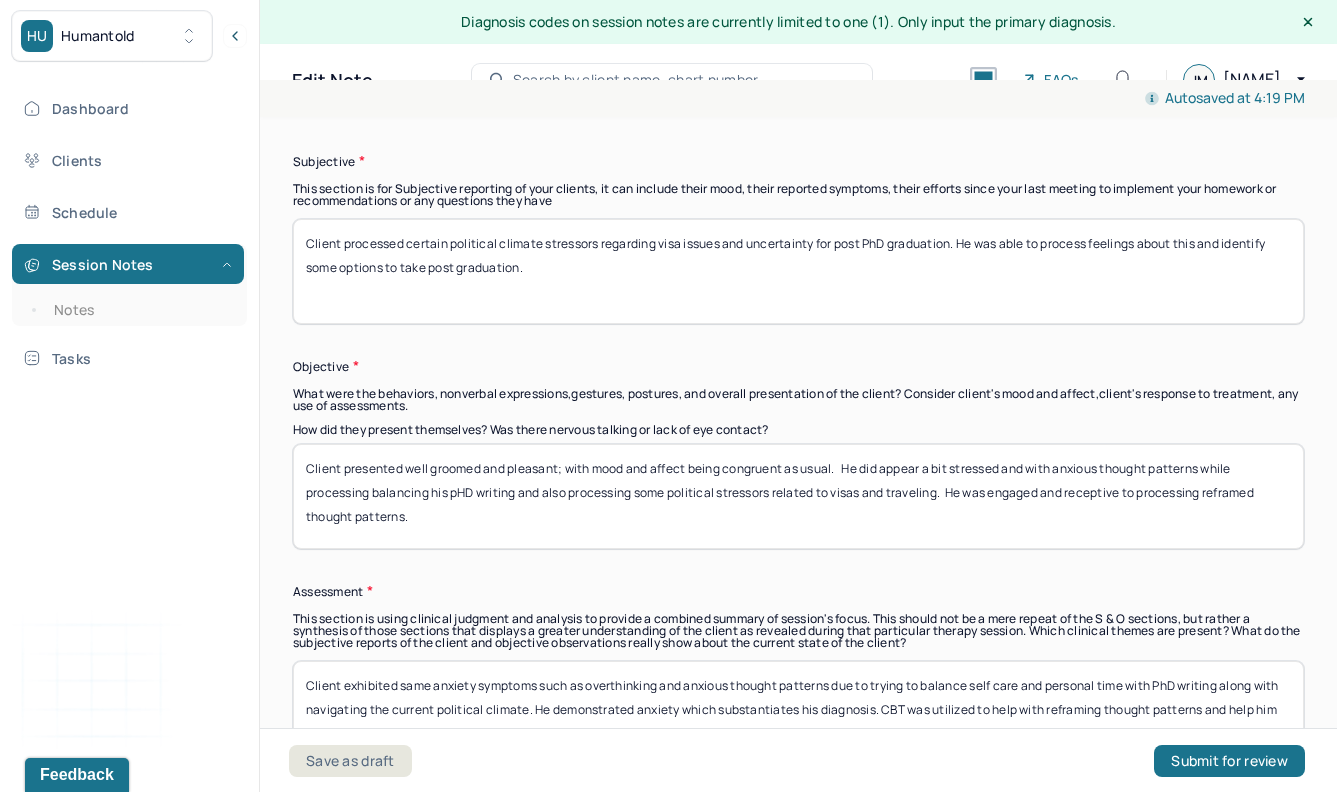 click on "Client processed certain political climate stressors regarding visa issues and uncertainty for post PhD graduation. He was able to process feelings about this and identify some options to take post graduation." at bounding box center (798, 271) 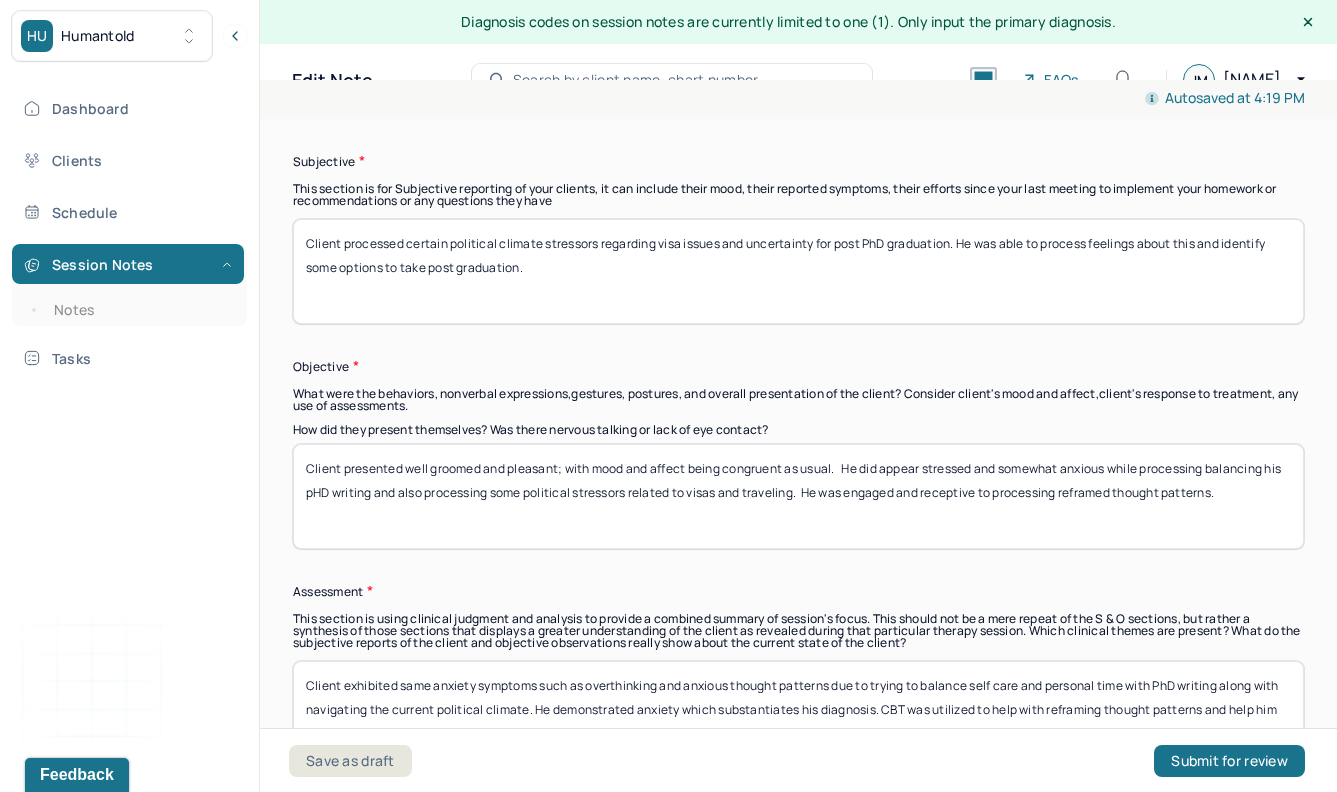 drag, startPoint x: 492, startPoint y: 491, endPoint x: 1217, endPoint y: 471, distance: 725.2758 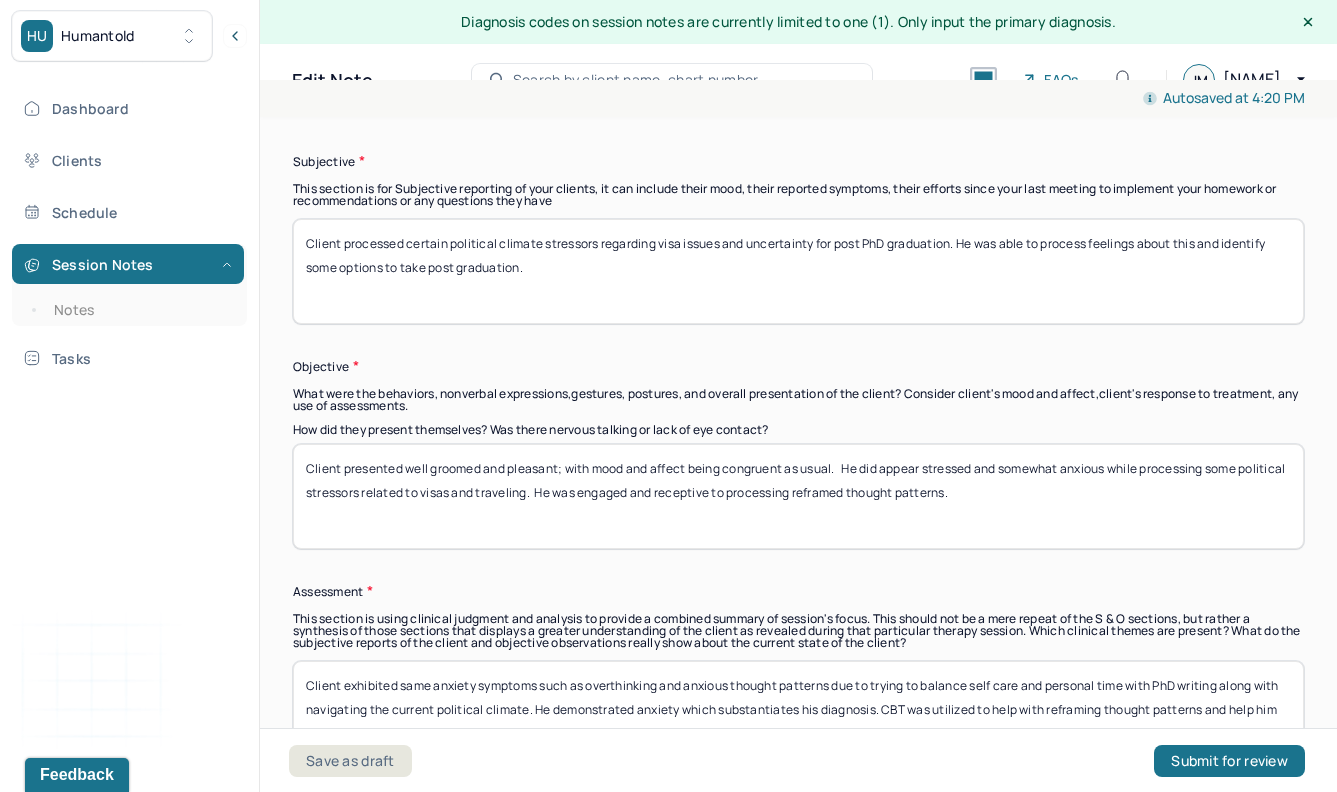 click on "Client presented well groomed and pleasant; with mood and affect being congruent as usual.   He did appear stressed and somewhat anxious while processing some political stressors related to visas and traveling.  He was engaged and receptive to processing reframed thought patterns." at bounding box center [798, 496] 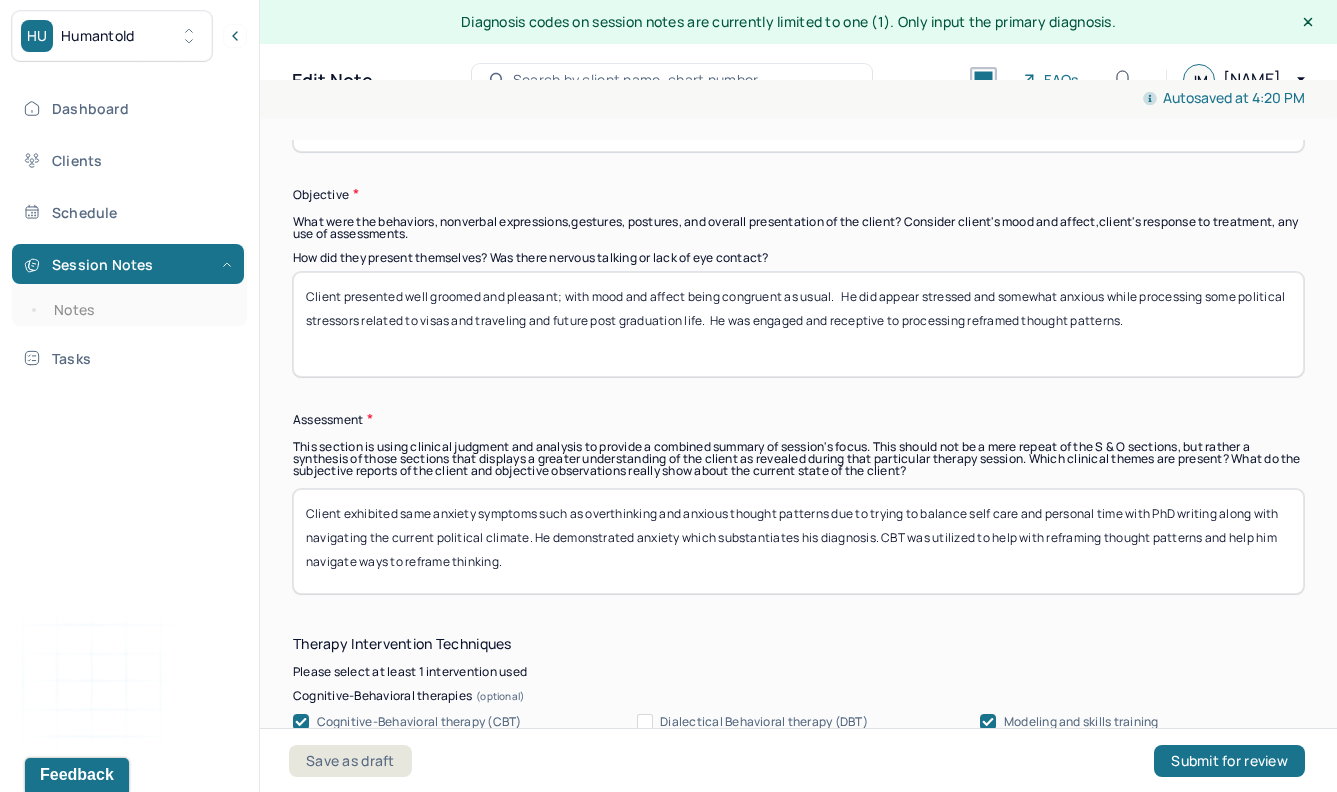 scroll, scrollTop: 1366, scrollLeft: 0, axis: vertical 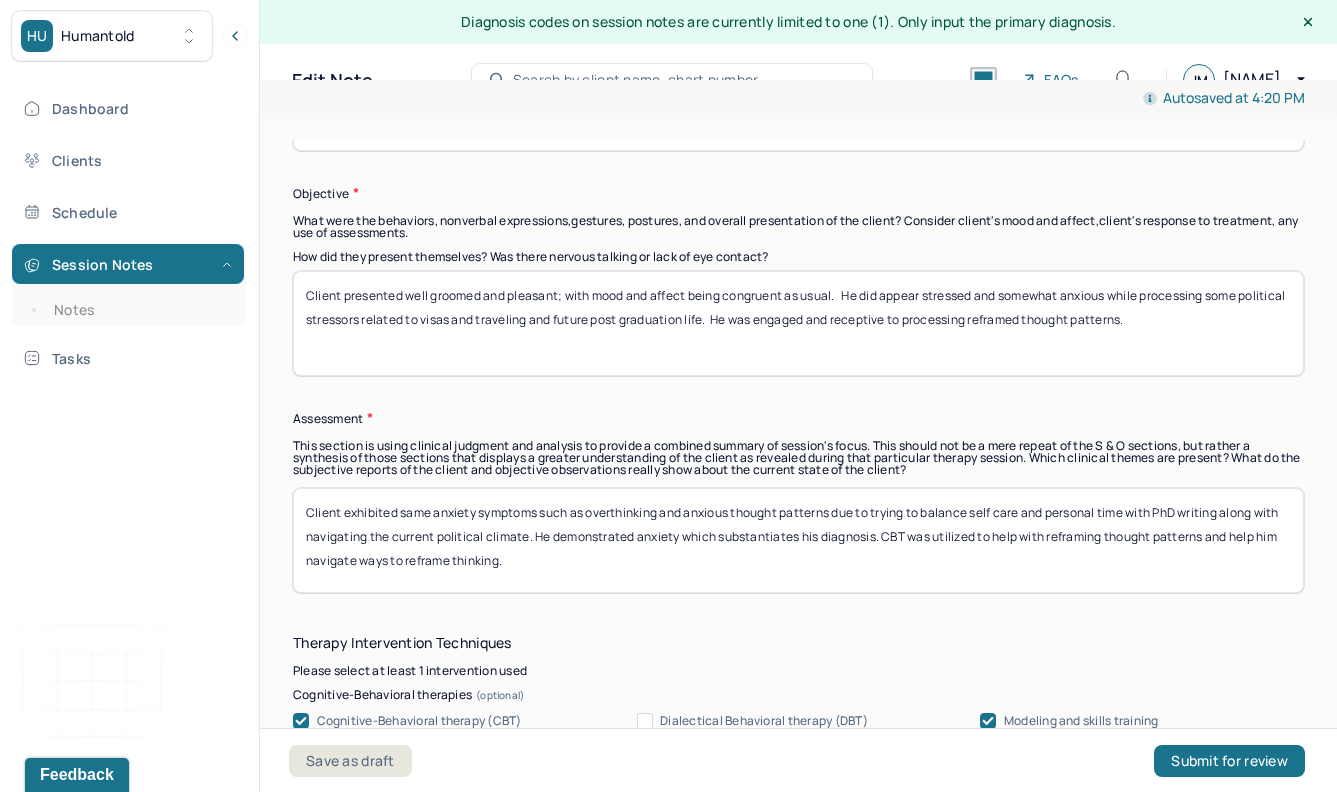 type on "Client presented well groomed and pleasant; with mood and affect being congruent as usual.   He did appear stressed and somewhat anxious while processing some political stressors related to visas and traveling and future post graduation life.  He was engaged and receptive to processing reframed thought patterns." 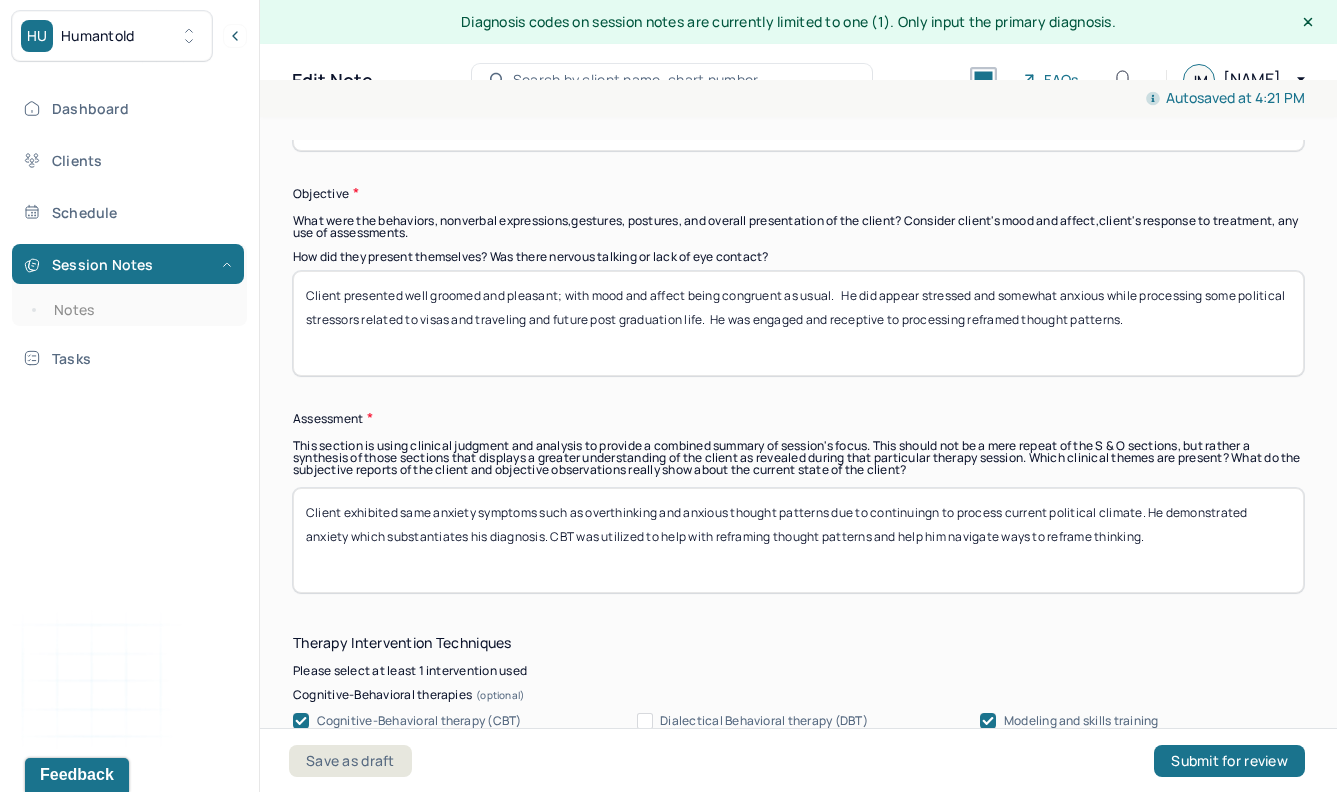 click on "Client exhibited same anxiety symptoms such as overthinking and anxious thought patterns due to continuingn to process current political climate. He demonstrated anxiety which substantiates his diagnosis. CBT was utilized to help with reframing thought patterns and help him navigate ways to reframe thinking." at bounding box center (798, 540) 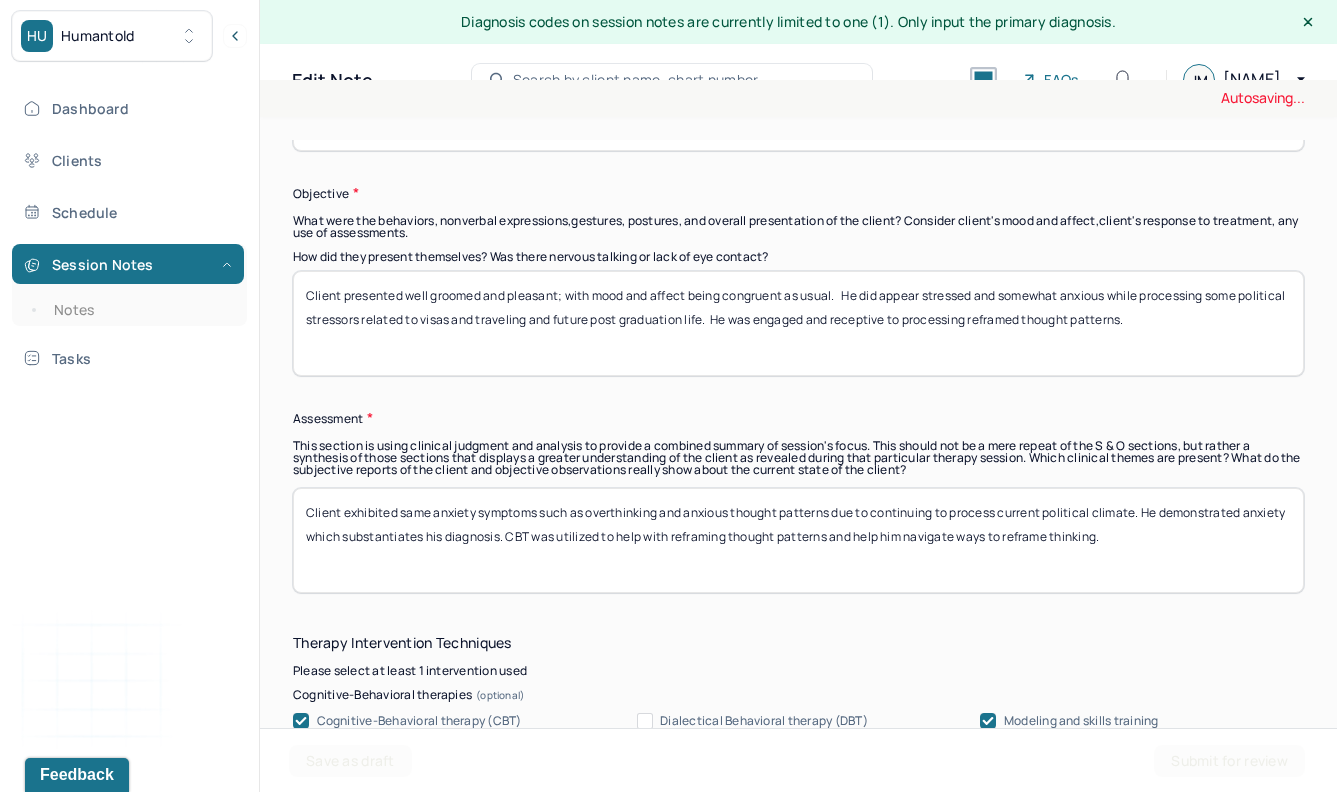 click on "Client exhibited same anxiety symptoms such as overthinking and anxious thought patterns due to continuingn to process current political climate. He demonstrated anxiety which substantiates his diagnosis. CBT was utilized to help with reframing thought patterns and help him navigate ways to reframe thinking." at bounding box center (798, 540) 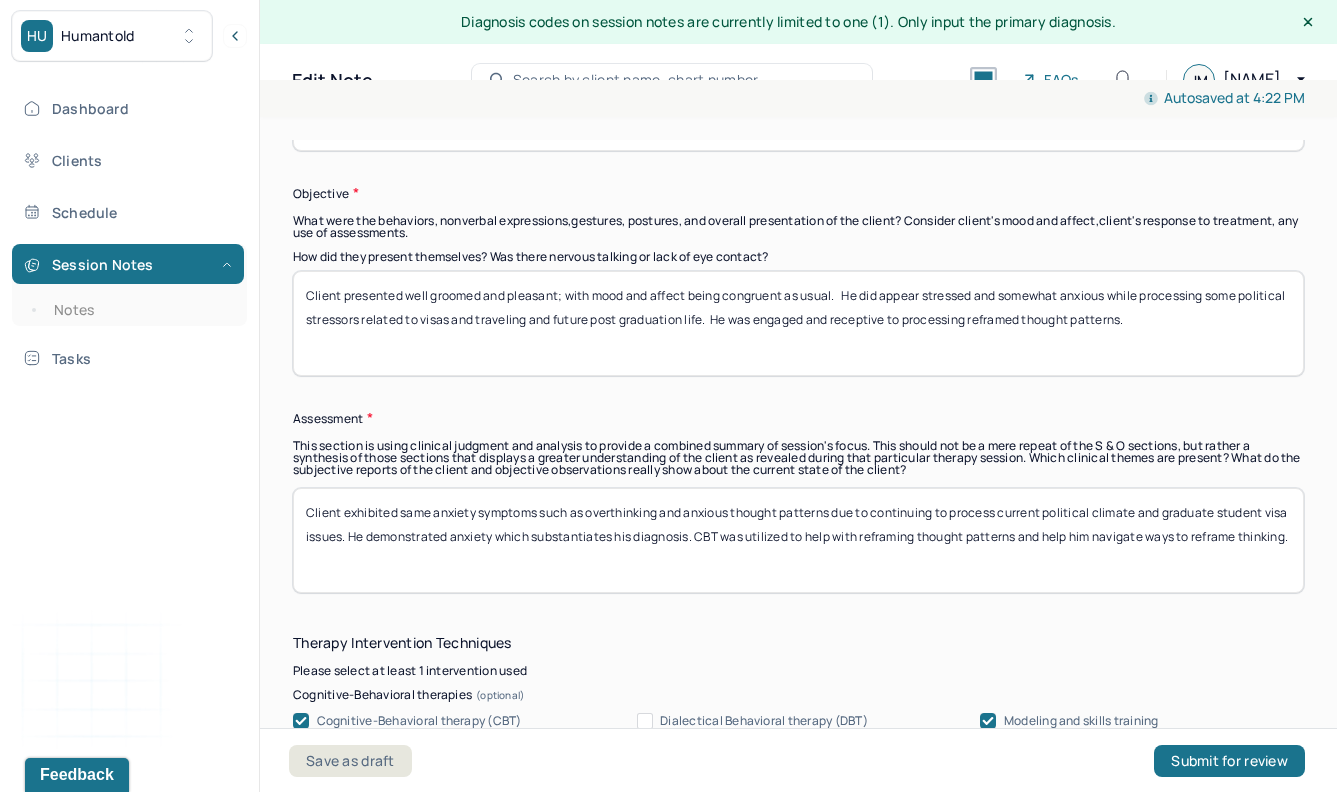 drag, startPoint x: 616, startPoint y: 574, endPoint x: 1179, endPoint y: 545, distance: 563.7464 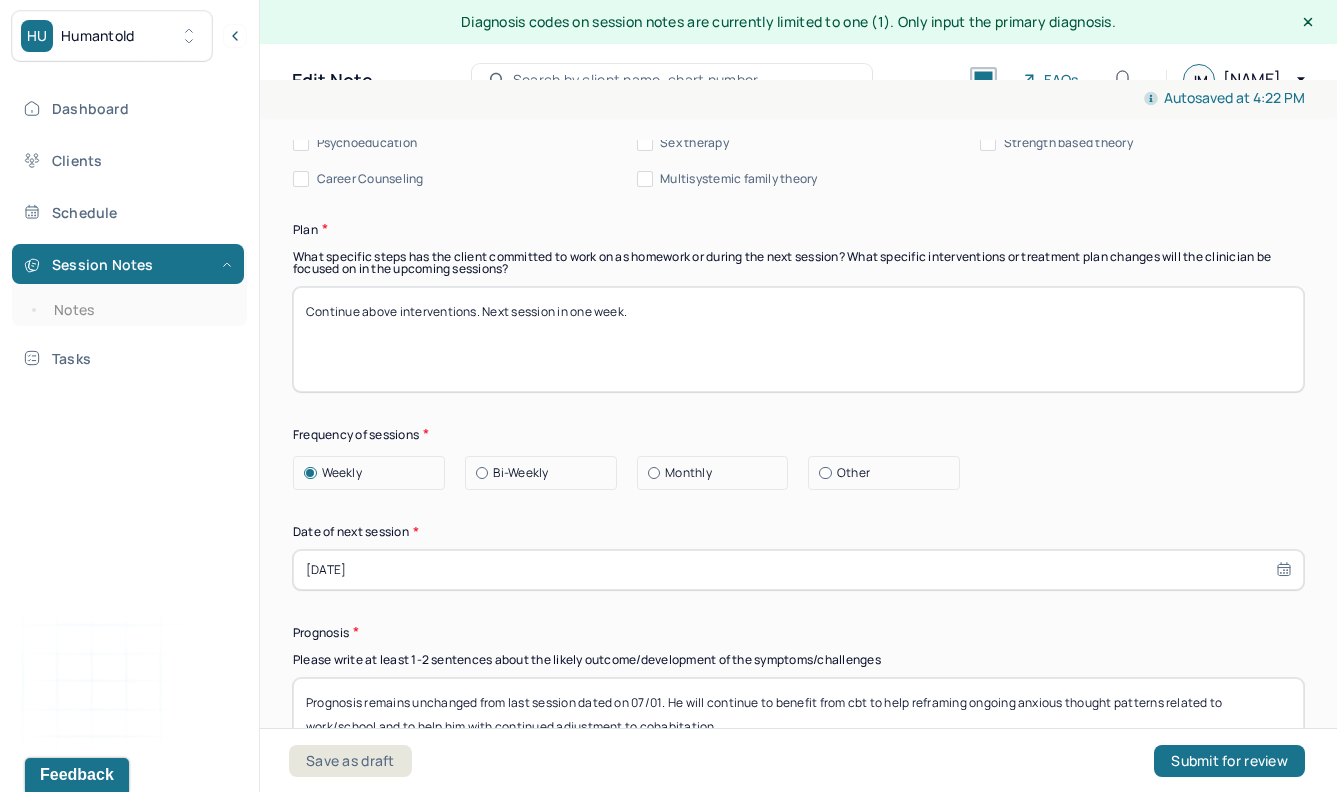 scroll, scrollTop: 2267, scrollLeft: 0, axis: vertical 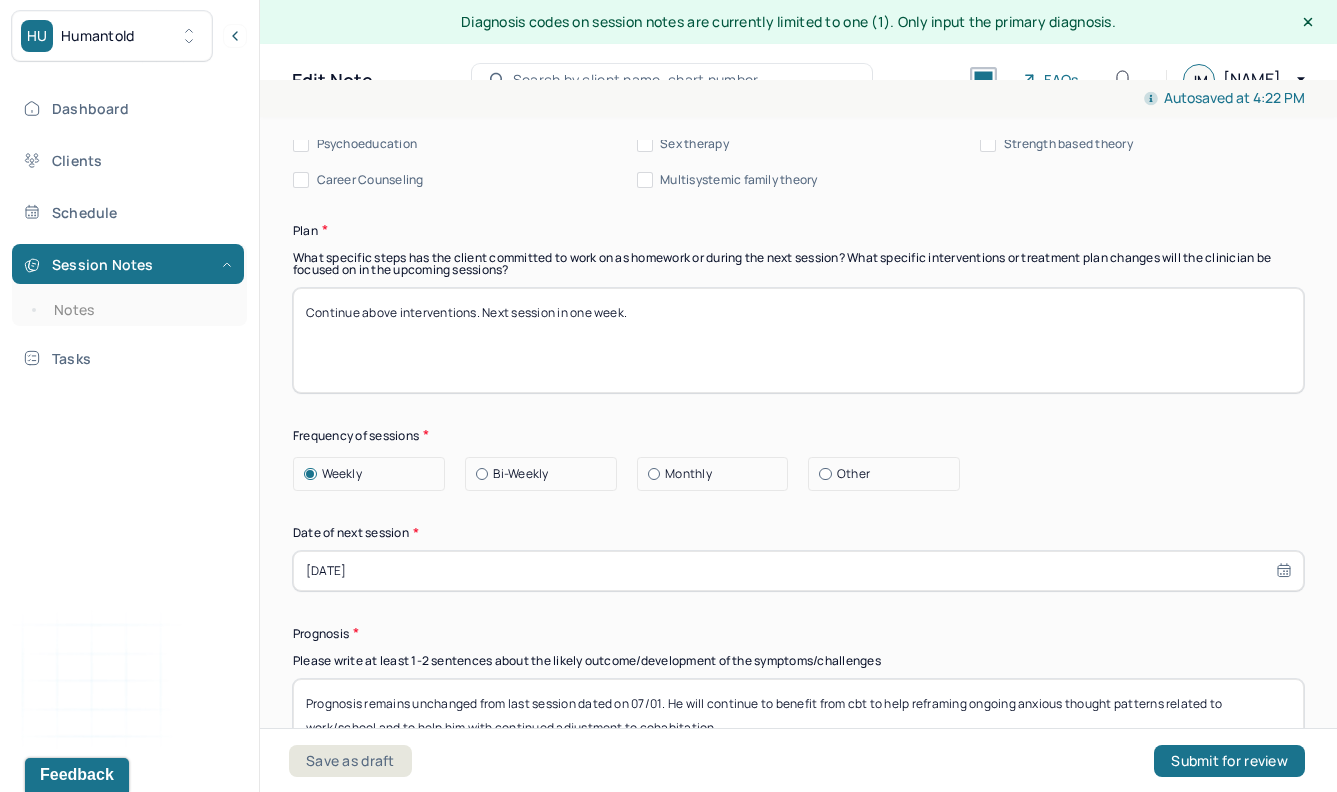 type on "Client exhibited same anxiety symptoms such as overthinking and anxious thought patterns due to continuing to process current political climate and graduate student visa issues. He demonstrated anxiety which substantiates his diagnosis. CBT was utilized to help with reframing thought patterns and help him navigate these stressors." 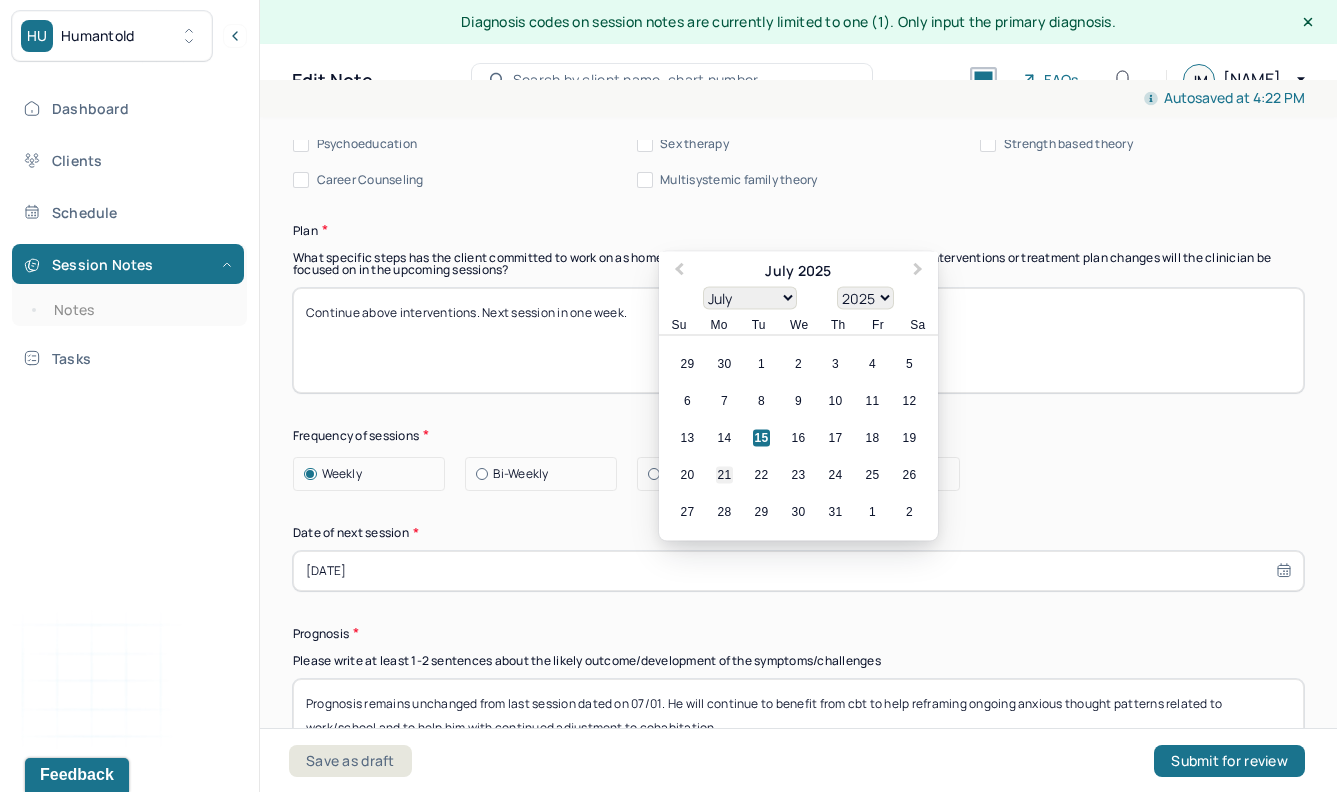 click on "21" at bounding box center (724, 474) 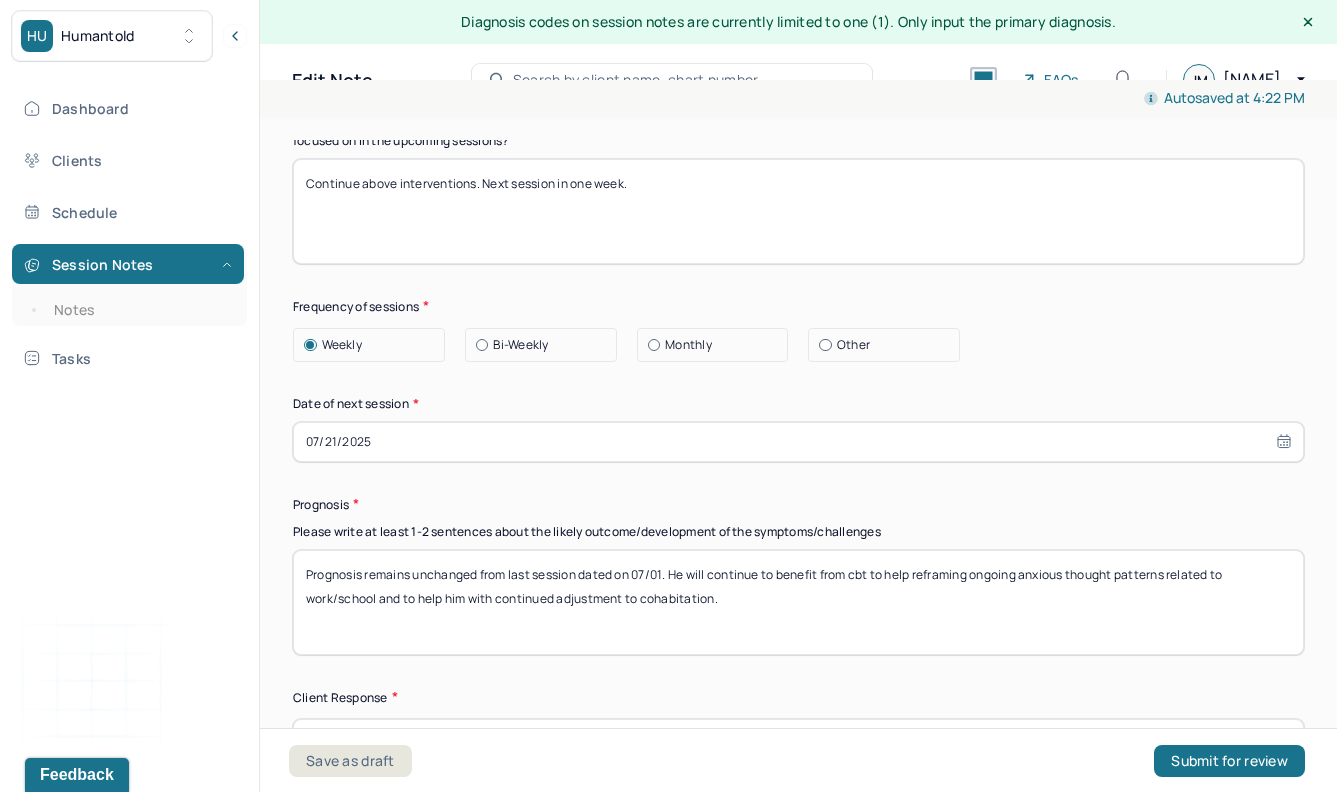 scroll, scrollTop: 2397, scrollLeft: 0, axis: vertical 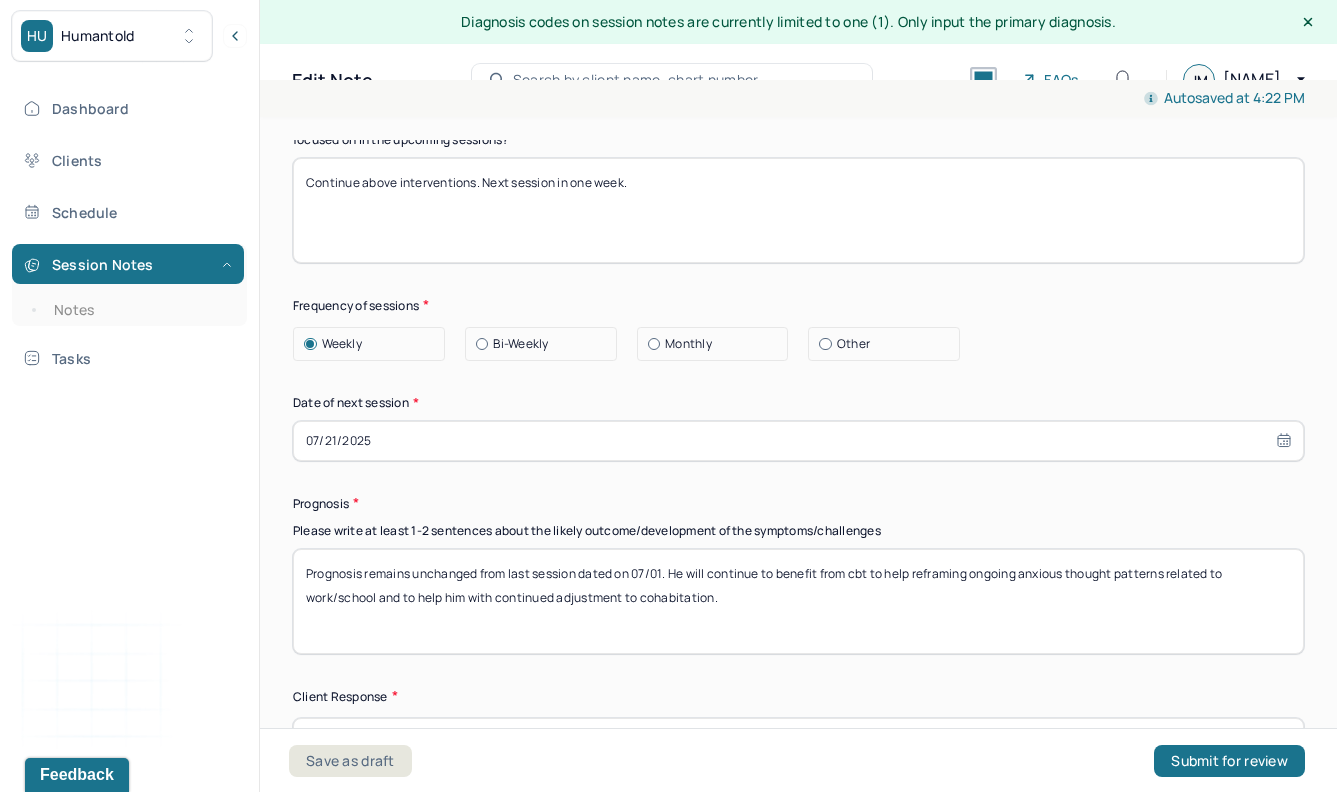 click on "Prognosis remains unchanged from last session dated on 07/01. He will continue to benefit from cbt to help reframing ongoing anxious thought patterns related to work/school and to help him with continued adjustment to cohabitation." at bounding box center (798, 601) 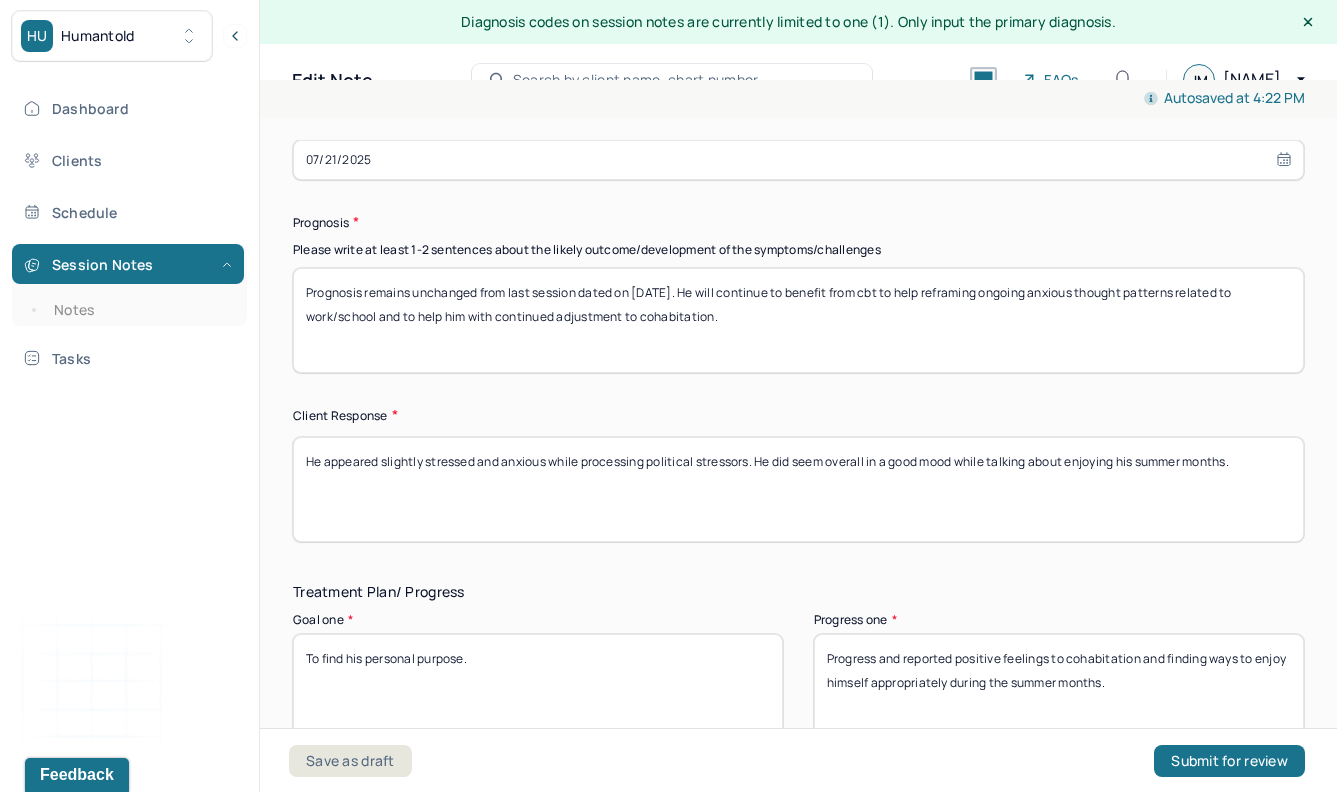 scroll, scrollTop: 2689, scrollLeft: 0, axis: vertical 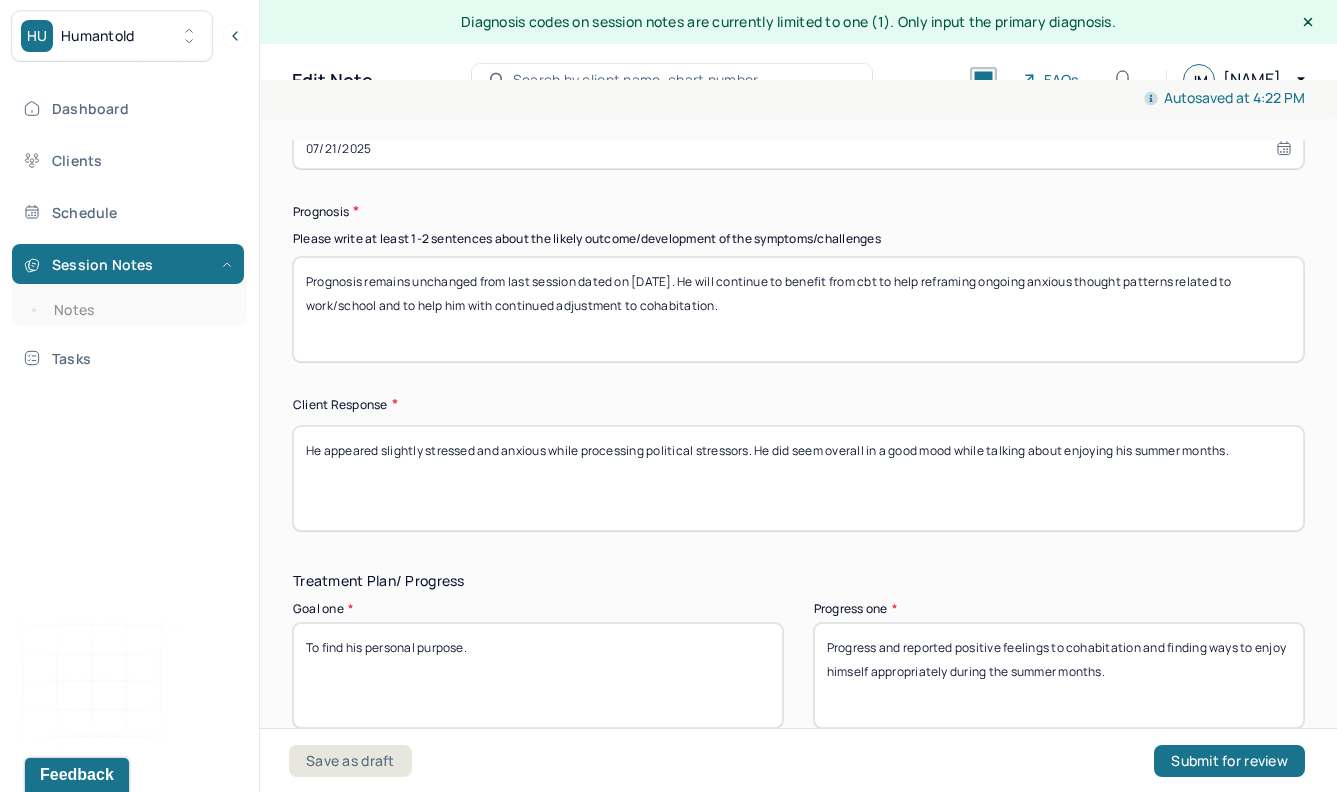 type on "Prognosis remains unchanged from last session dated on [DATE]. He will continue to benefit from cbt to help reframing ongoing anxious thought patterns related to work/school and to help him with continued adjustment to cohabitation." 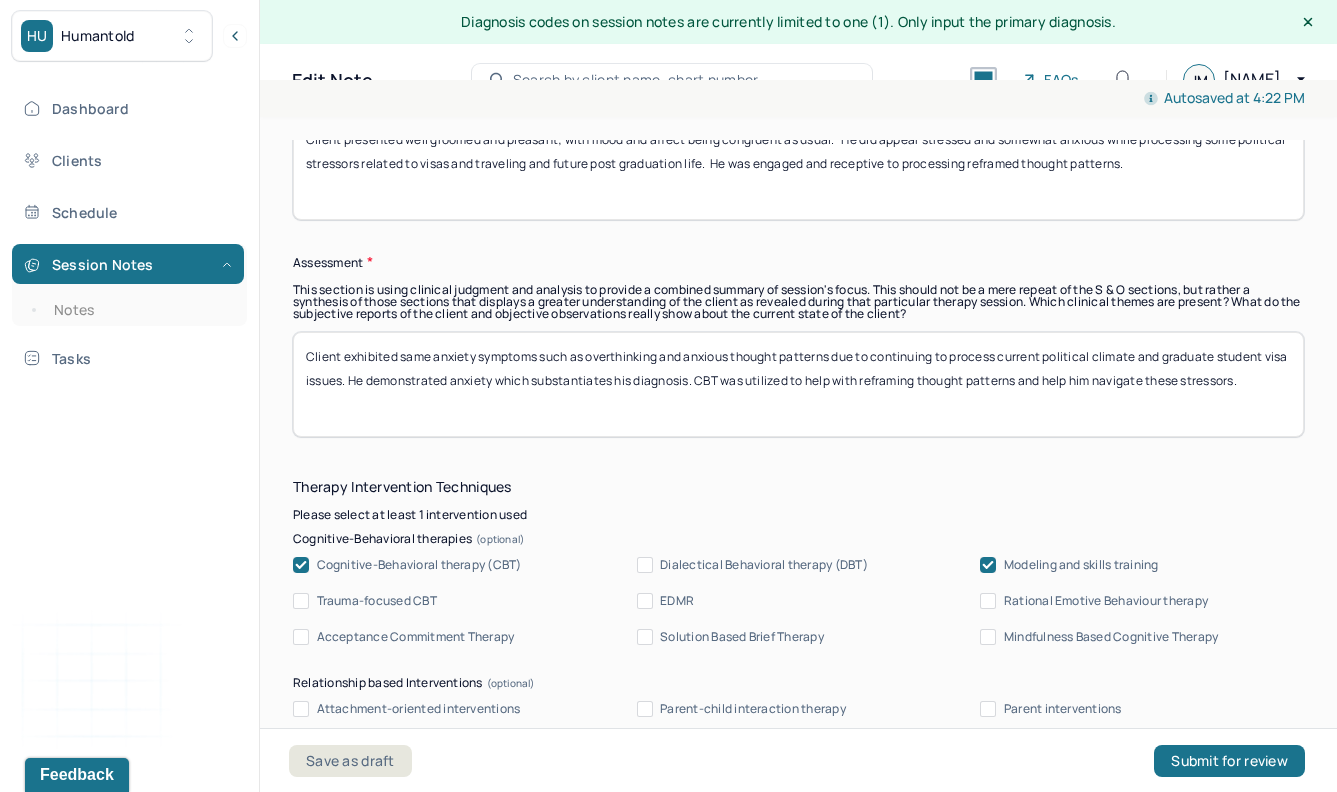 scroll, scrollTop: 1456, scrollLeft: 0, axis: vertical 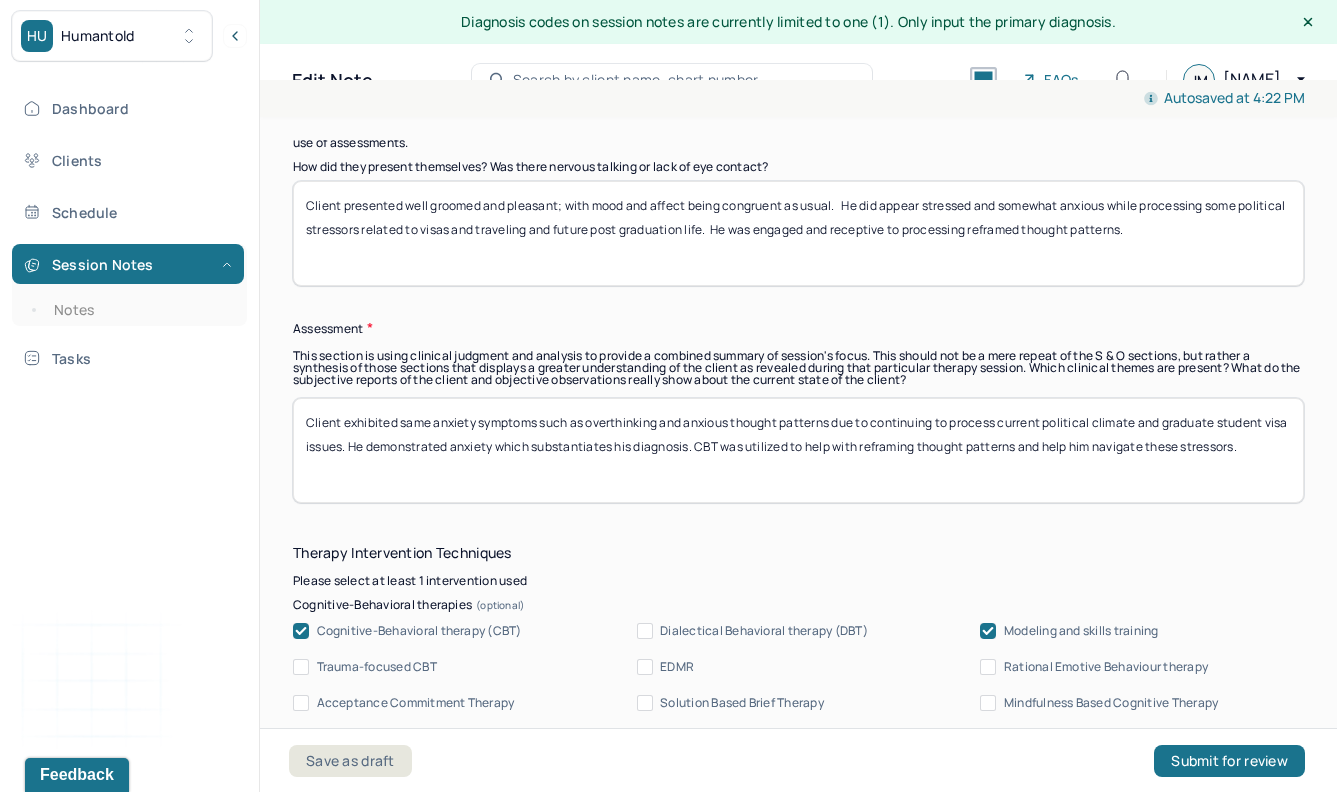 type on "He appeared stressed and anxious a bit" 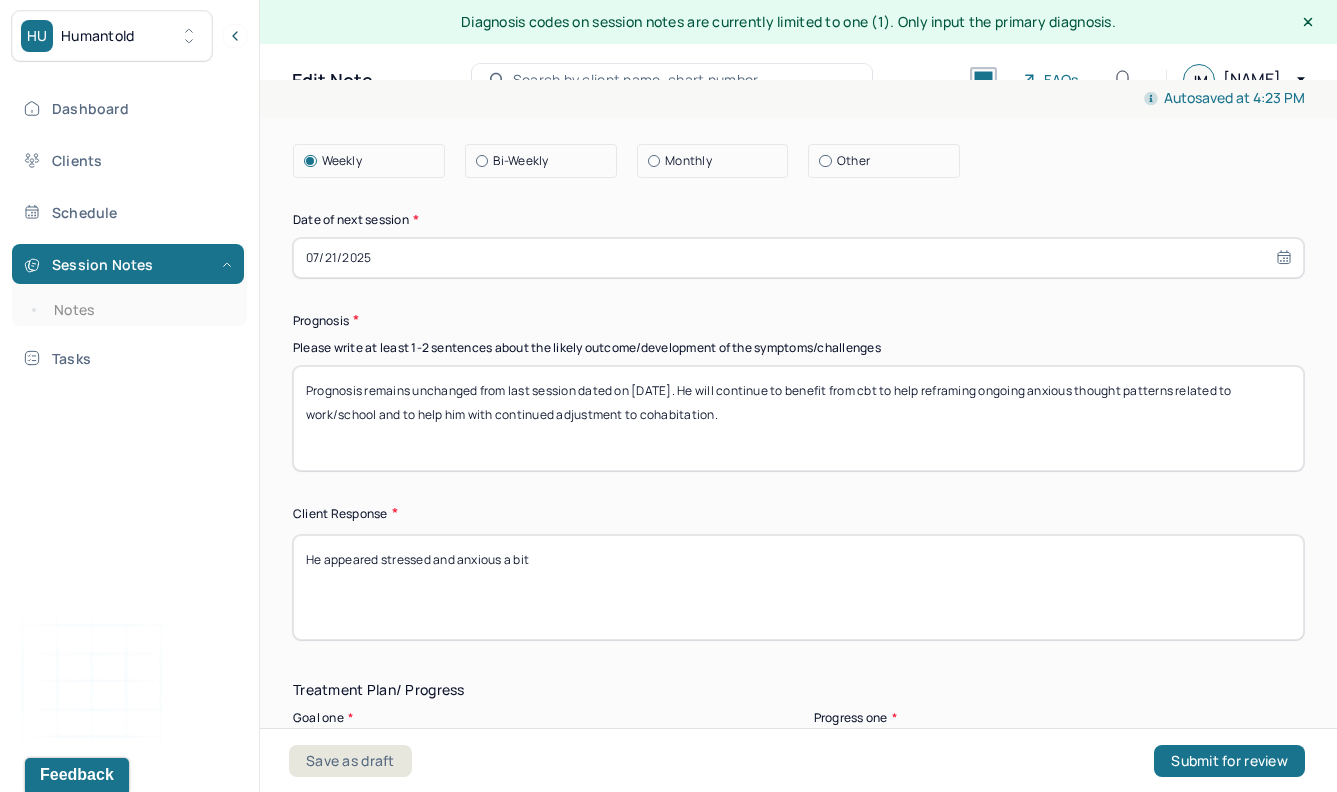 scroll, scrollTop: 2582, scrollLeft: 0, axis: vertical 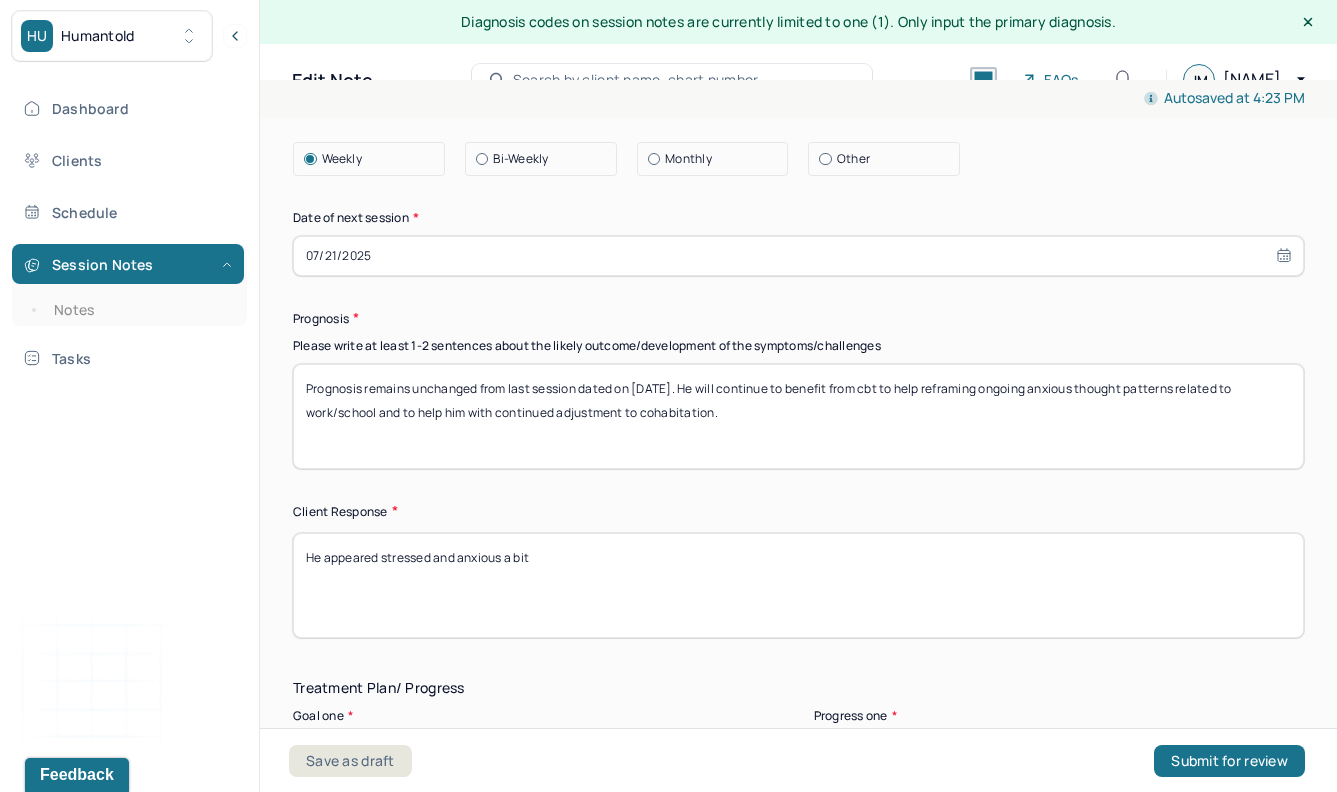 type on "Client exhibited same anxiety symptoms such as overthinking and anxious thought patterns due to continuing to process current political climate and possible graduate student visa issues. He demonstrated anxiety which substantiates his diagnosis. CBT was utilized to help with reframing thought patterns and help him navigate these stressors." 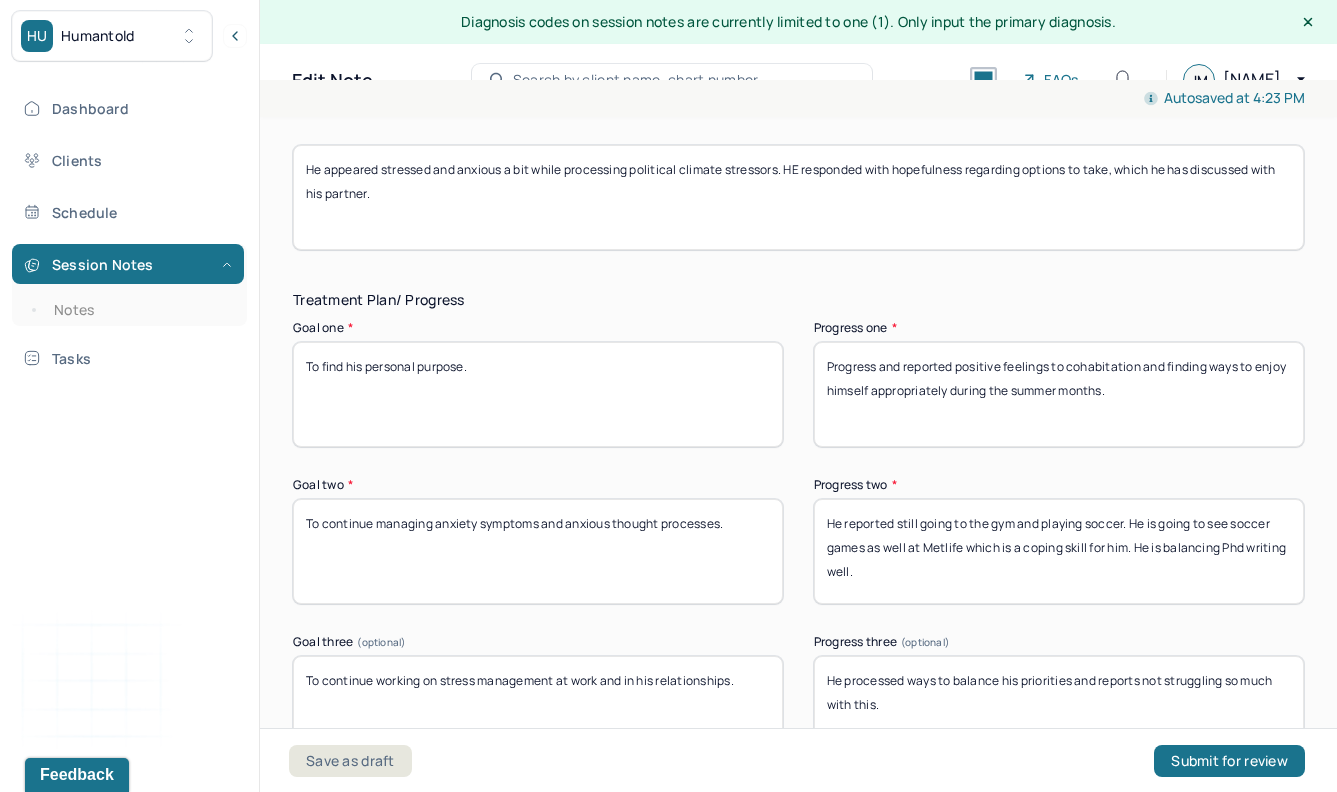 scroll, scrollTop: 2971, scrollLeft: 0, axis: vertical 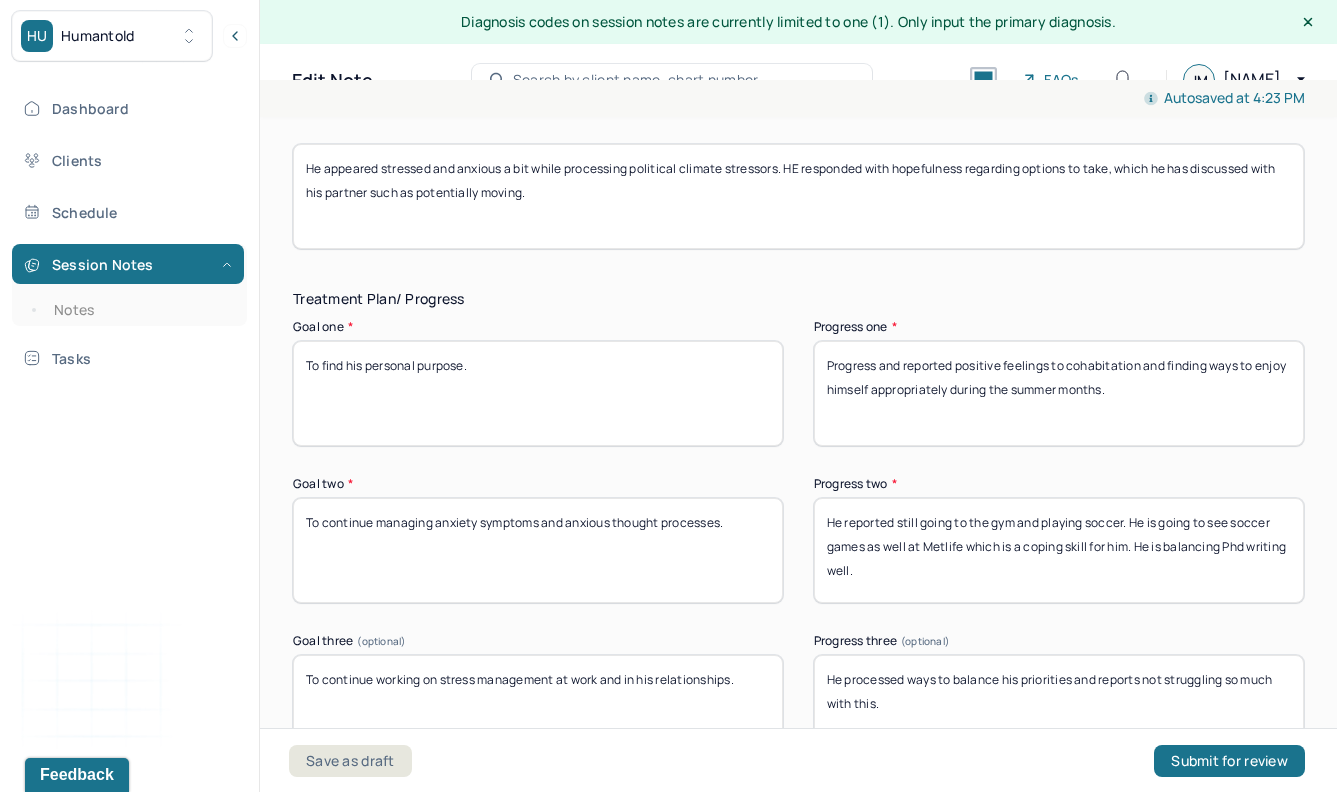 type on "He appeared stressed and anxious a bit while processing political climate stressors. HE responded with hopefulness regarding options to take, which he has discussed with his partner such as potentially moving." 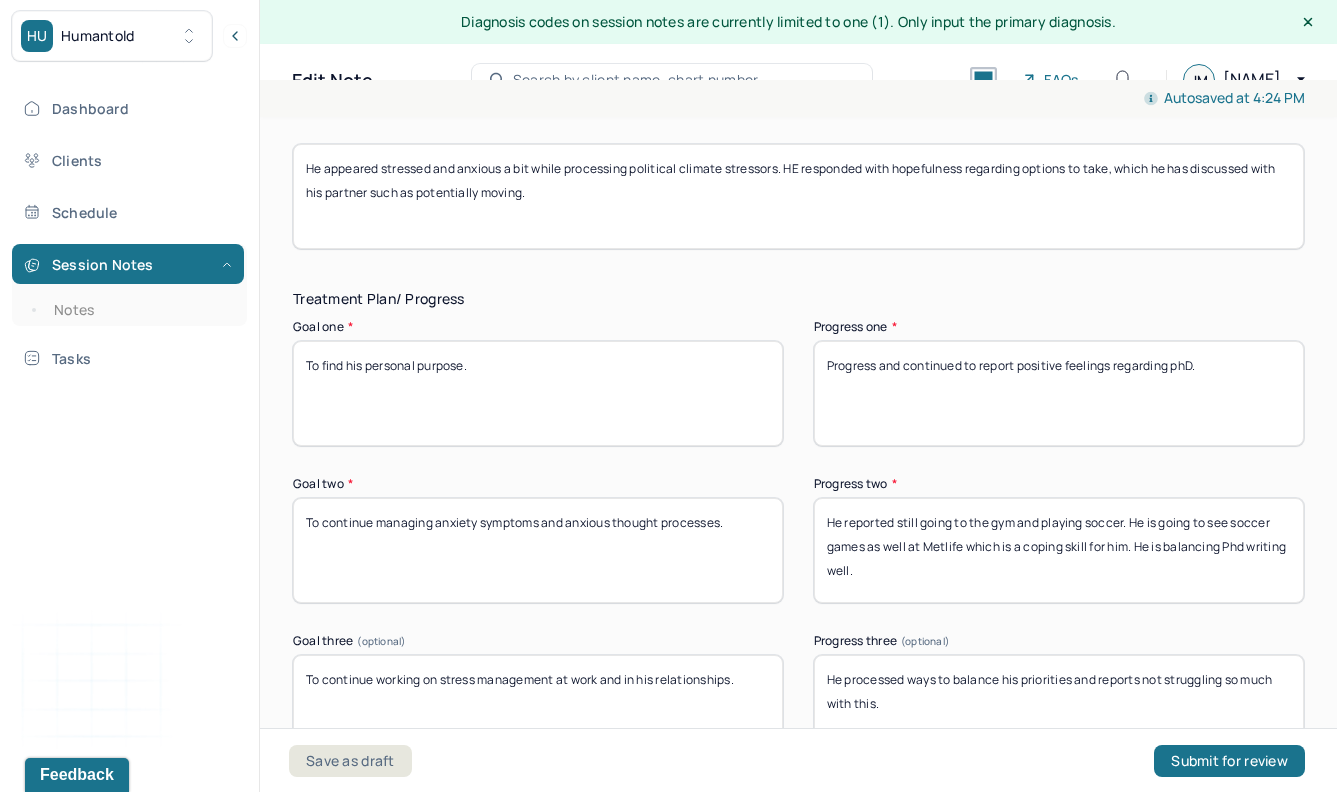 type on "Progress and continued to report positive feelings regarding phD." 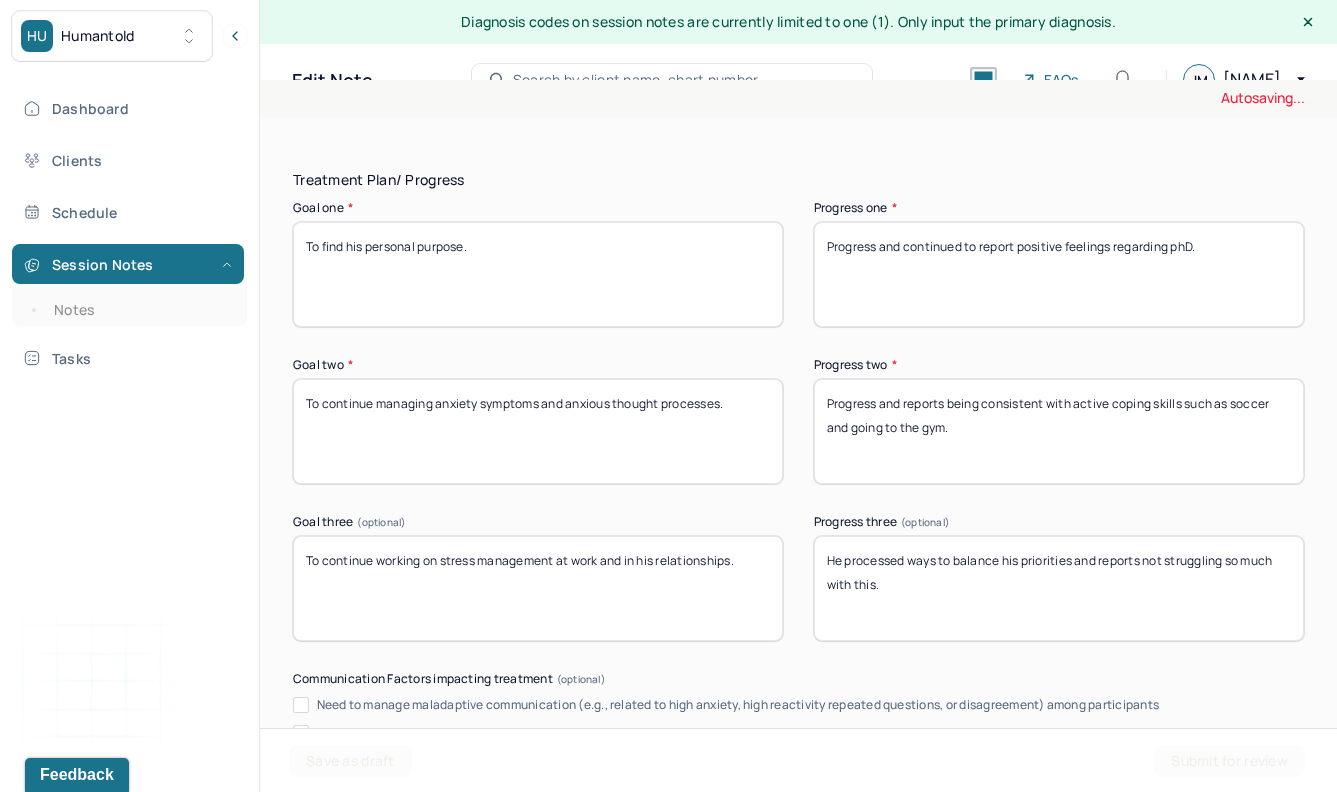 scroll, scrollTop: 3094, scrollLeft: 0, axis: vertical 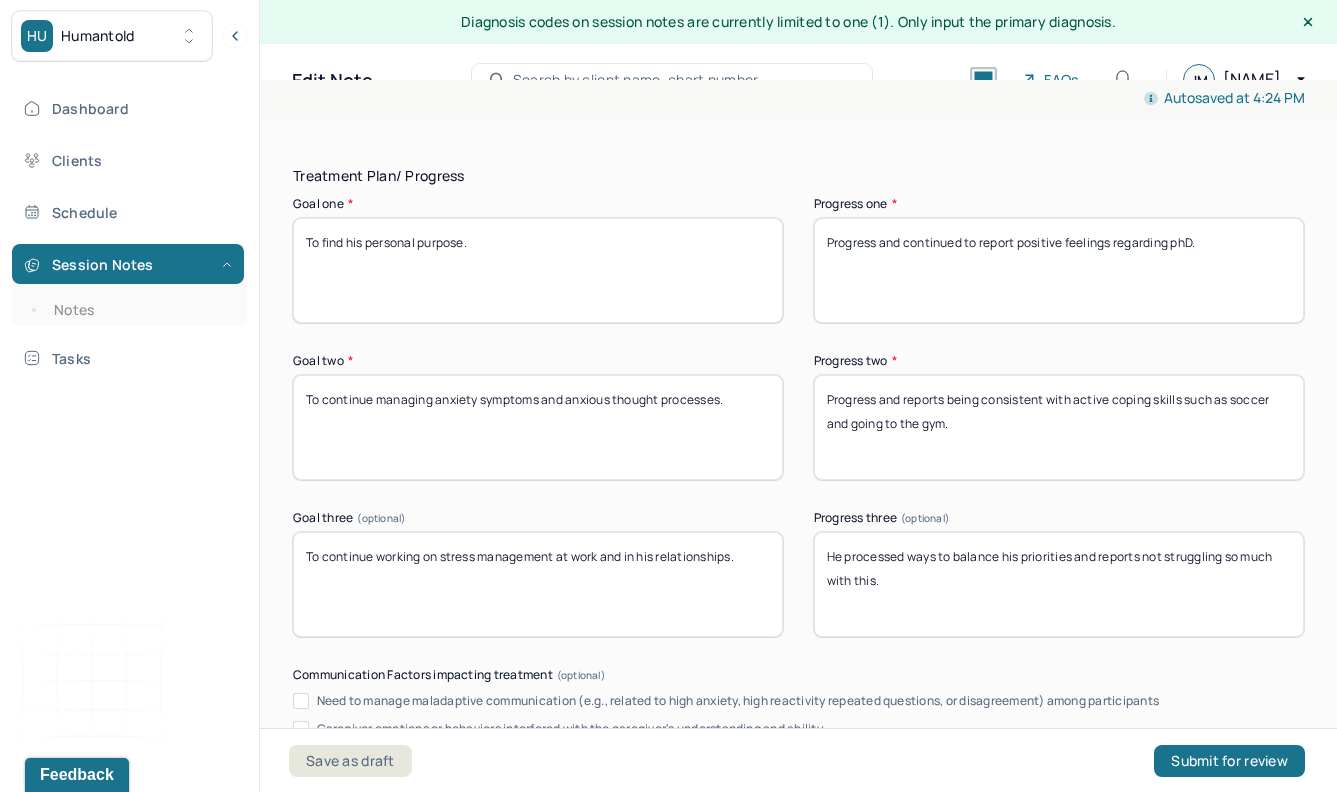 type on "Progress and reports being consistent with active coping skills such as soccer and going to the gym." 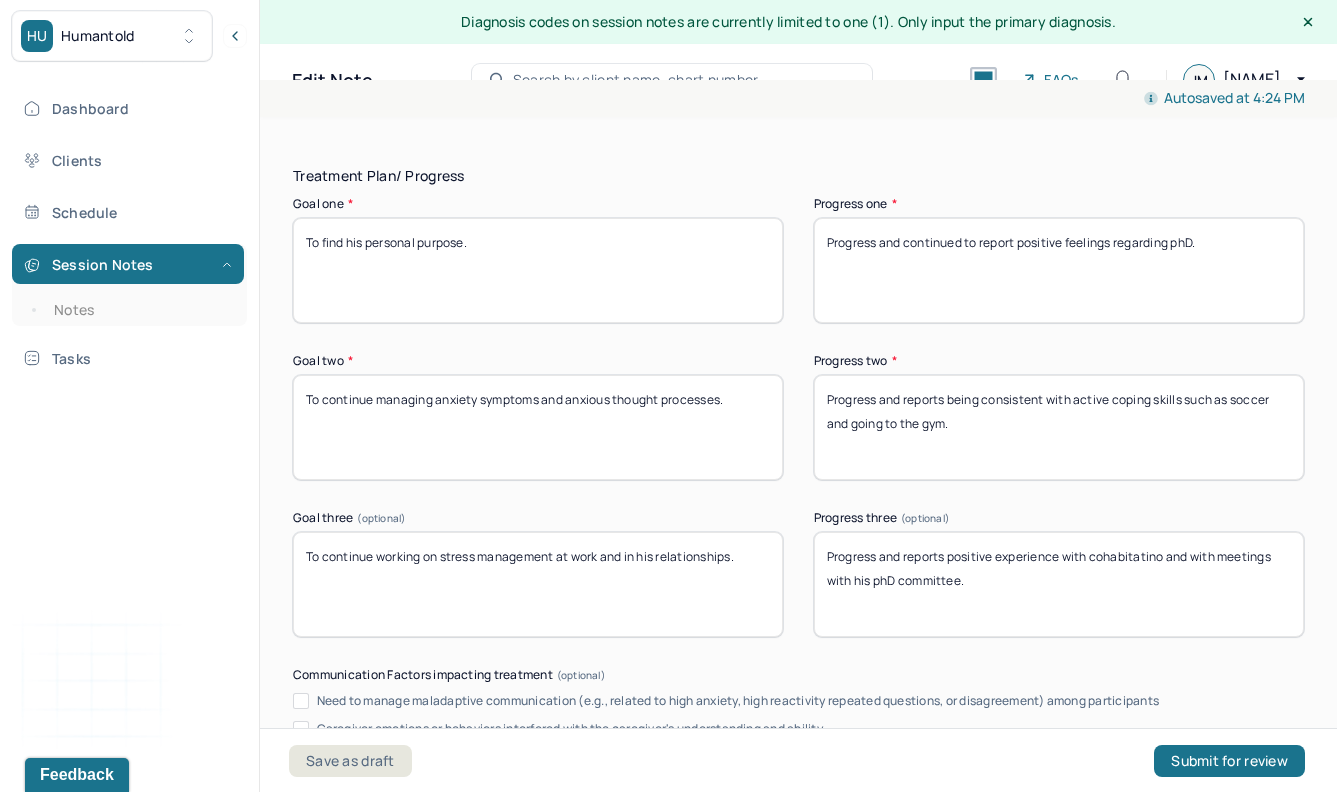click on "Progress and reports positive experience with cohabitatino and with meetings with his phD committee." at bounding box center [1059, 584] 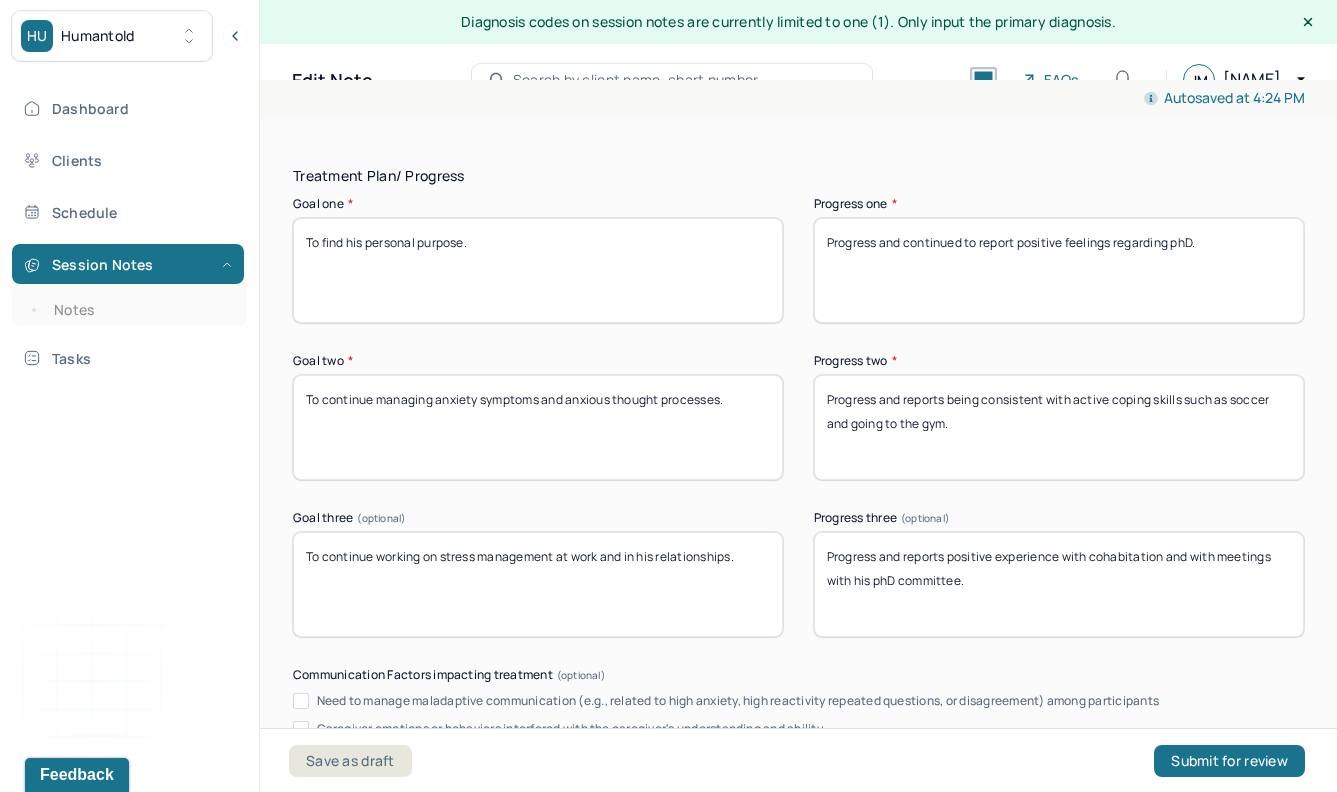 click on "Progress and reports positive experience with cohabitatino and with meetings with his phD committee." at bounding box center (1059, 584) 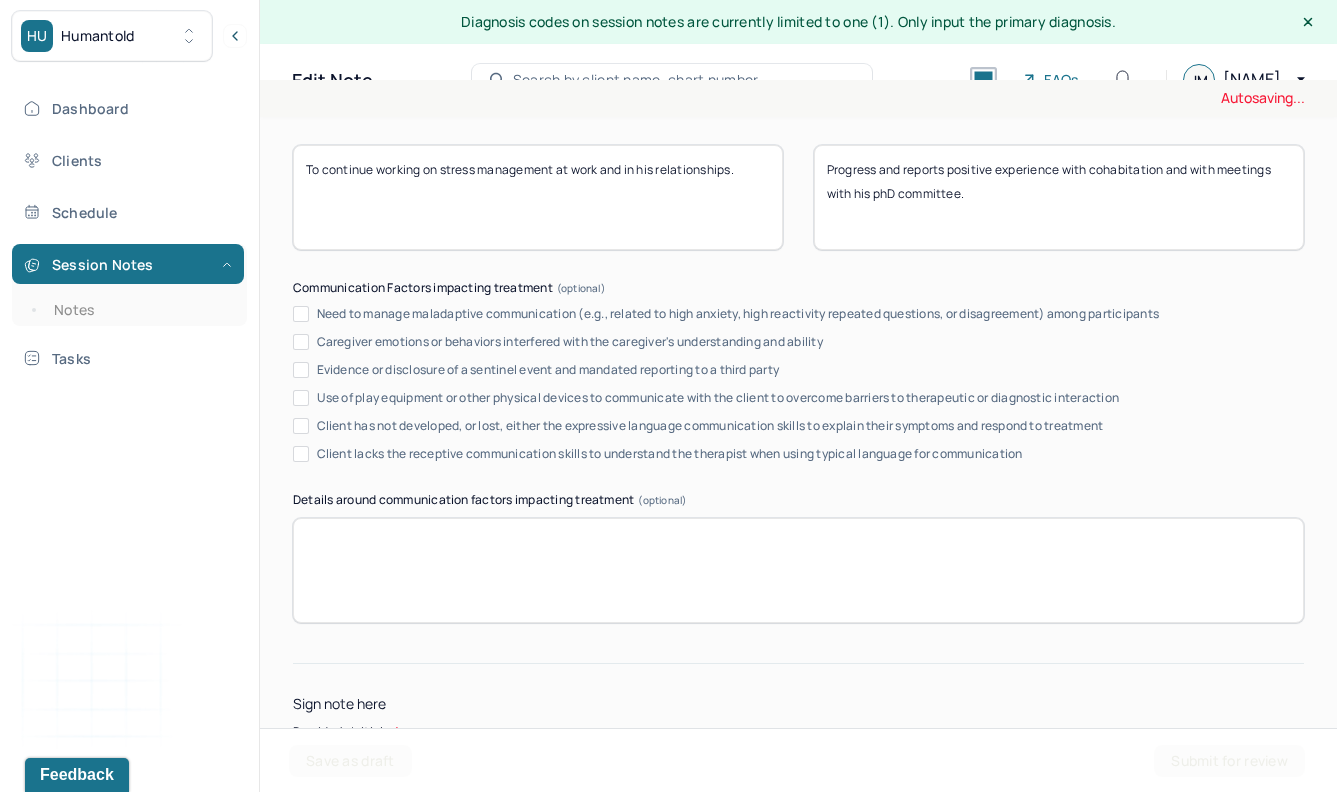 scroll, scrollTop: 3593, scrollLeft: 0, axis: vertical 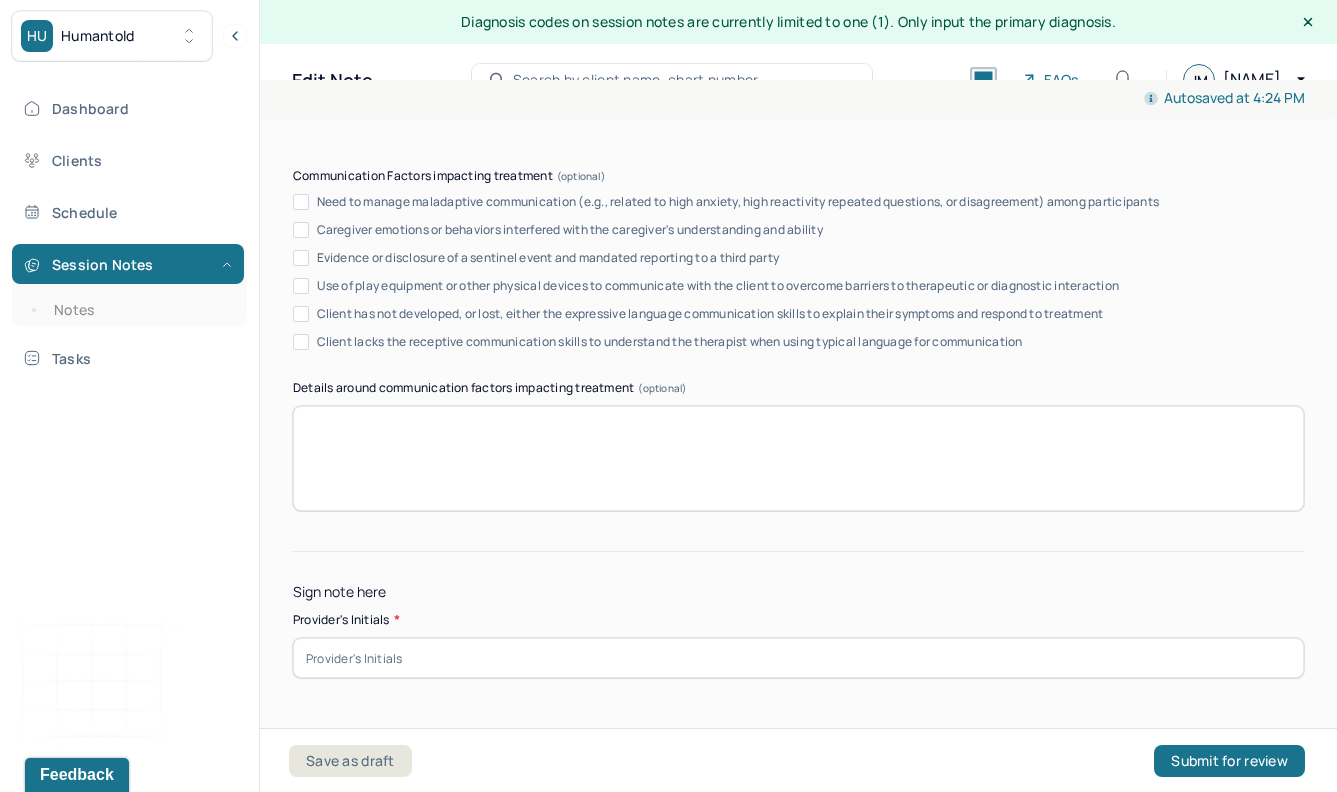 type on "Progress and reports positive experience with cohabitation and with meetings with his phD committee." 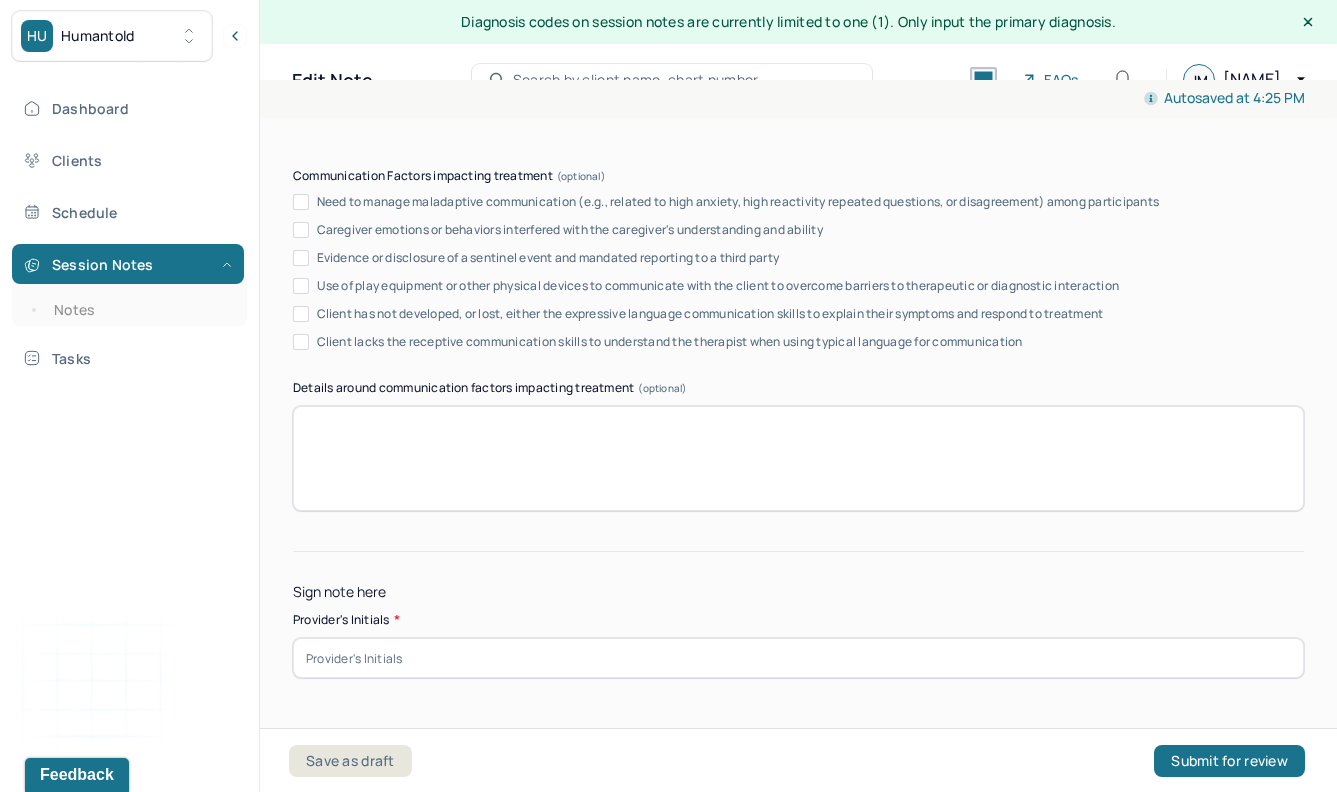 click at bounding box center (798, 658) 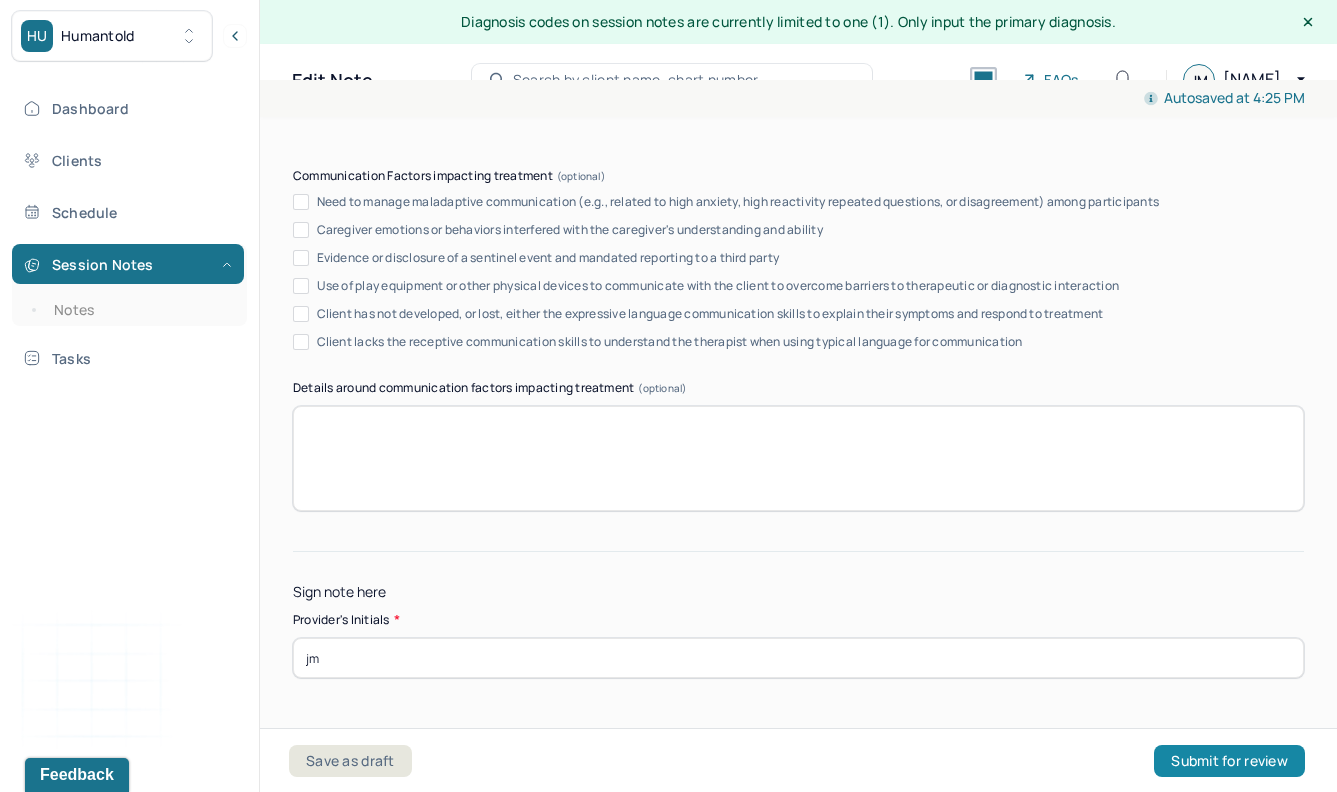 type on "jm" 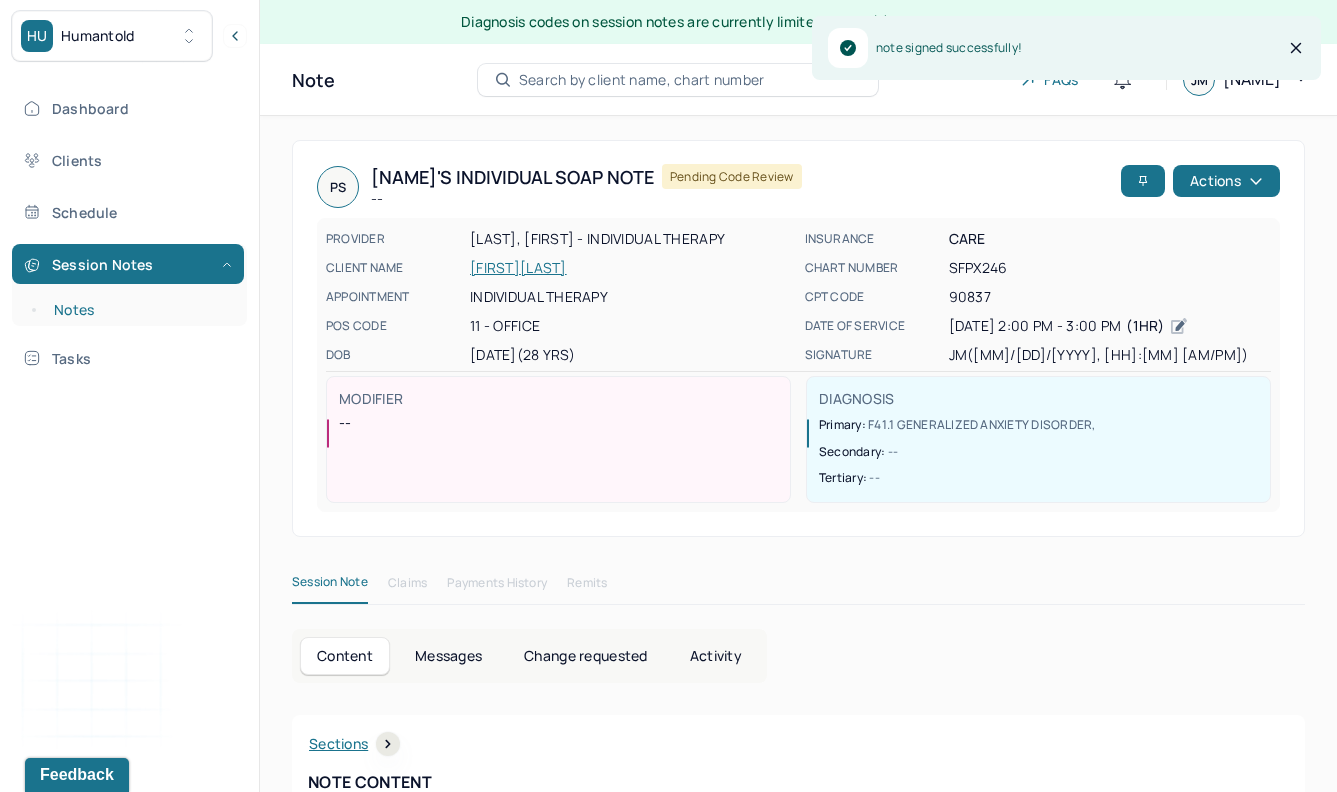 click on "Notes" at bounding box center (139, 310) 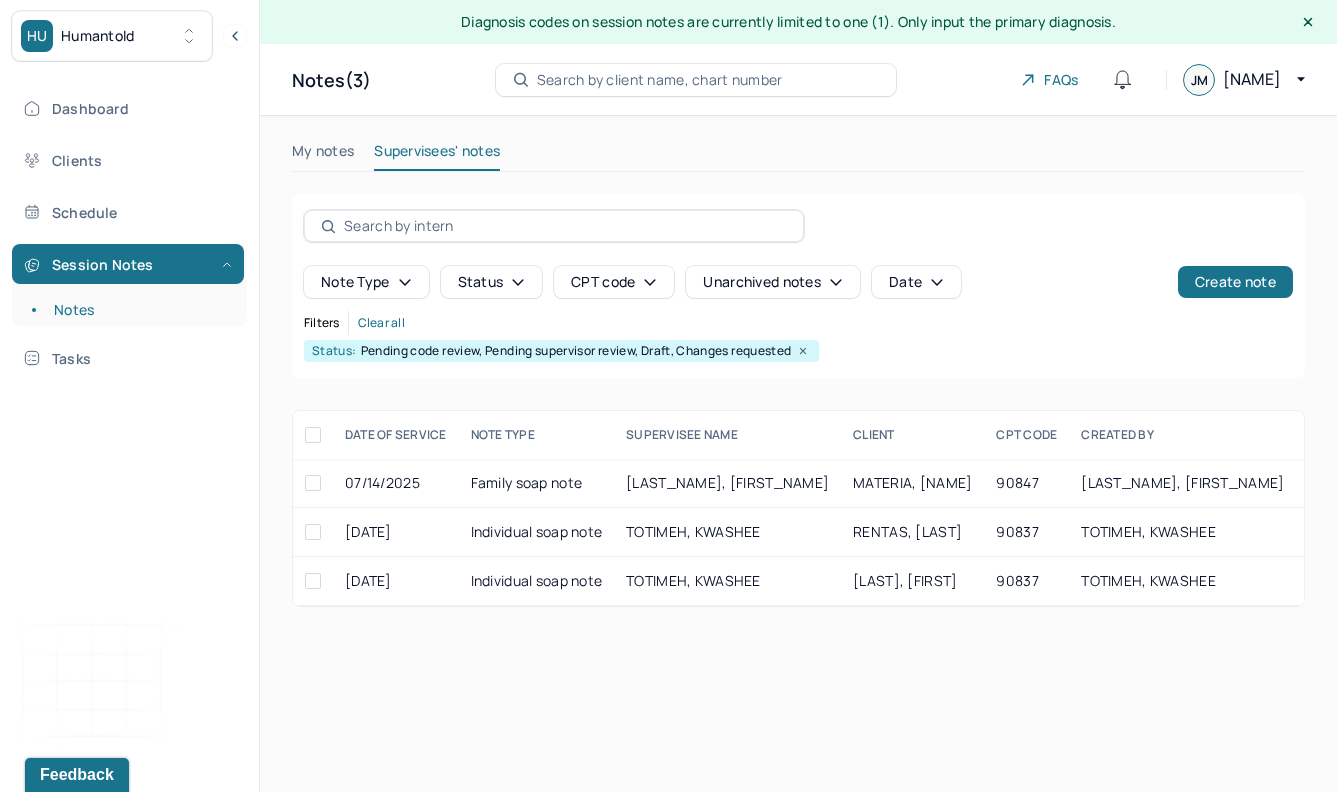 click on "My notes" at bounding box center (323, 155) 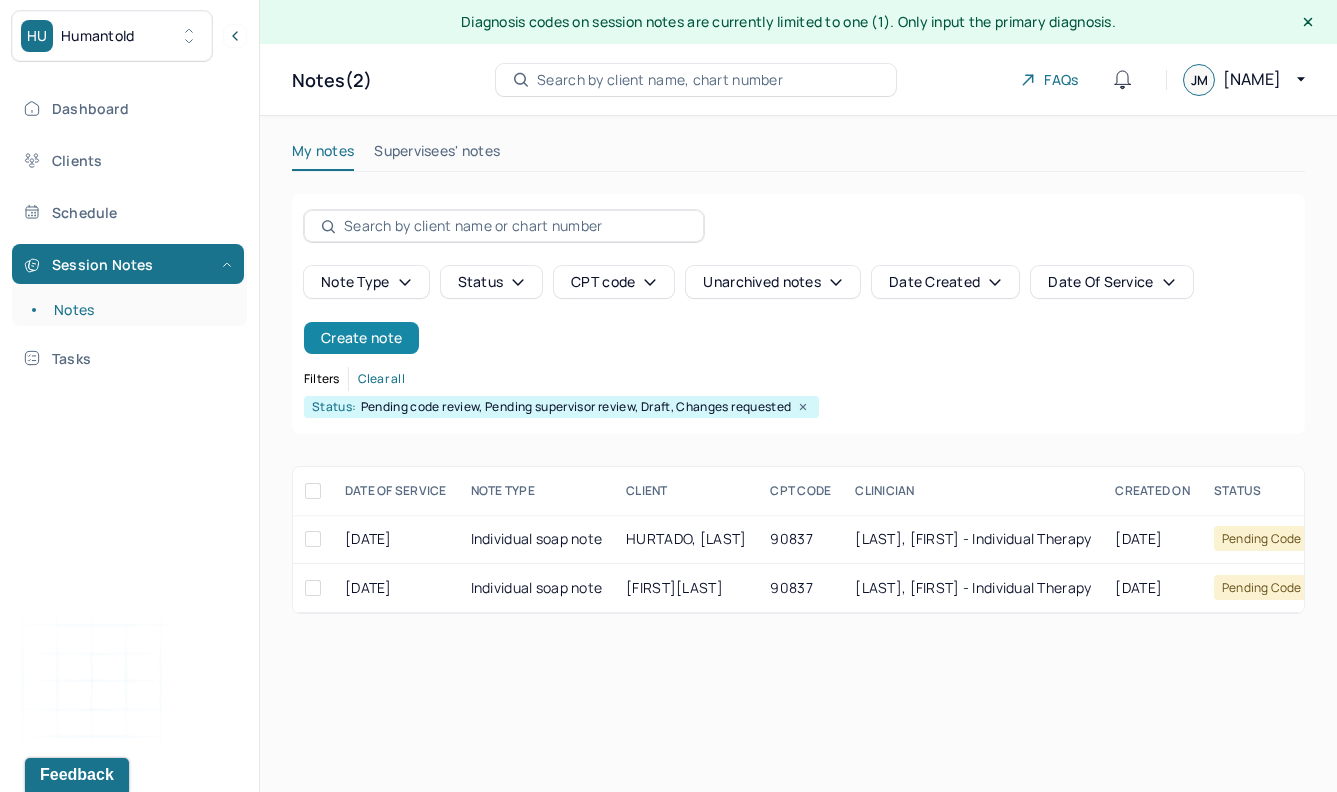 click on "Create note" at bounding box center [361, 338] 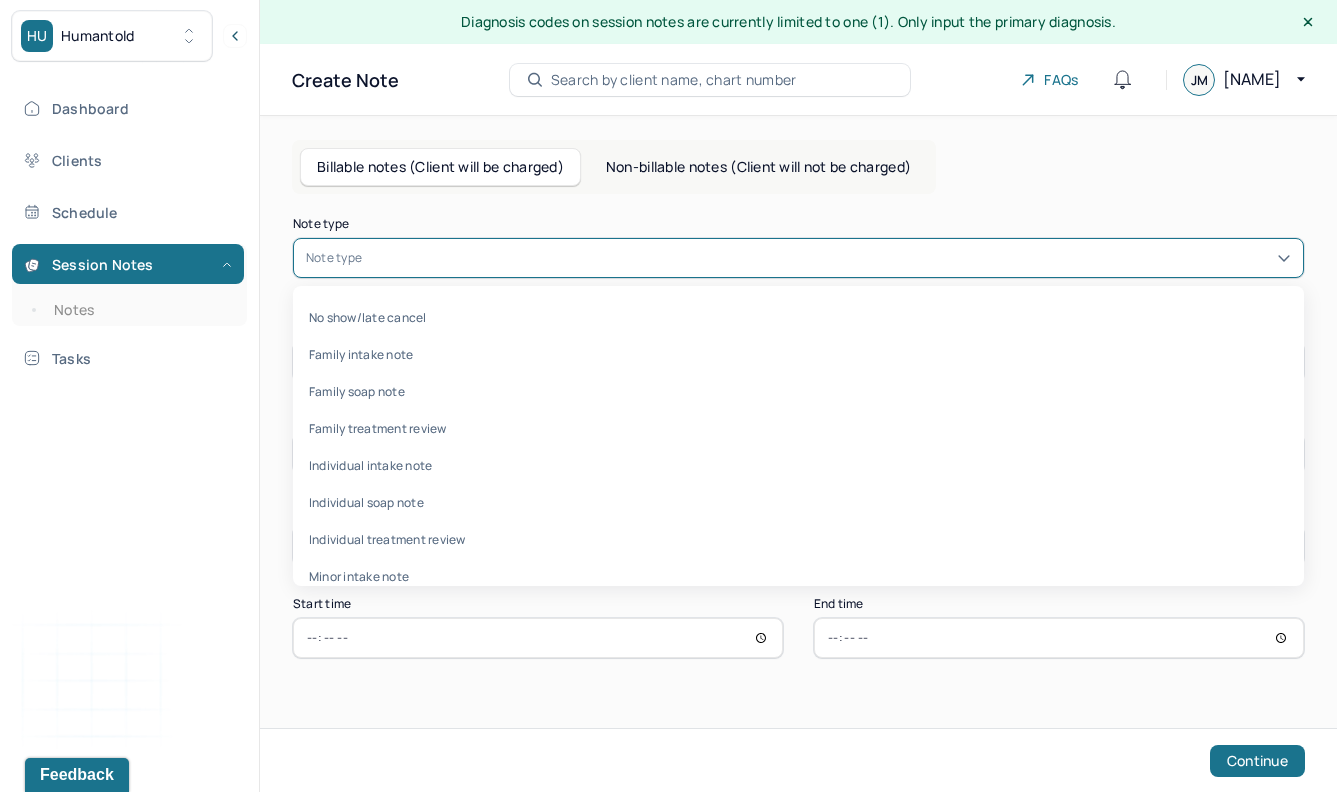 click at bounding box center (828, 258) 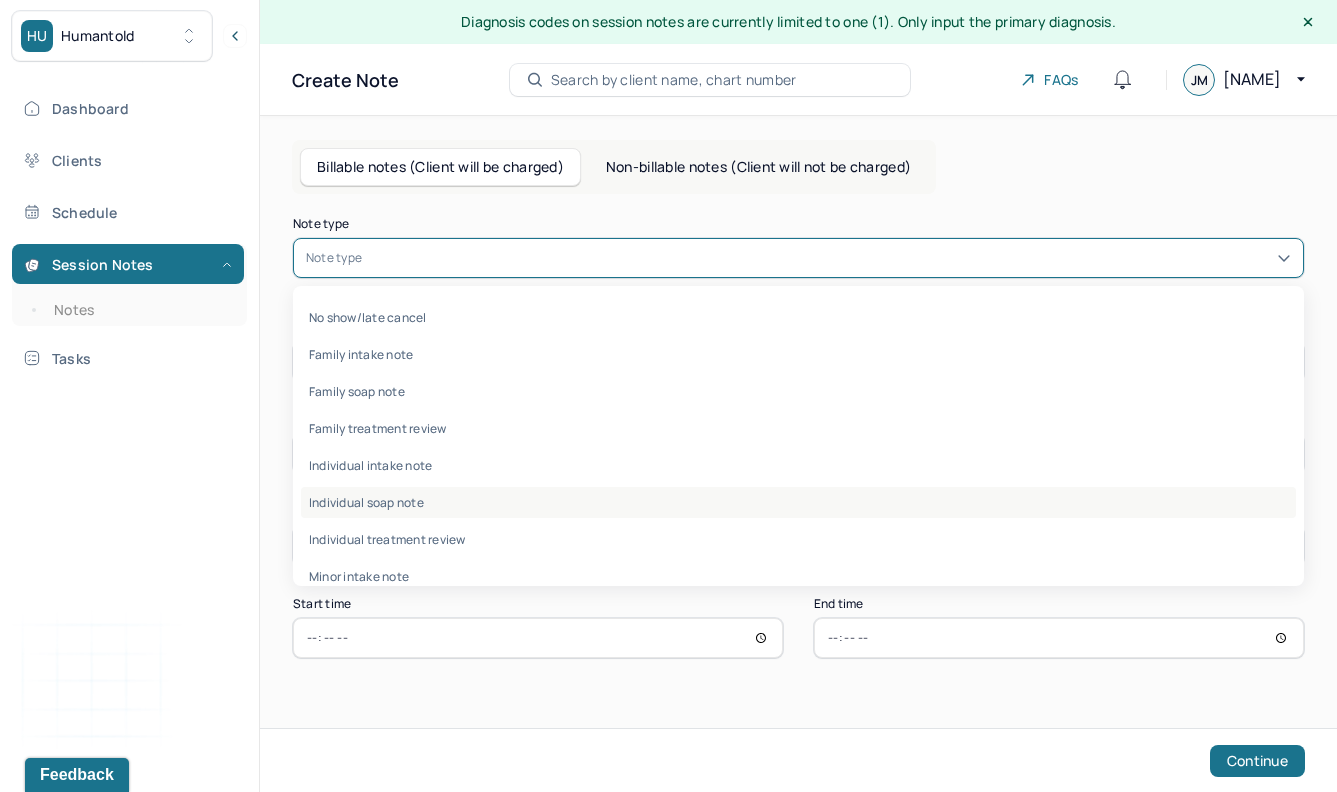 click on "Individual soap note" at bounding box center [798, 502] 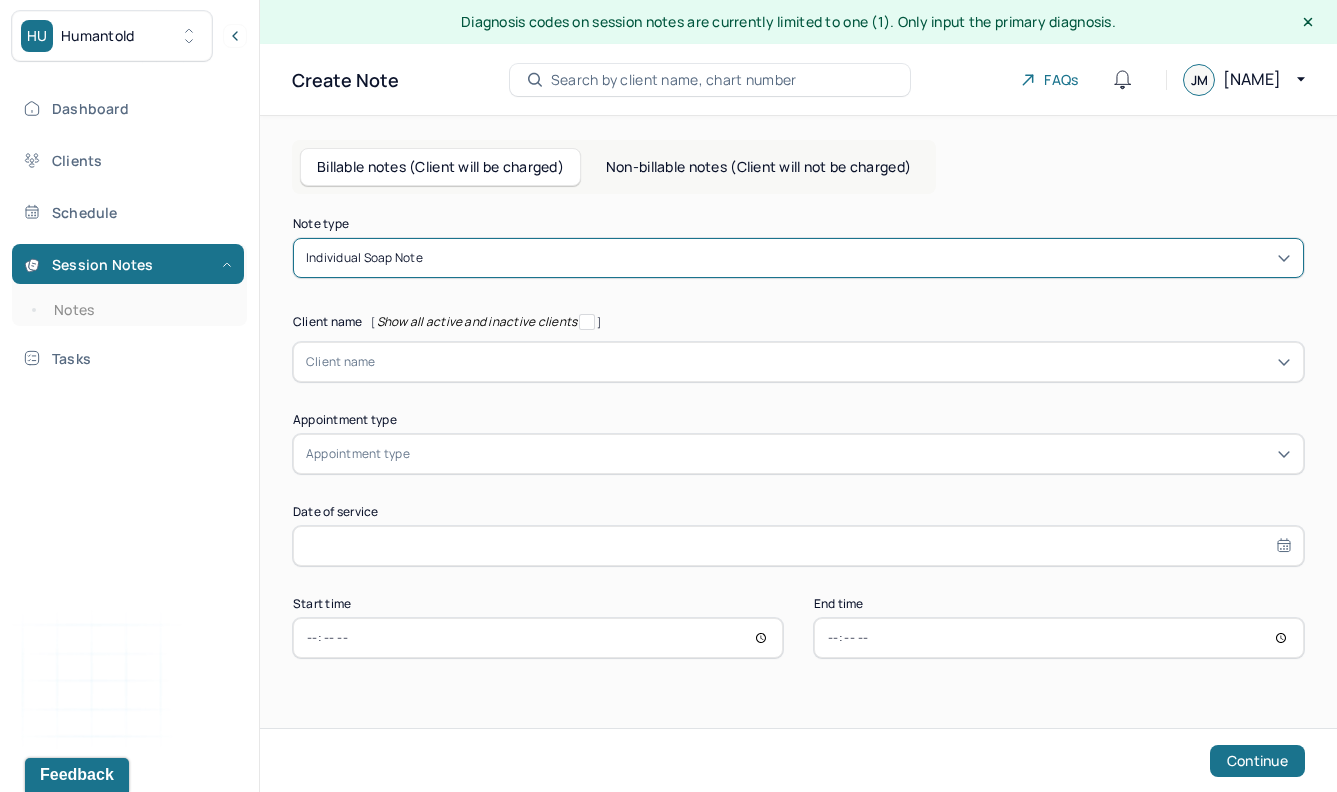 click at bounding box center (833, 362) 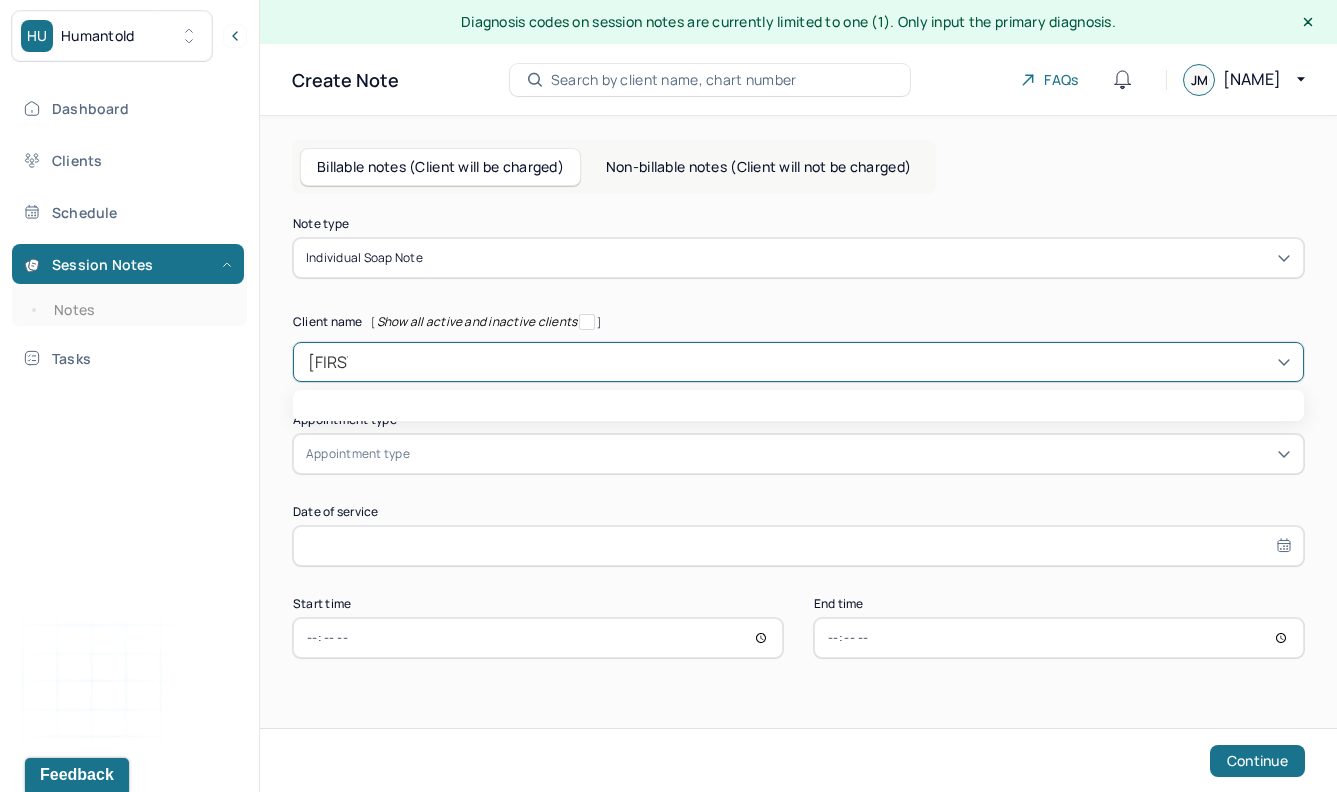 type on "[FIRST]" 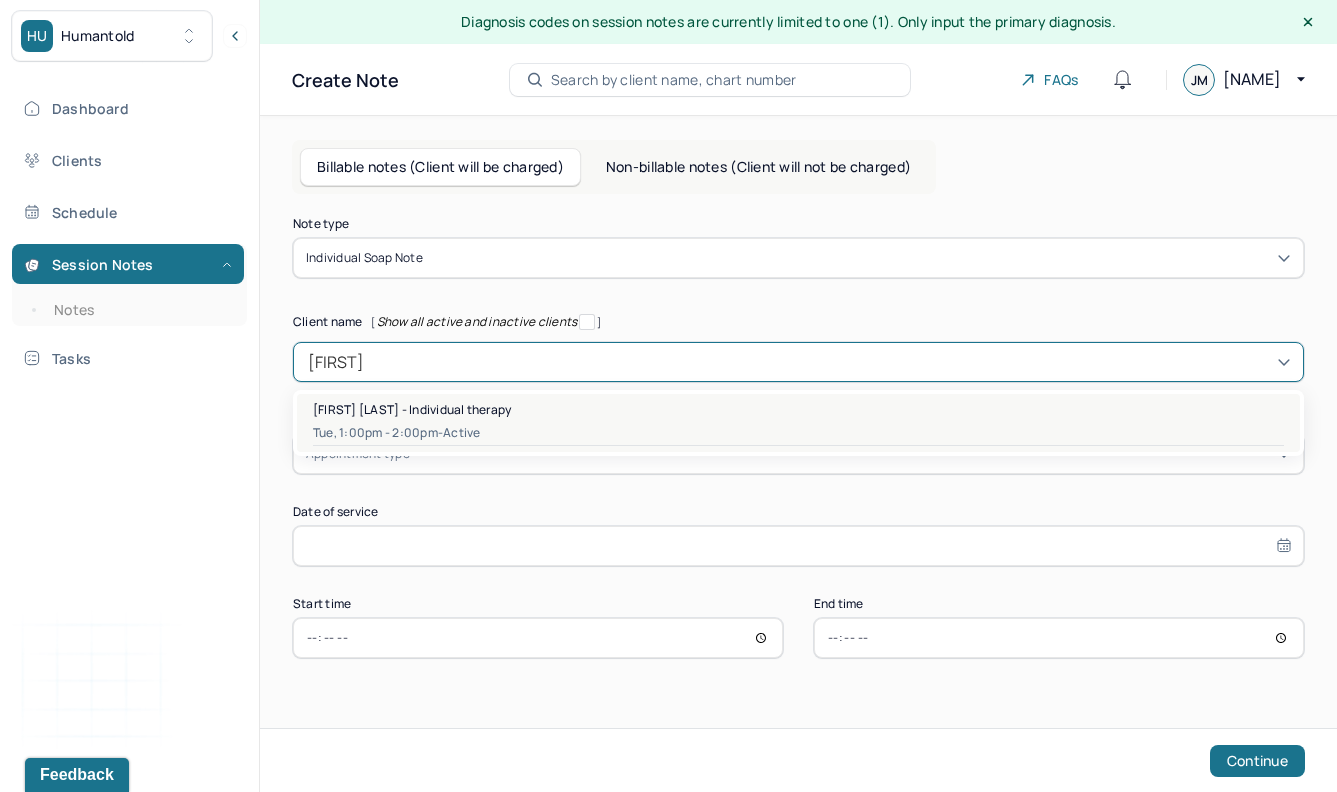 click on "[FIRST] [LAST] - Individual therapy" at bounding box center (412, 409) 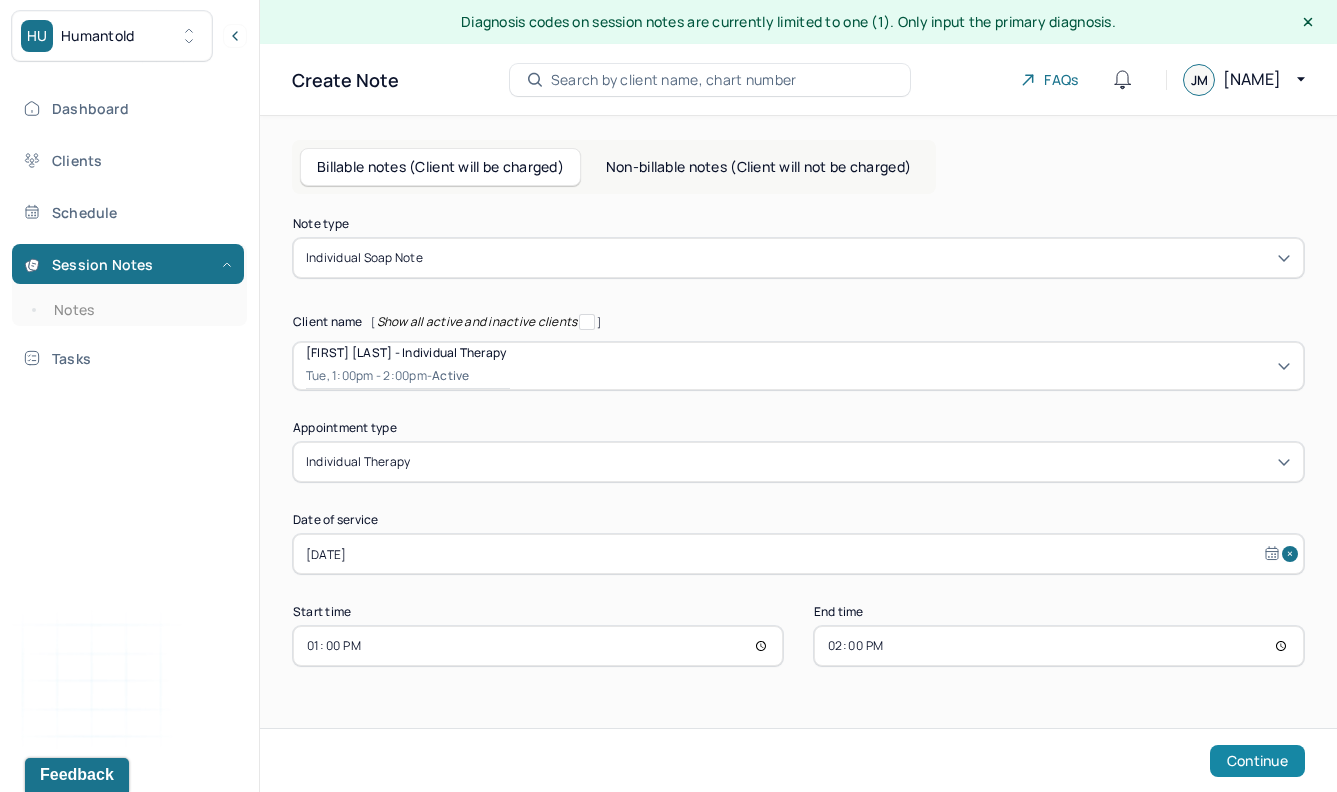 click on "Continue" at bounding box center (1257, 761) 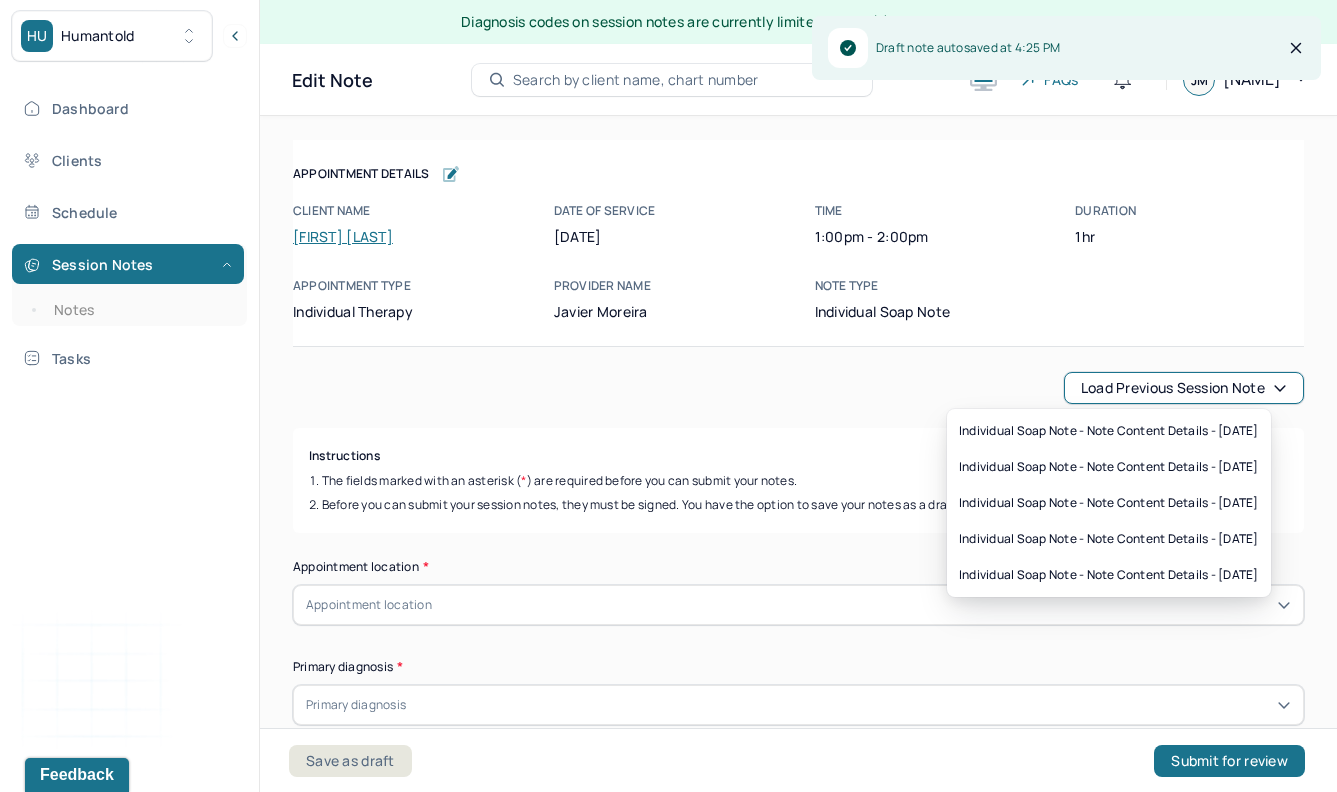 click on "Load previous session note" at bounding box center [1184, 388] 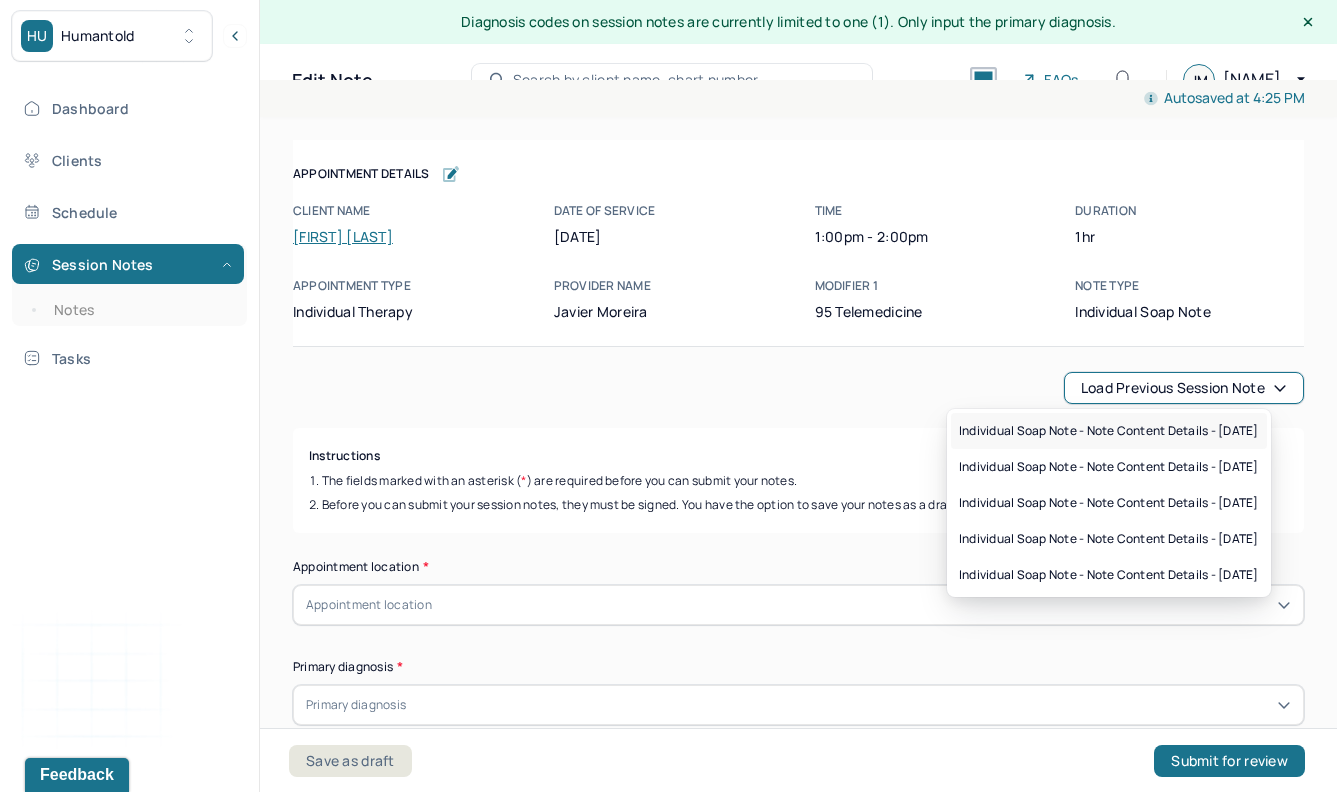 click on "Individual soap note   - Note content Details -   [DATE]" at bounding box center [1109, 431] 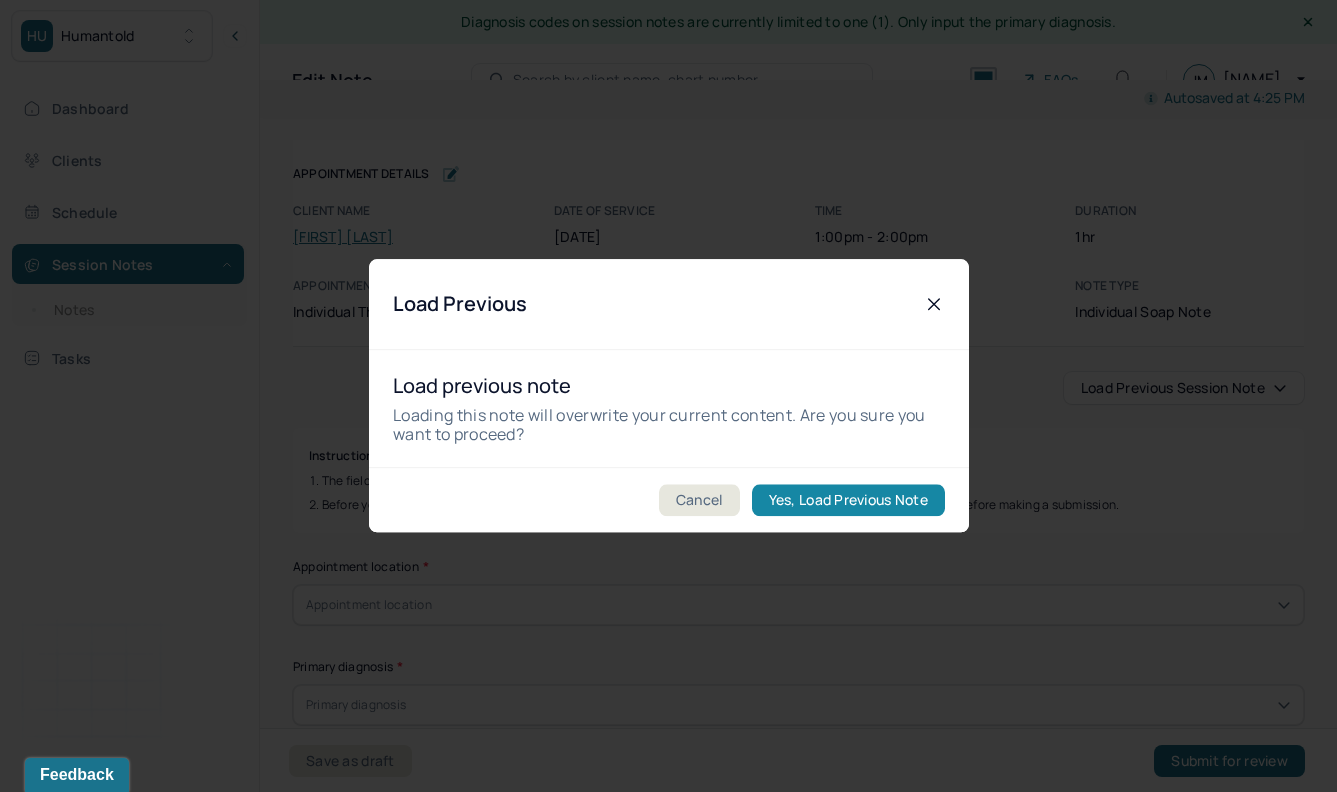 click on "Yes, Load Previous Note" at bounding box center [847, 501] 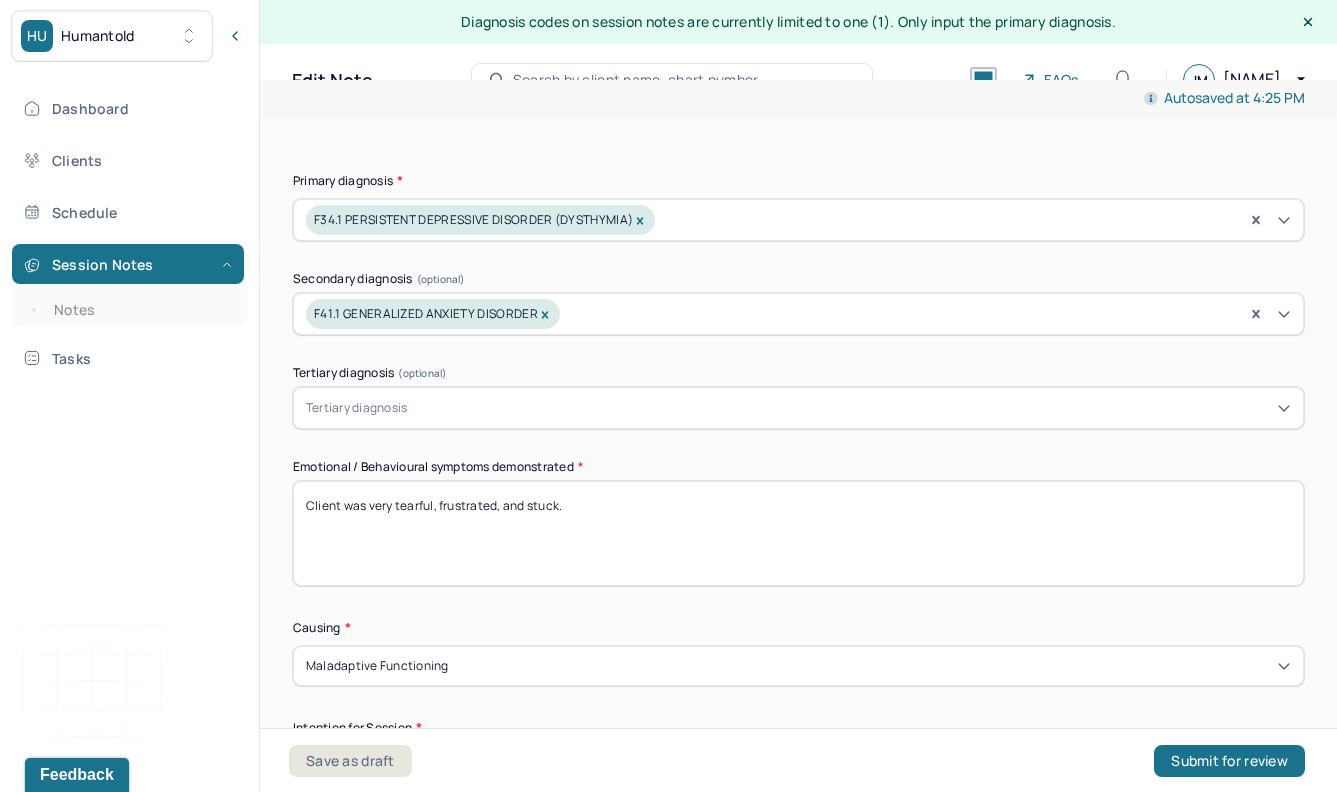 scroll, scrollTop: 489, scrollLeft: 0, axis: vertical 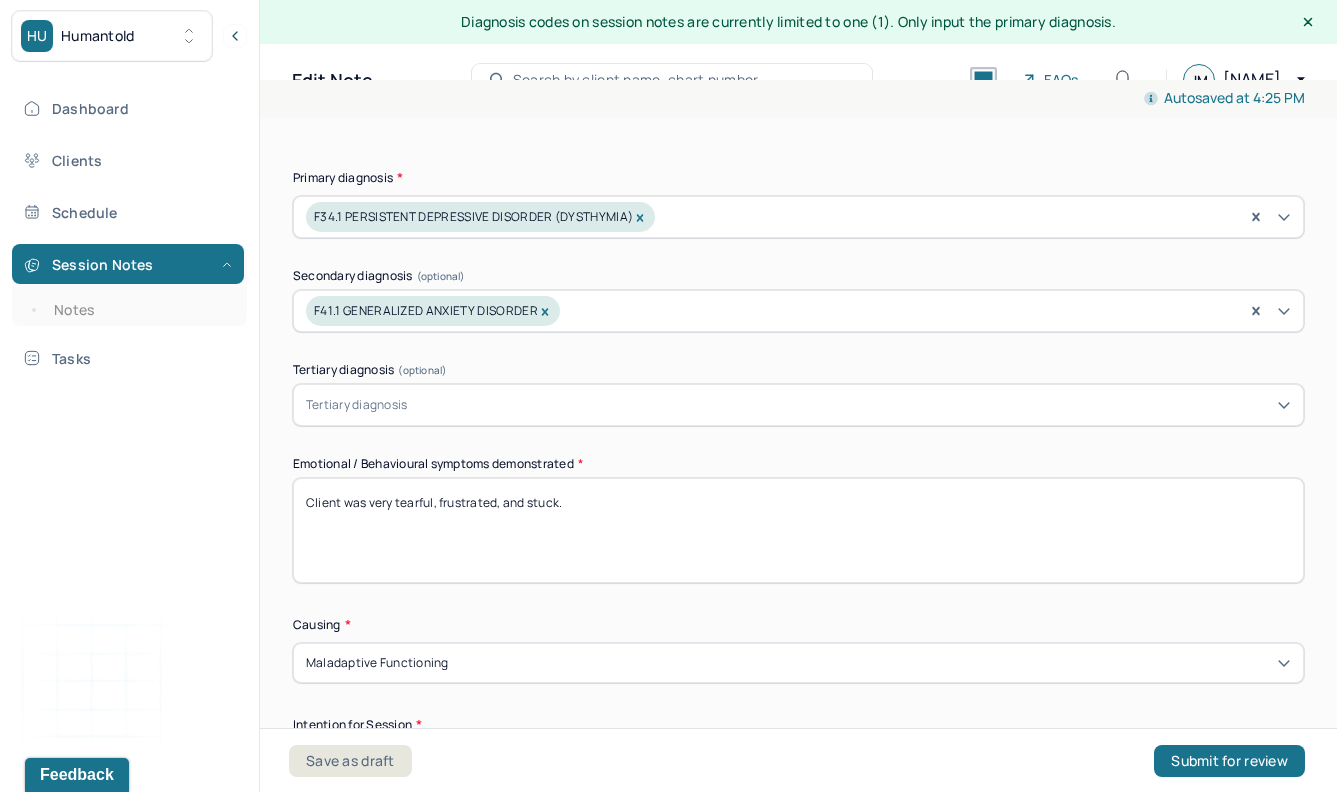 drag, startPoint x: 591, startPoint y: 513, endPoint x: 505, endPoint y: 508, distance: 86.145226 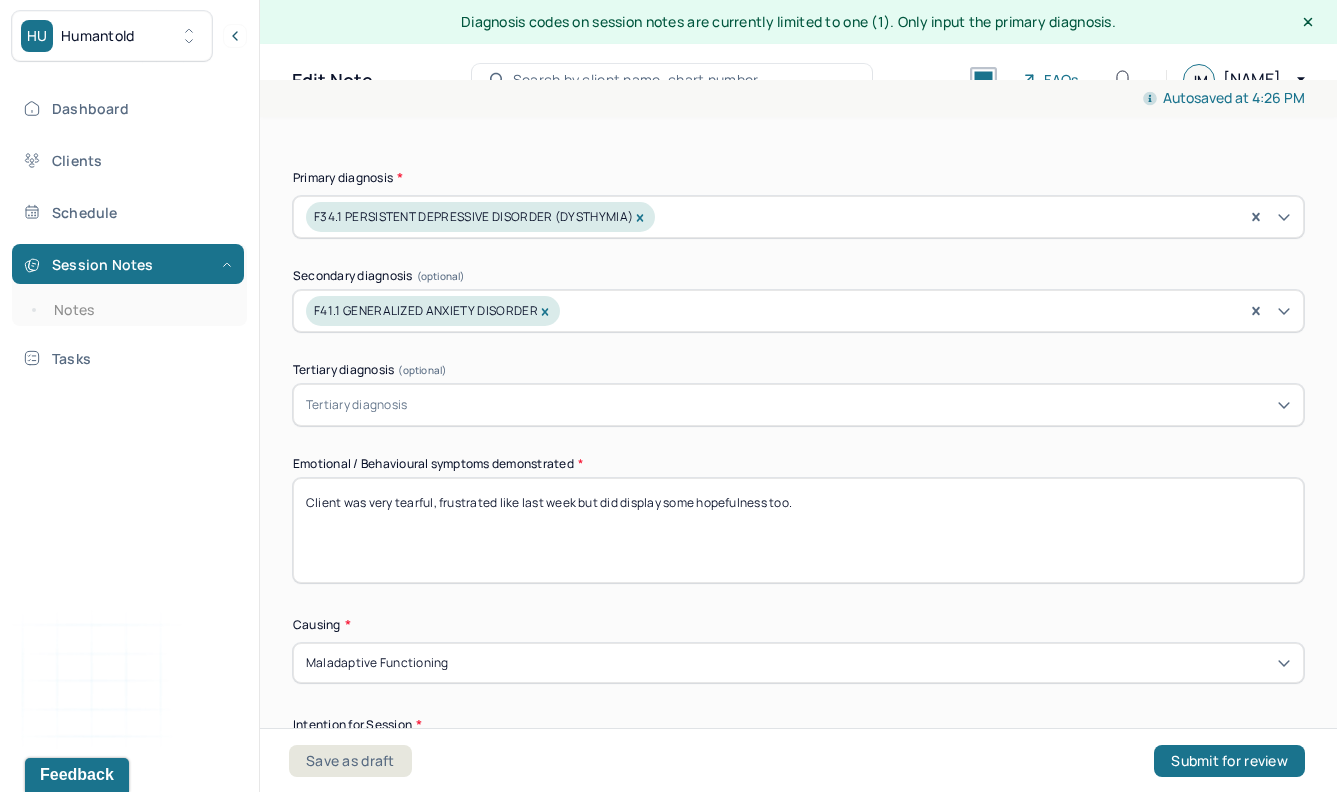 click on "Client was very tearful, frustrated," at bounding box center (798, 530) 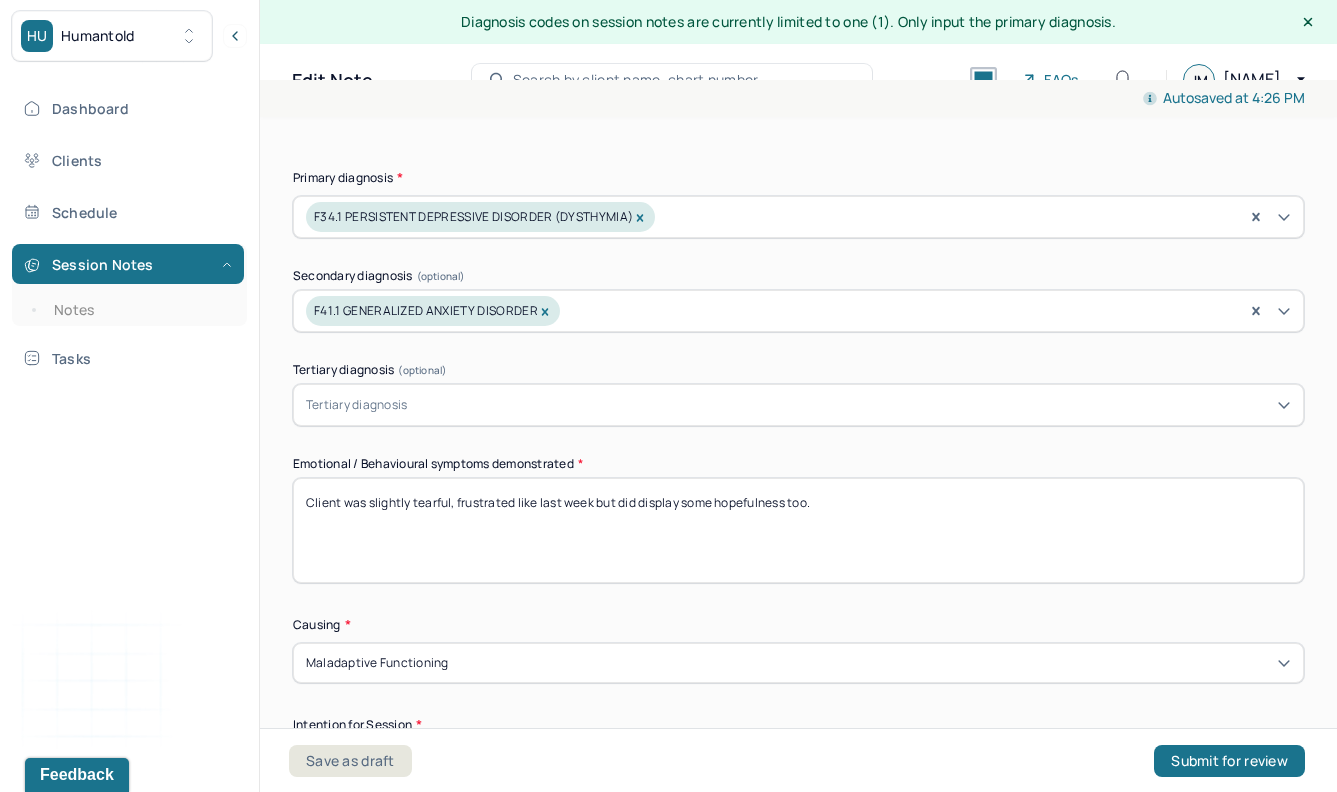 click on "Client was slightly tearful, frustrated like last week but did display some hopefulness too." at bounding box center [798, 530] 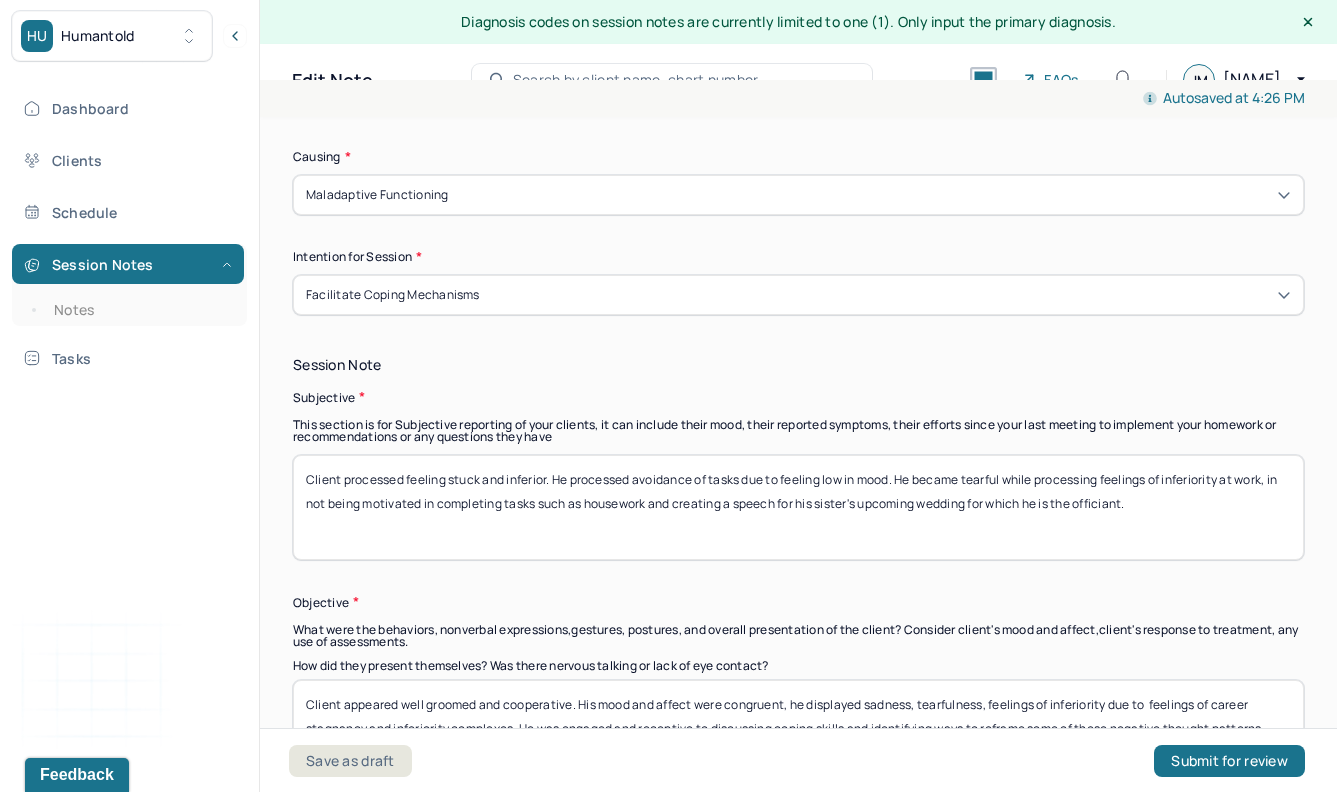 scroll, scrollTop: 960, scrollLeft: 0, axis: vertical 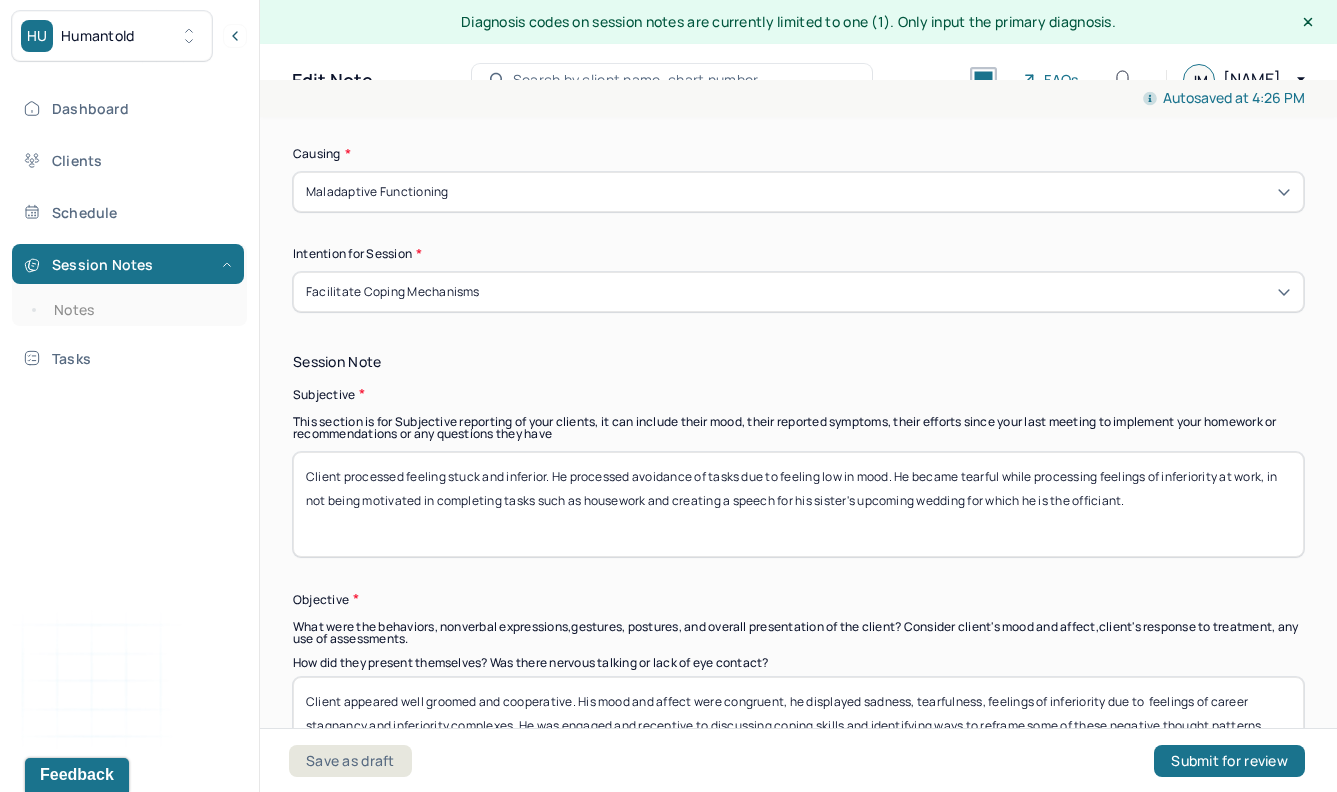 type on "Client was slightly tearful and frustrated like last week but did display some hopefulness too." 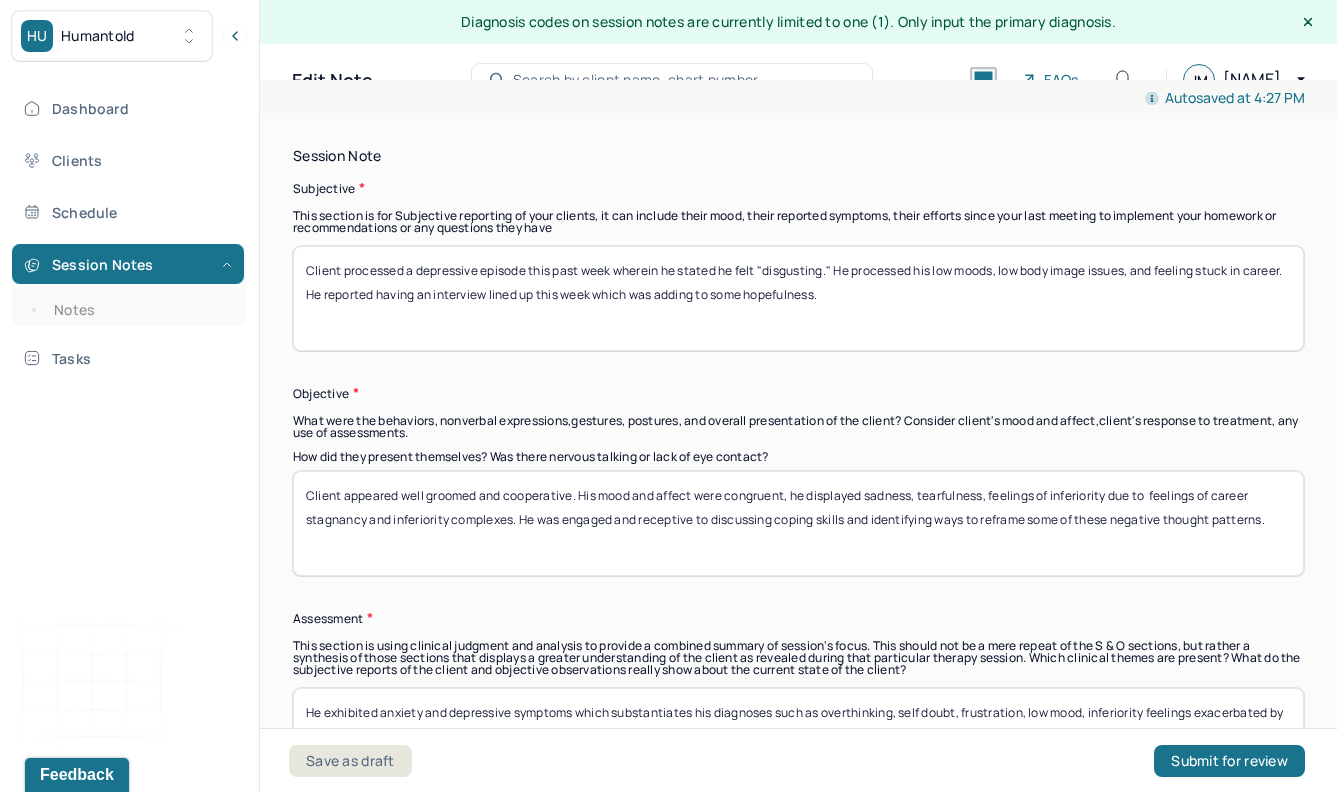 scroll, scrollTop: 1188, scrollLeft: 0, axis: vertical 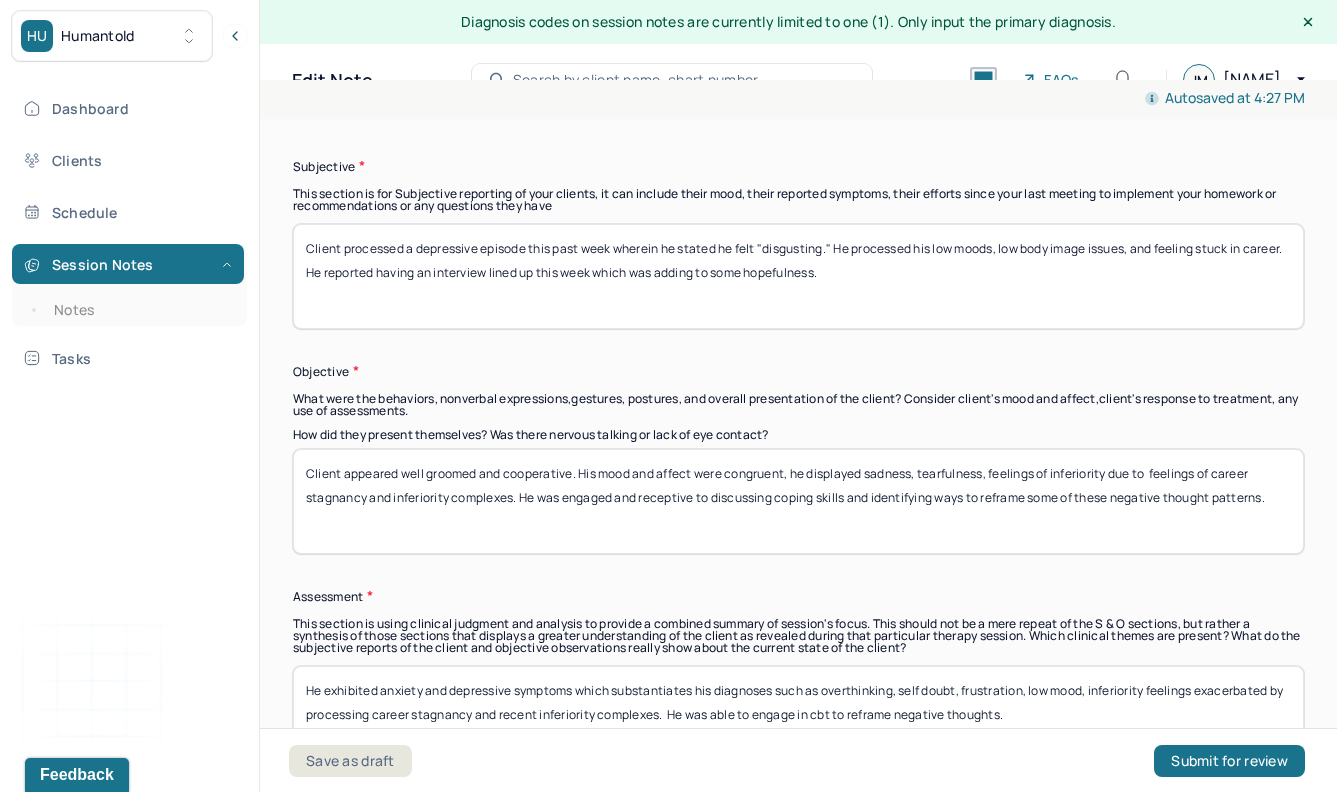 click on "Client processed a depressive episode this past week wherein he stated he felt "disgusting." He processed his low moods, low body image issues, and feeling stuck in career. He reported having an interview lined up this week which was adding to some hopefulness." at bounding box center [798, 276] 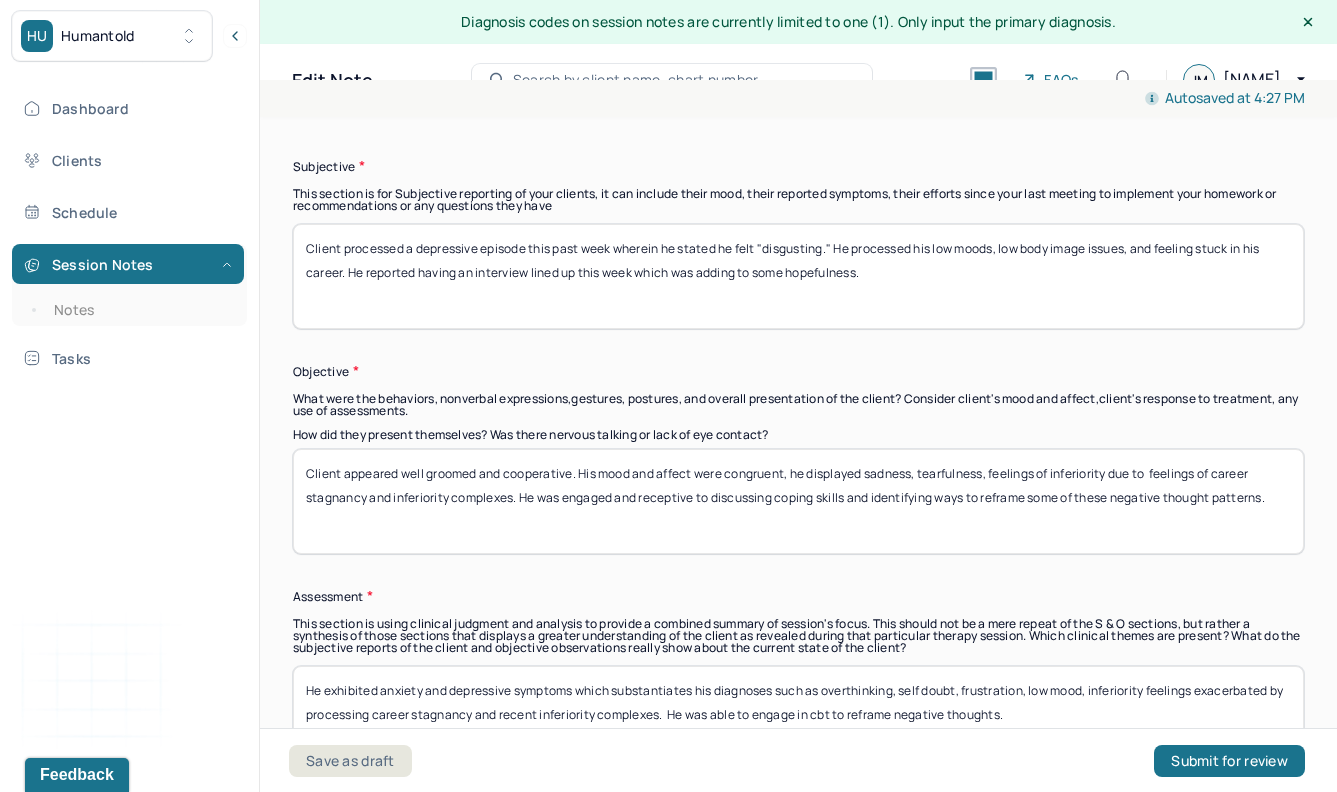 type on "Client processed a depressive episode this past week wherein he stated he felt "disgusting." He processed his low moods, low body image issues, and feeling stuck in his career. He reported having an interview lined up this week which was adding to some hopefulness." 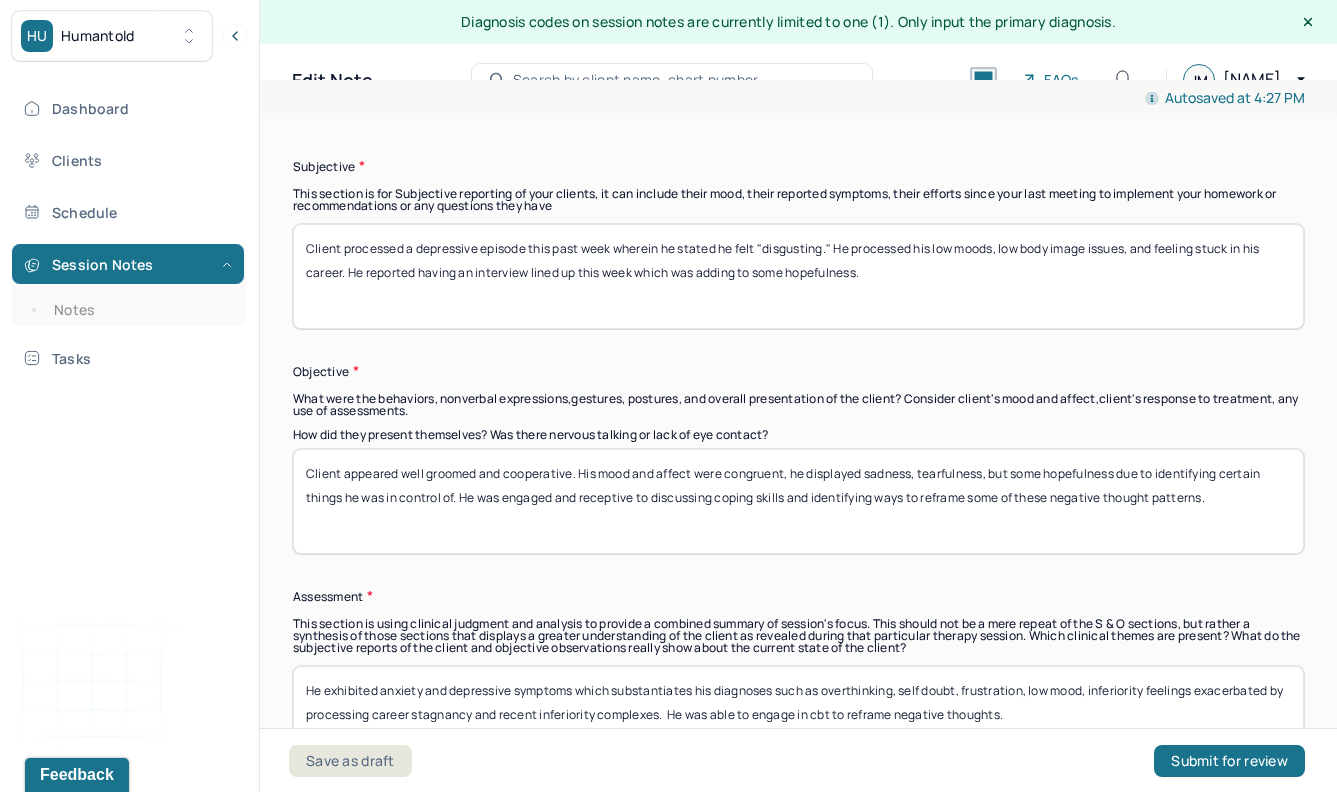 type on "Client appeared well groomed and cooperative. His mood and affect were congruent, he displayed sadness, tearfulness, but some hopefulness due to identifying certain things he was in control of. He was engaged and receptive to discussing coping skills and identifying ways to reframe some of these negative thought patterns." 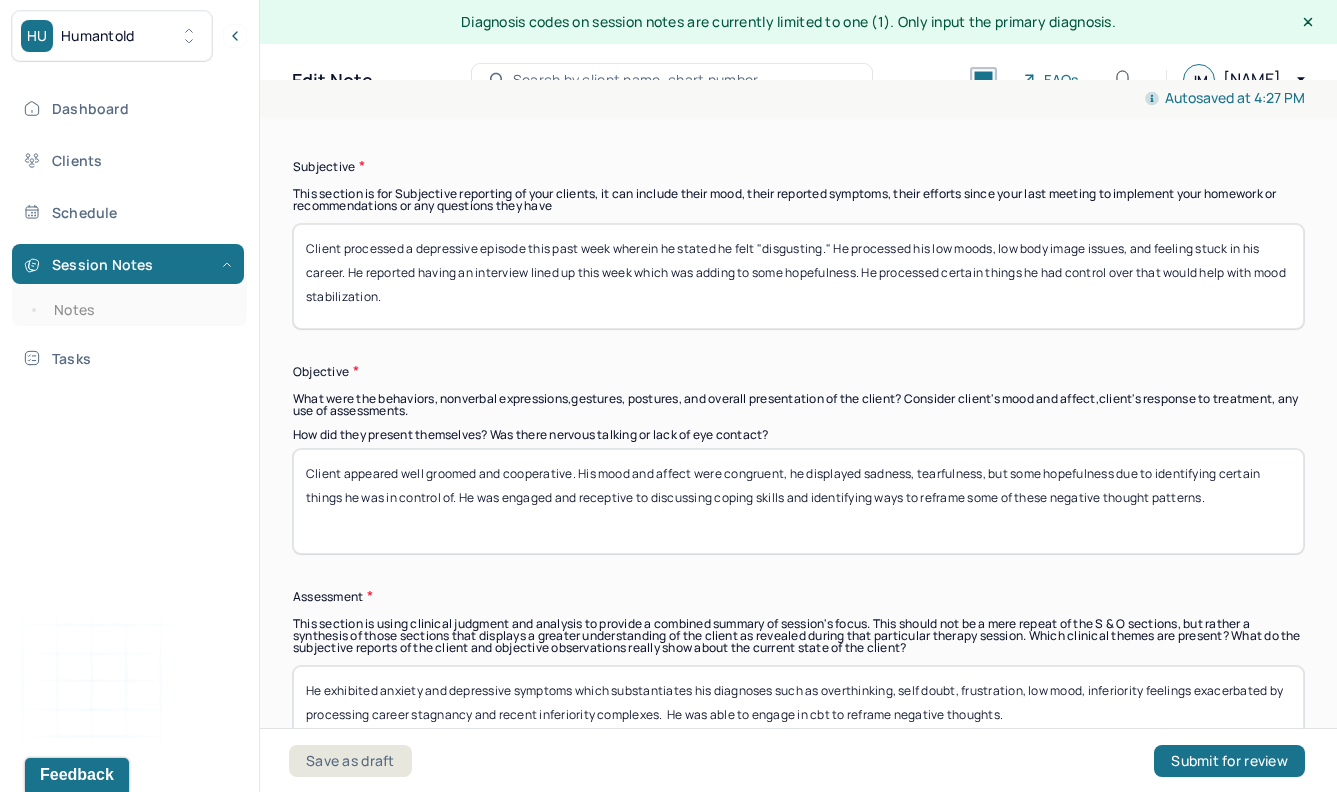 type on "Client processed a depressive episode this past week wherein he stated he felt "disgusting." He processed his low moods, low body image issues, and feeling stuck in his career. He reported having an interview lined up this week which was adding to some hopefulness. He processed certain things he had control over that would help with mood stabilization." 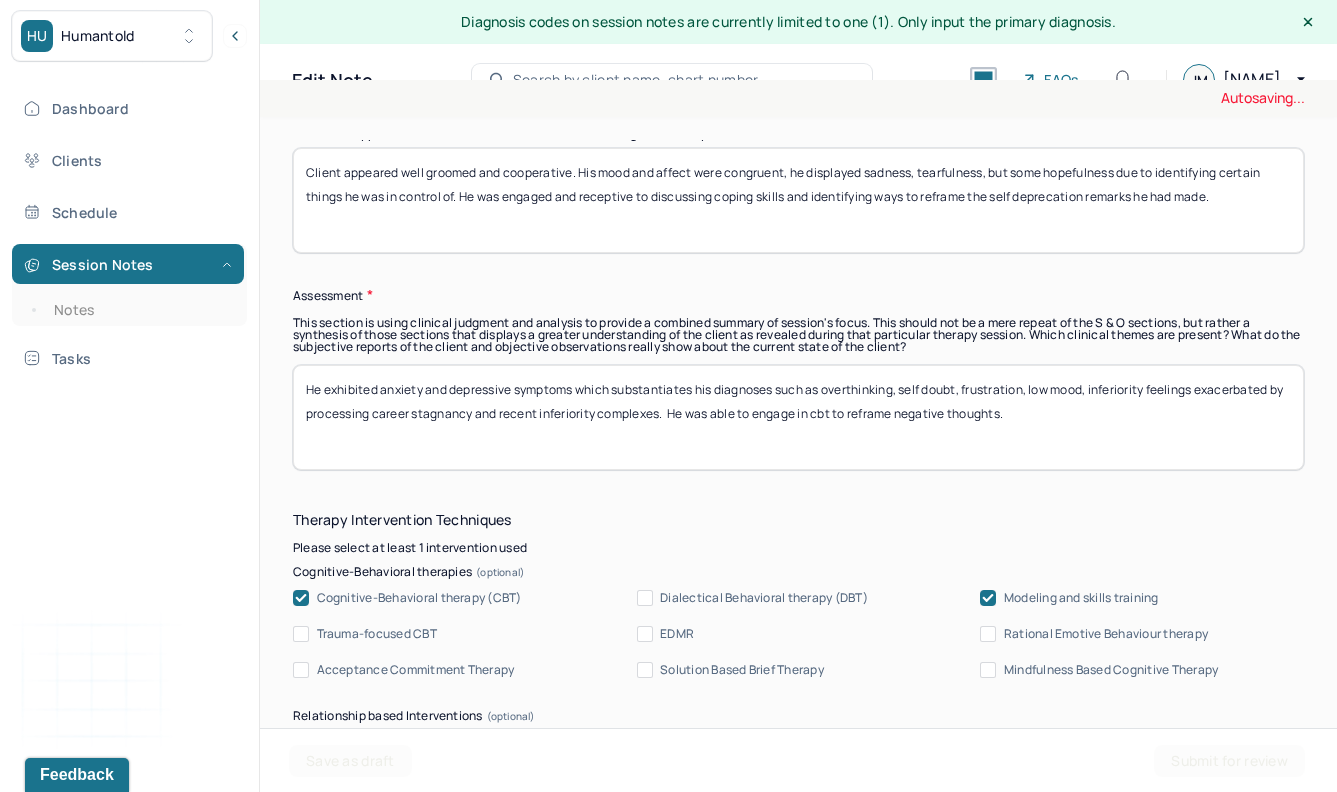 scroll, scrollTop: 1490, scrollLeft: 0, axis: vertical 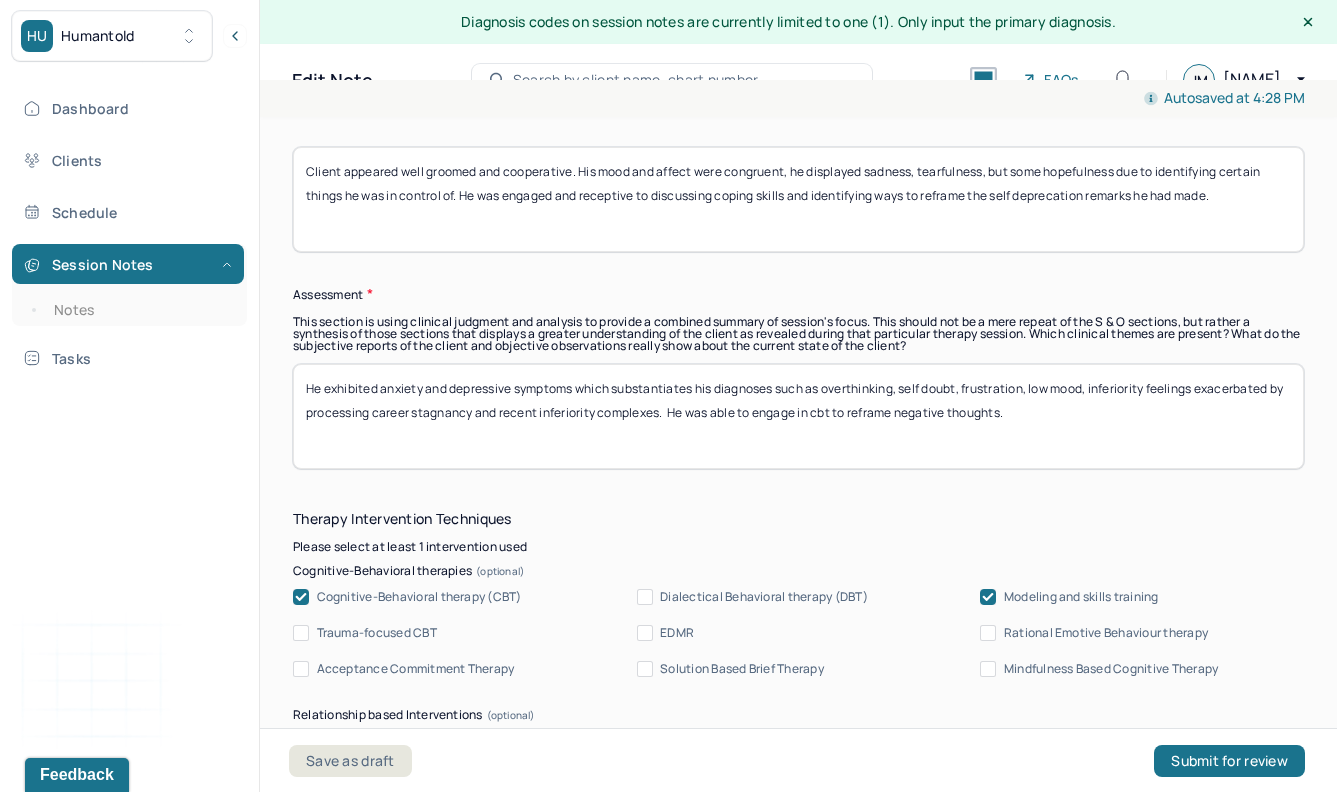 type on "Client appeared well groomed and cooperative. His mood and affect were congruent, he displayed sadness, tearfulness, but some hopefulness due to identifying certain things he was in control of. He was engaged and receptive to discussing coping skills and identifying ways to reframe the self deprecation remarks he had made." 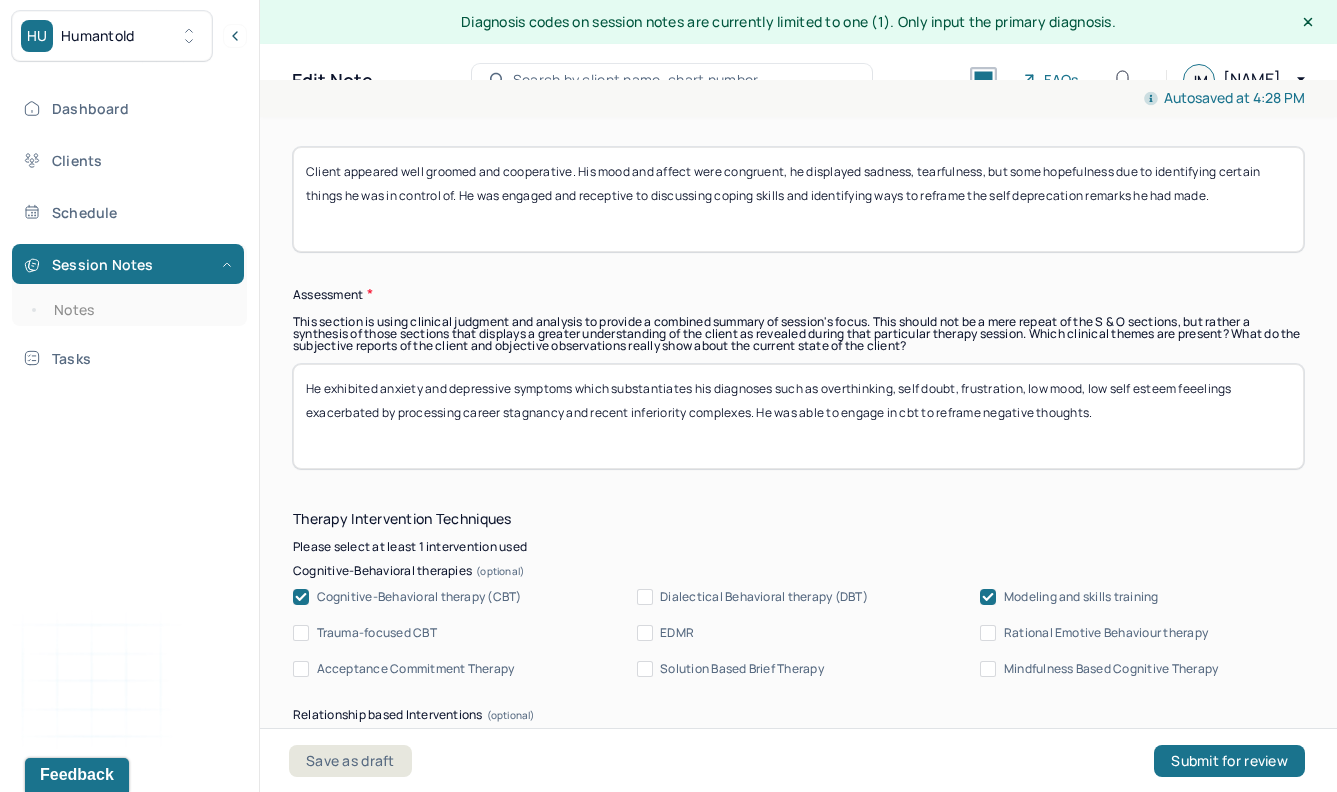 drag, startPoint x: 753, startPoint y: 411, endPoint x: 590, endPoint y: 408, distance: 163.0276 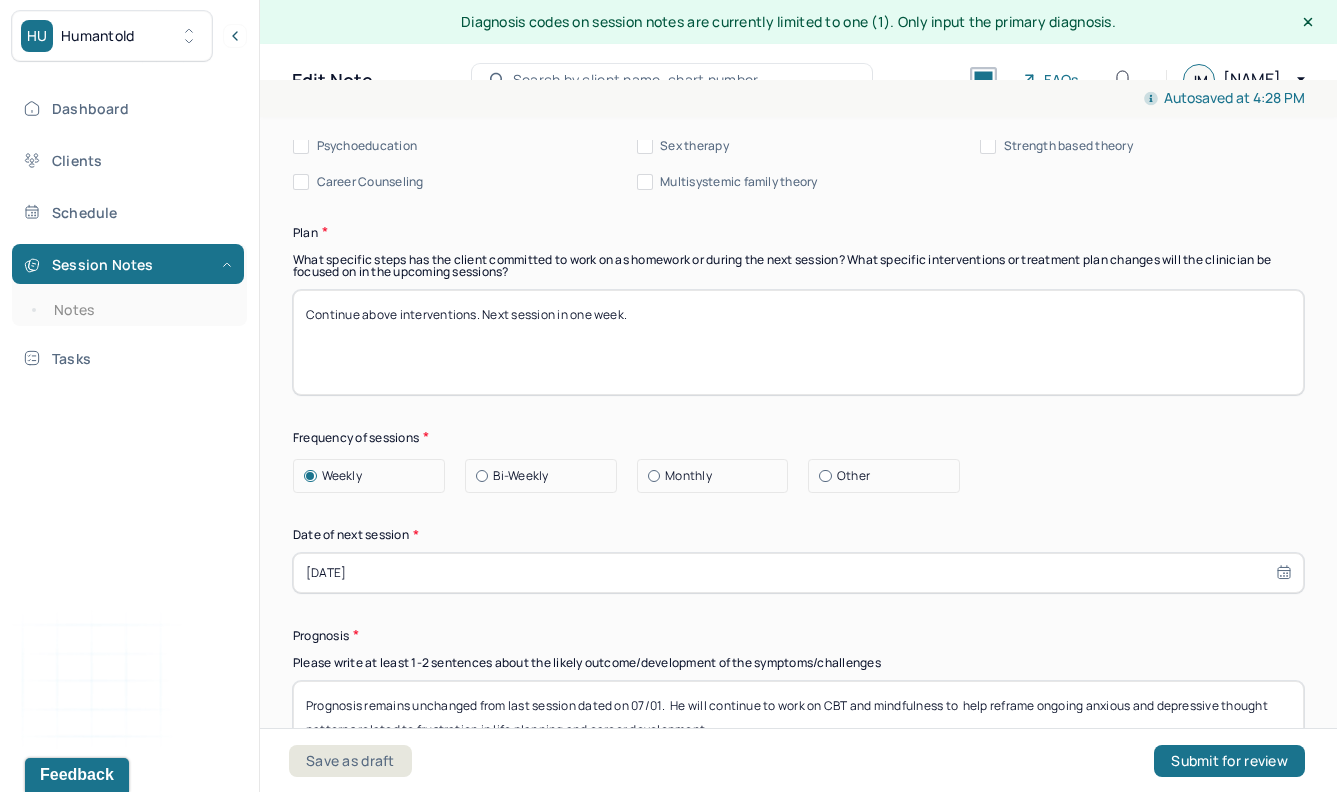 scroll, scrollTop: 2269, scrollLeft: 0, axis: vertical 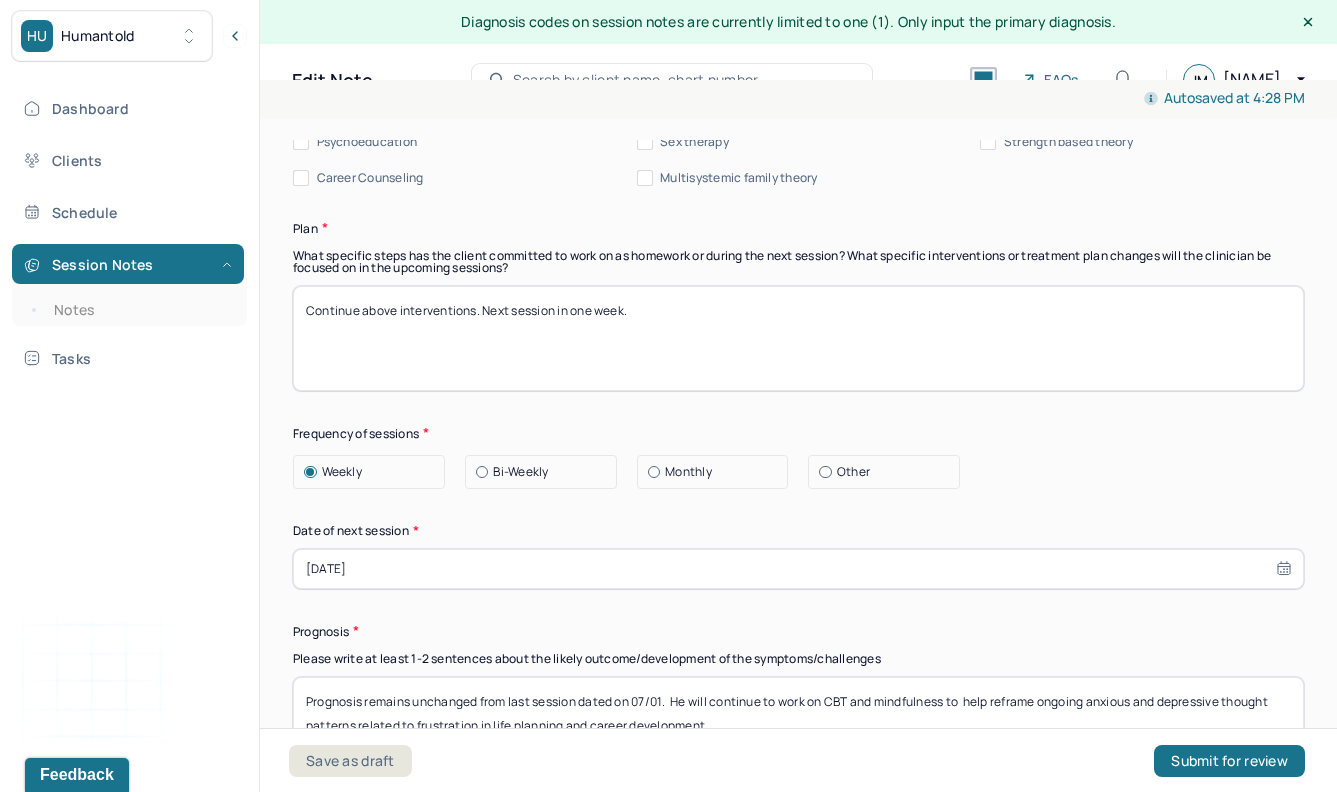 type on "He exhibited anxiety and depressive symptoms which substantiates his diagnoses such as overthinking, self doubt, frustration, low mood, low self esteem feeelings exacerbated by processing career stagnancy and feeling overwhelmed with life domains.  He was able to engage in cbt to reframe negative thoughts." 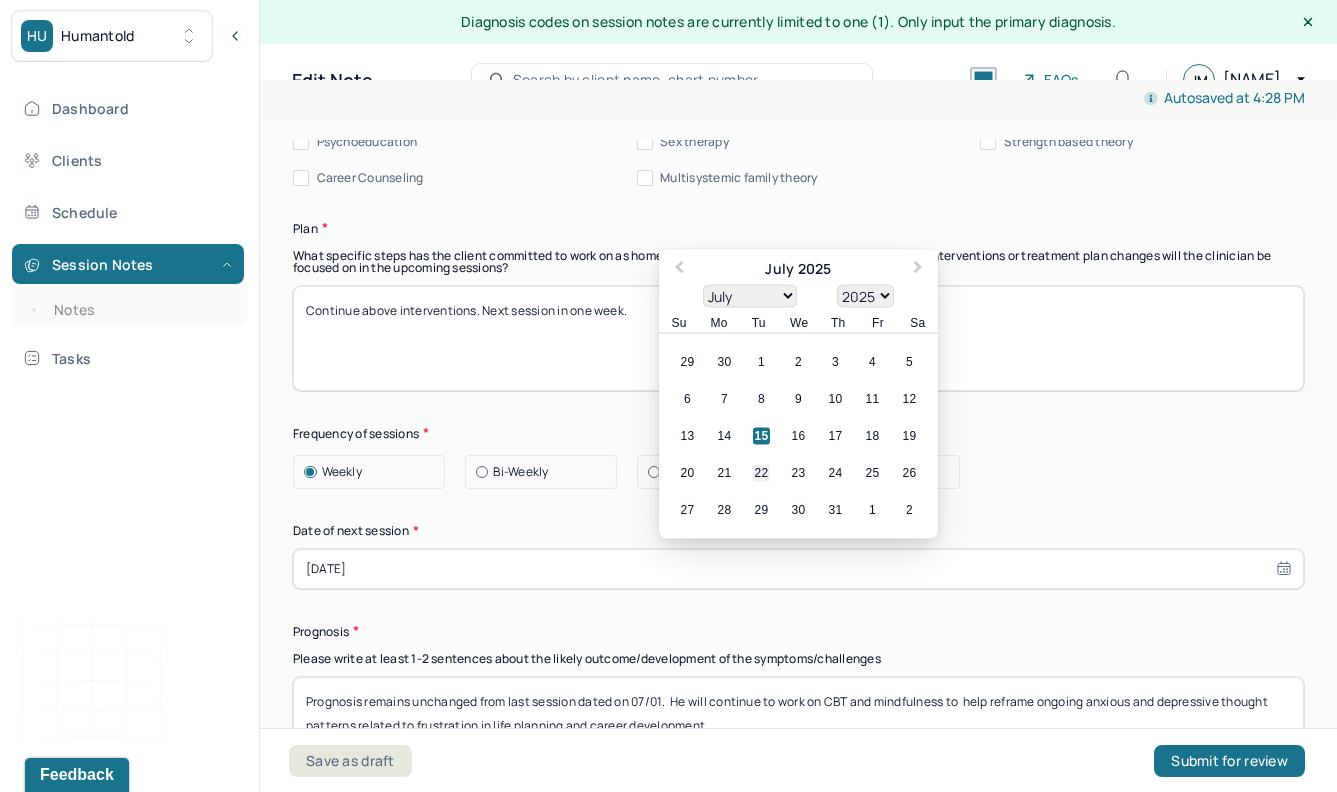 click on "22" at bounding box center [761, 472] 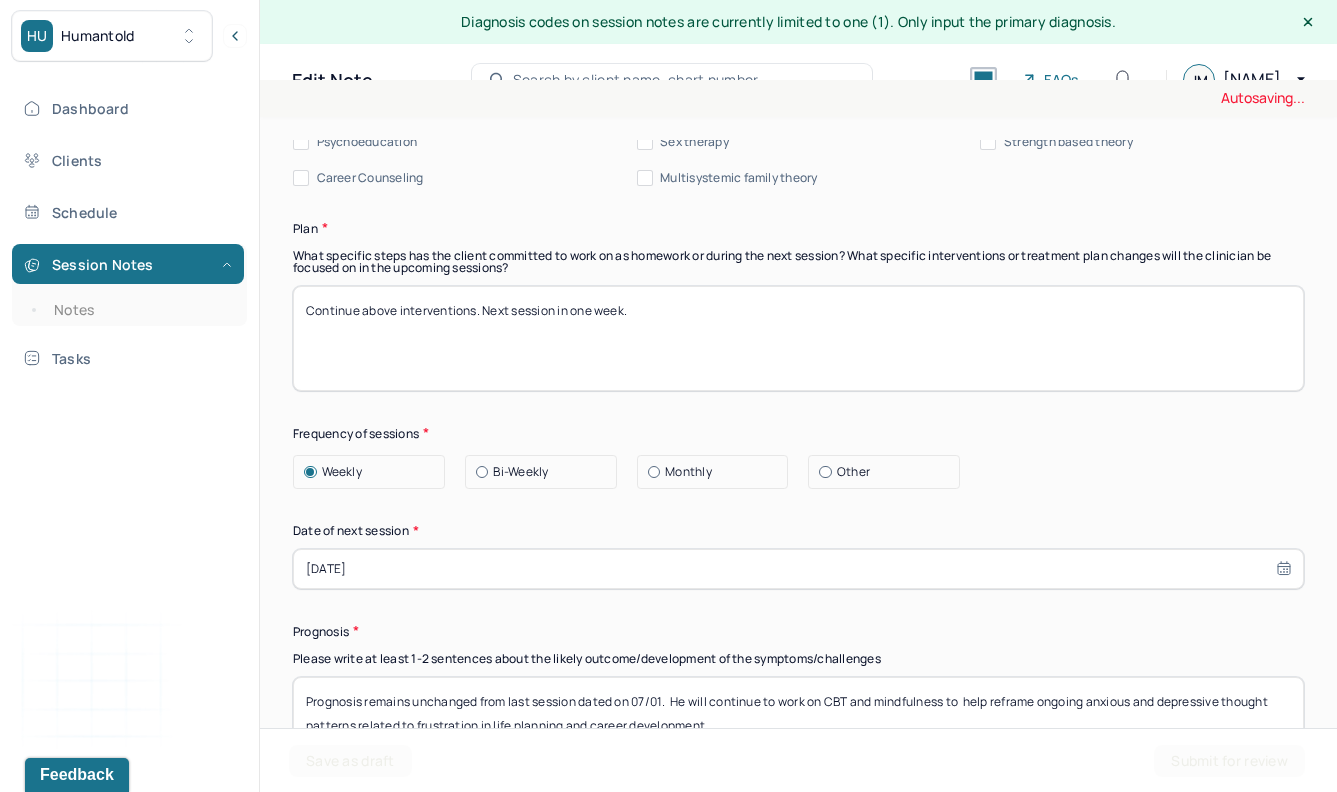 click on "[DATE]" at bounding box center [798, 569] 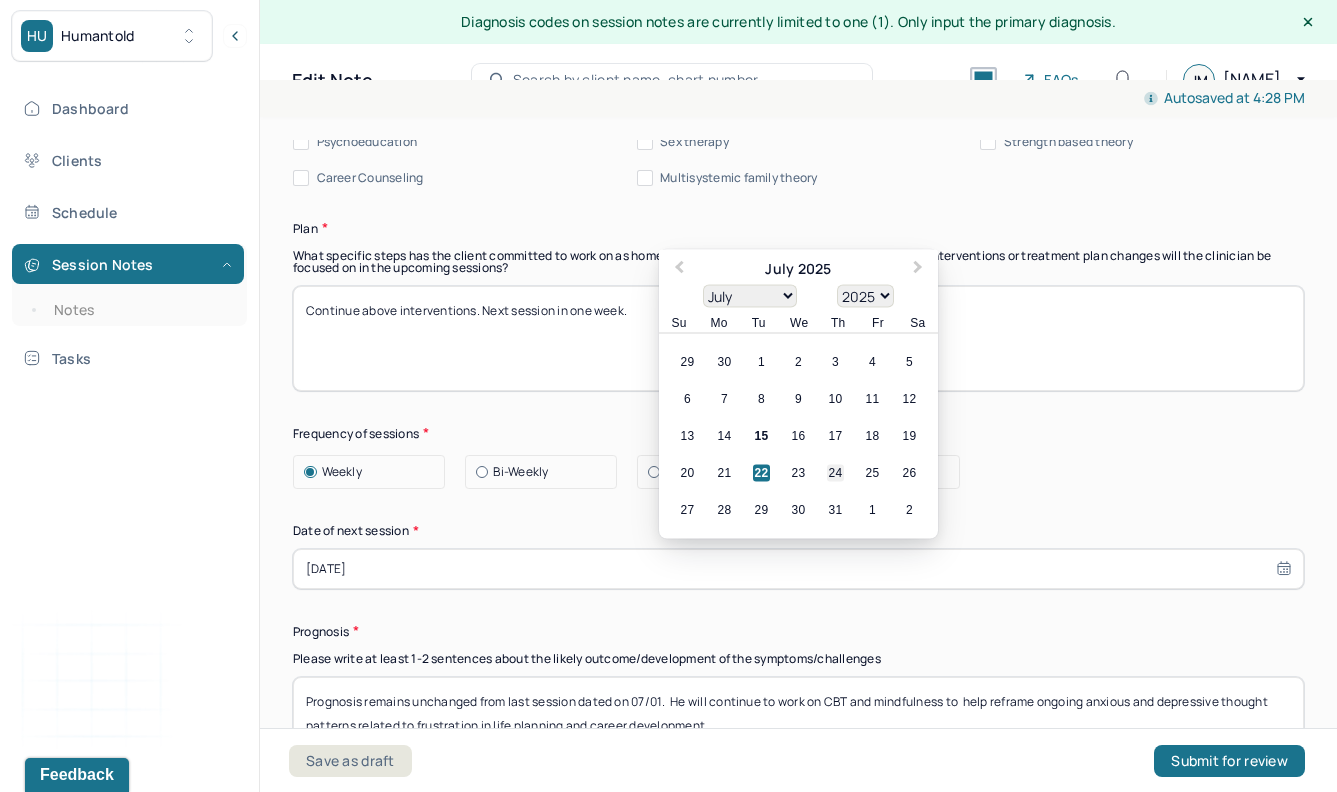 click on "24" at bounding box center [835, 472] 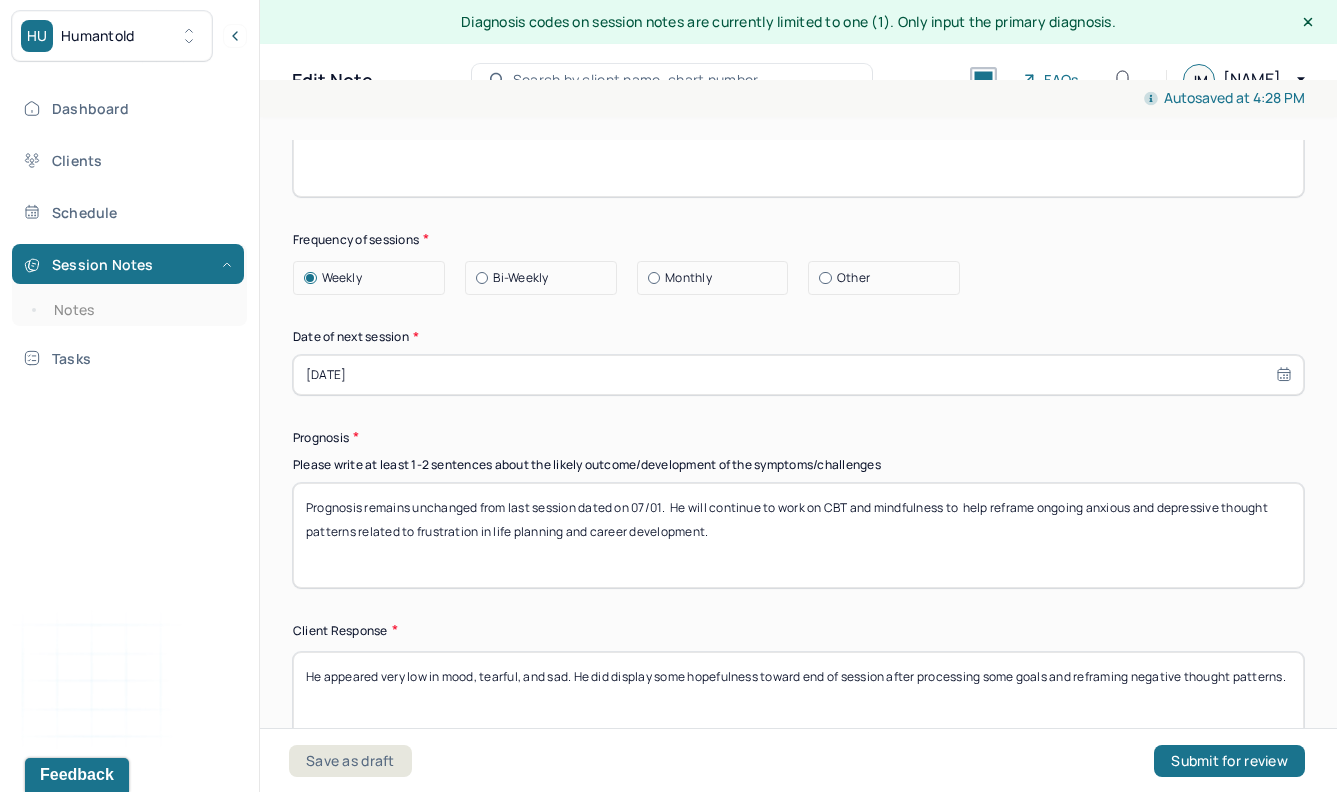 scroll, scrollTop: 2468, scrollLeft: 0, axis: vertical 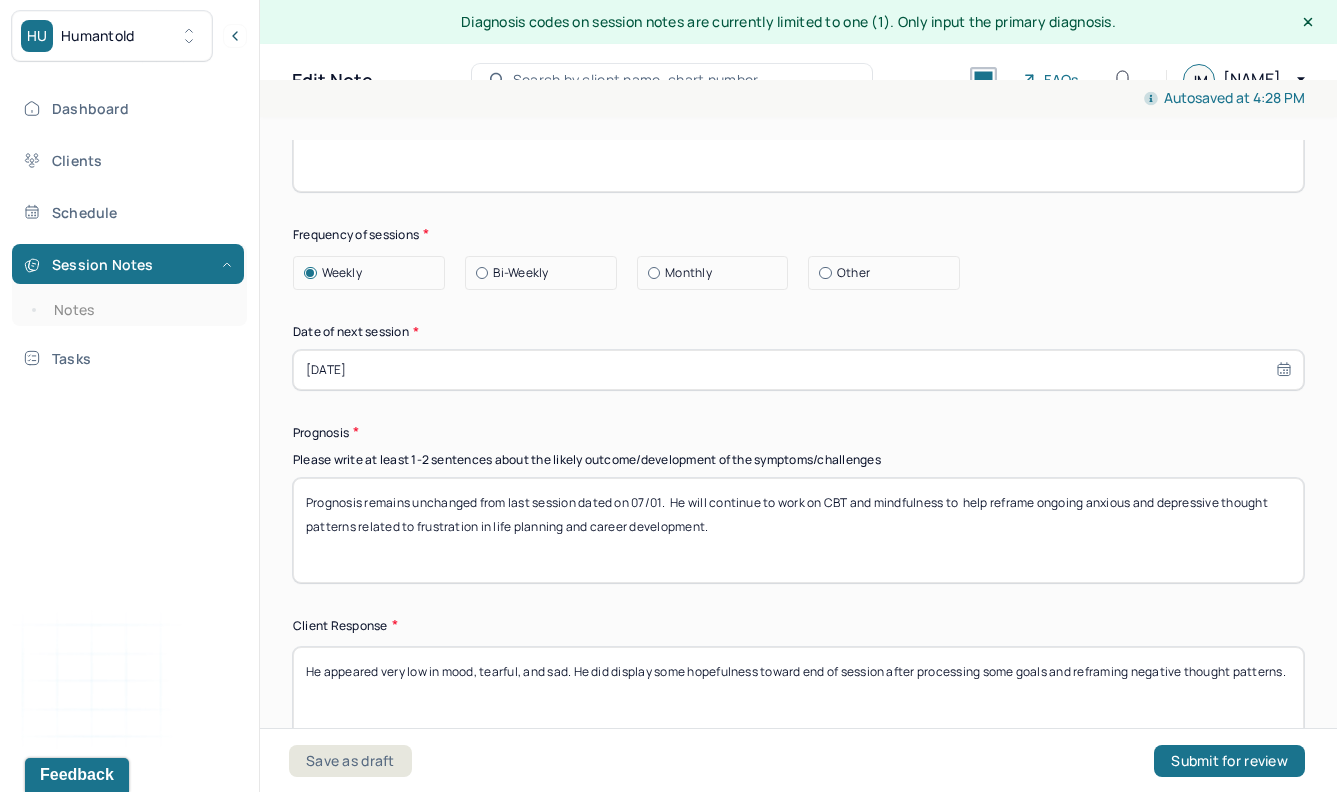 click on "Prognosis remains unchanged from last session dated on 07/01.  He will continue to work on CBT and mindfulness to  help reframe ongoing anxious and depressive thought patterns related to frustration in life planning and career development." at bounding box center [798, 530] 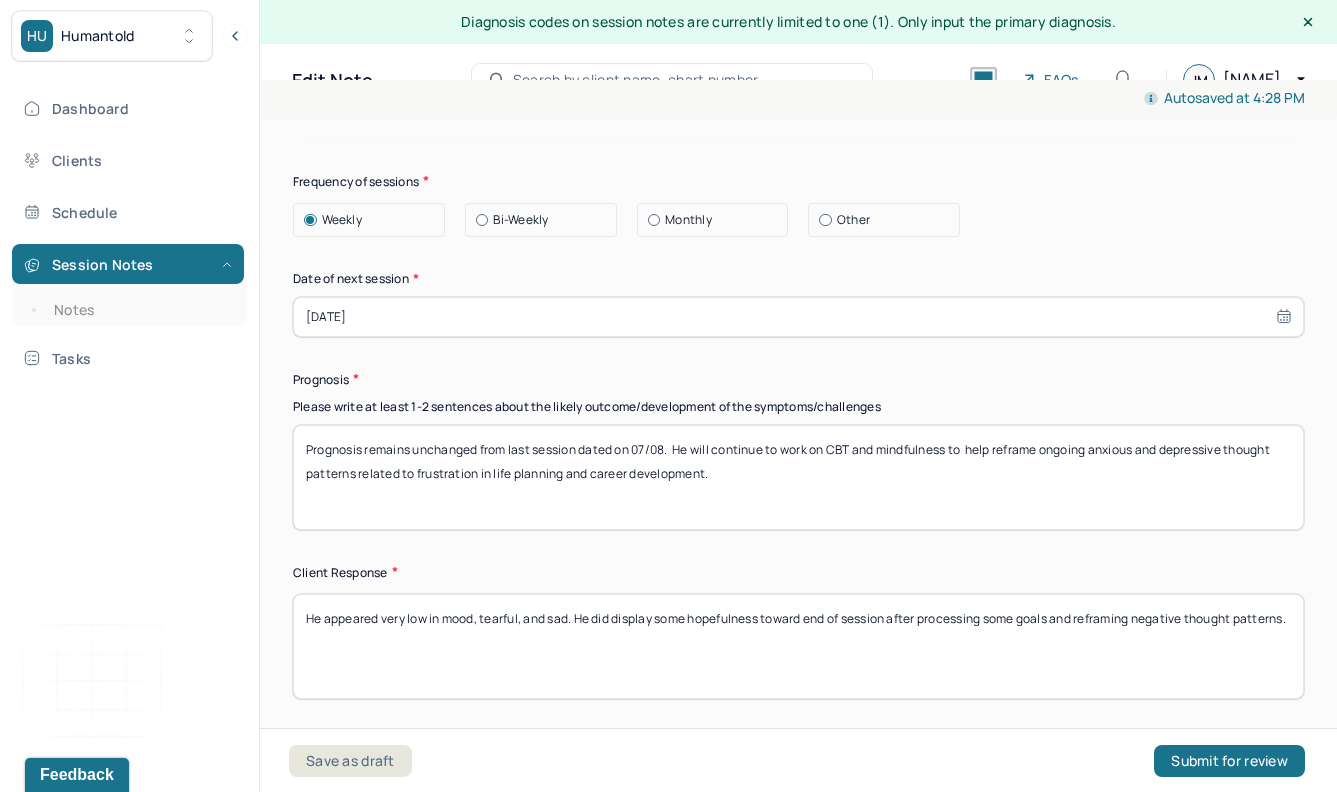 scroll, scrollTop: 2547, scrollLeft: 0, axis: vertical 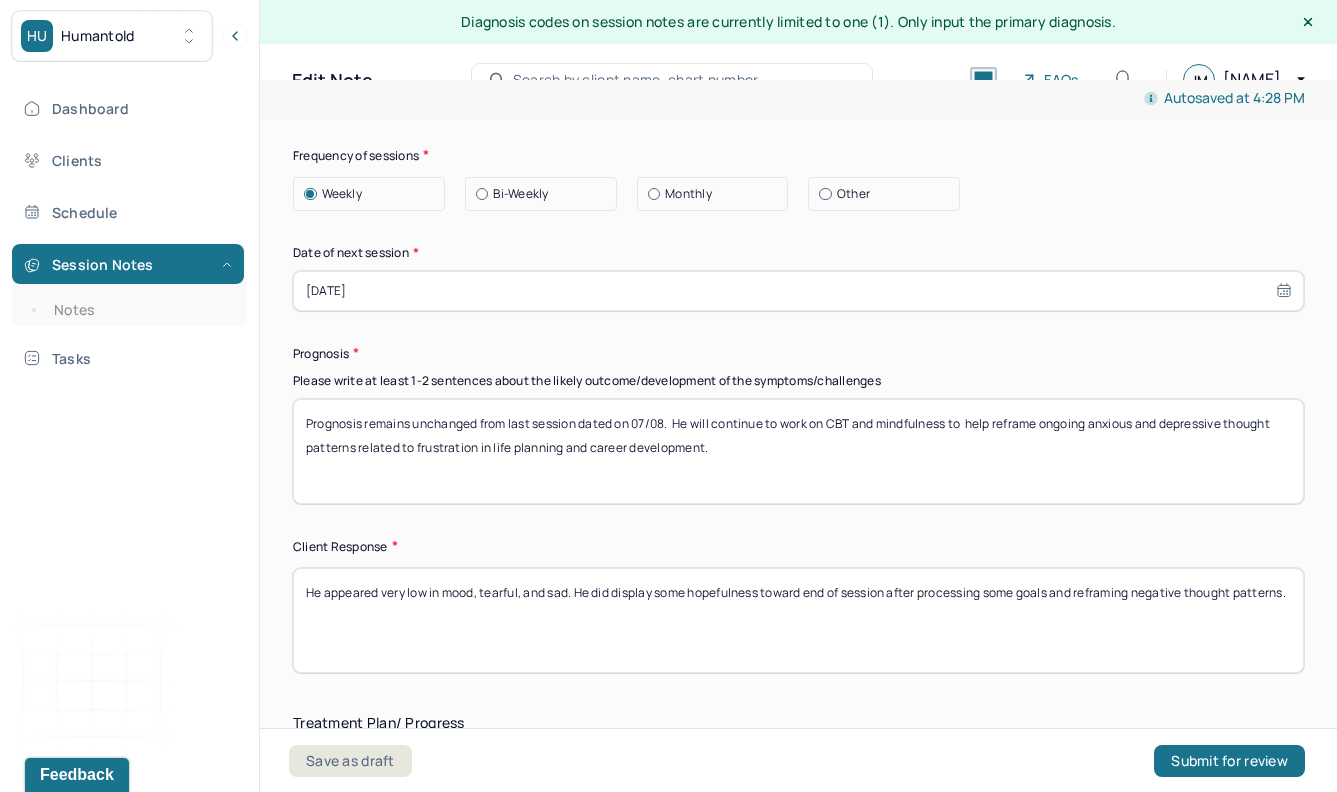 type on "Prognosis remains unchanged from last session dated on 07/08.  He will continue to work on CBT and mindfulness to  help reframe ongoing anxious and depressive thought patterns related to frustration in life planning and career development." 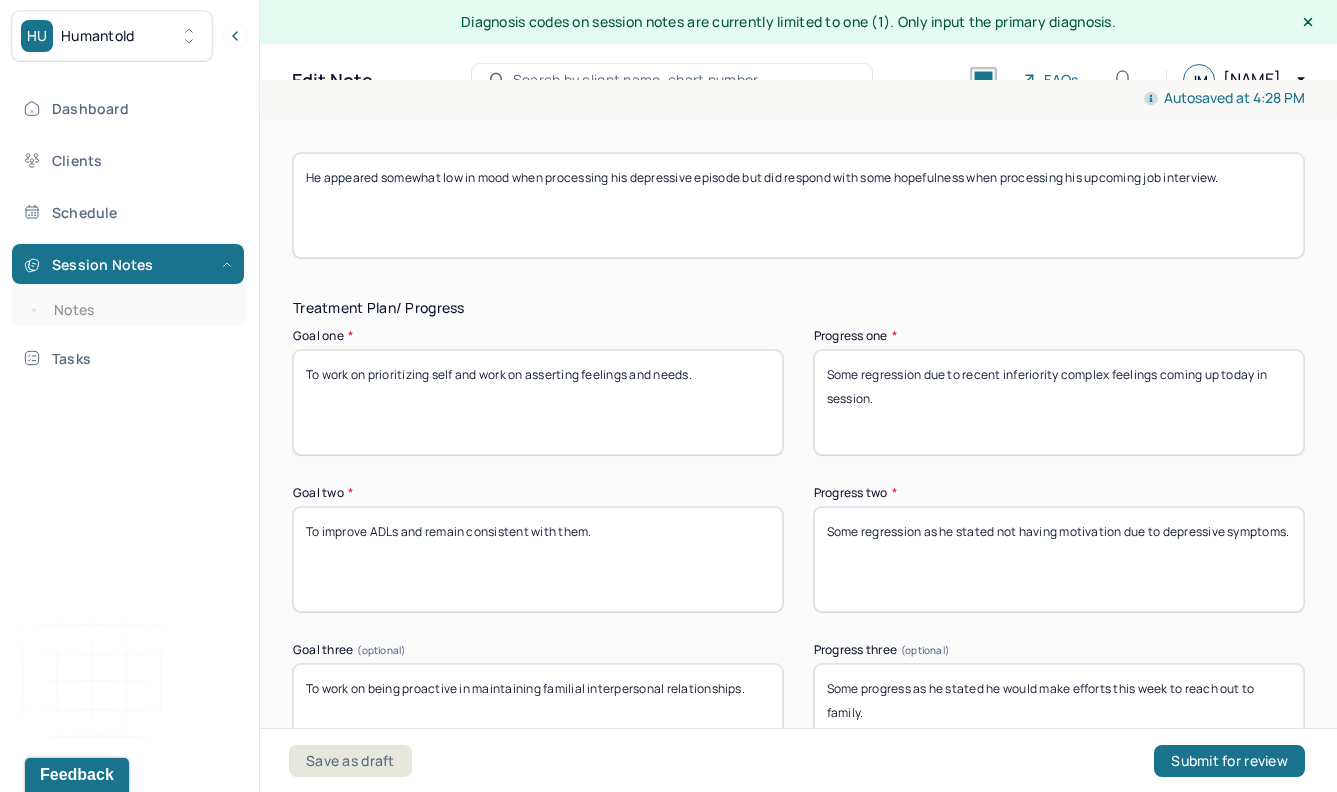 scroll, scrollTop: 2965, scrollLeft: 0, axis: vertical 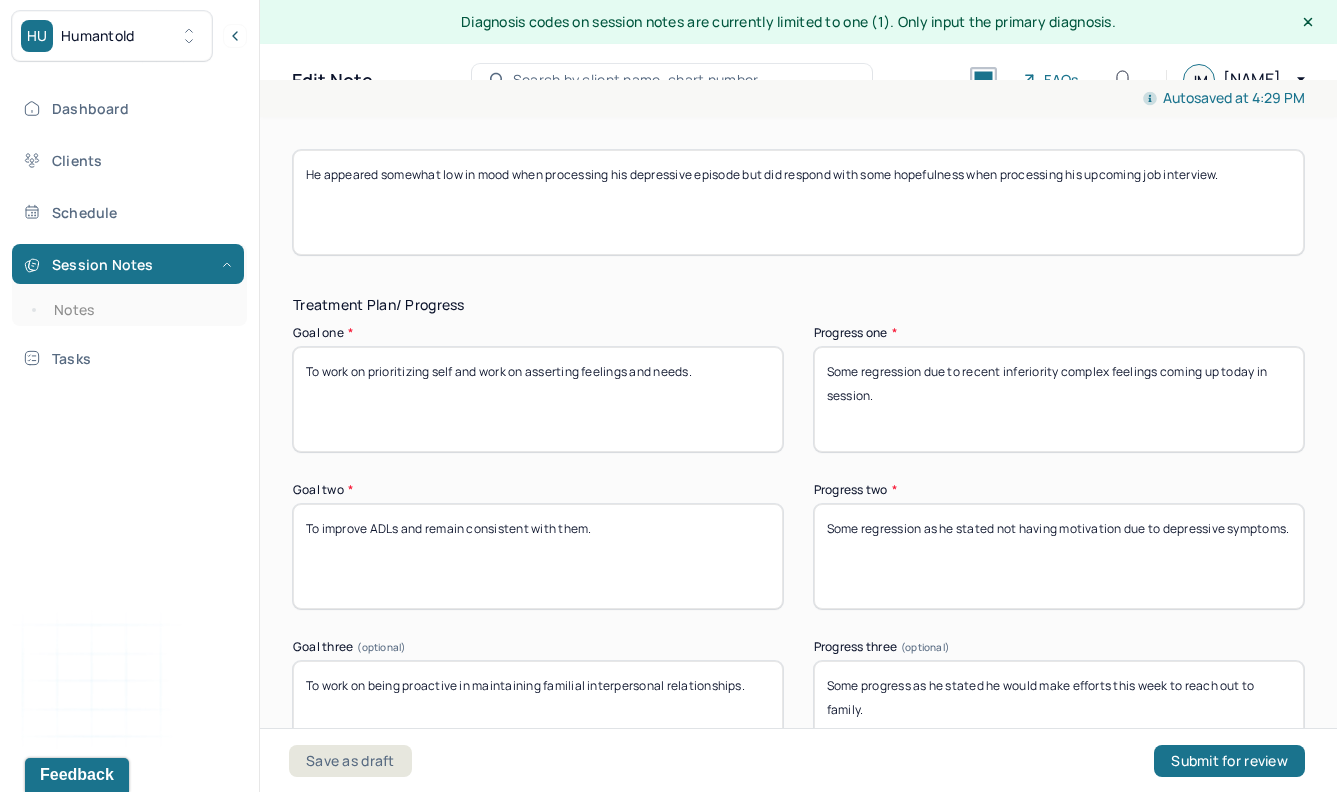 type on "He appeared somewhat low in mood when processing his depressive episode but did respond with some hopefulness when processing his upcoming job interview." 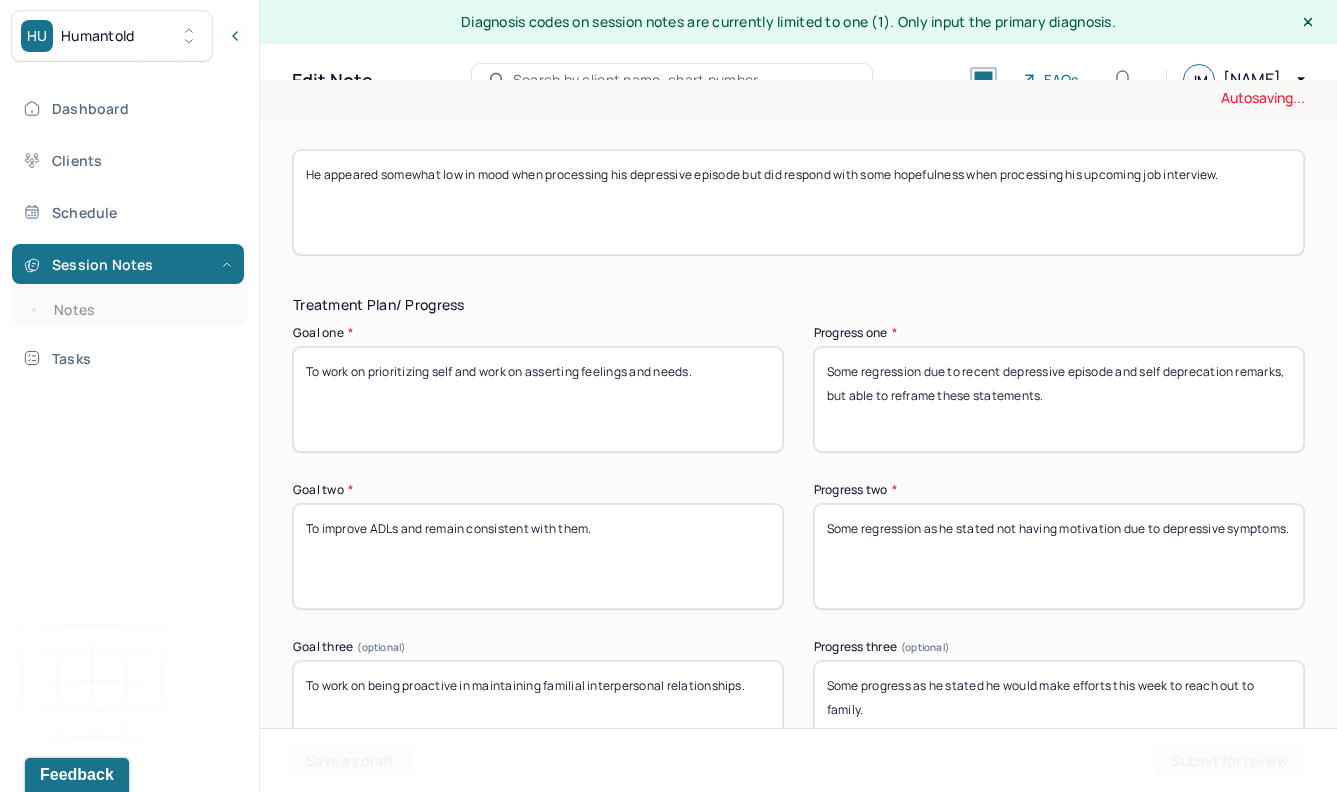 type on "Some regression due to recent depressive episode and self deprecation remarks, but able to reframe these statements." 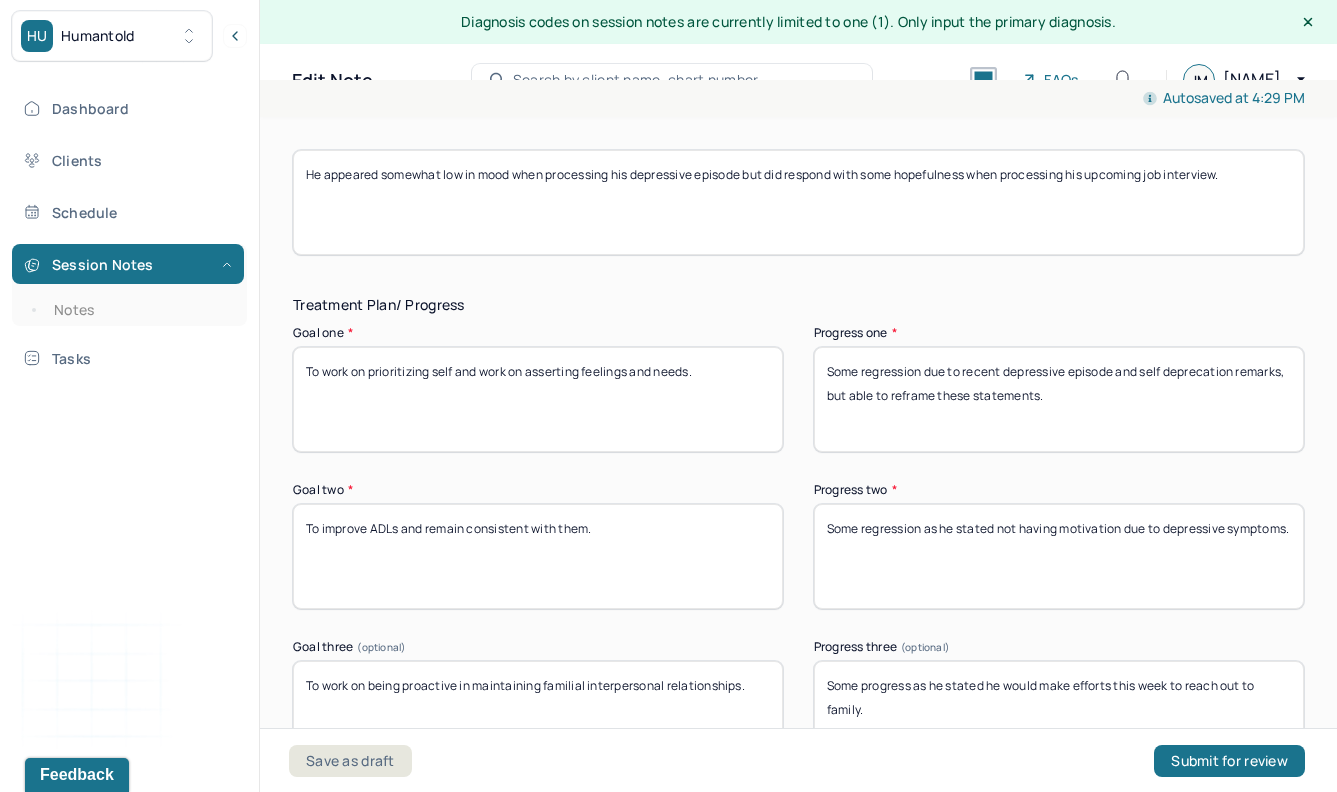 drag, startPoint x: 943, startPoint y: 560, endPoint x: 817, endPoint y: 521, distance: 131.89769 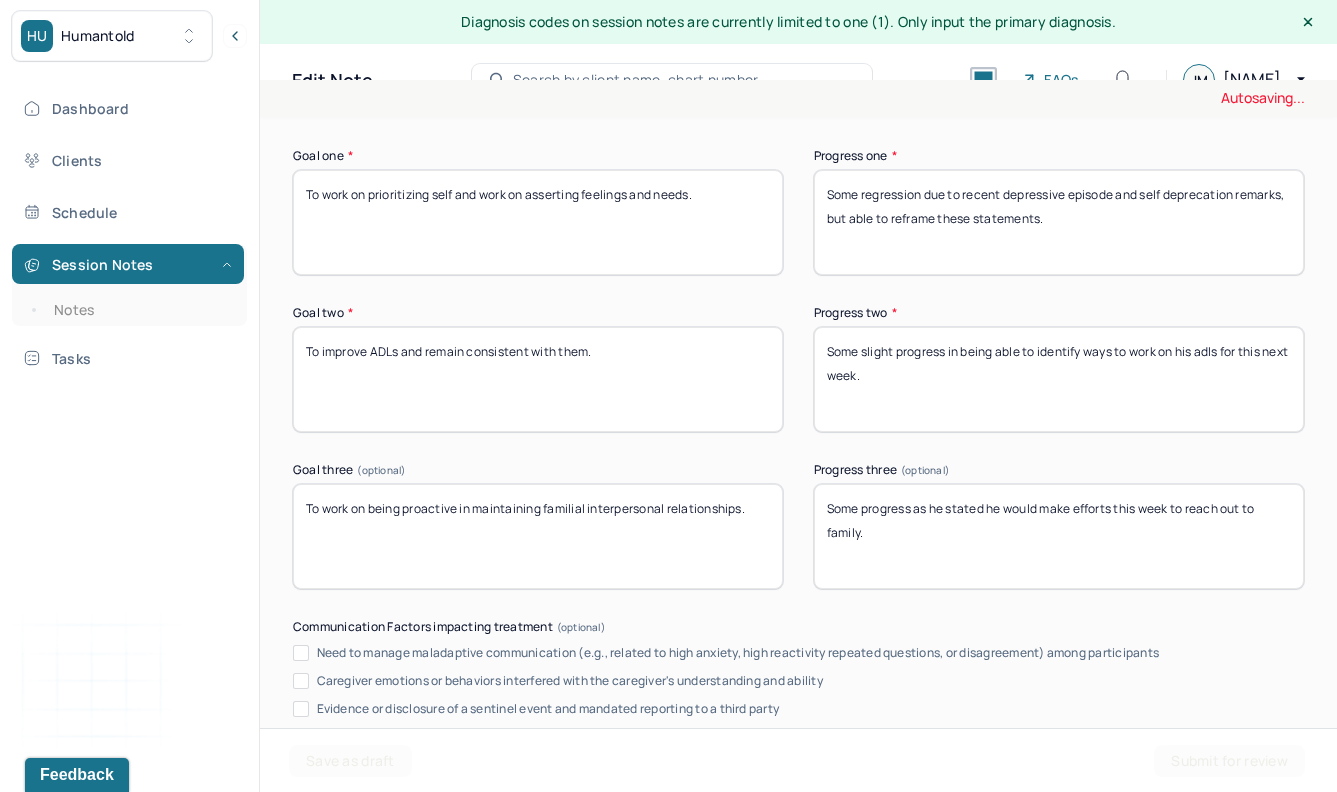 scroll, scrollTop: 3163, scrollLeft: 0, axis: vertical 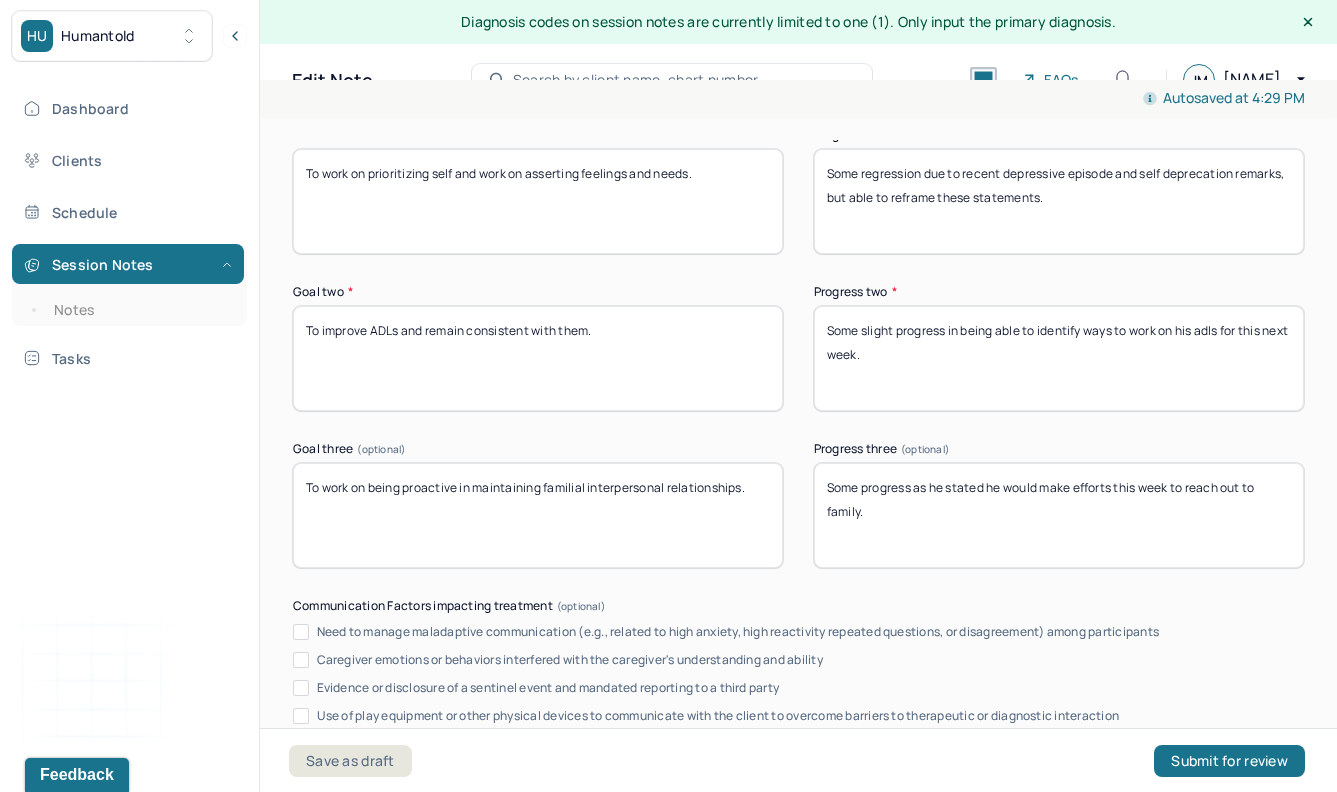 type on "Some slight progress in being able to identify ways to work on his adls for this next week." 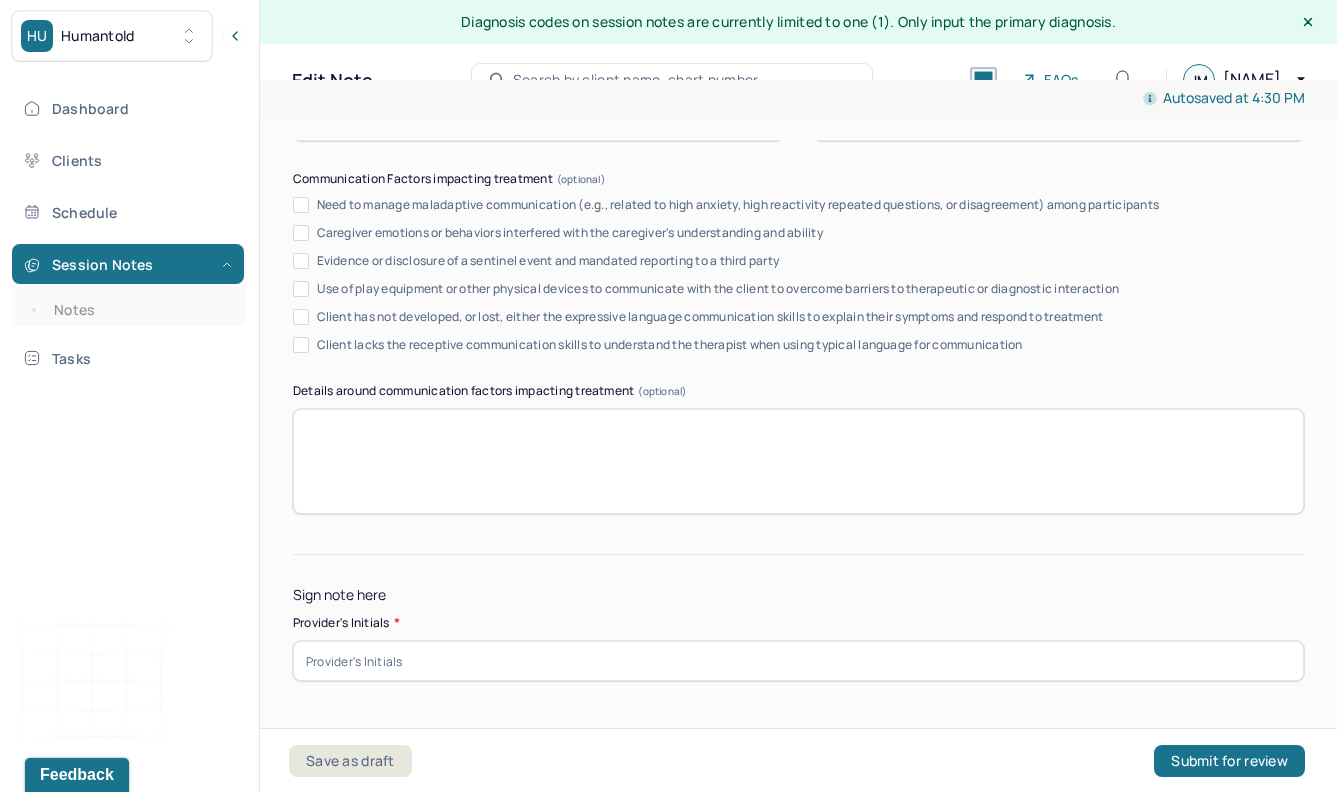 scroll, scrollTop: 3614, scrollLeft: 0, axis: vertical 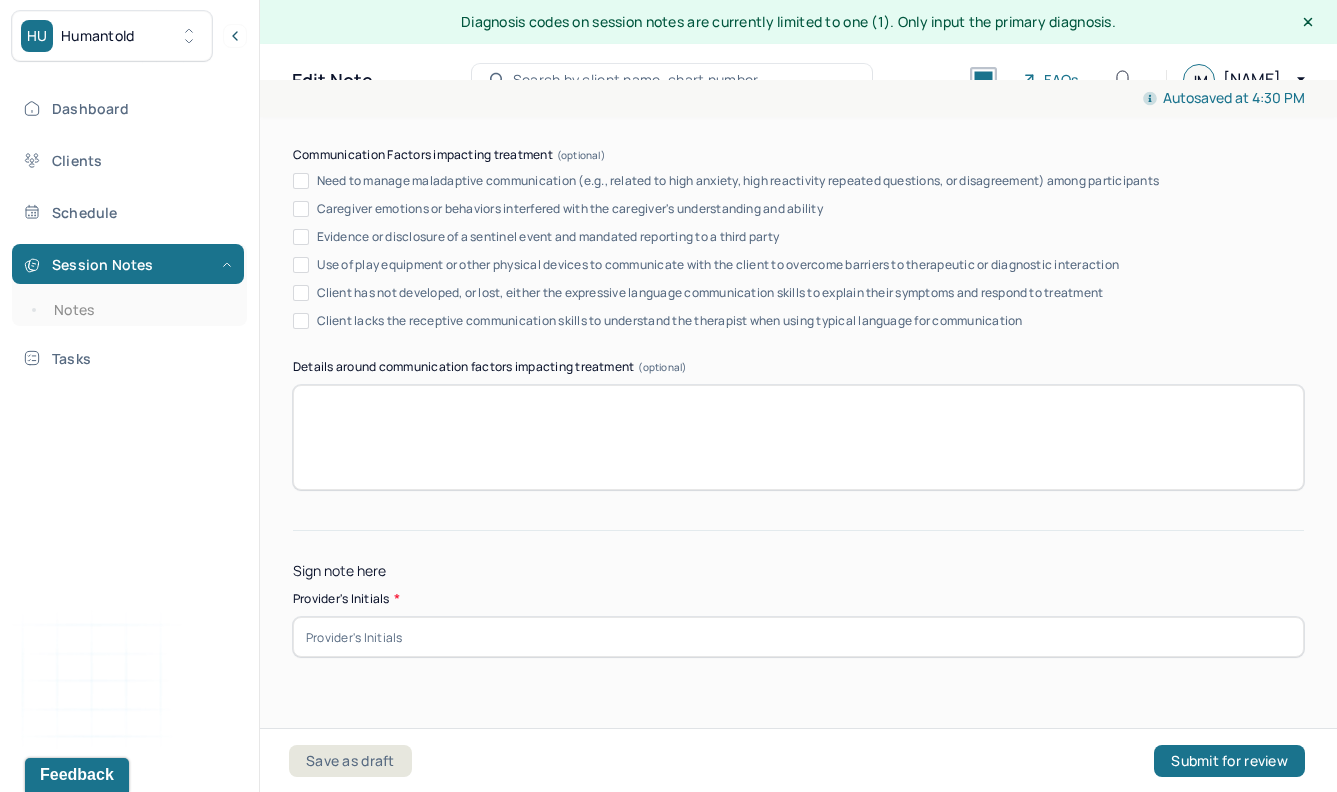 type on "Progress as he stated this was something he had control of and that he was actively initiating communication with friends and family." 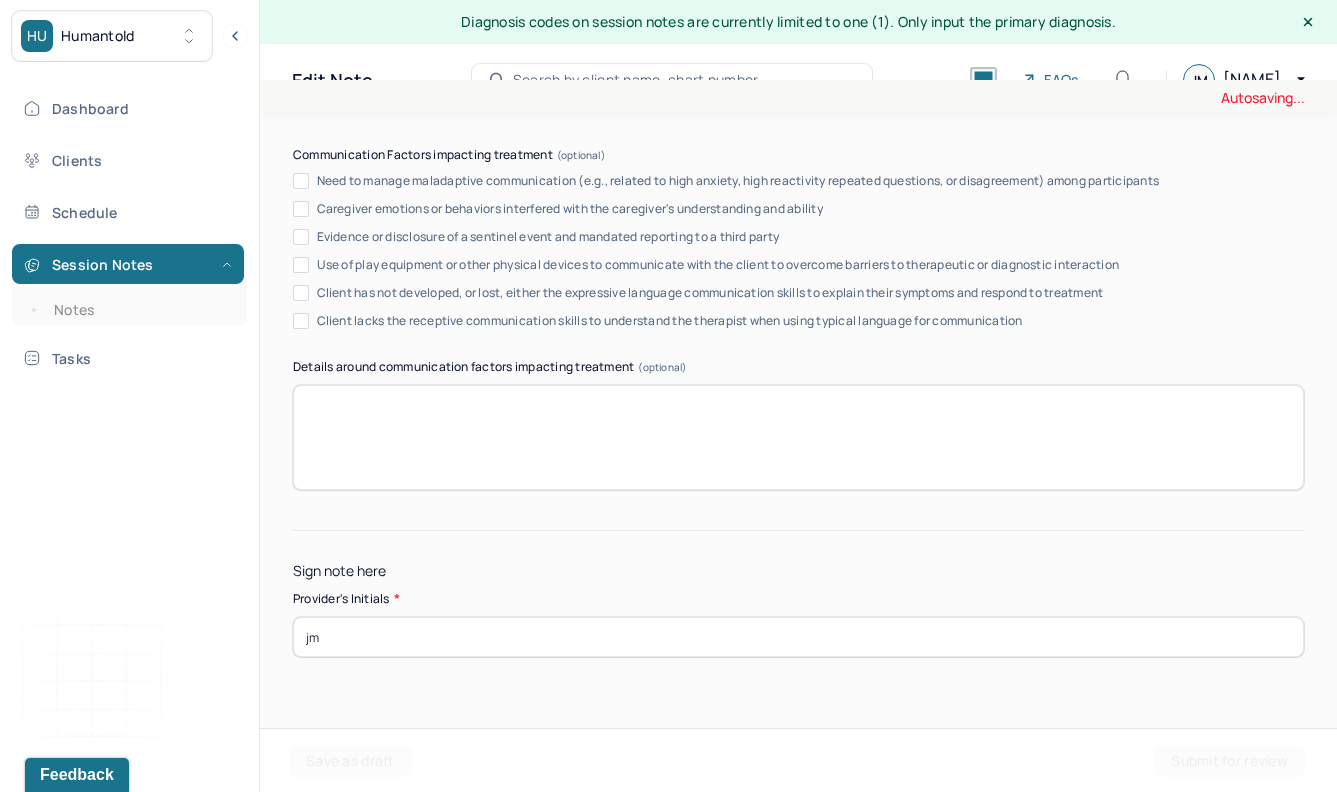 type on "jm" 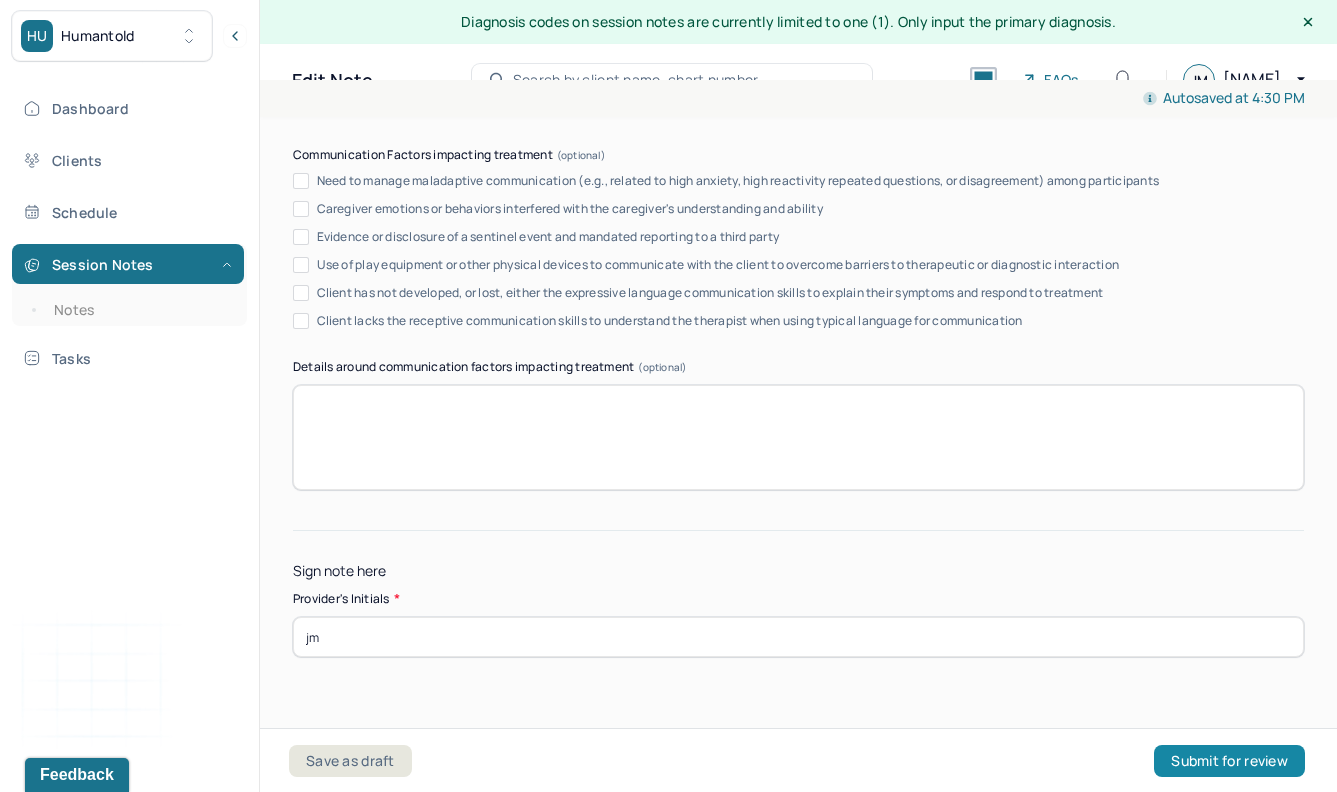 click on "Submit for review" at bounding box center [1229, 761] 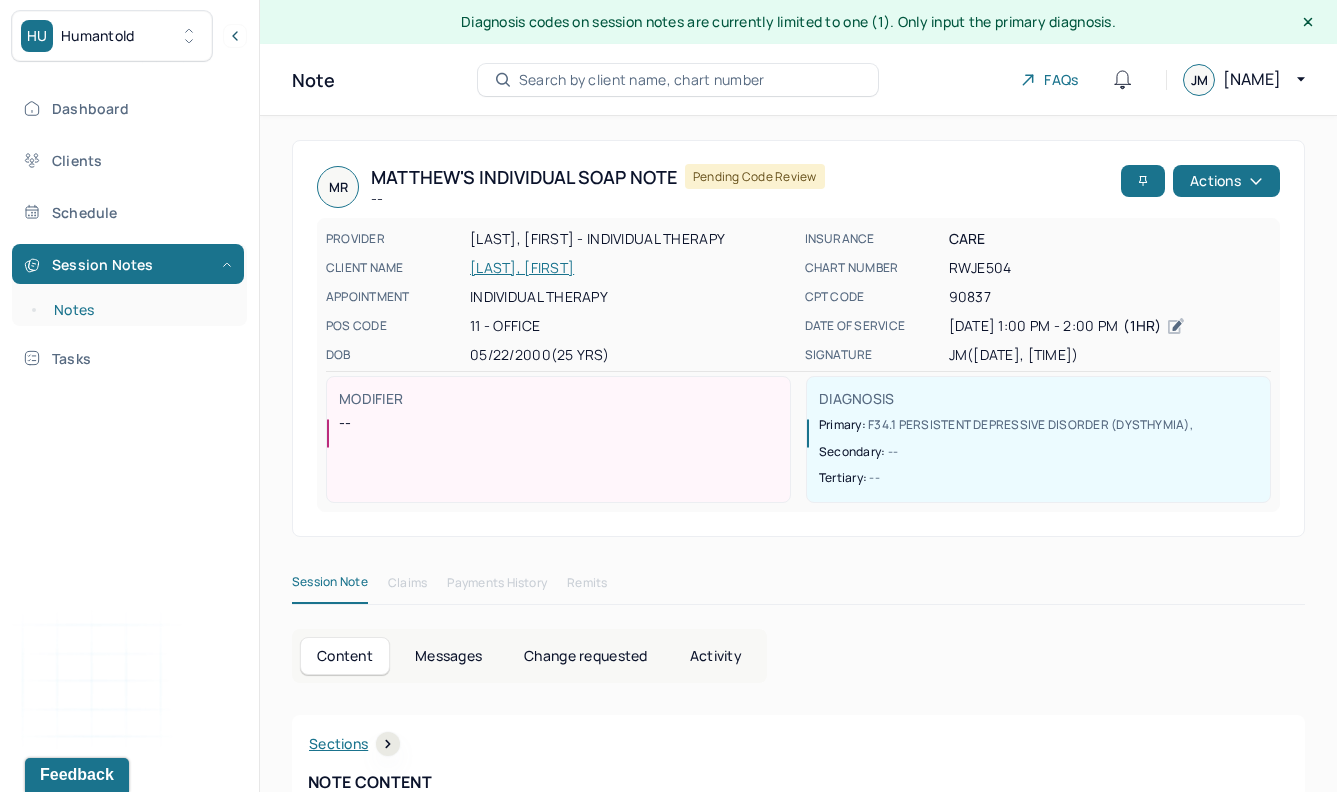 click on "Notes" at bounding box center [139, 310] 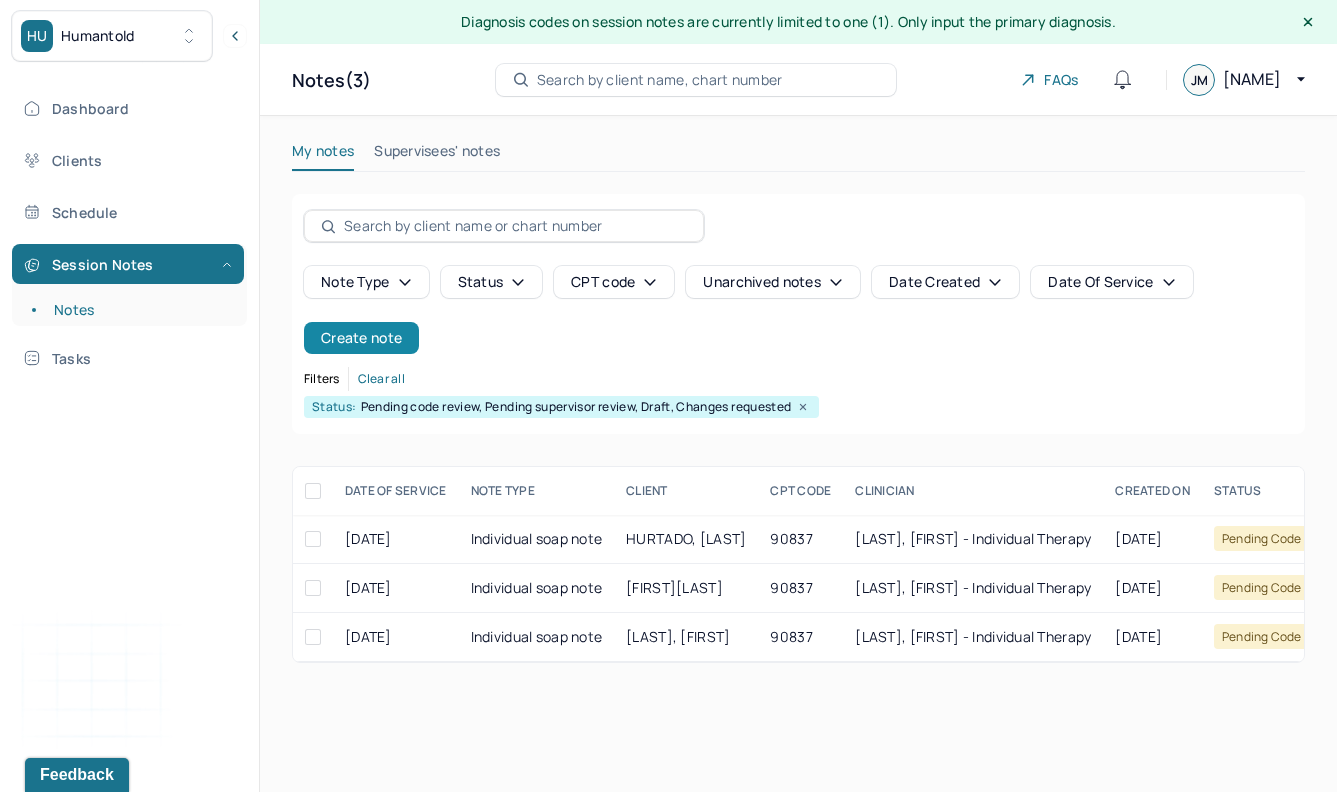 click on "Create note" at bounding box center [361, 338] 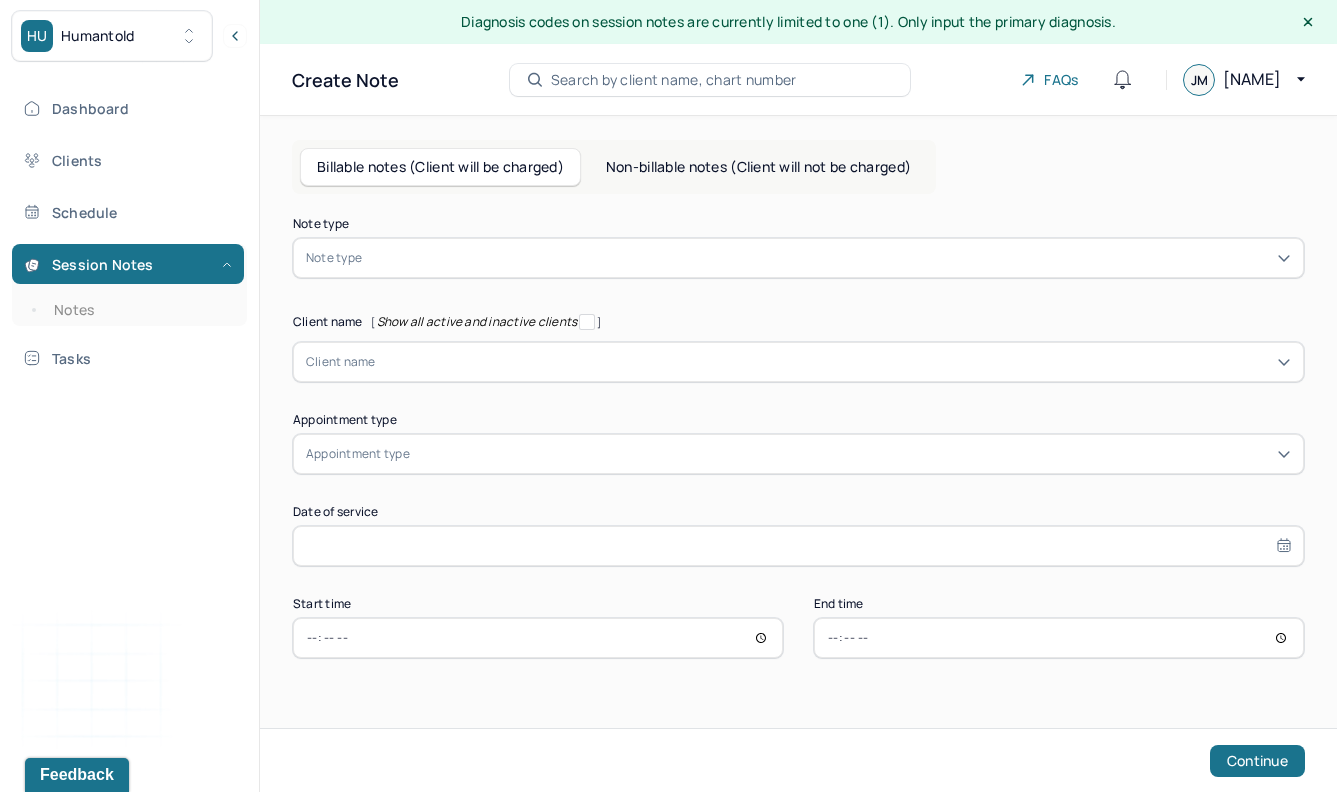 click at bounding box center (828, 258) 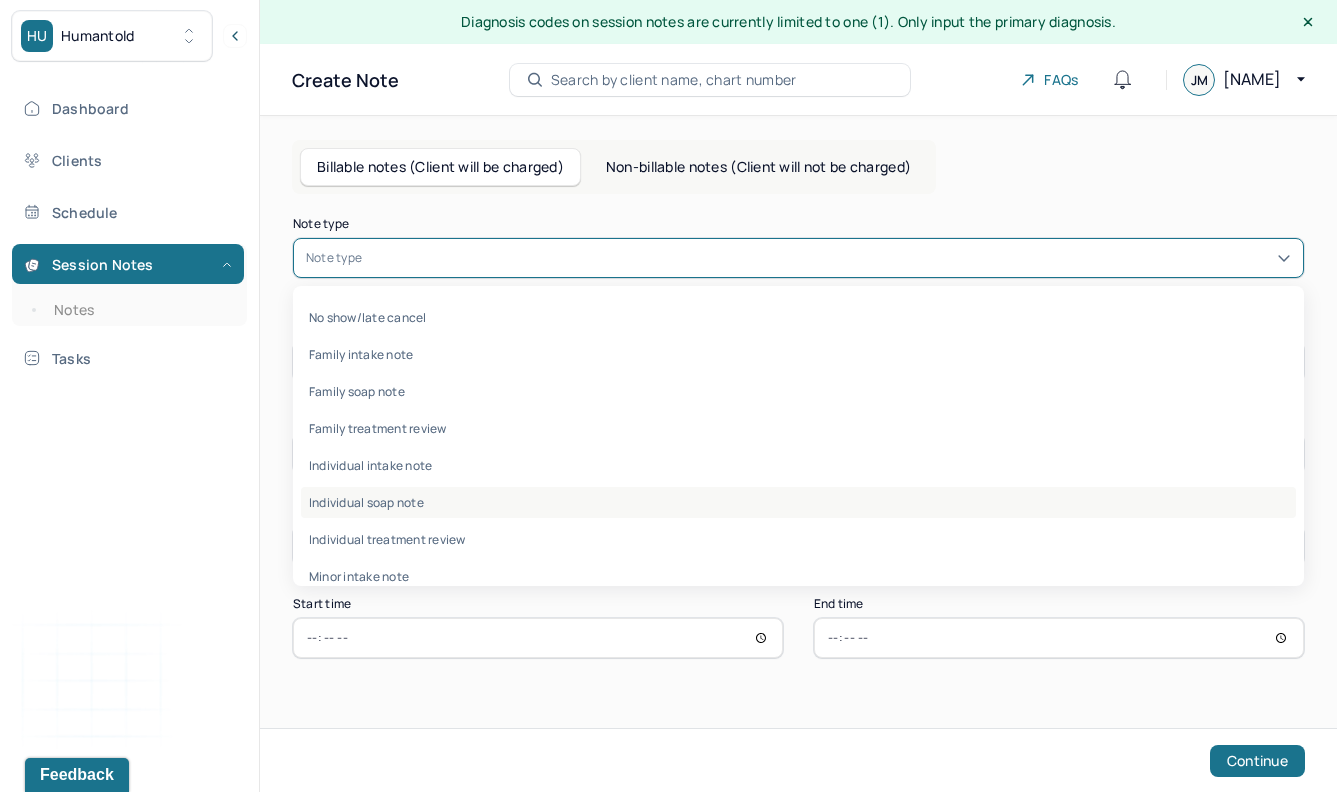 click on "Individual soap note" at bounding box center [798, 502] 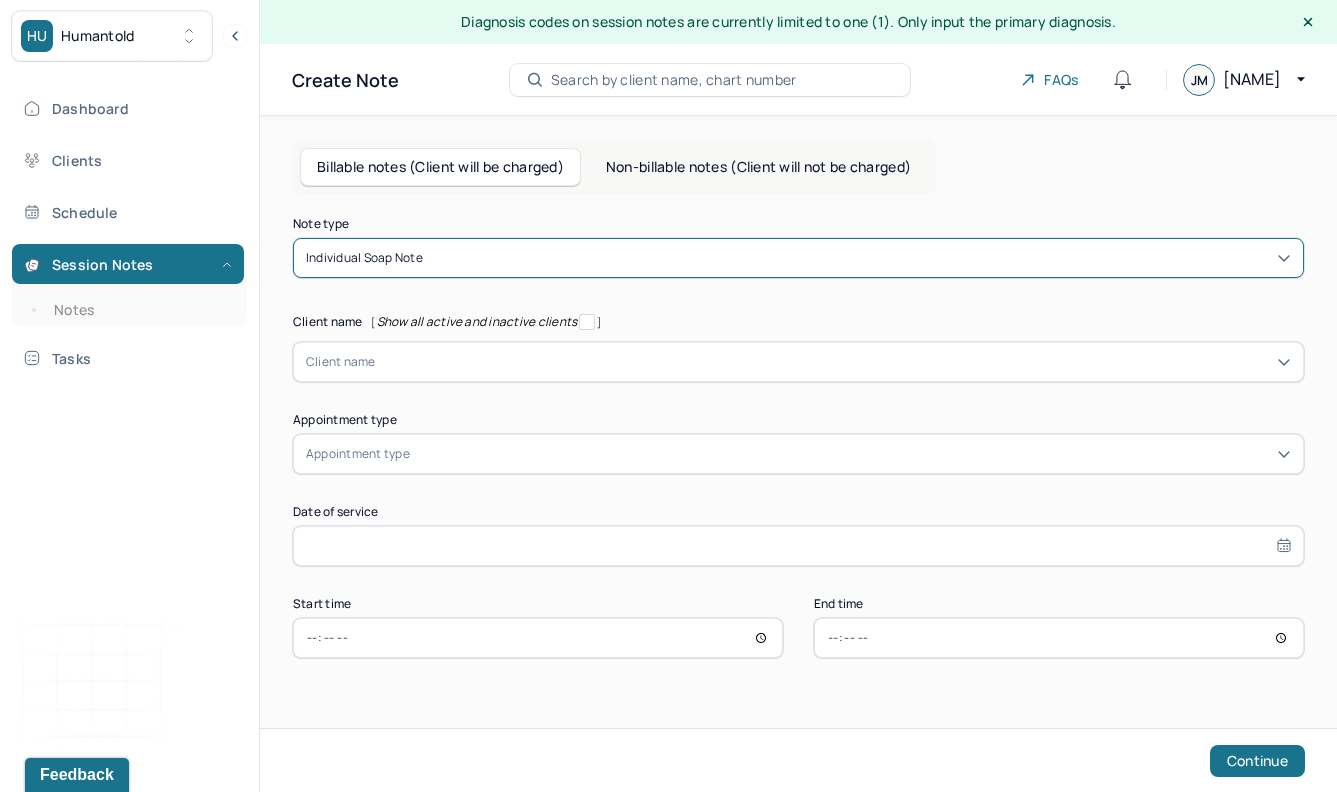 click at bounding box center [833, 362] 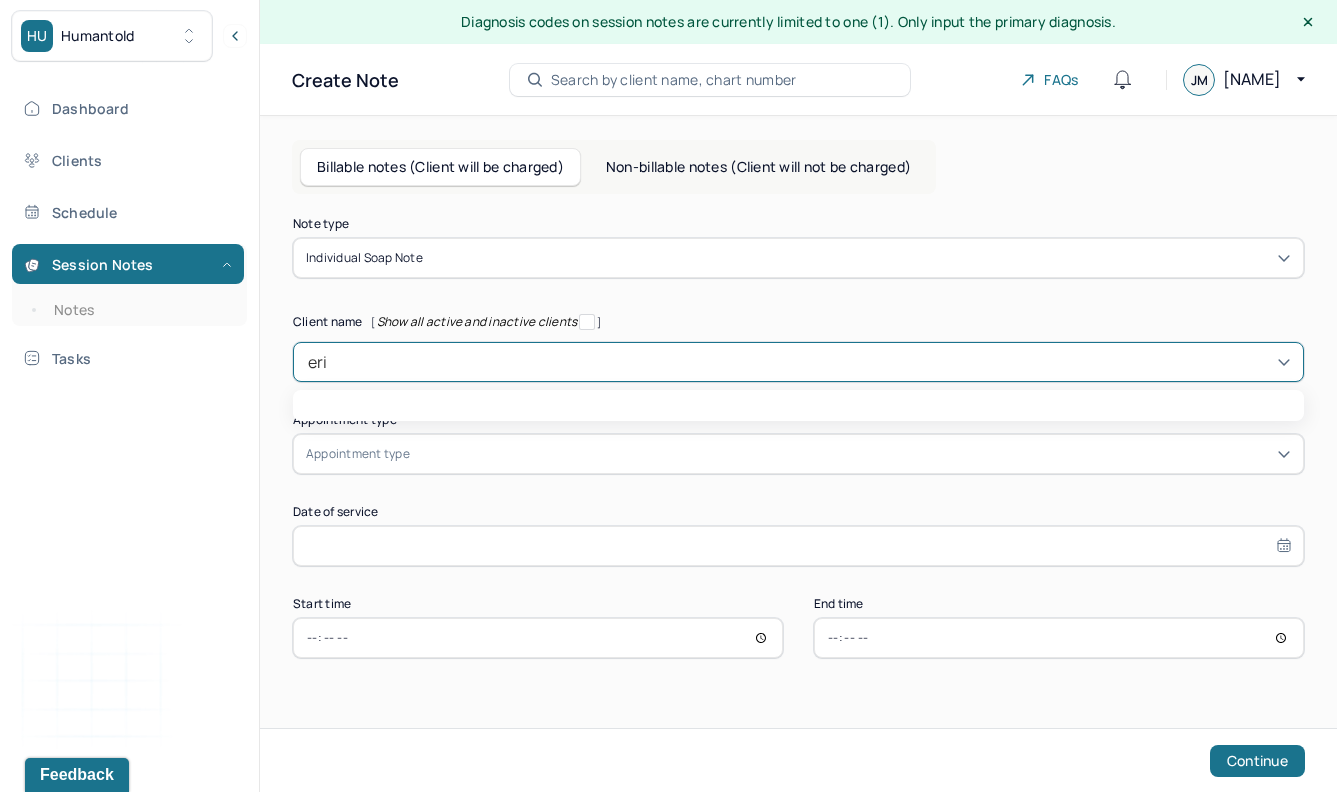 type on "[FIRST]" 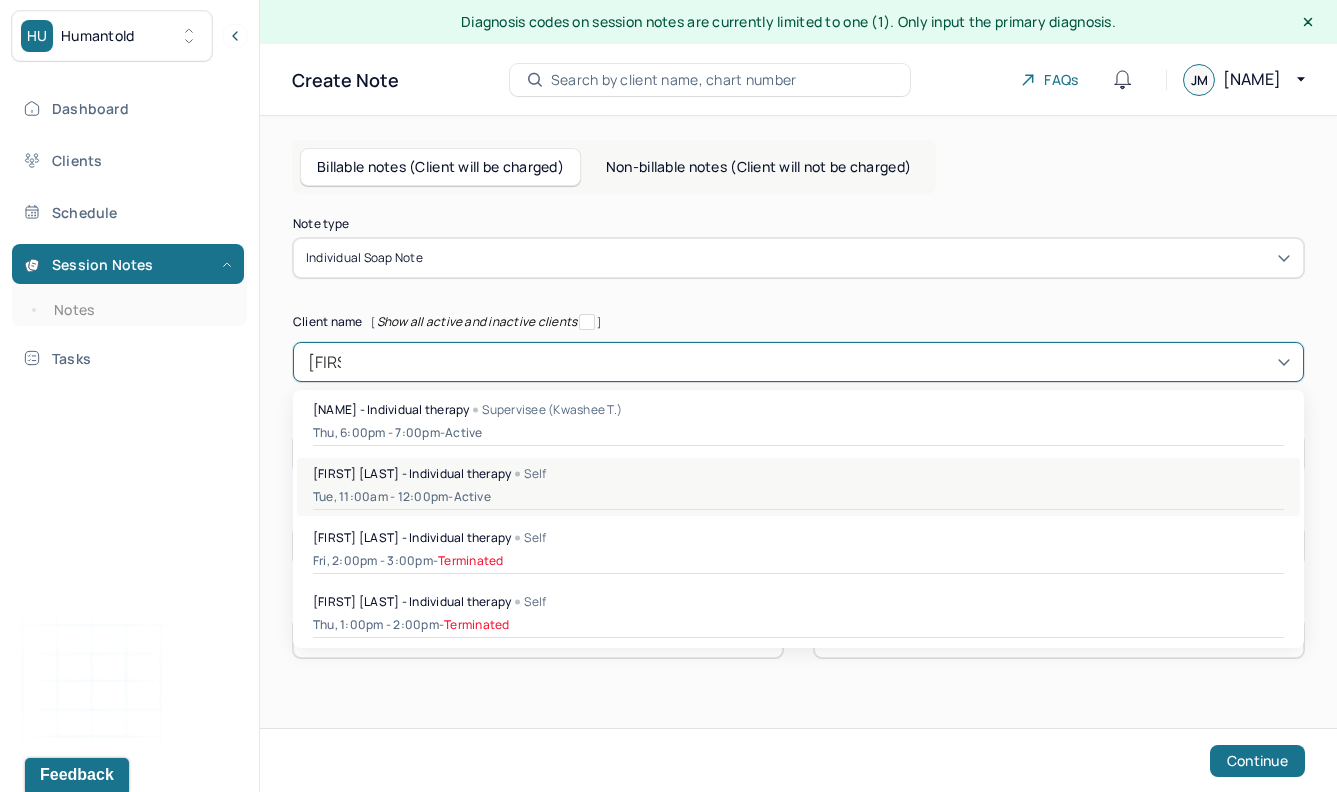 click on "[DAY], [TIME] - [TIME]  -  active" at bounding box center [798, 497] 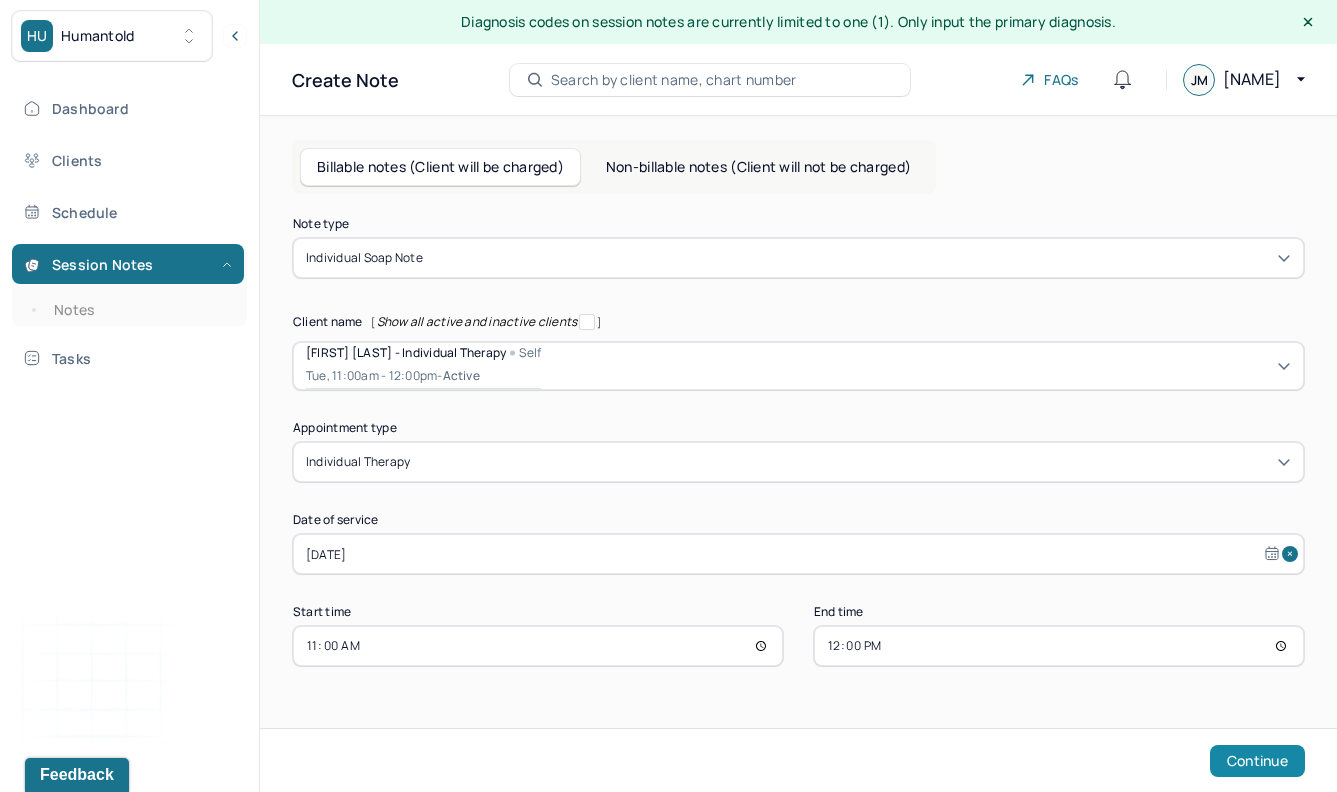click on "Continue" at bounding box center (1257, 761) 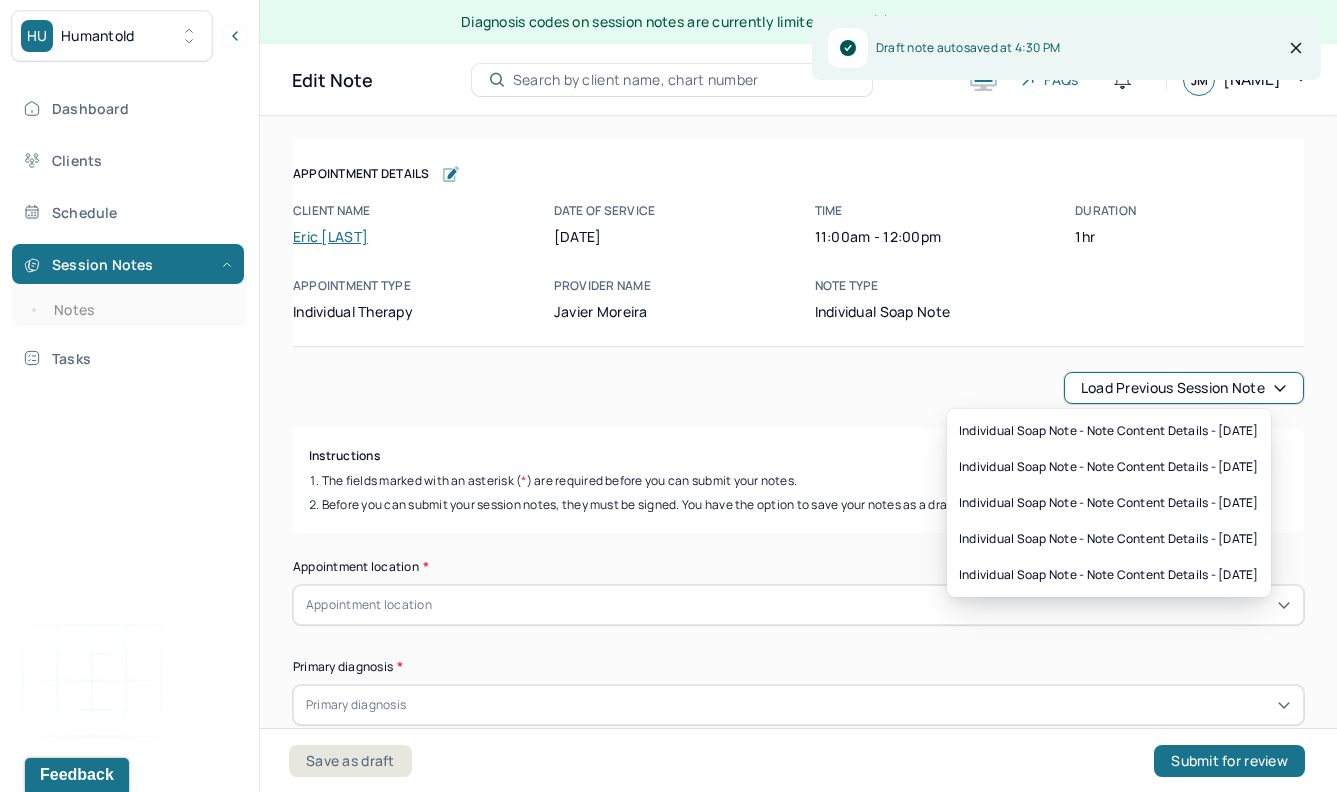 click on "Load previous session note" at bounding box center [1184, 388] 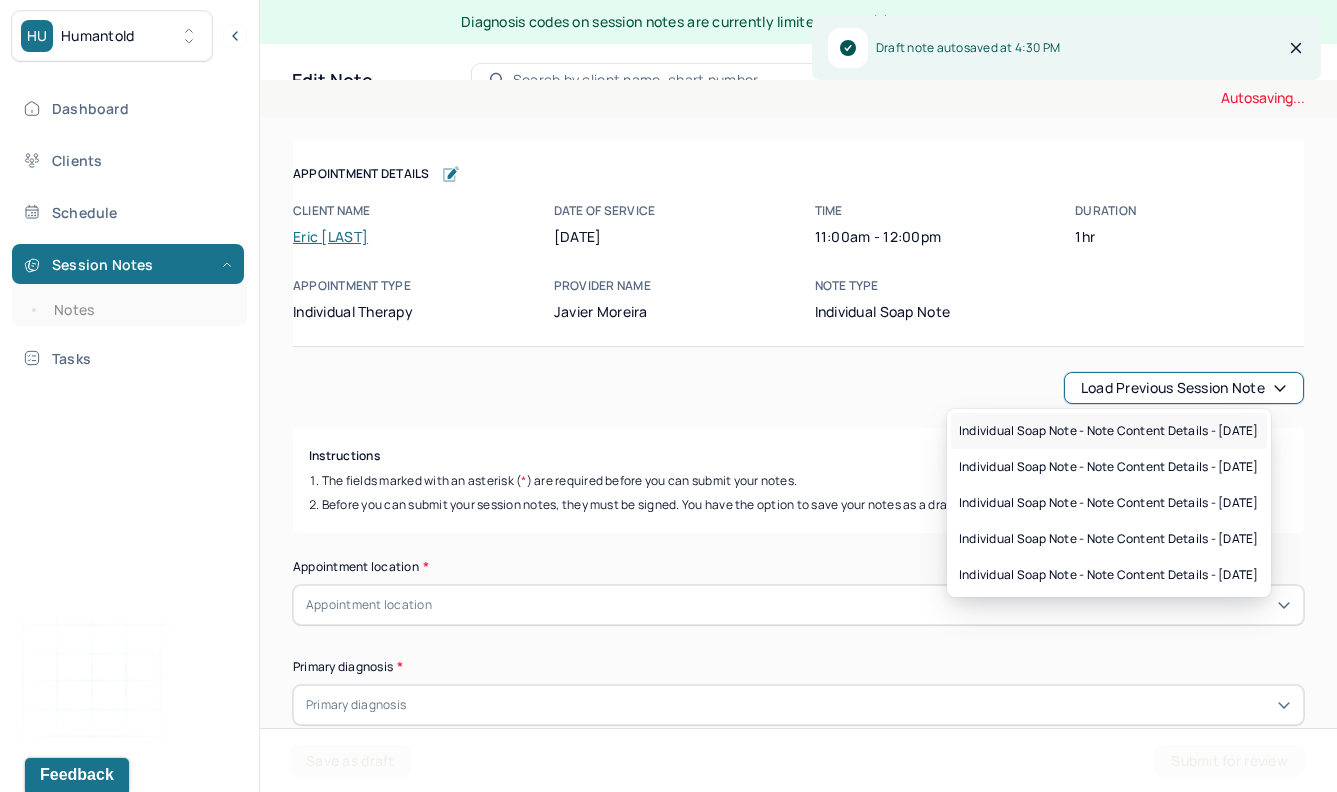 click on "Individual soap note   - Note content Details -   [DATE]" at bounding box center [1109, 431] 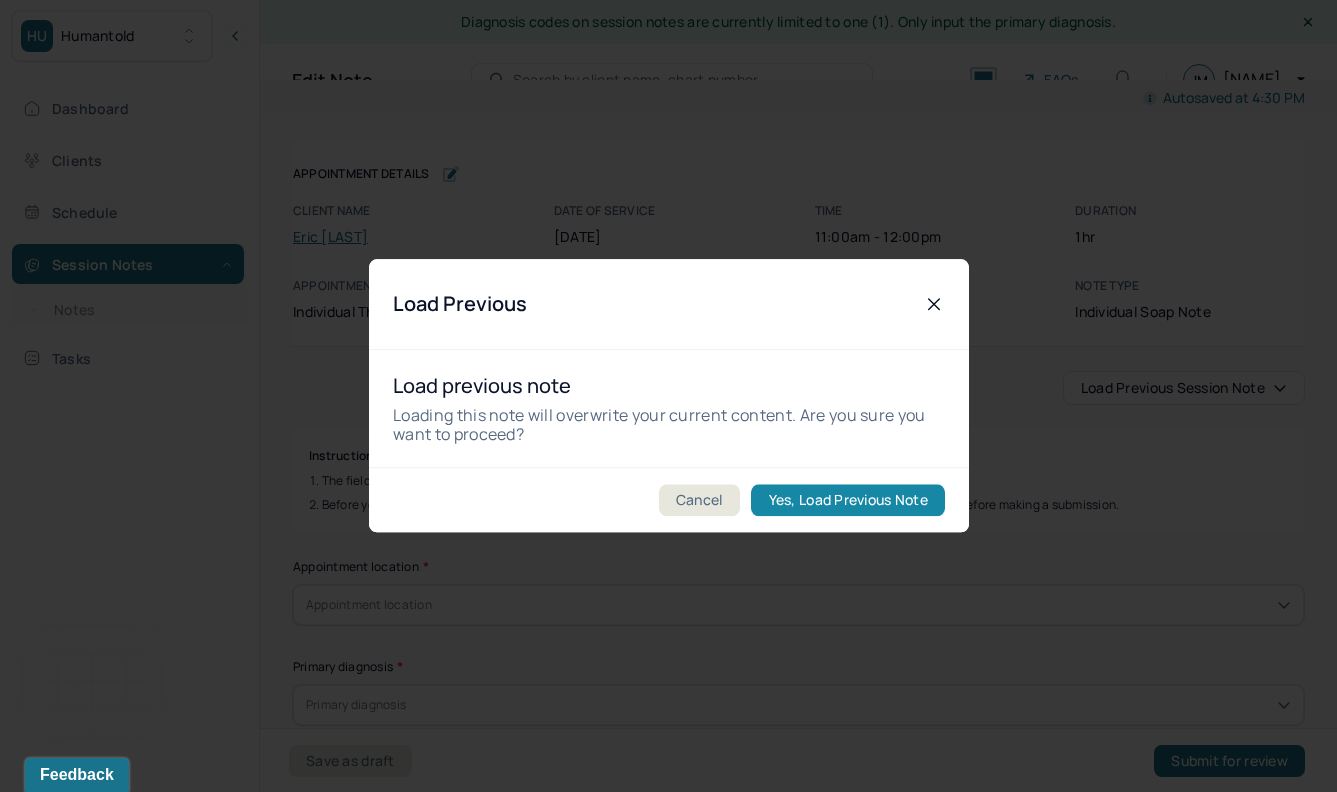 click on "Yes, Load Previous Note" at bounding box center (847, 501) 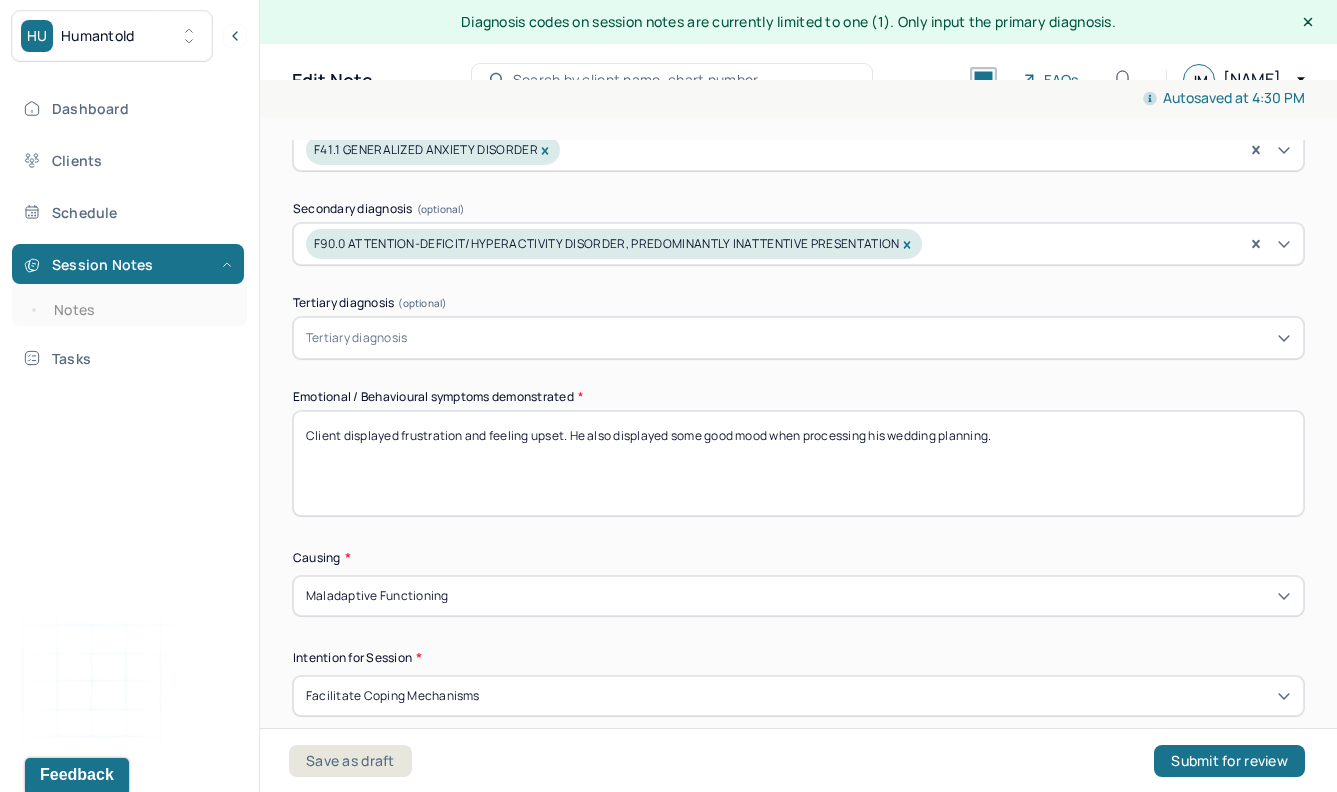 scroll, scrollTop: 0, scrollLeft: 0, axis: both 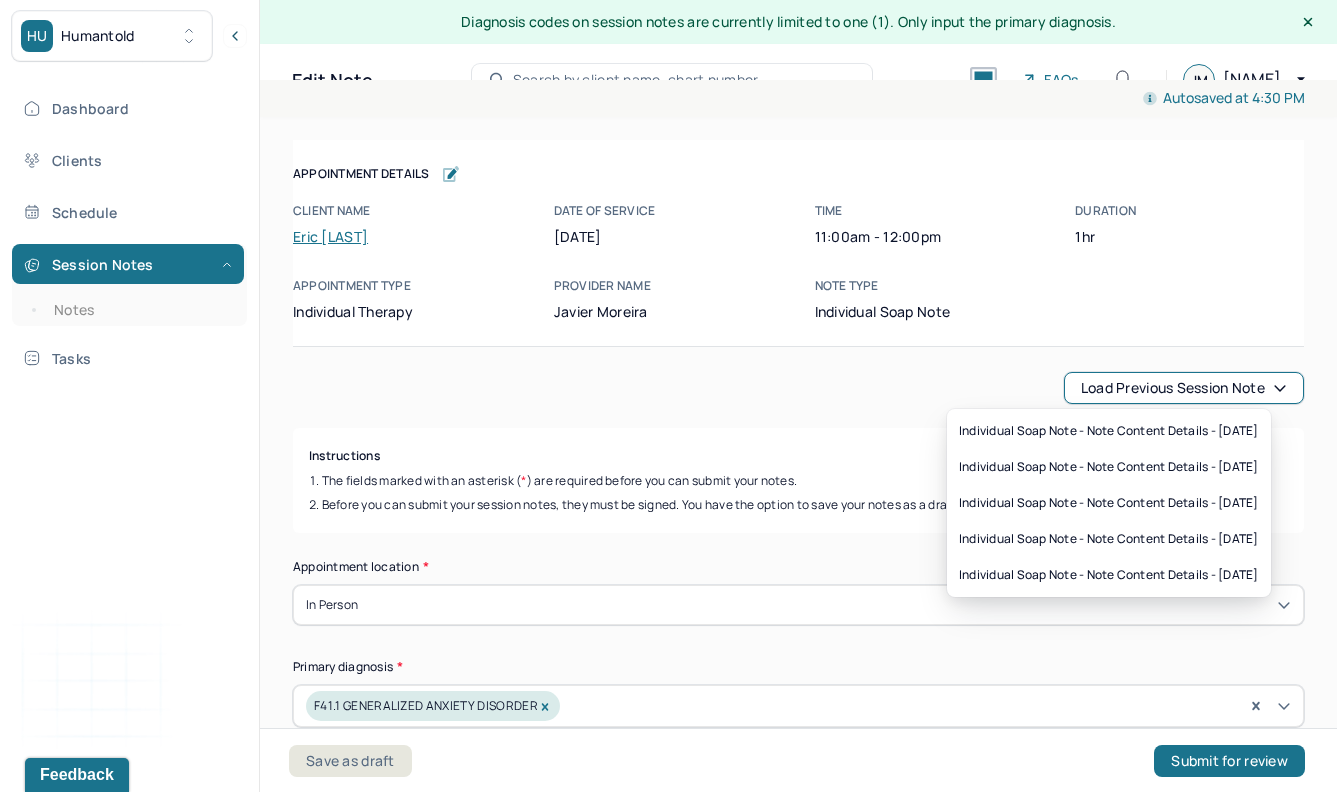 click on "Load previous session note" at bounding box center [1184, 388] 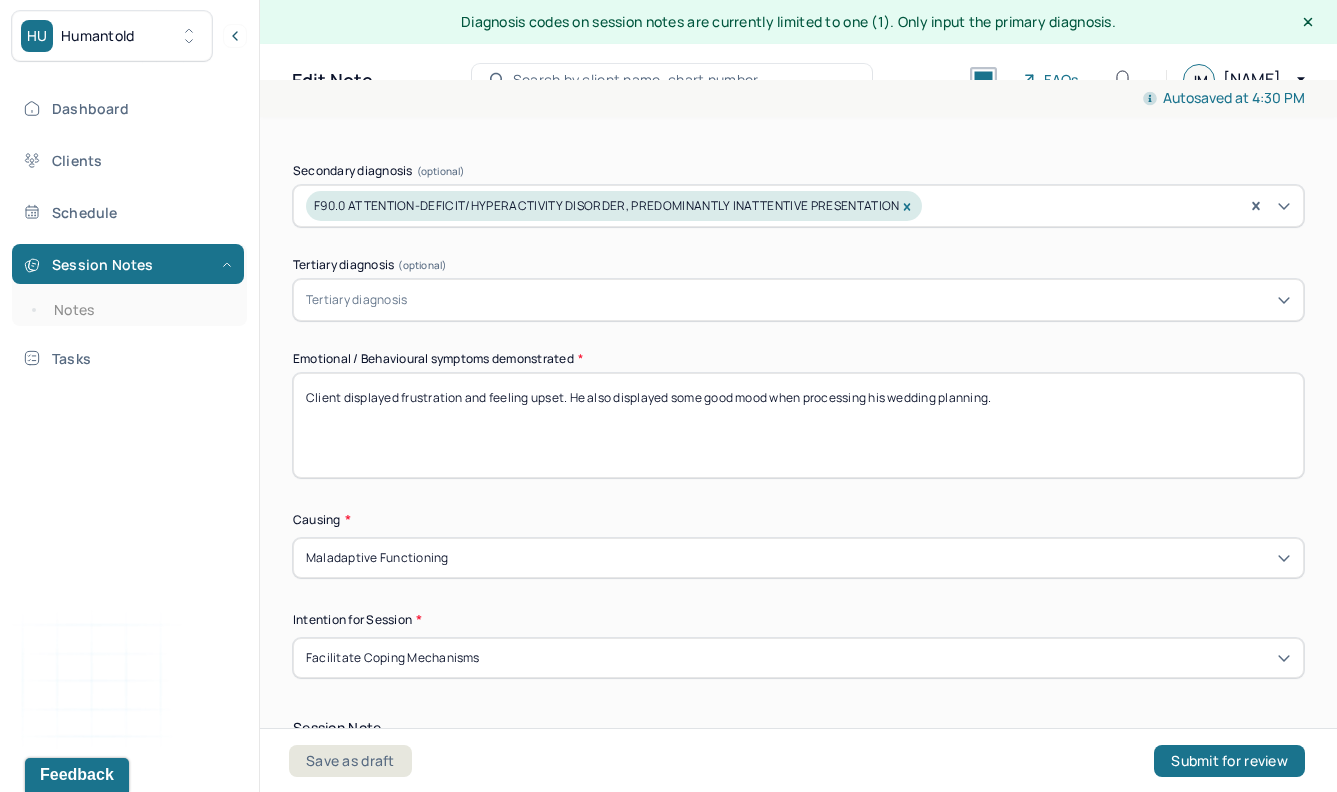scroll, scrollTop: 591, scrollLeft: 0, axis: vertical 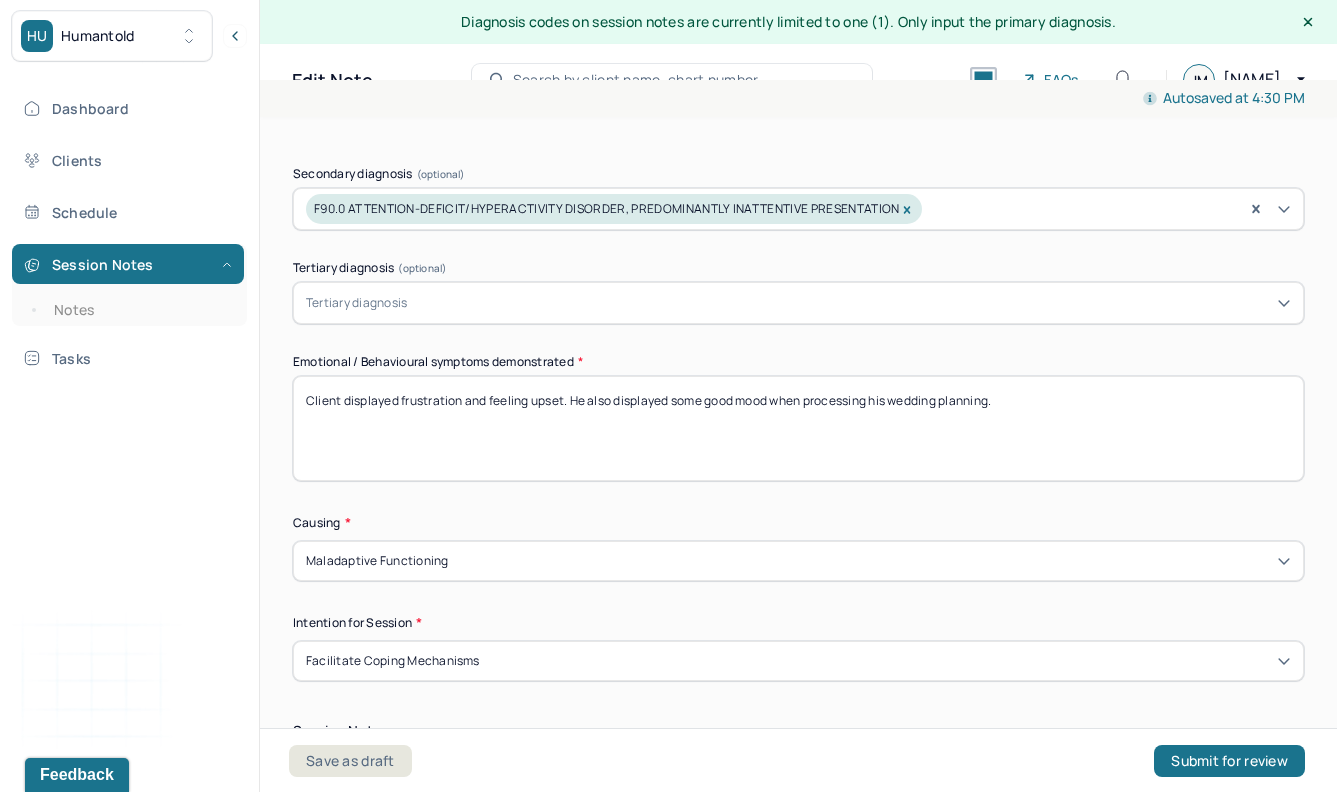 drag, startPoint x: 1058, startPoint y: 394, endPoint x: 402, endPoint y: 394, distance: 656 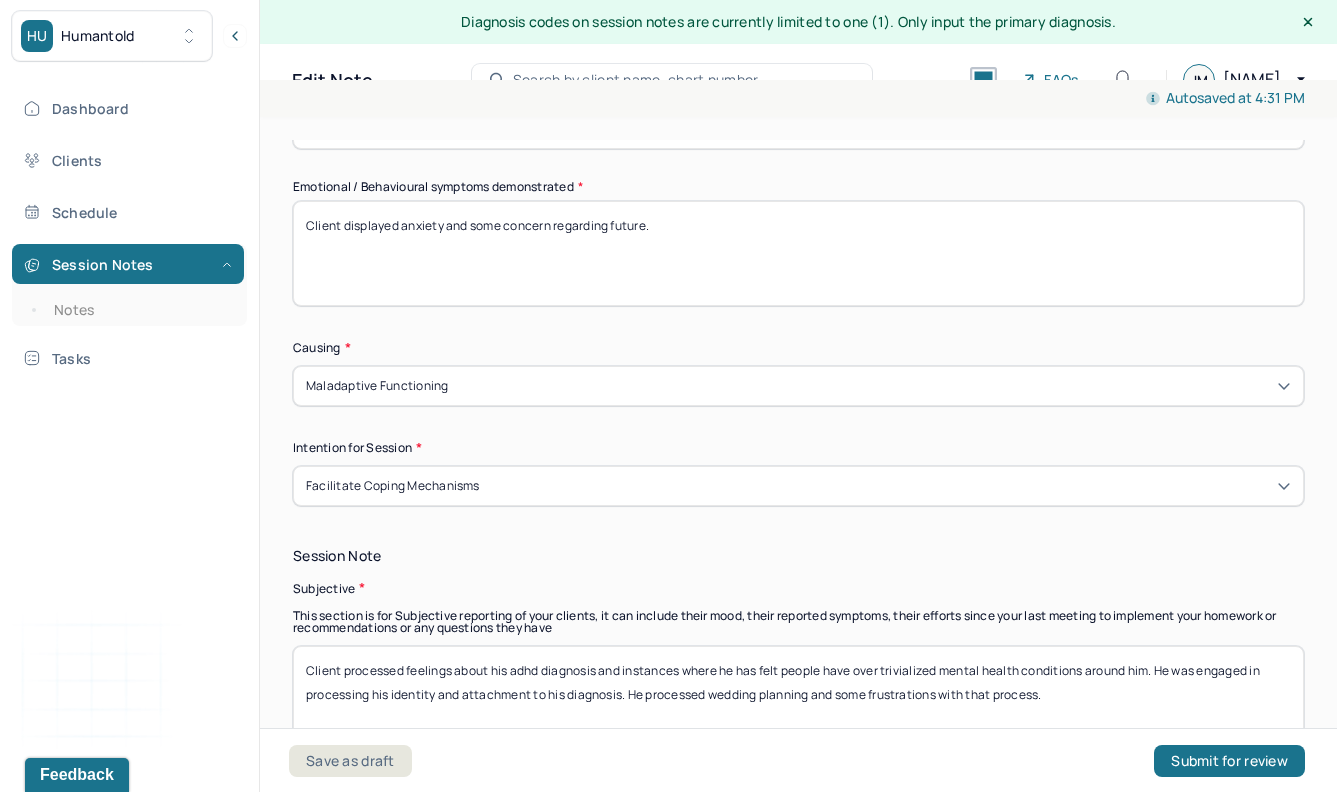 scroll, scrollTop: 893, scrollLeft: 0, axis: vertical 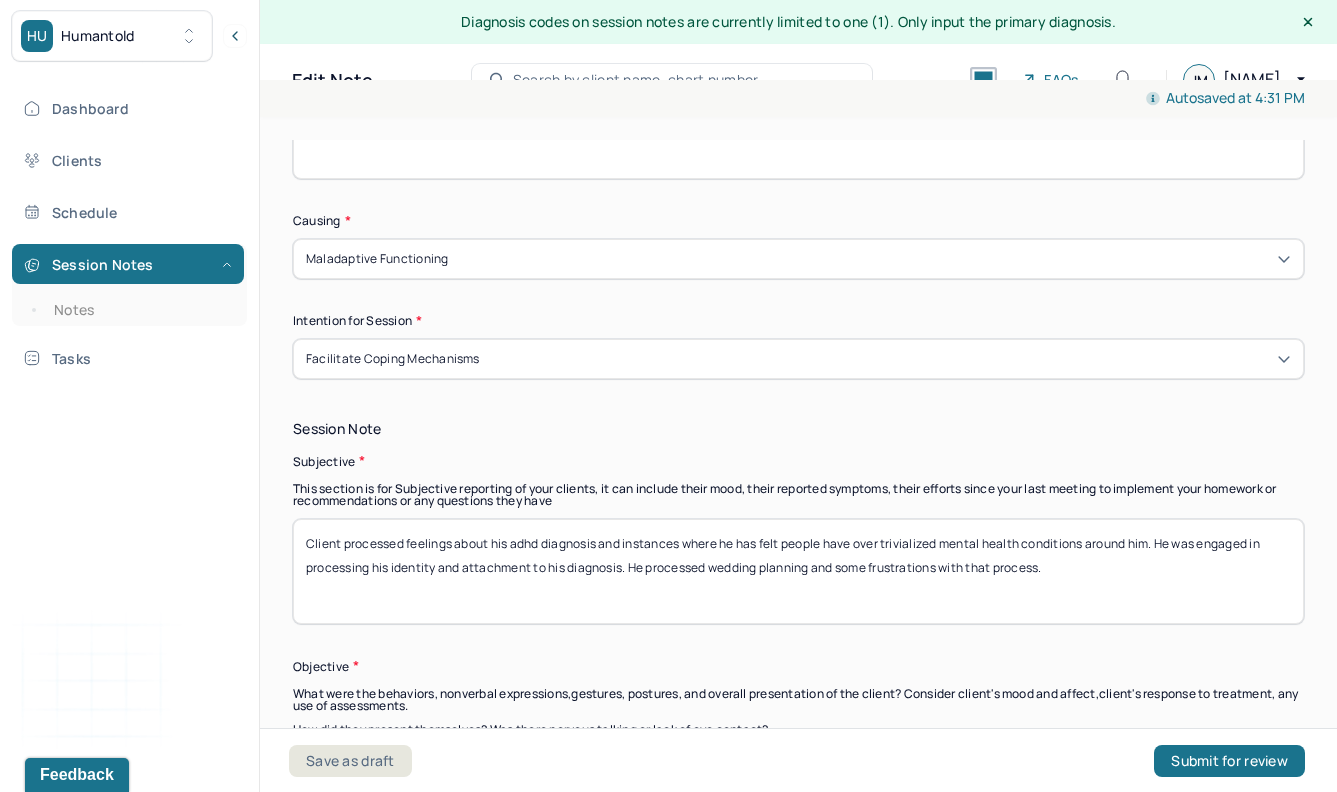 type on "Client displayed anxiety and some concern regarding future." 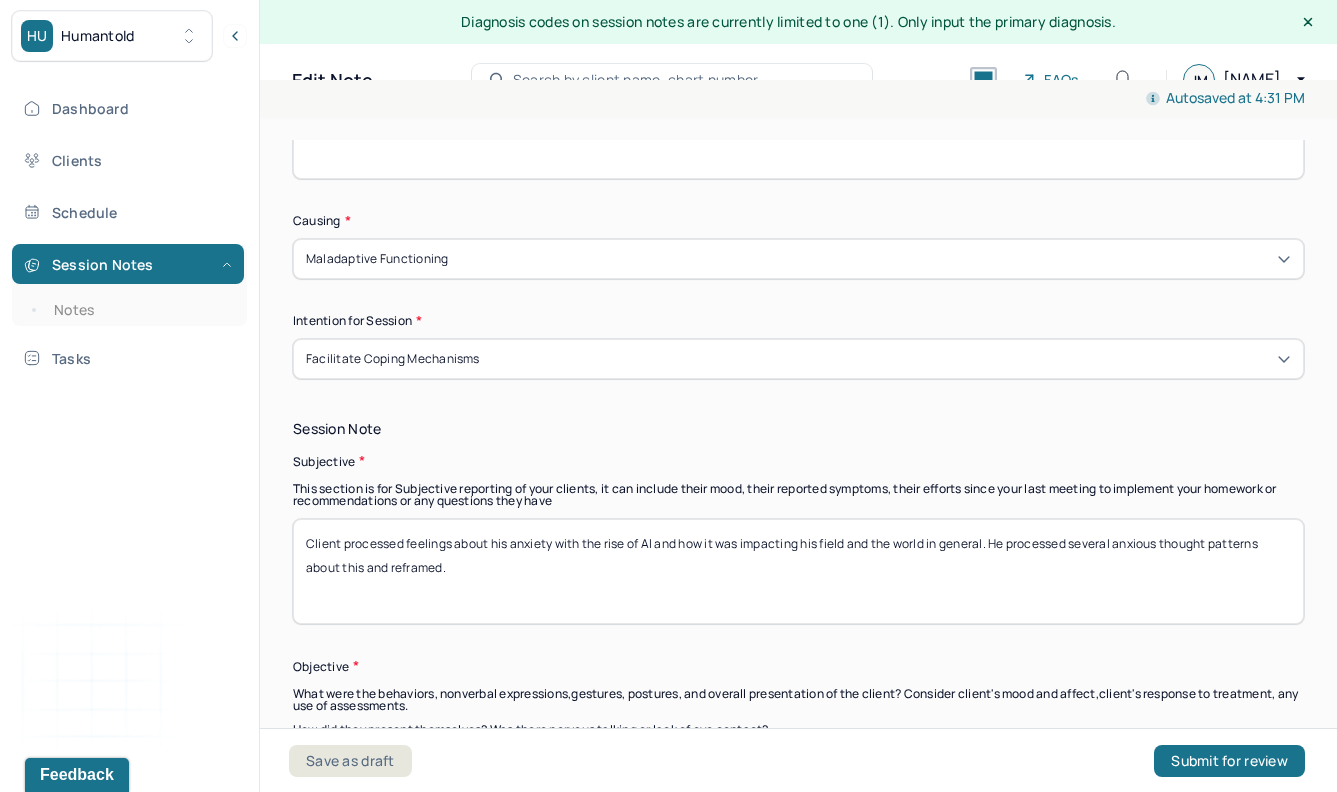 drag, startPoint x: 456, startPoint y: 564, endPoint x: 390, endPoint y: 565, distance: 66.007576 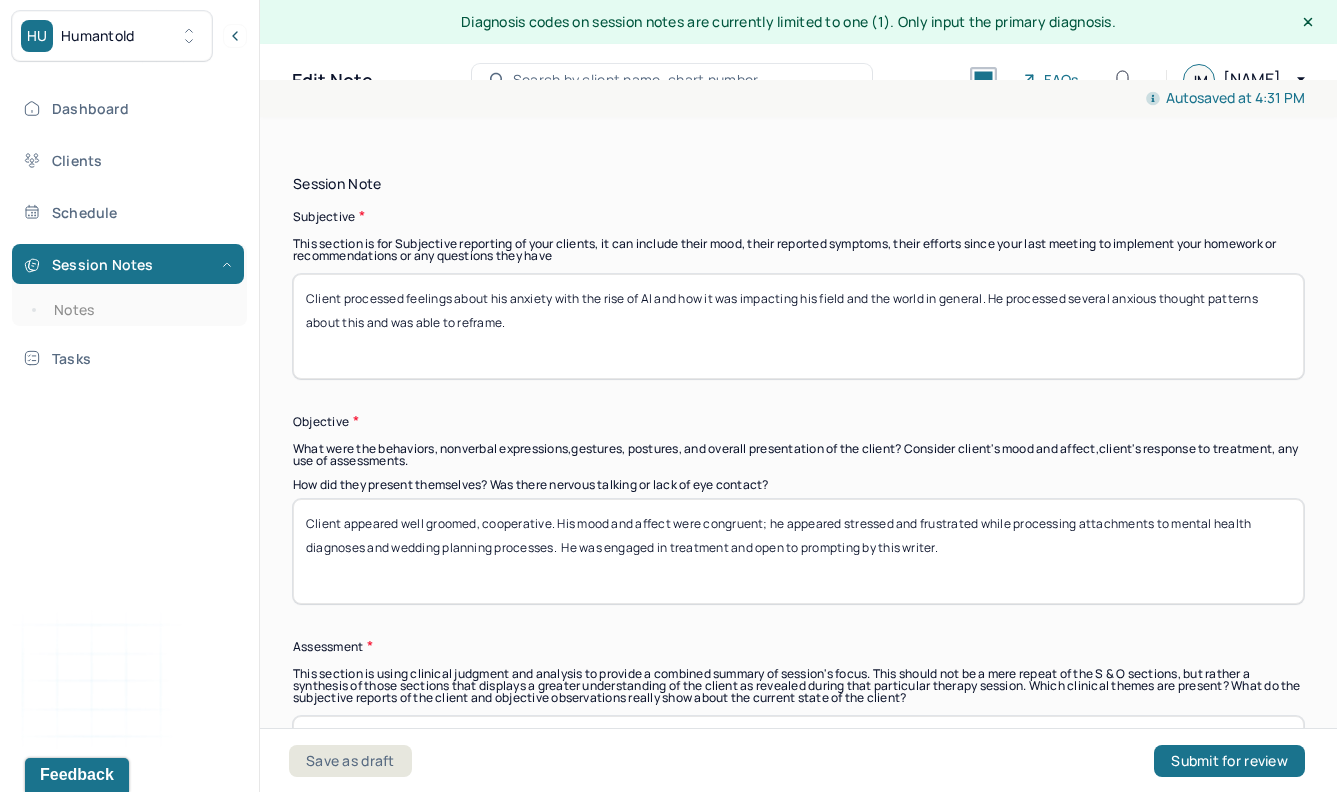 scroll, scrollTop: 1139, scrollLeft: 0, axis: vertical 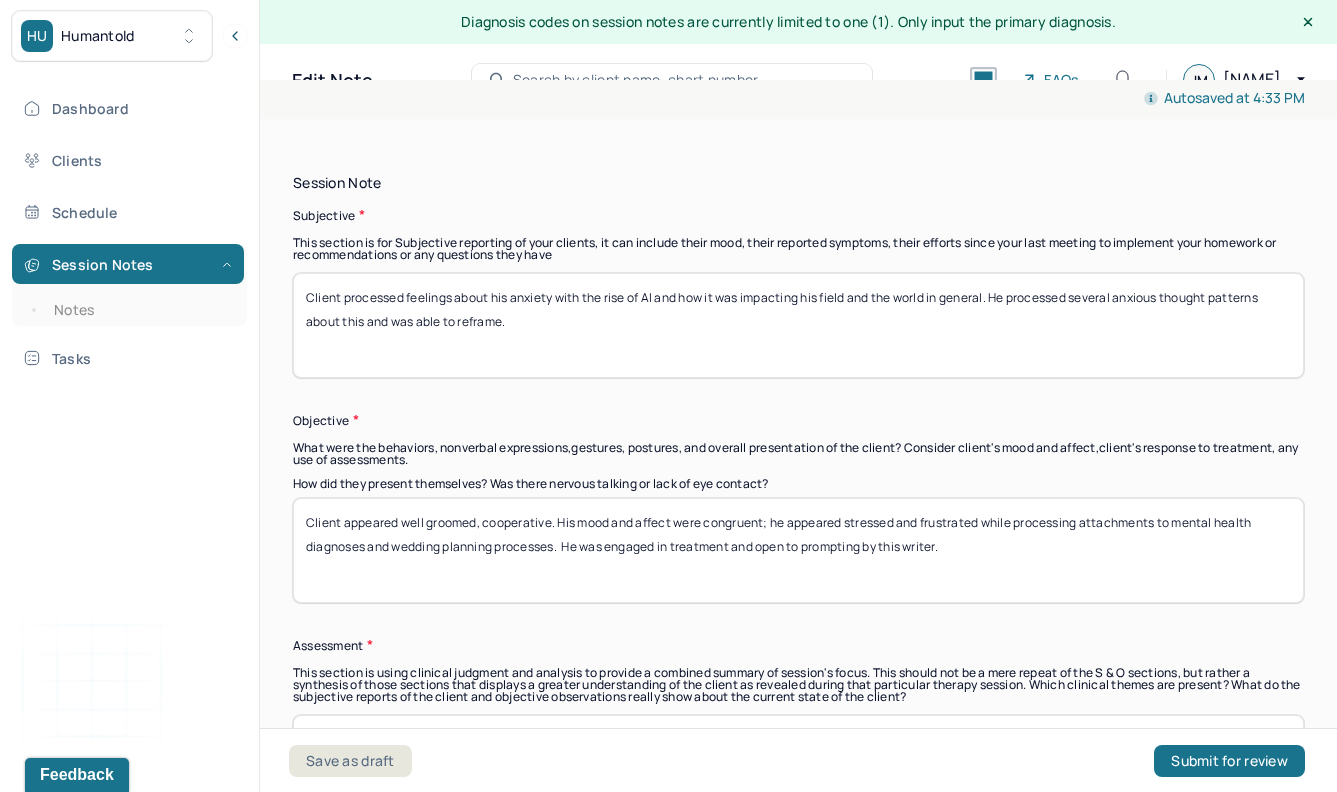 type on "Client processed feelings about his anxiety with the rise of AI and how it was impacting his field and the world in general. He processed several anxious thought patterns about this and was able to reframe." 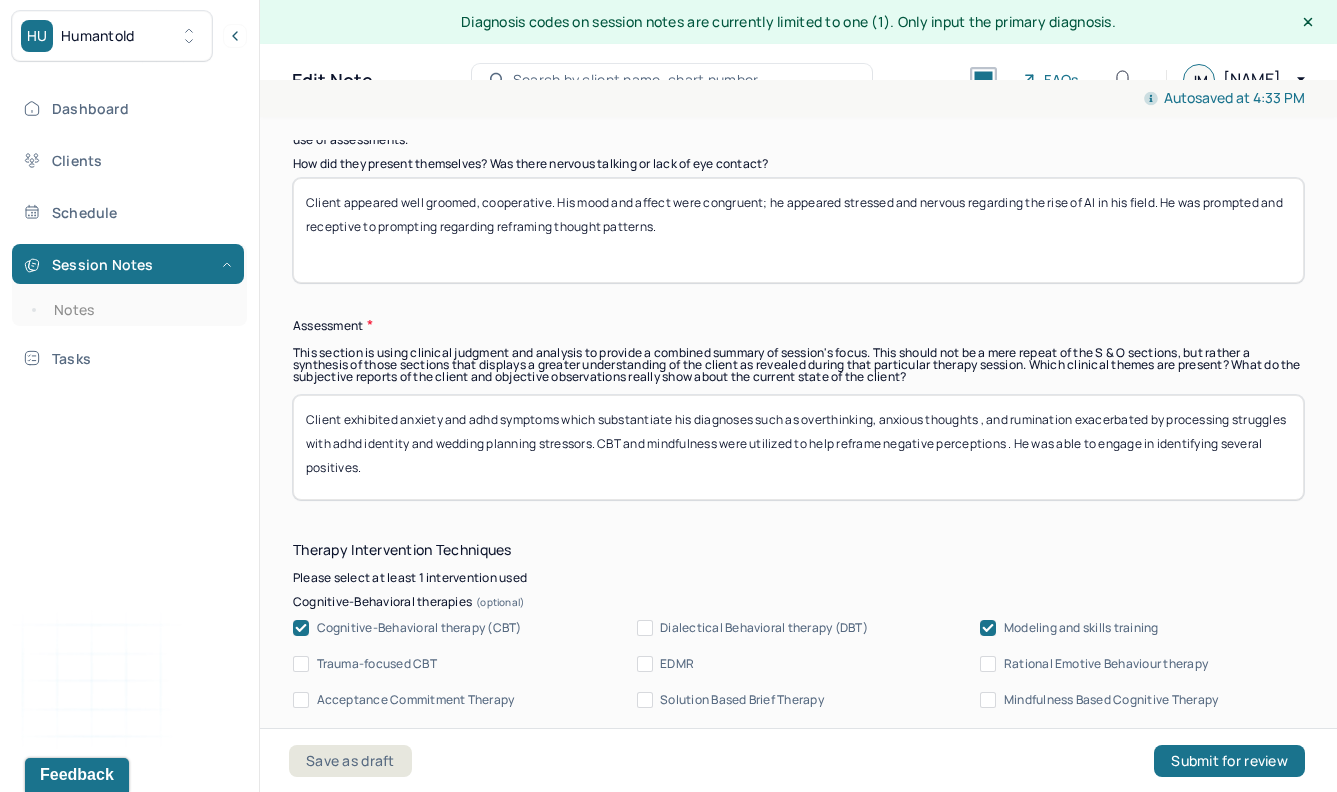 scroll, scrollTop: 1460, scrollLeft: 0, axis: vertical 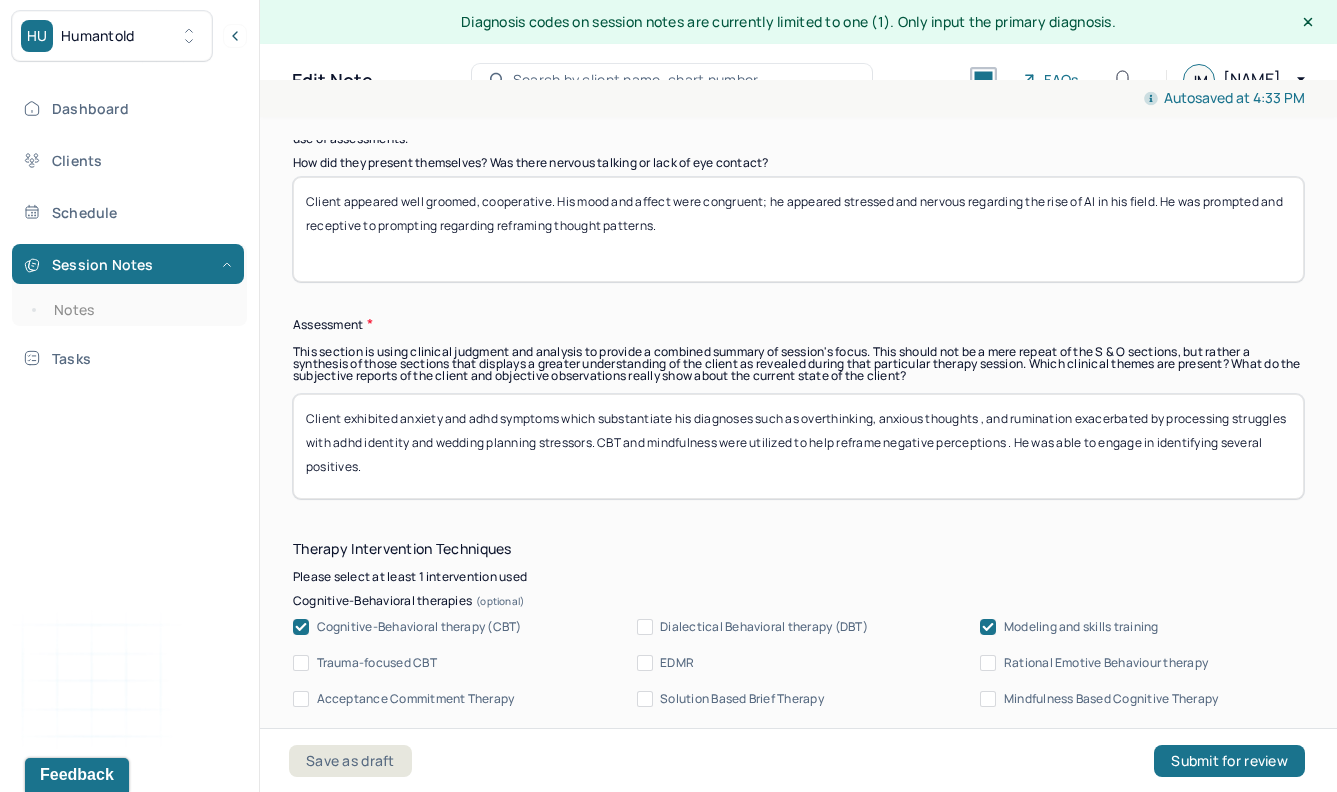 type on "Client appeared well groomed, cooperative. His mood and affect were congruent; he appeared stressed and nervous regarding the rise of AI in his field. He was prompted and receptive to prompting regarding reframing thought patterns." 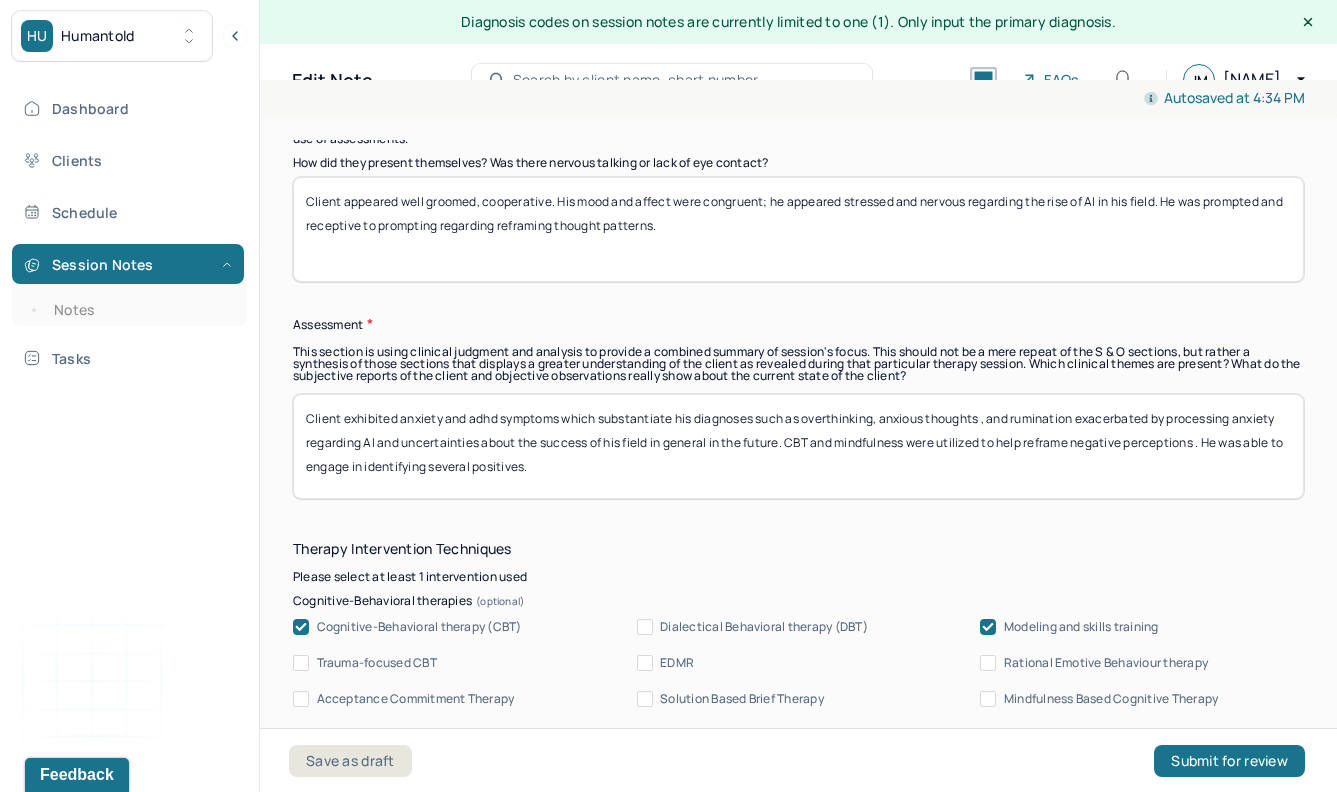 drag, startPoint x: 560, startPoint y: 467, endPoint x: 318, endPoint y: 459, distance: 242.1322 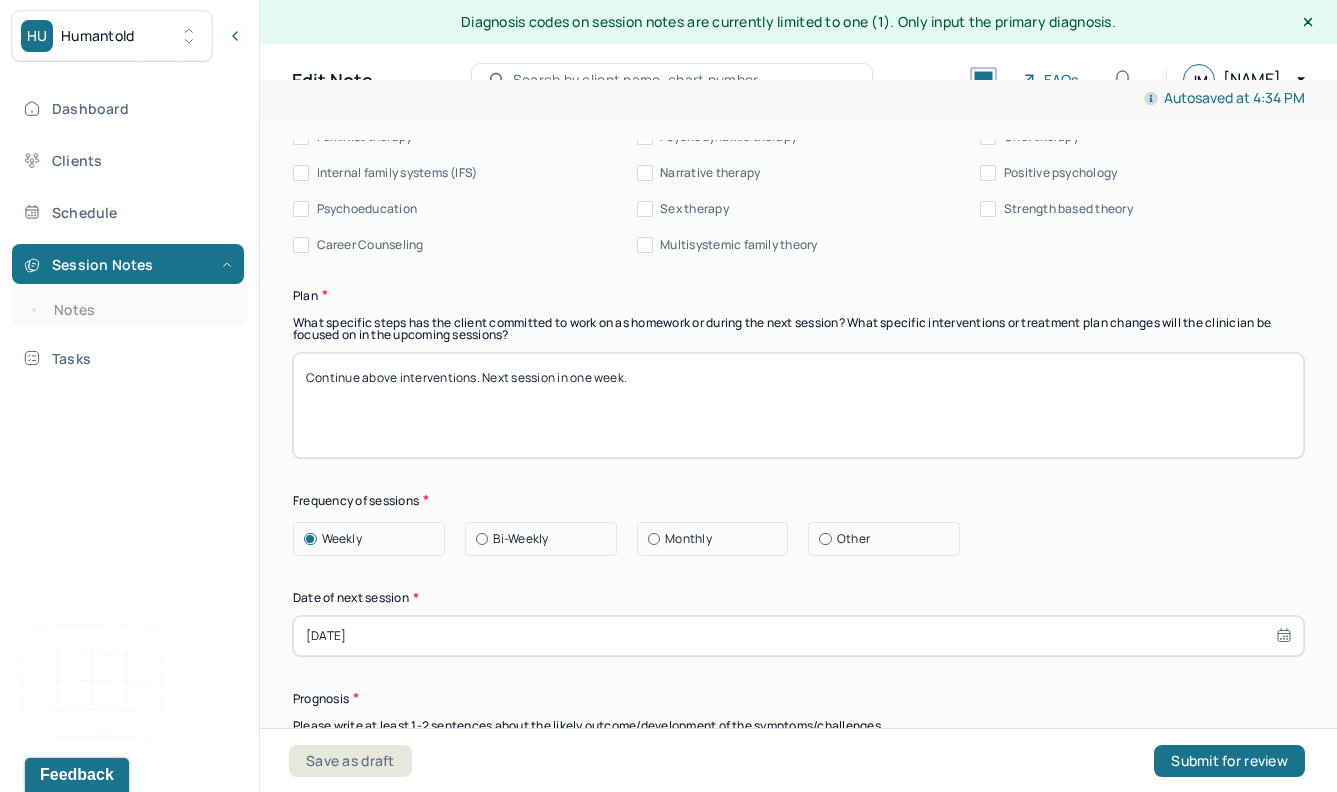 scroll, scrollTop: 2226, scrollLeft: 0, axis: vertical 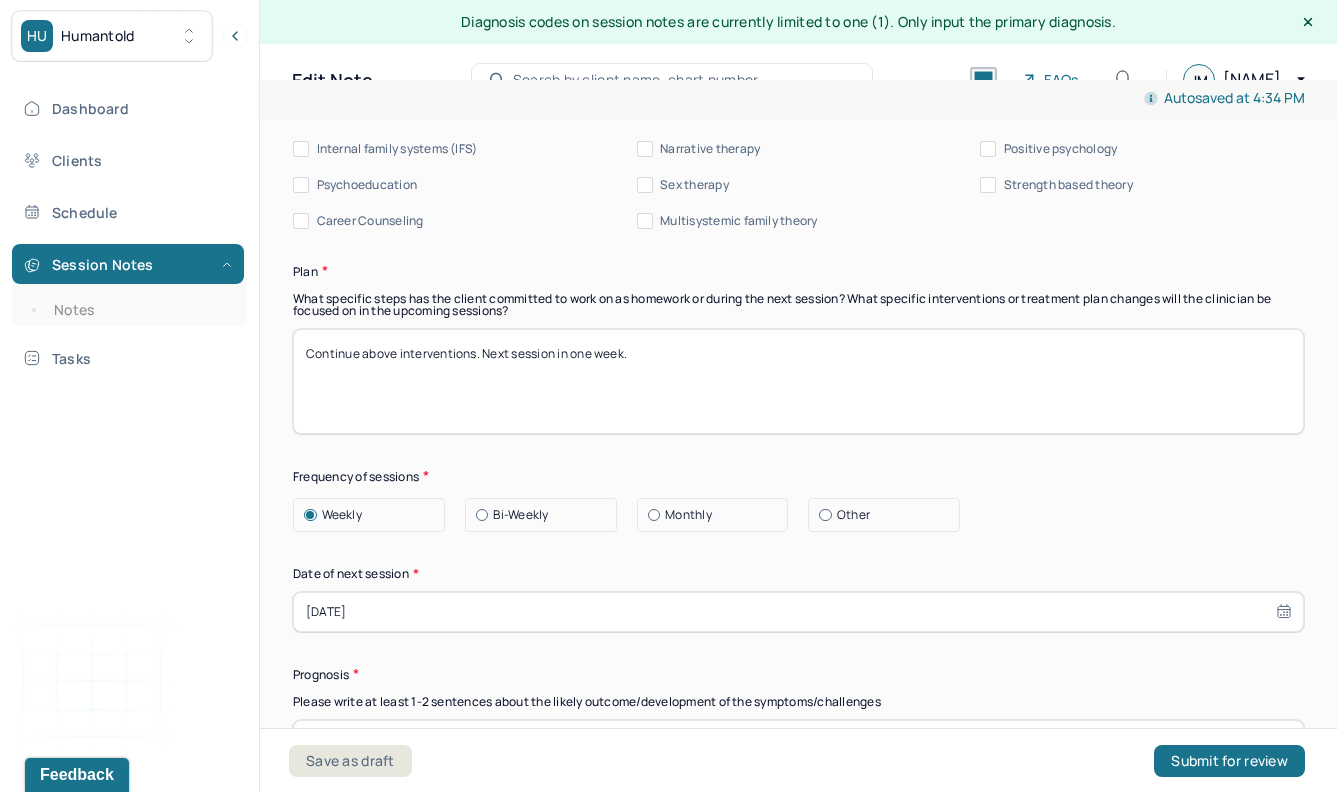 type on "Client exhibited anxiety and adhd symptoms which substantiate his diagnoses such as overthinking, anxious thoughts , and rumination exacerbated by processing anxiety regarding AI and uncertainties about the success of his field in general in the future. CBT and mindfulness were utilized to help reframe negative perceptions . He was able to identify some positives about self and his work." 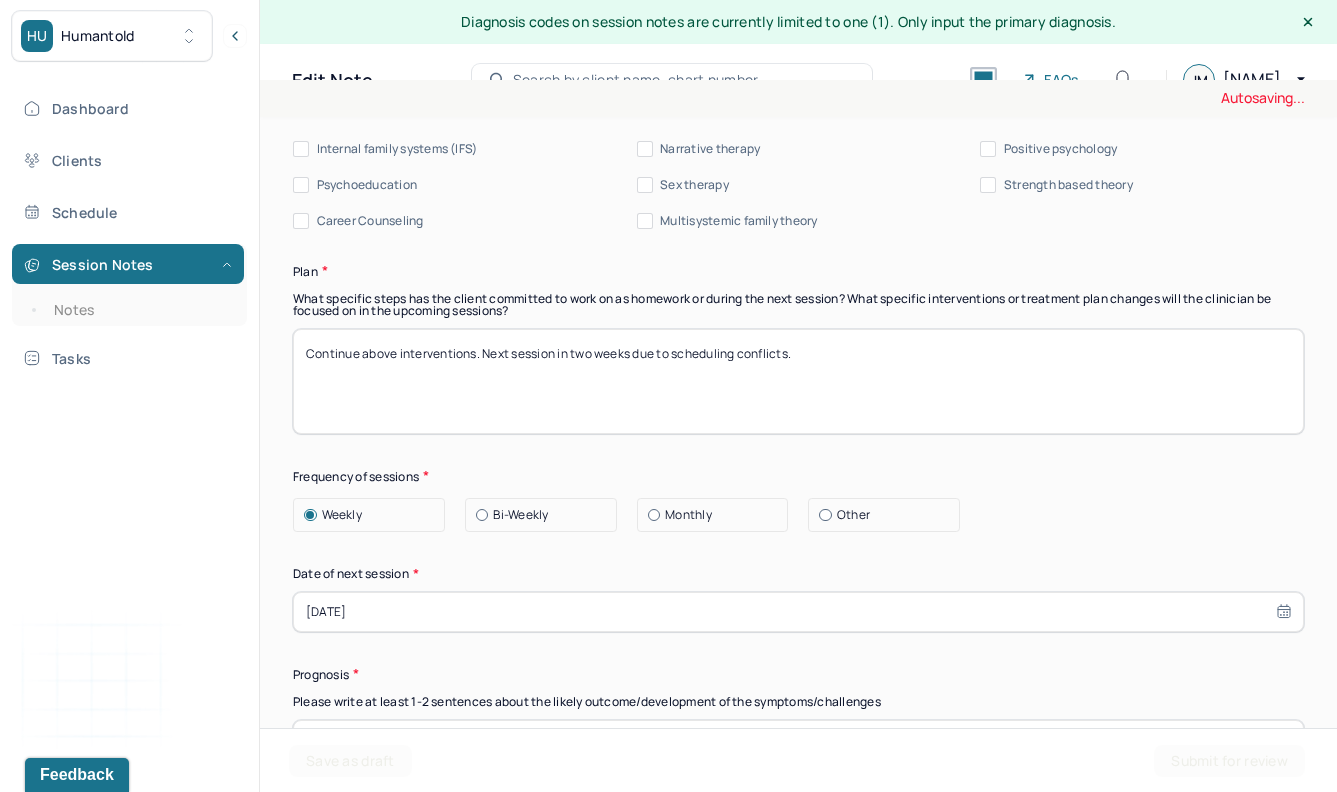 type on "Continue above interventions. Next session in two weeks due to scheduling conflicts." 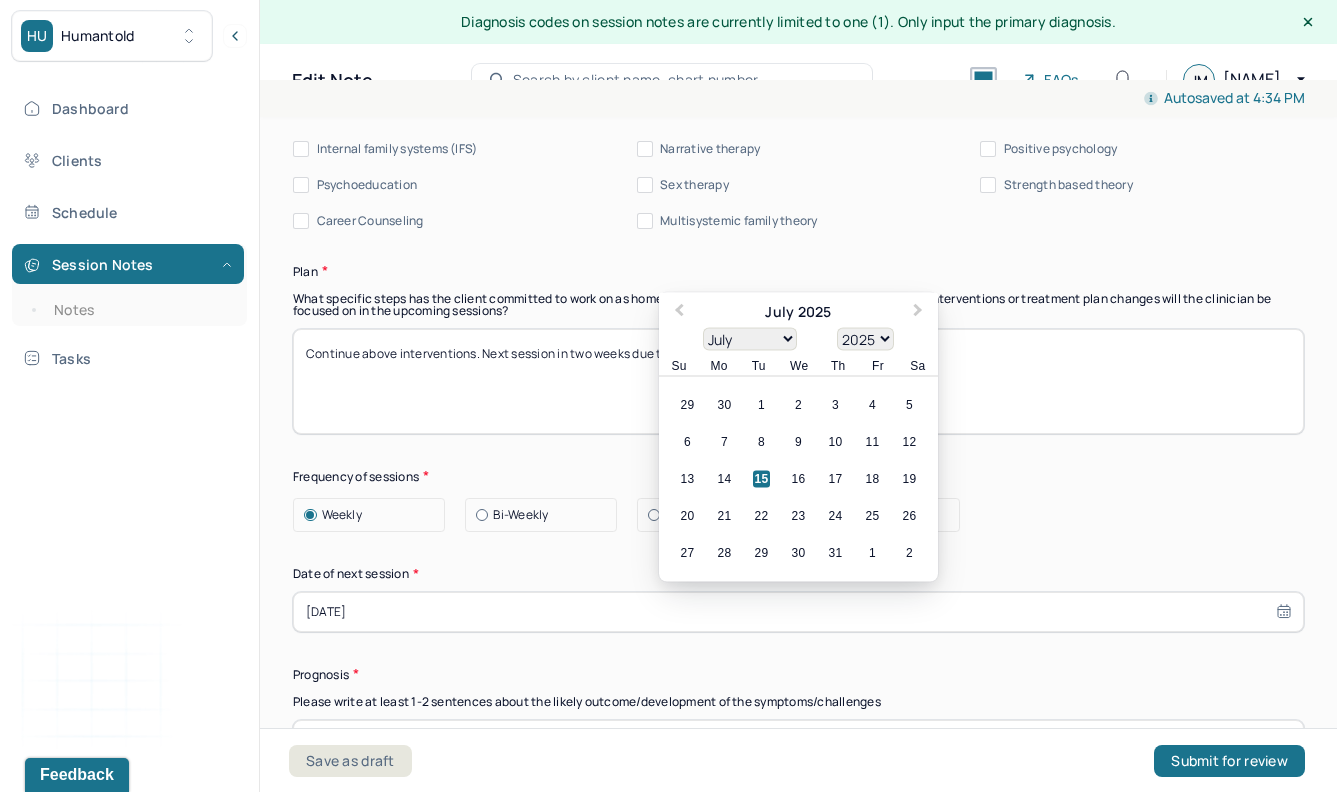click on "[DATE]" at bounding box center [798, 612] 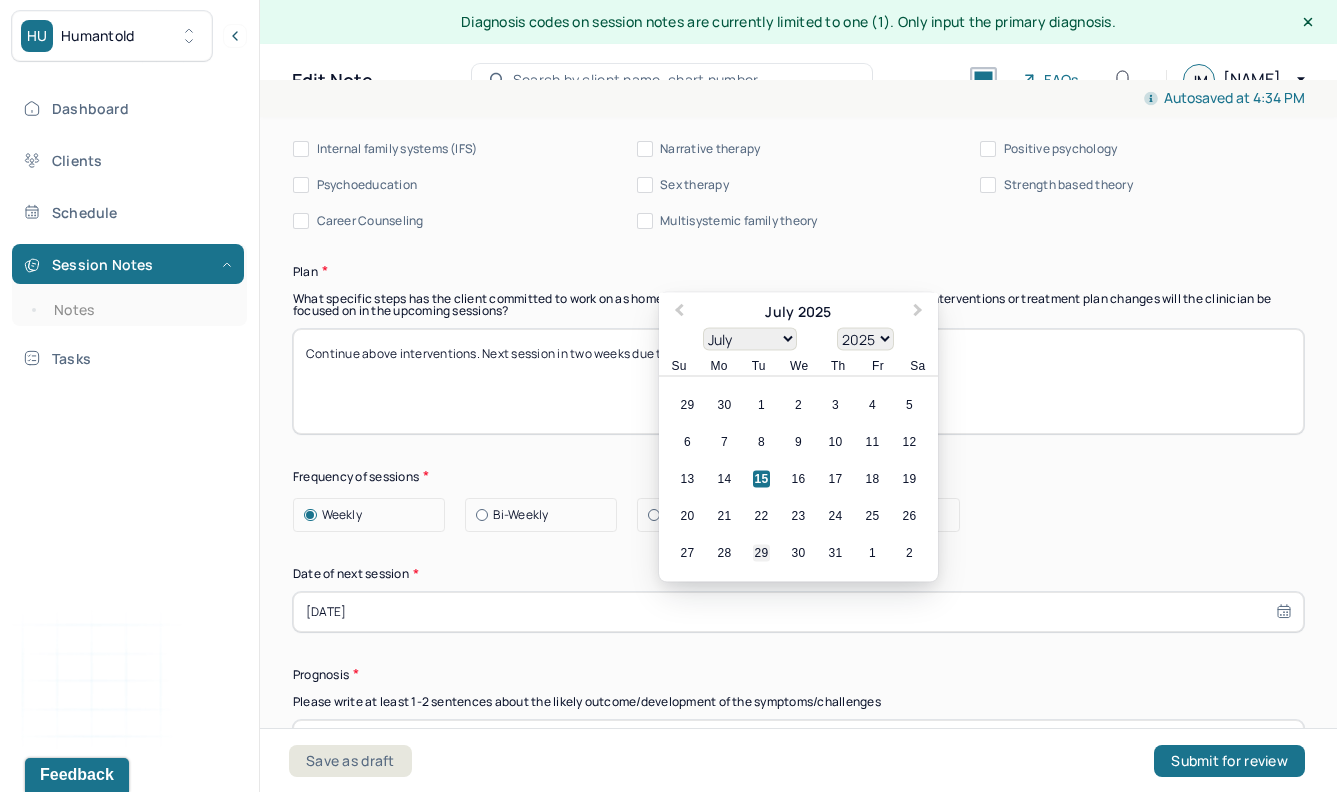 click on "29" at bounding box center (761, 552) 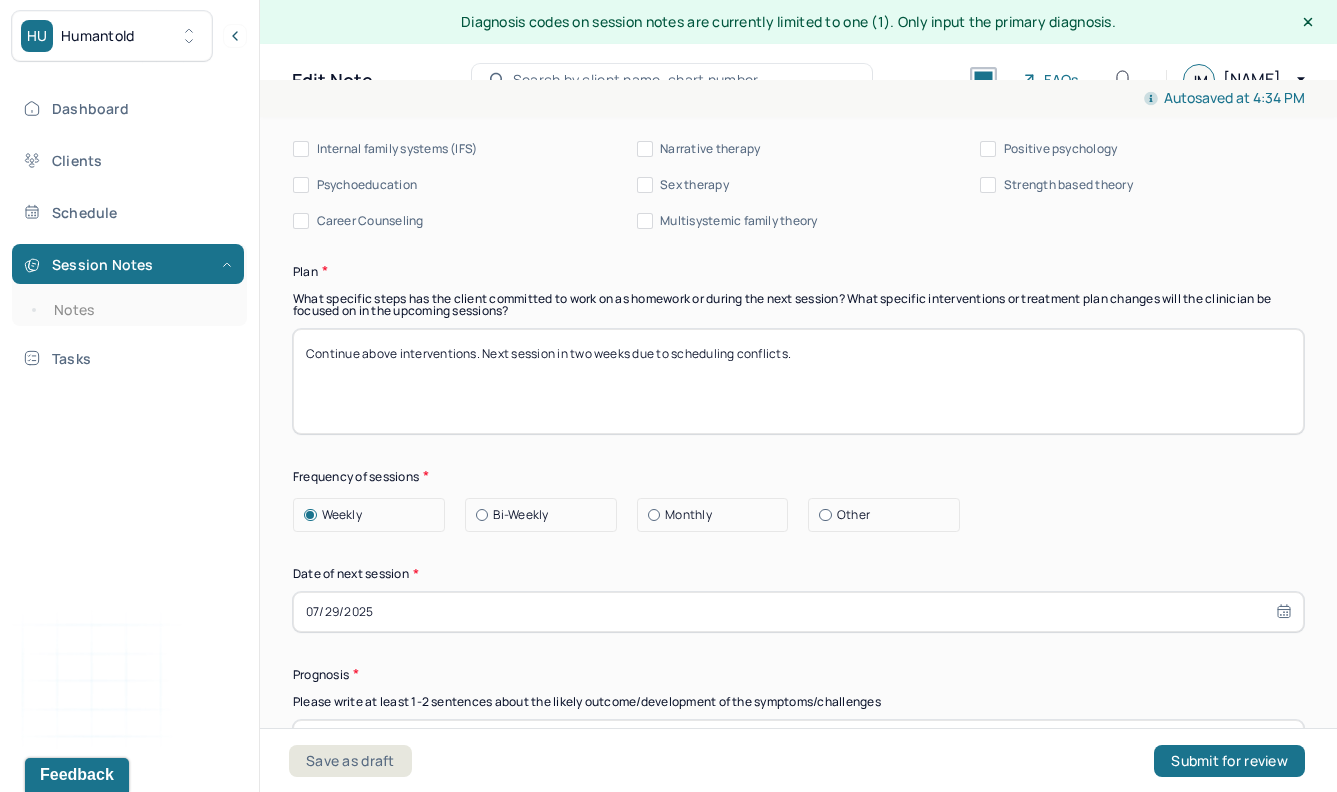 scroll, scrollTop: 2461, scrollLeft: 0, axis: vertical 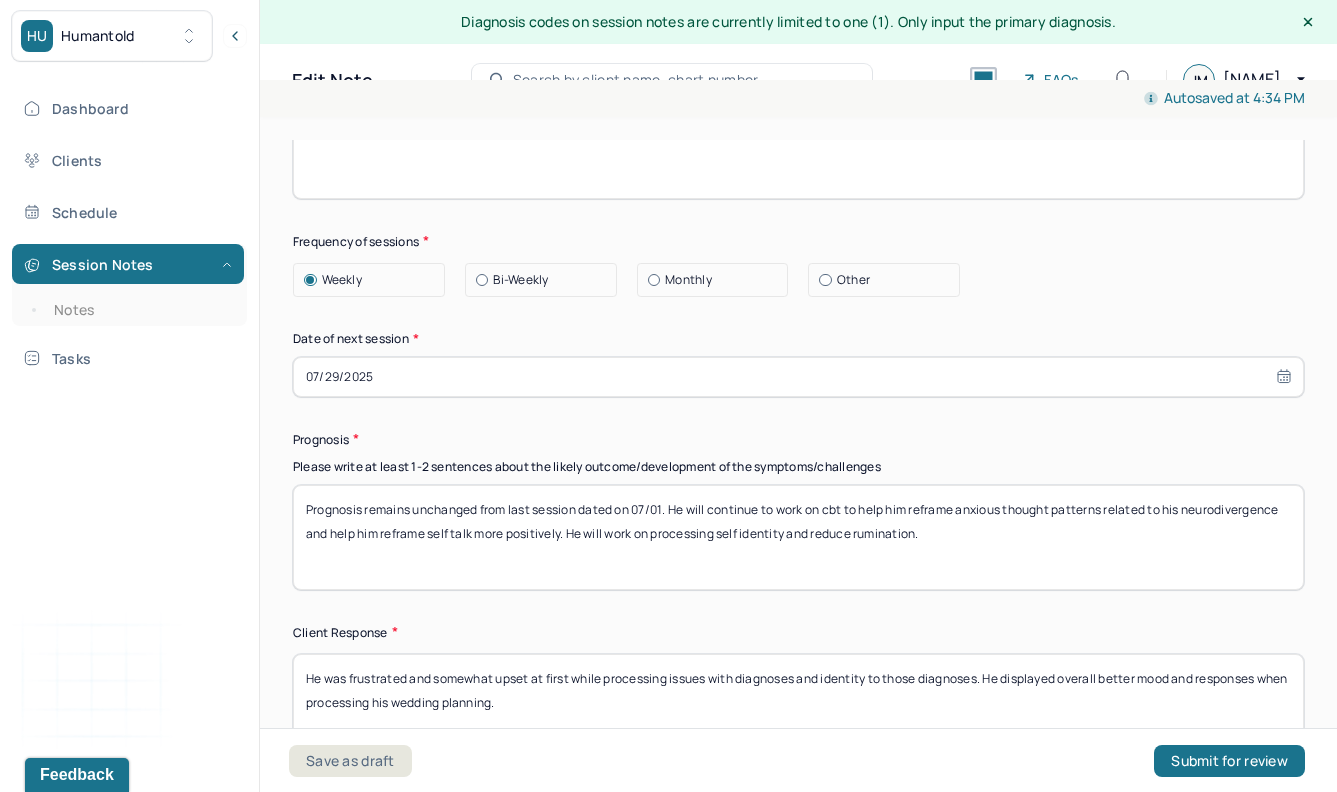 click on "Prognosis remains unchanged from last session dated on 07/01. He will continue to work on cbt to help him reframe anxious thought patterns related to his neurodivergence and help him reframe self talk more positively. He will work on processing self identity and reduce rumination." at bounding box center (798, 537) 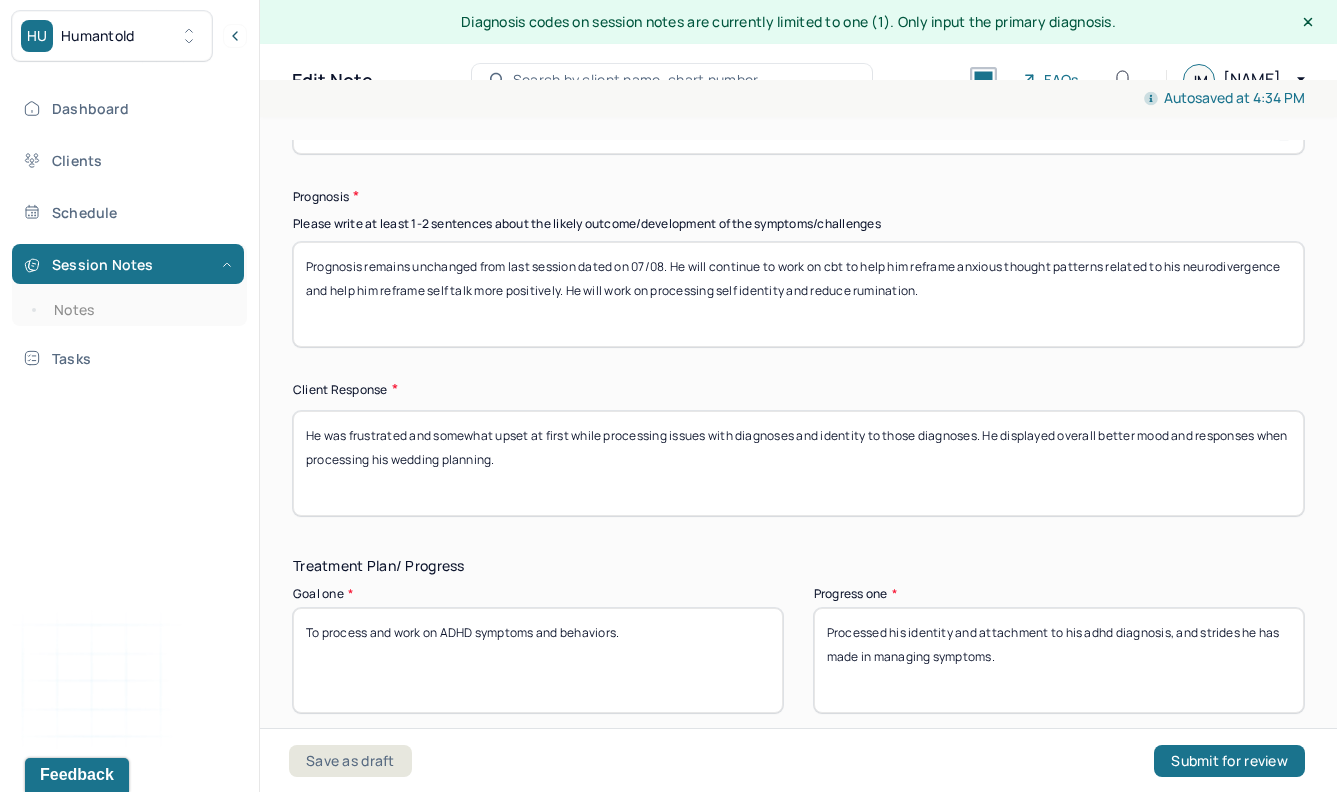 scroll, scrollTop: 2702, scrollLeft: 0, axis: vertical 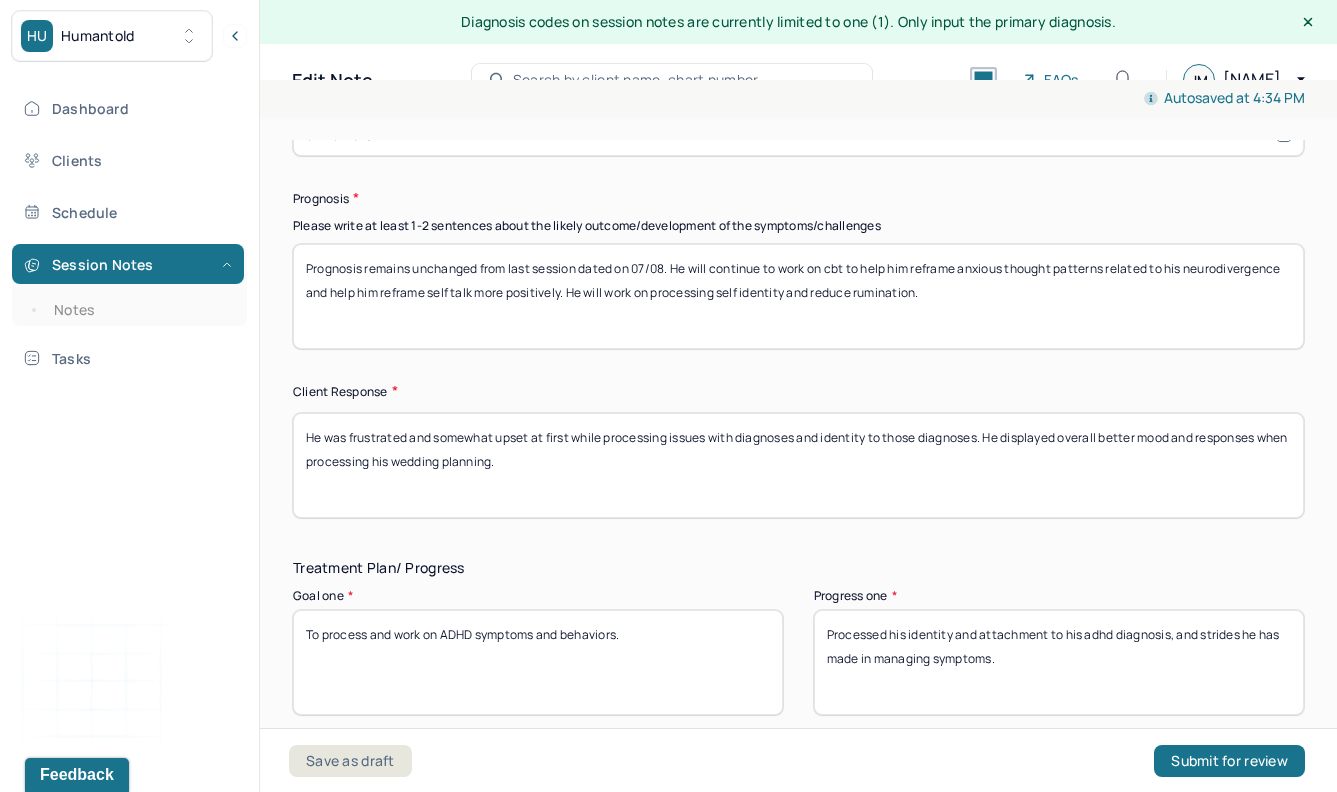 type on "Prognosis remains unchanged from last session dated on 07/08. He will continue to work on cbt to help him reframe anxious thought patterns related to his neurodivergence and help him reframe self talk more positively. He will work on processing self identity and reduce rumination." 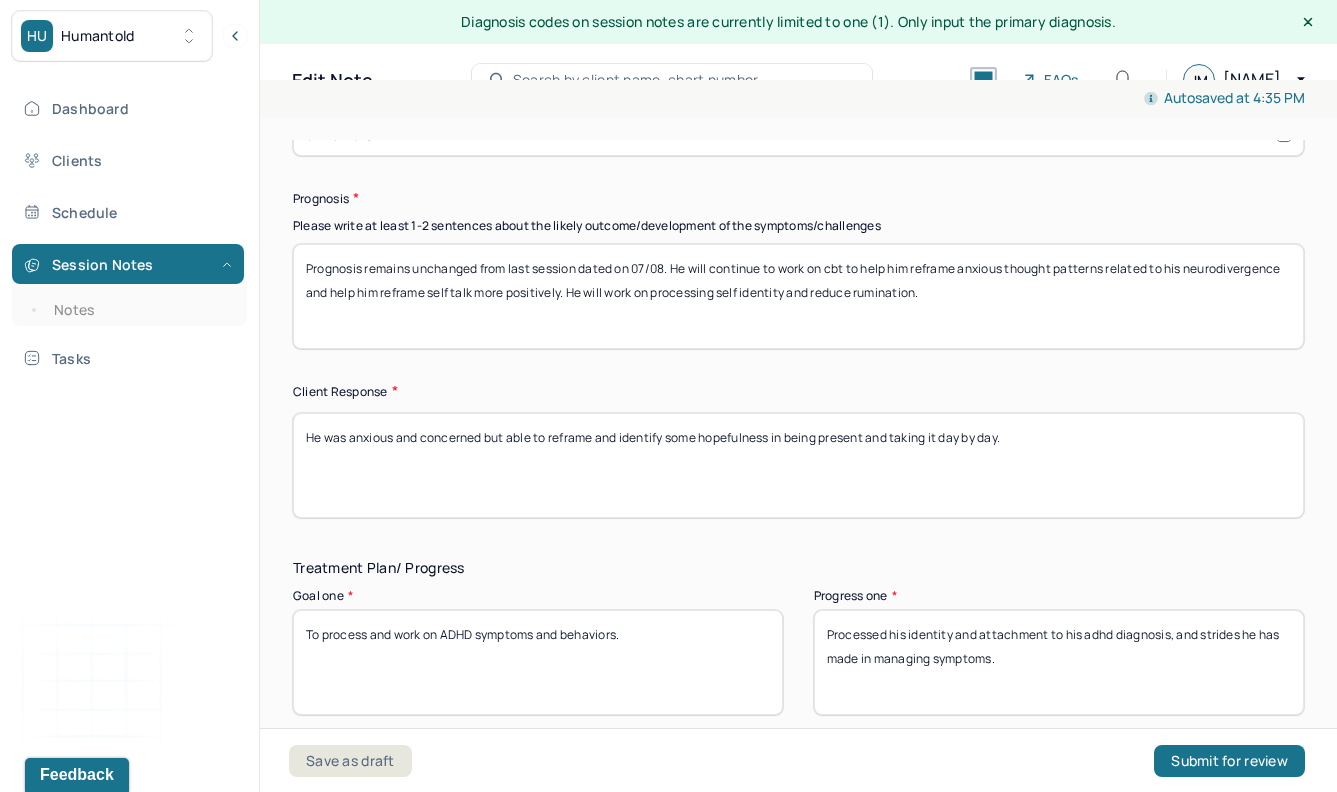 scroll, scrollTop: 2866, scrollLeft: 0, axis: vertical 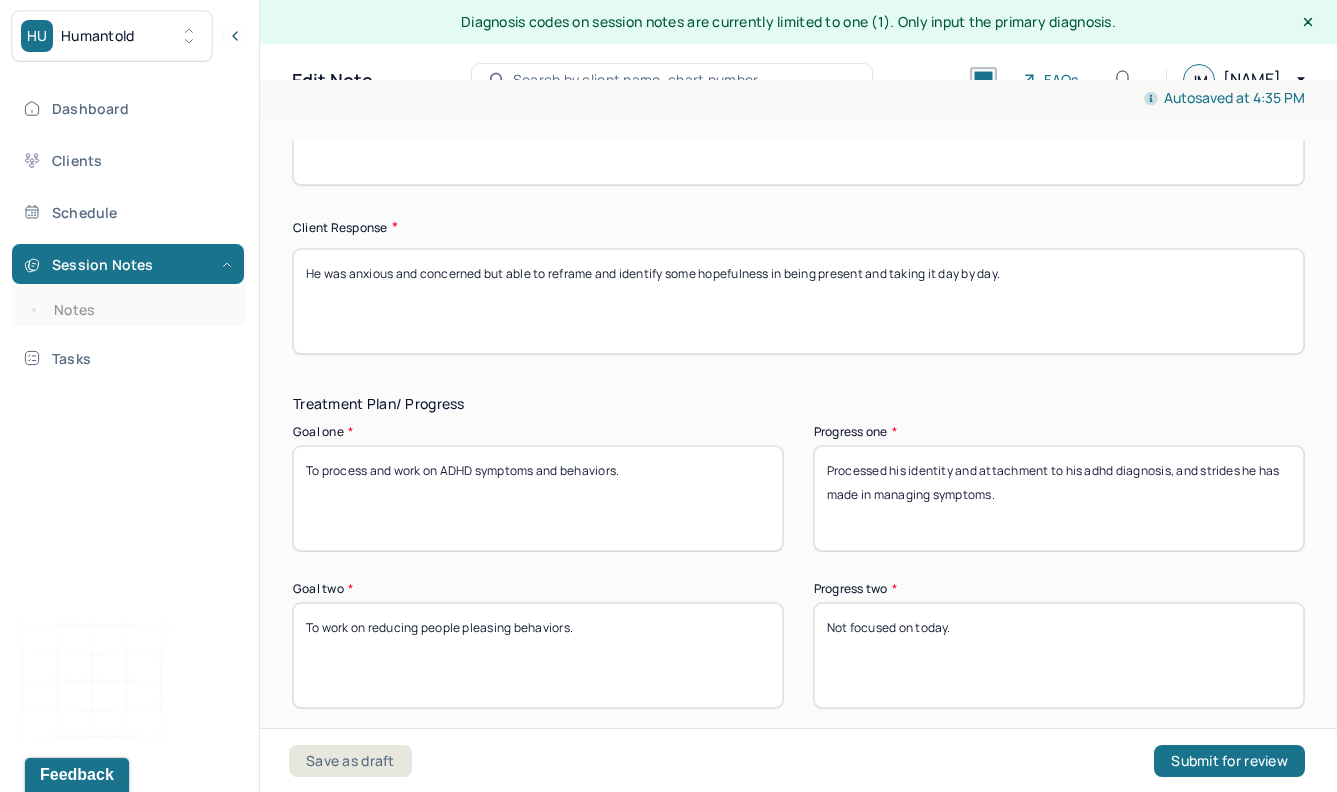 type on "He was anxious and concerned but able to reframe and identify some hopefulness in being present and taking it day by day." 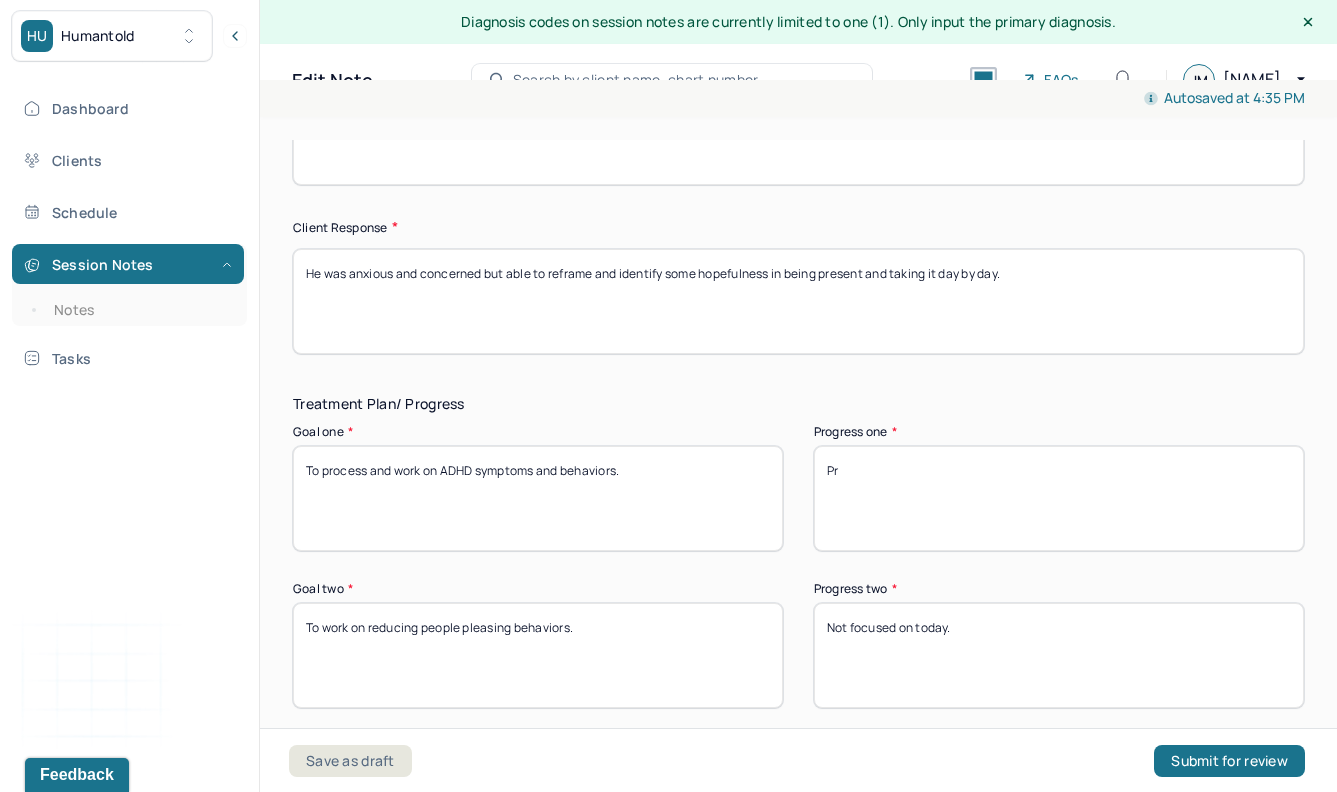 type on "P" 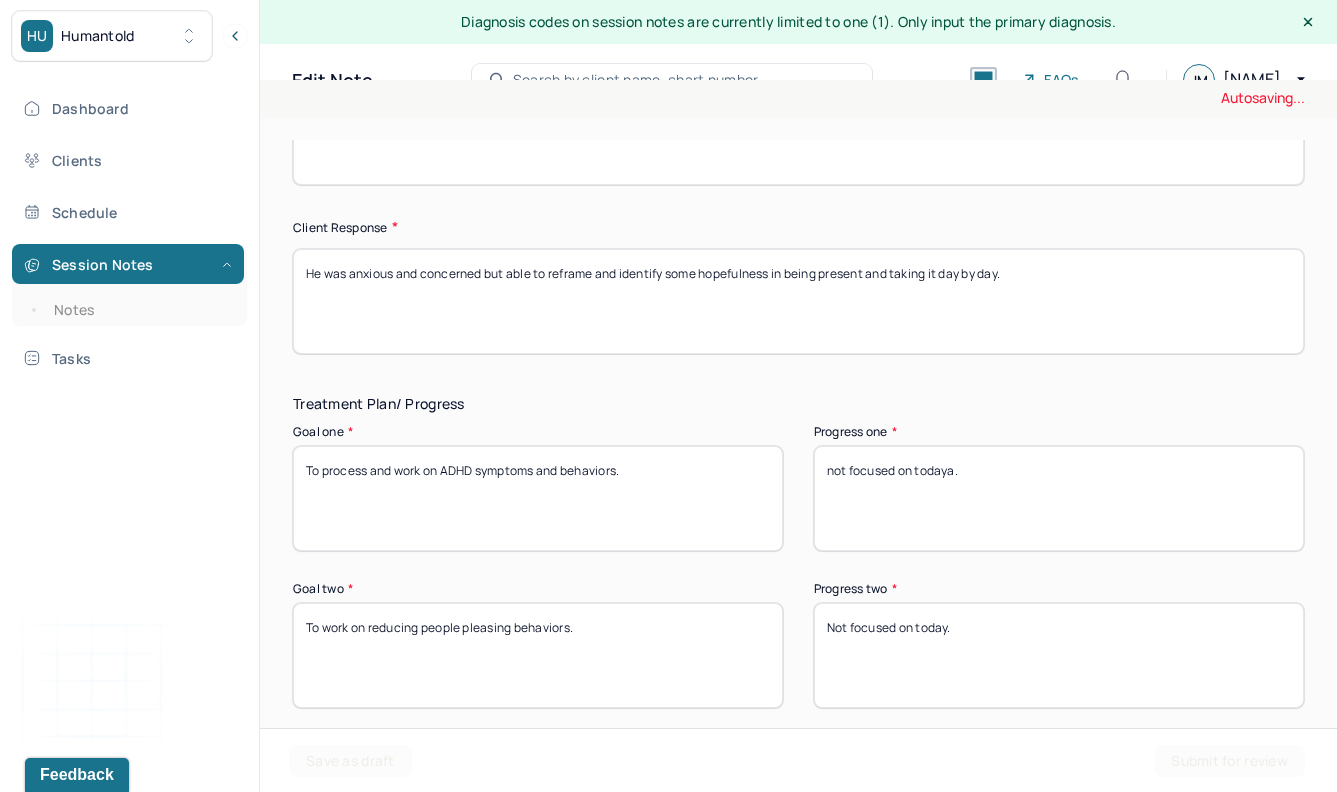 type on "not focused on todaya." 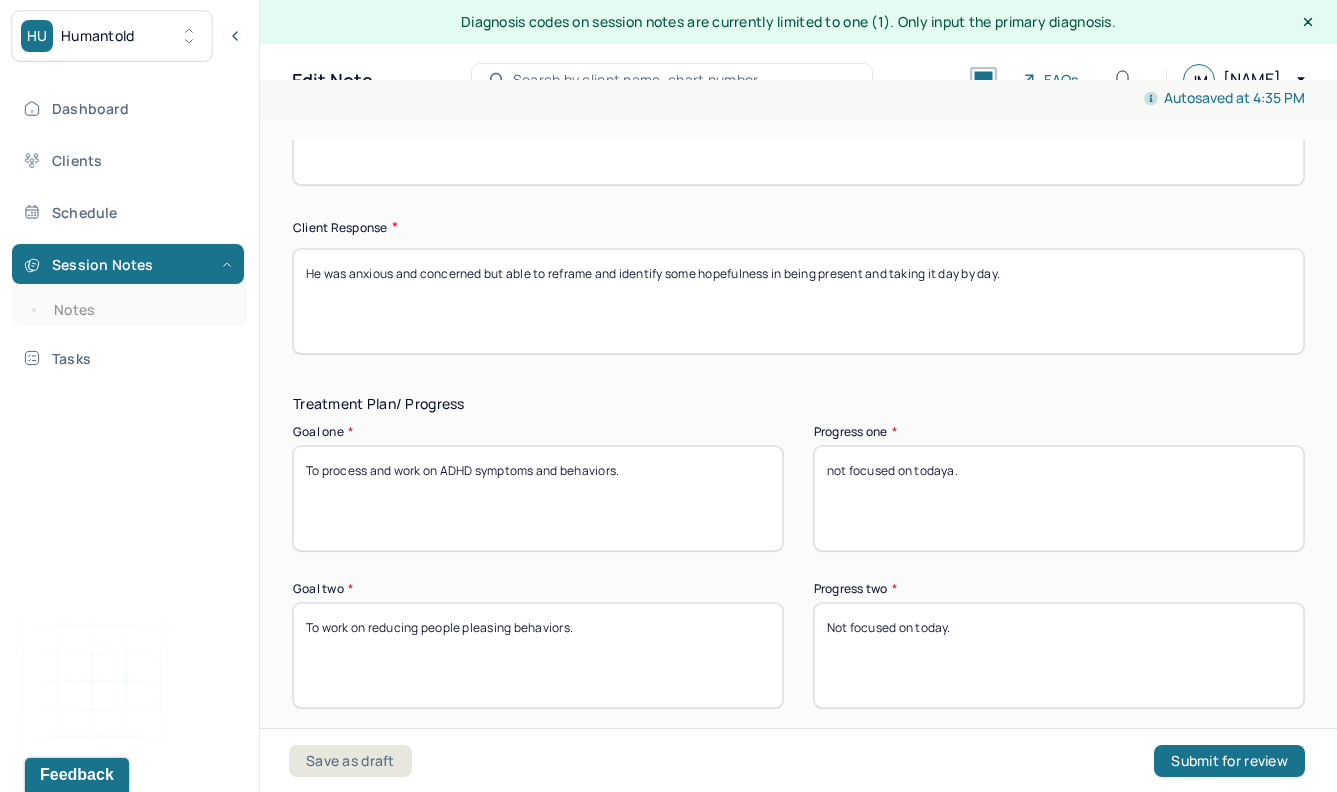 drag, startPoint x: 990, startPoint y: 621, endPoint x: 785, endPoint y: 597, distance: 206.4001 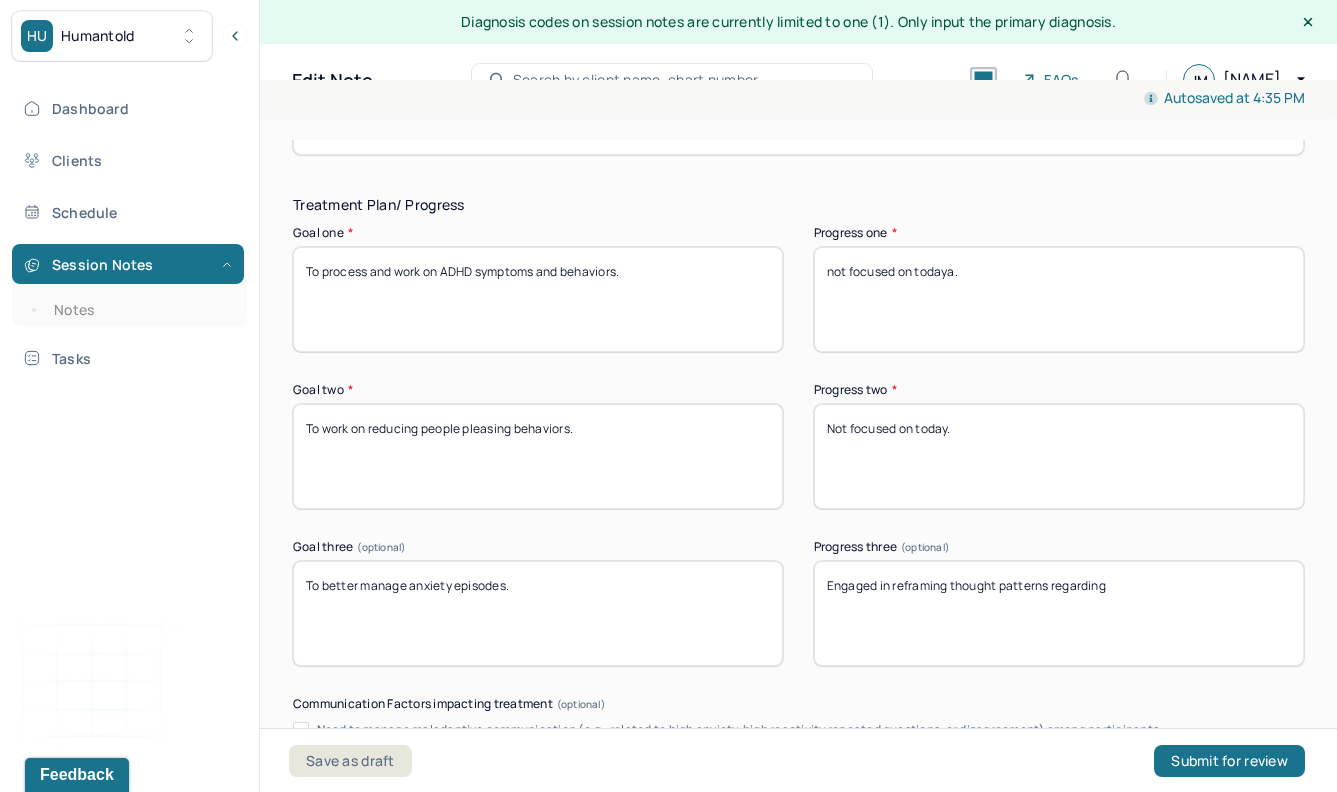 scroll, scrollTop: 3063, scrollLeft: 0, axis: vertical 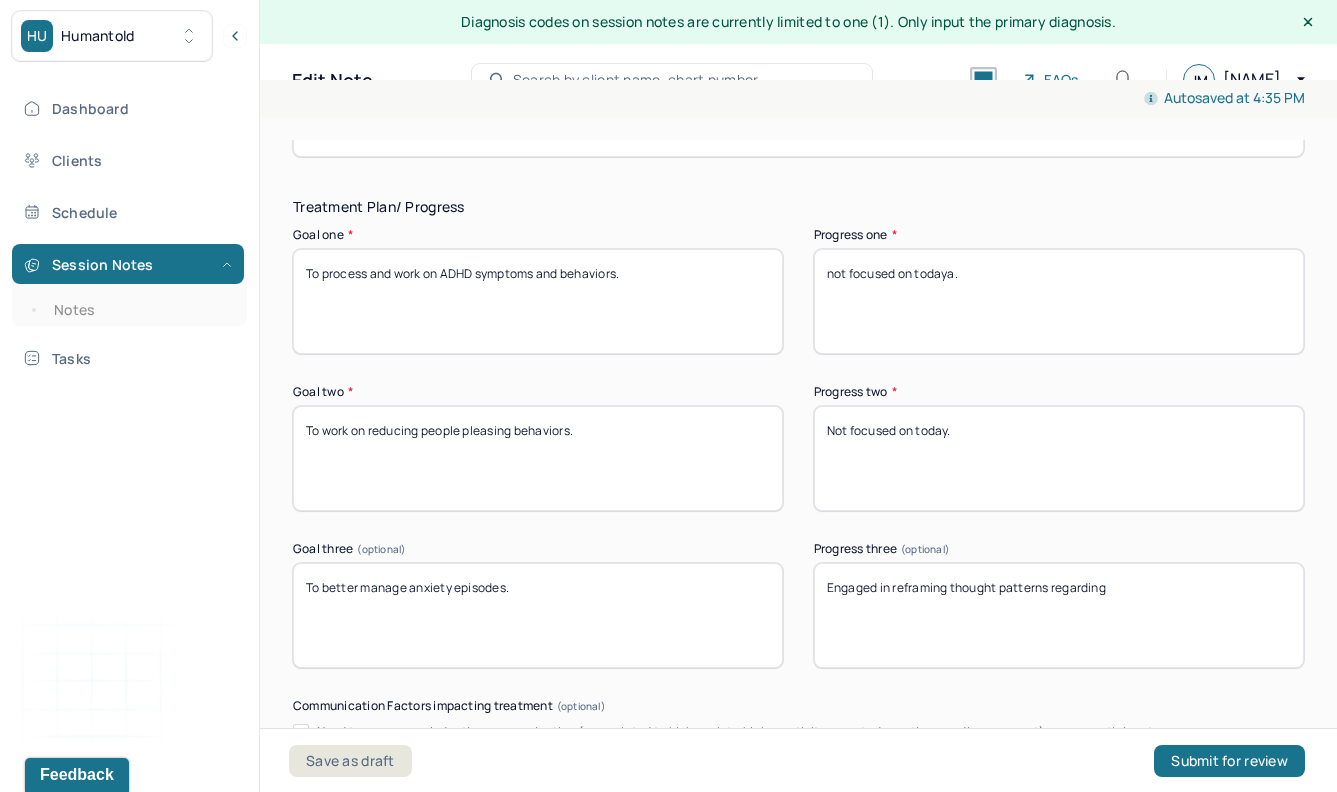 drag, startPoint x: 1140, startPoint y: 590, endPoint x: 814, endPoint y: 589, distance: 326.00153 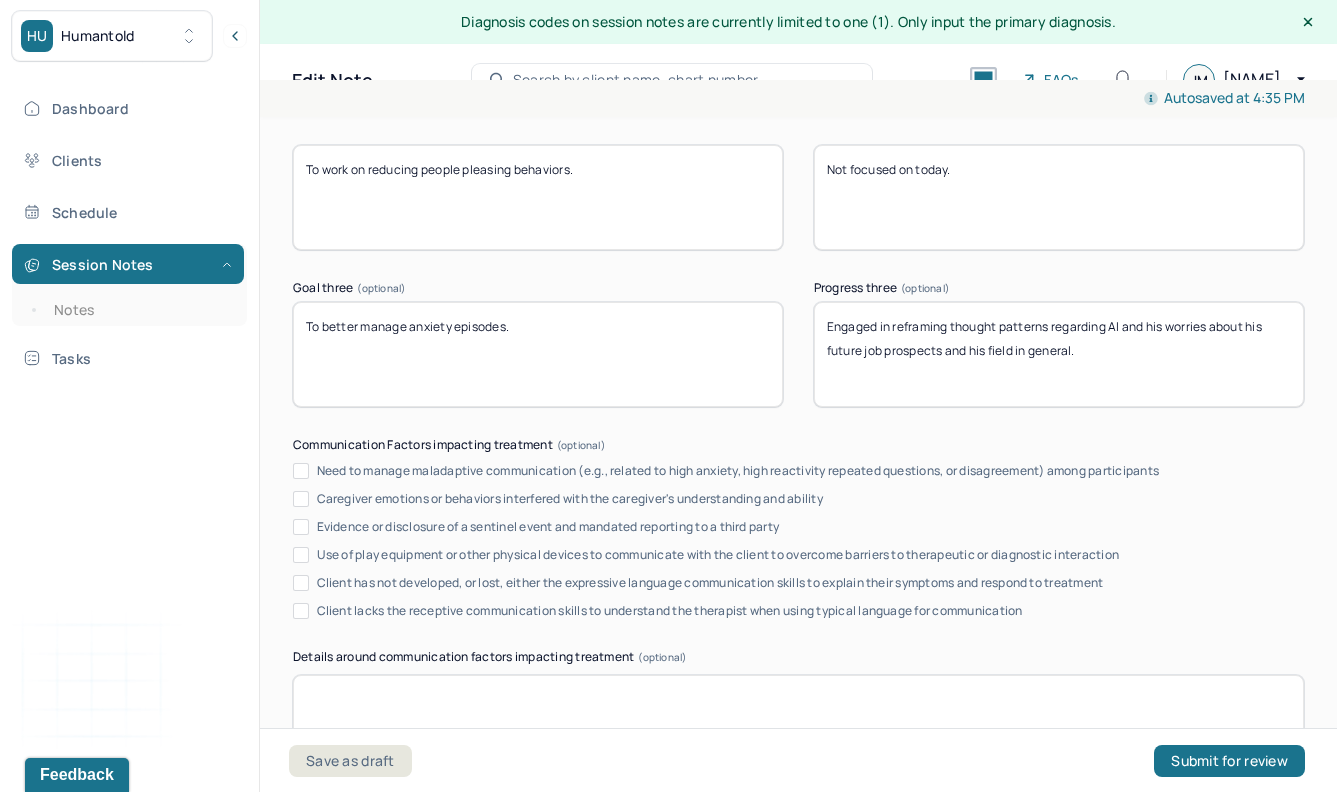 scroll, scrollTop: 3614, scrollLeft: 0, axis: vertical 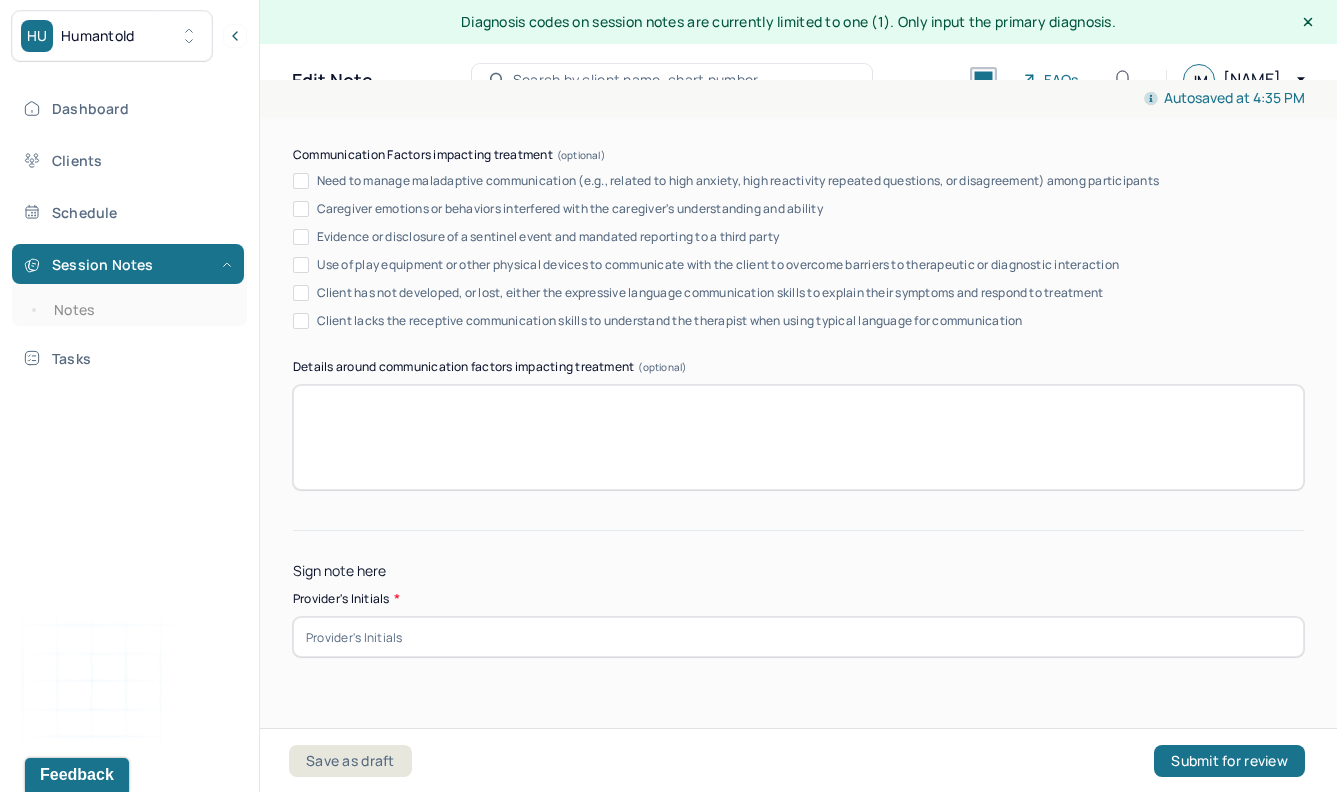 type on "Engaged in reframing thought patterns regarding AI and his worries about his future job prospects and his field in general." 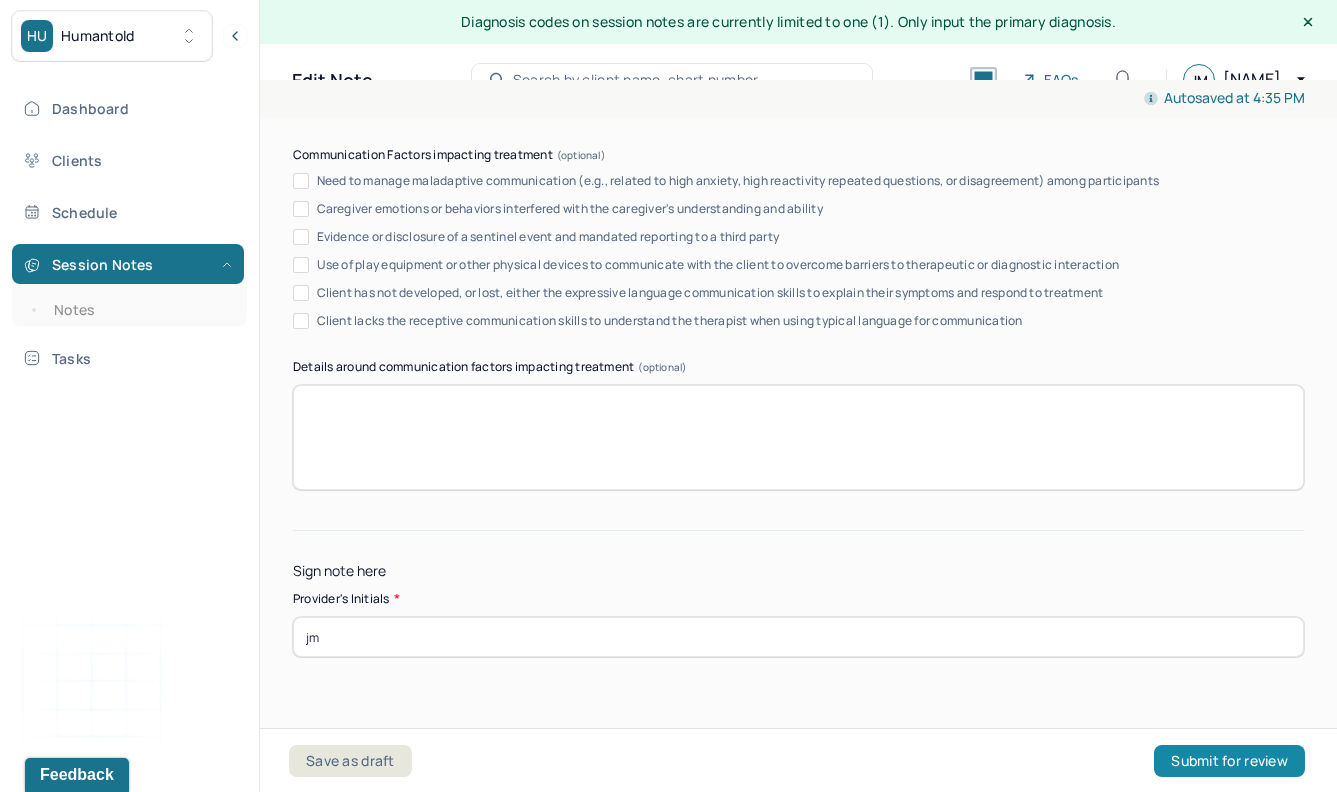 type on "jm" 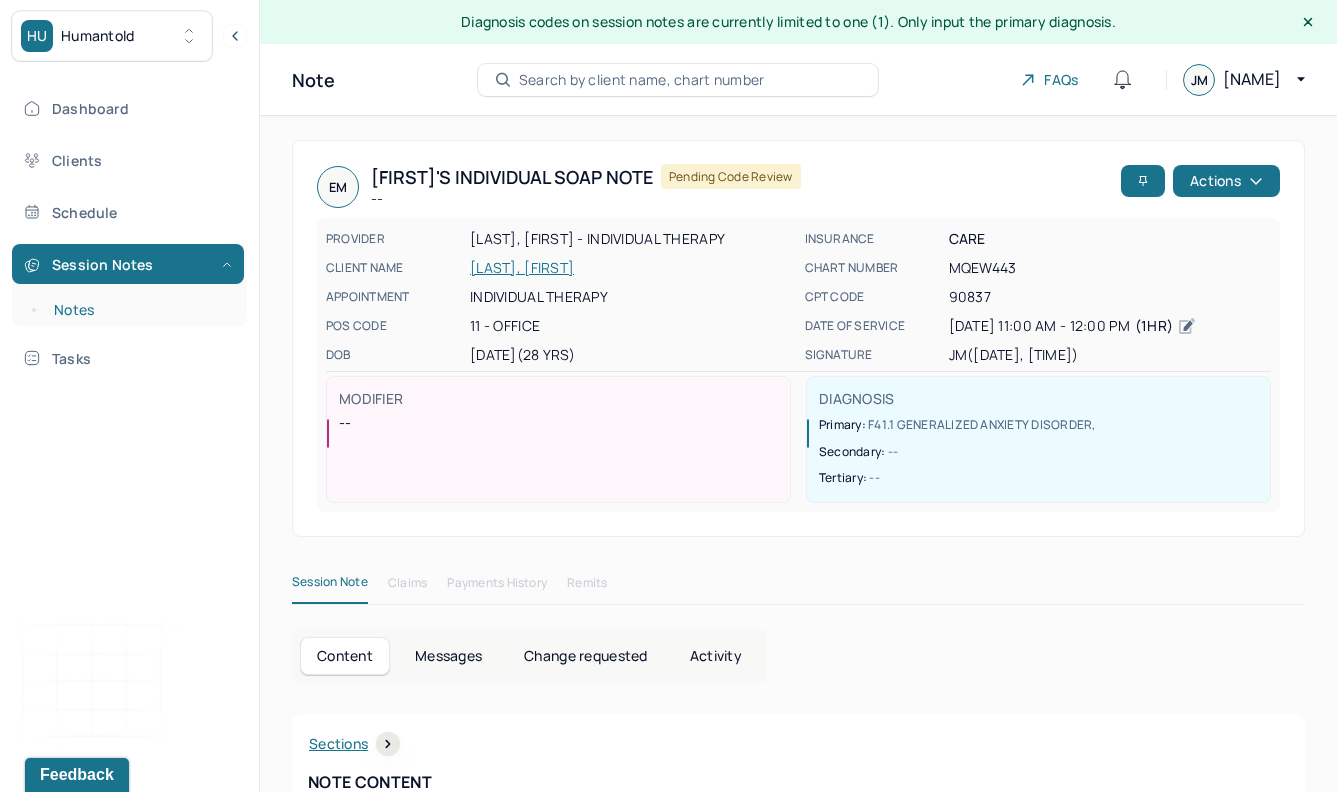 click on "Notes" at bounding box center [139, 310] 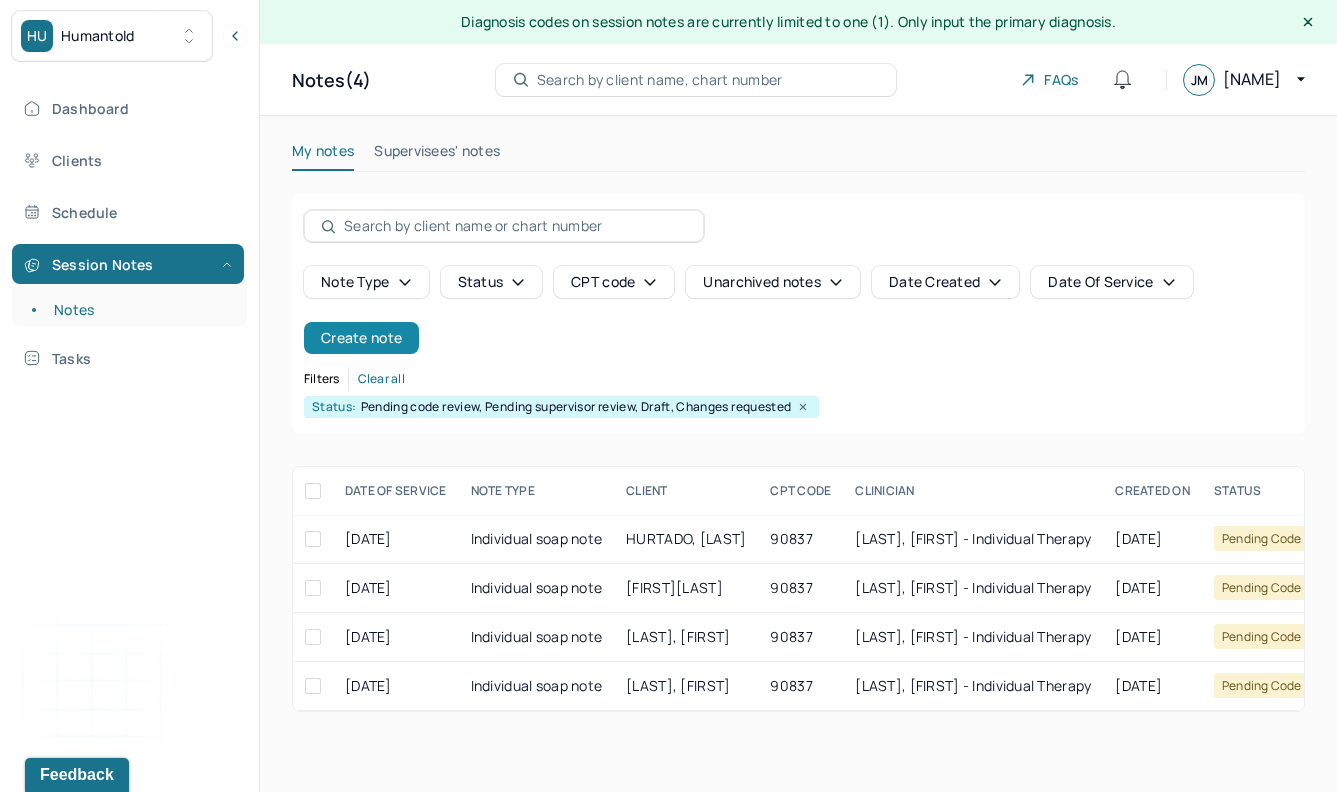 click on "Create note" at bounding box center [361, 338] 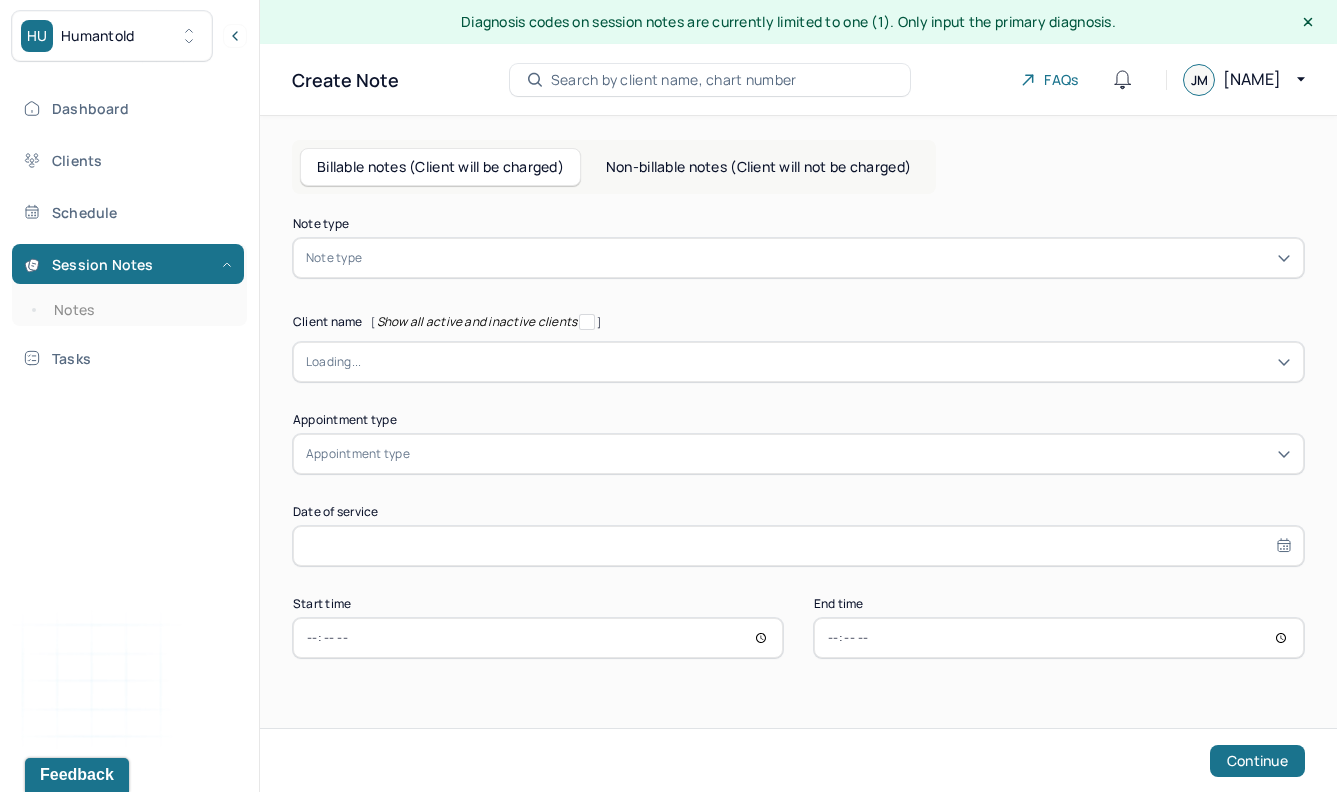 click at bounding box center [828, 258] 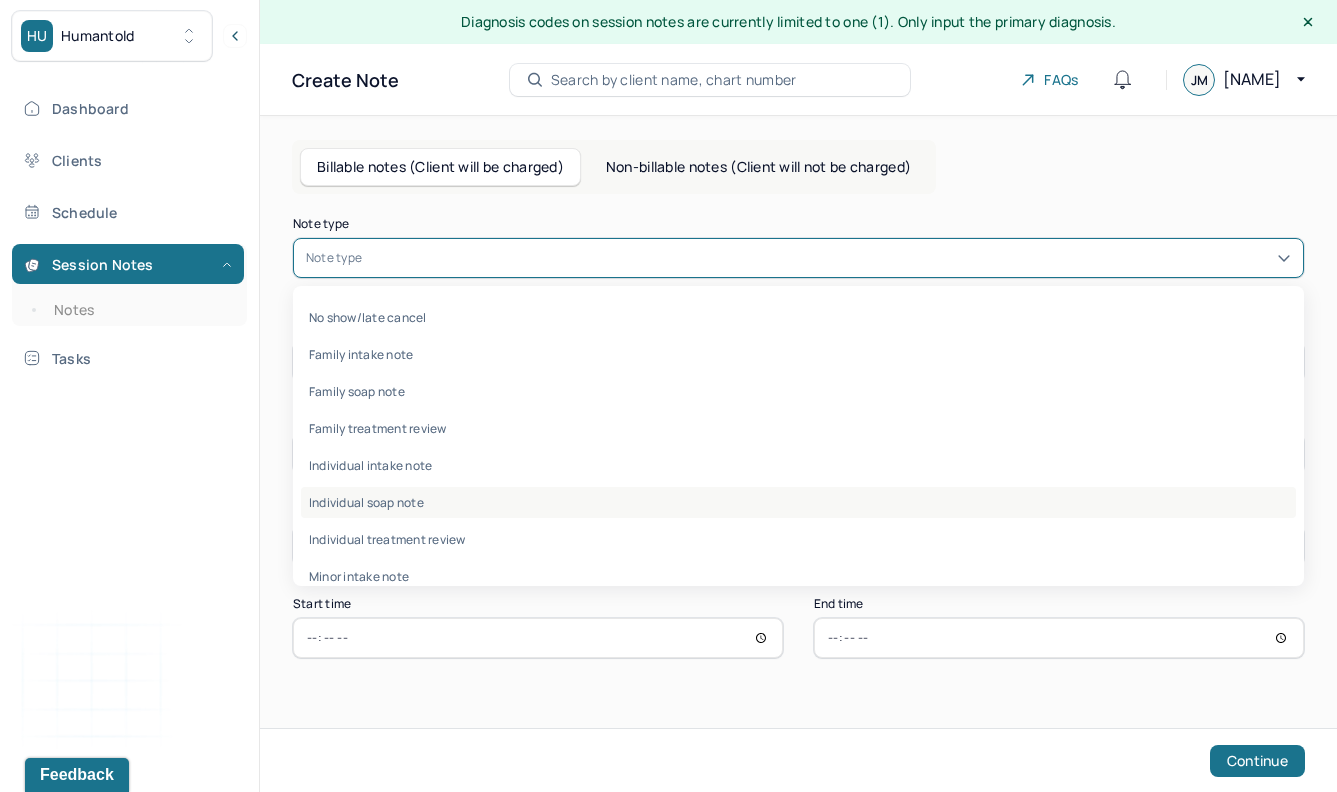 click on "Individual soap note" at bounding box center (798, 502) 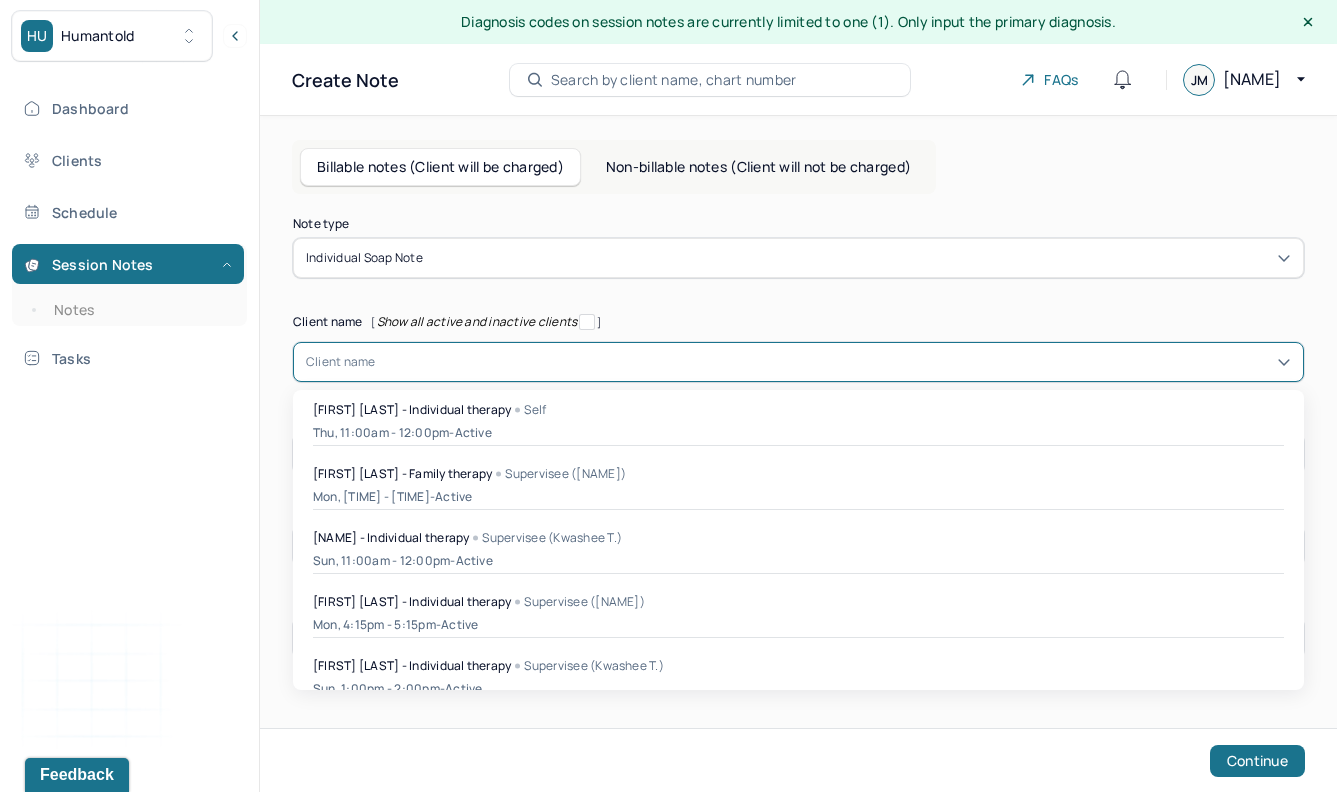 click at bounding box center (833, 362) 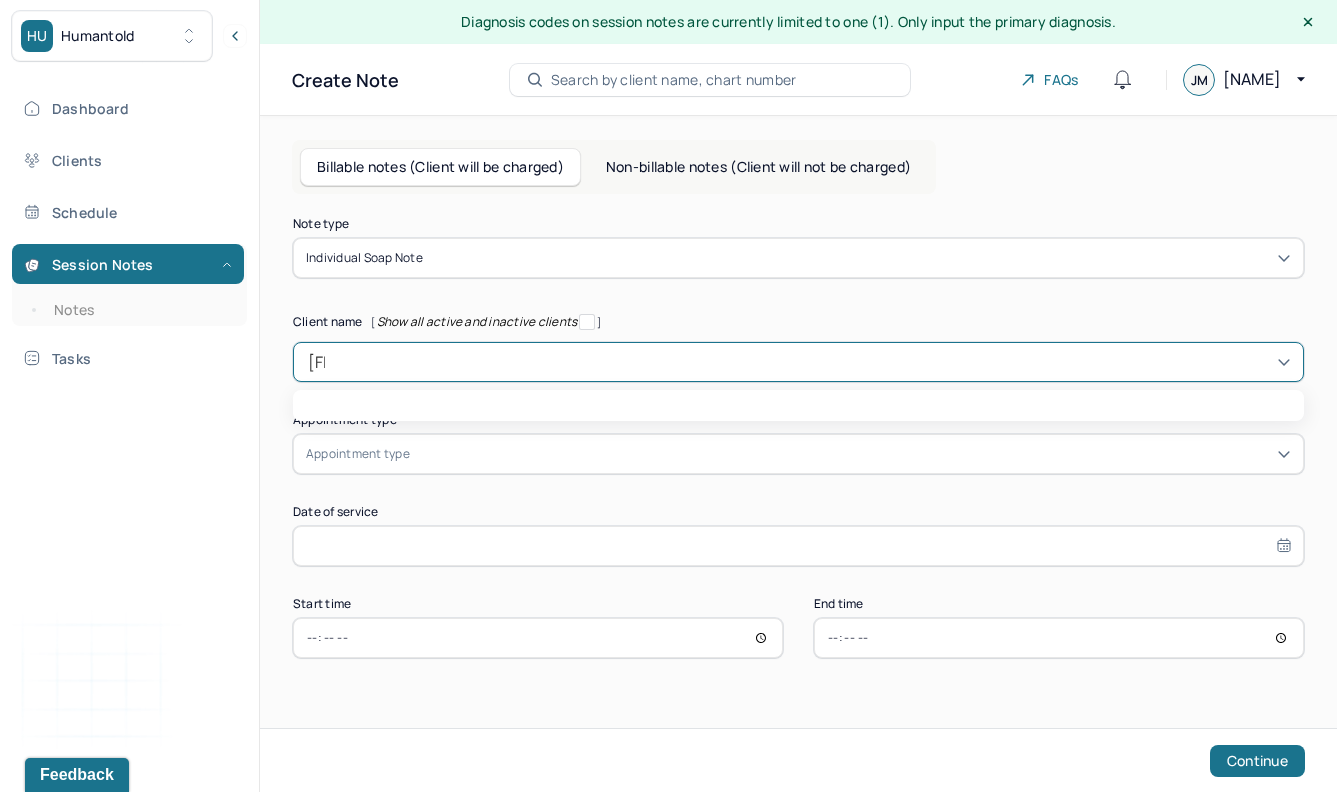 type on "jeff" 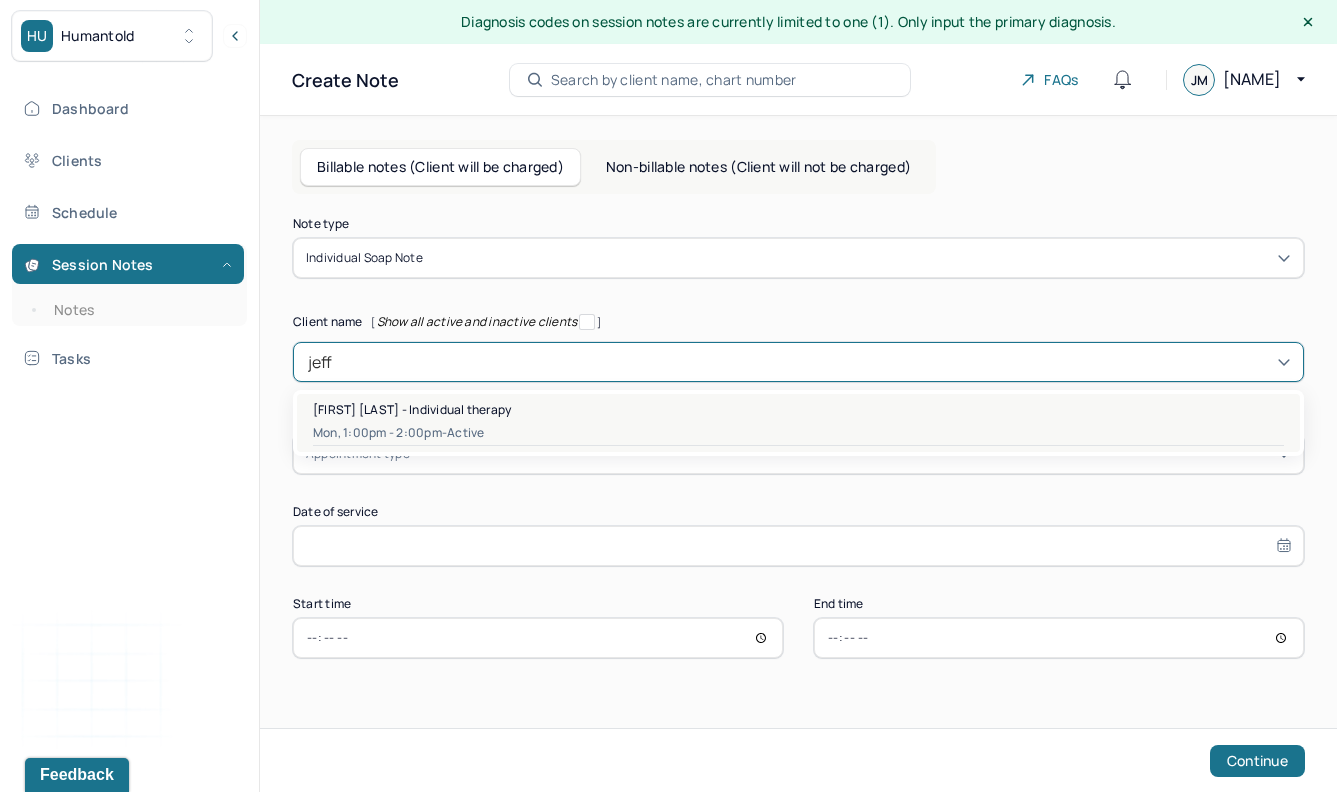 click on "Mon, 1:00pm - 2:00pm  -  active" at bounding box center (798, 433) 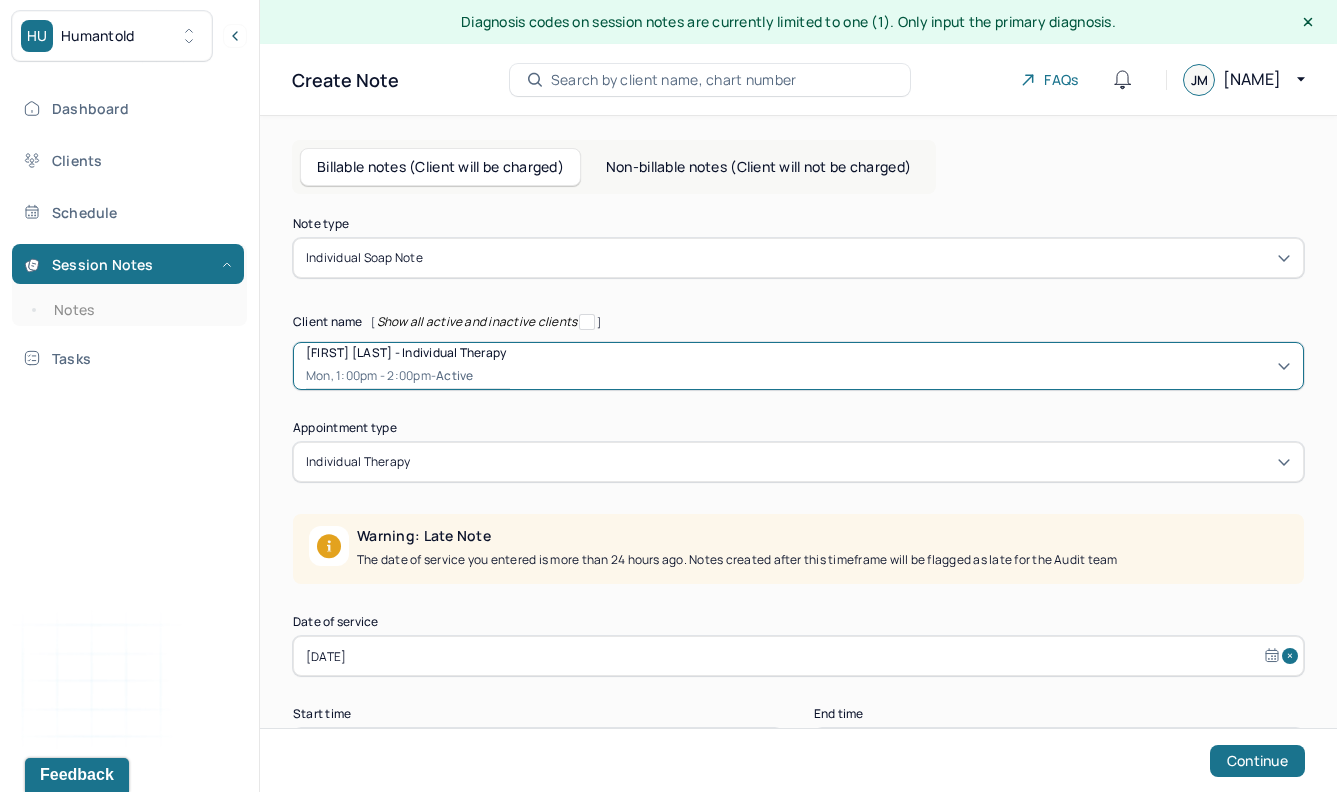 scroll, scrollTop: 81, scrollLeft: 0, axis: vertical 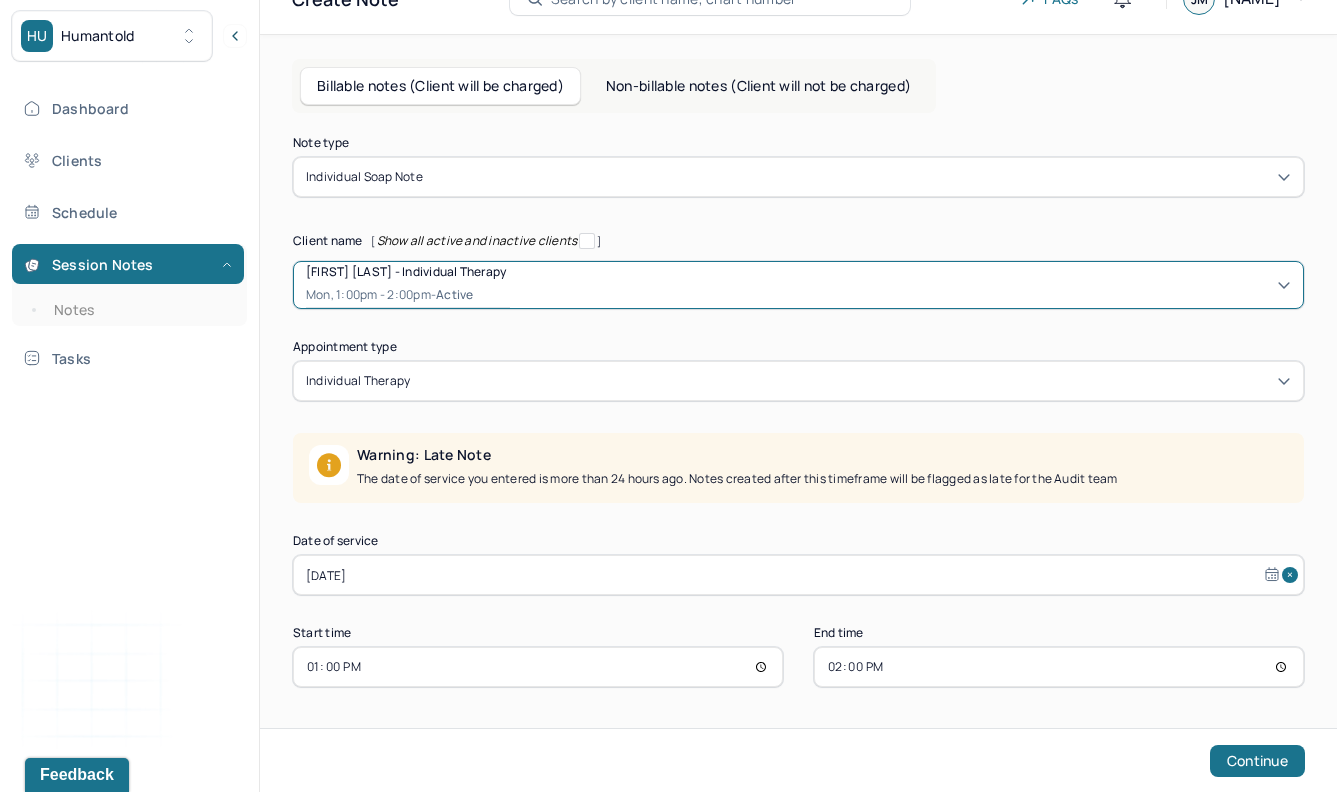 select on "6" 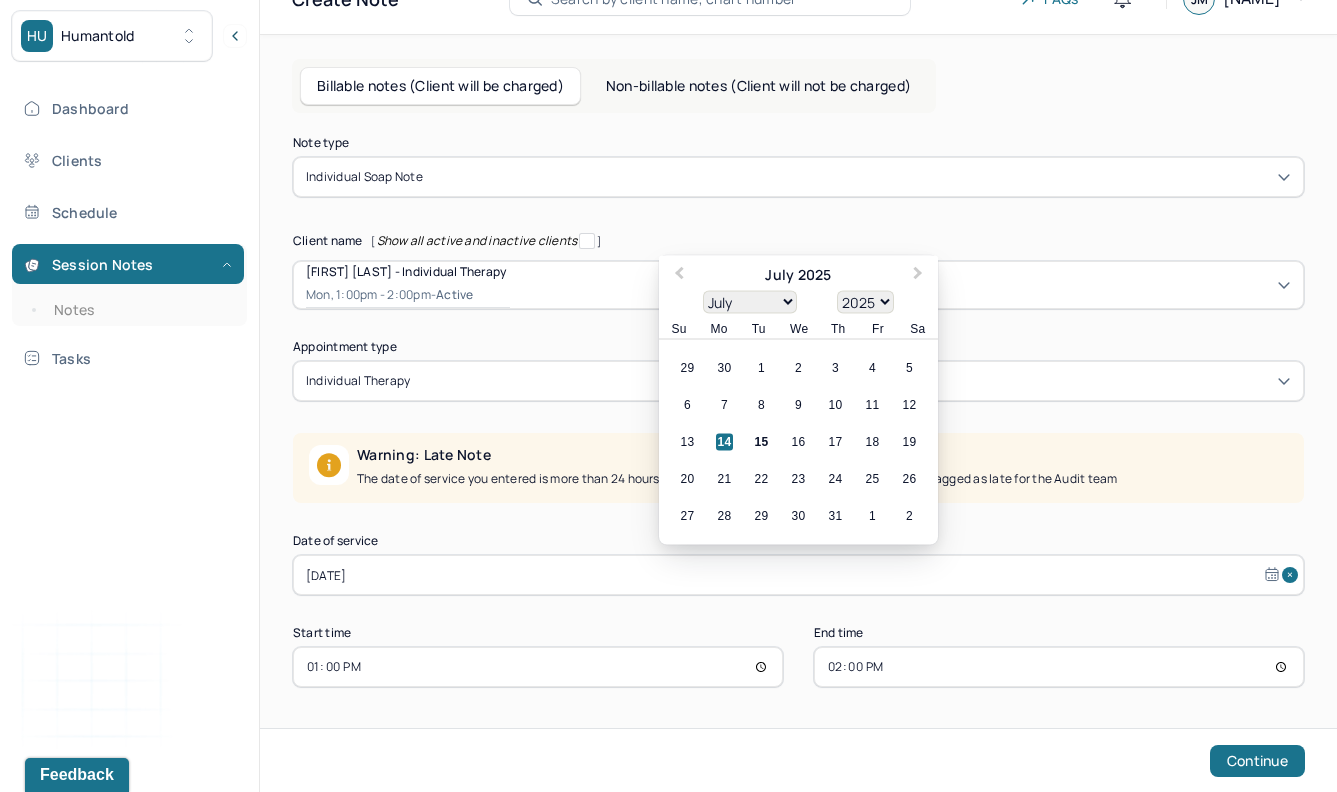 click on "[DATE]" at bounding box center (798, 575) 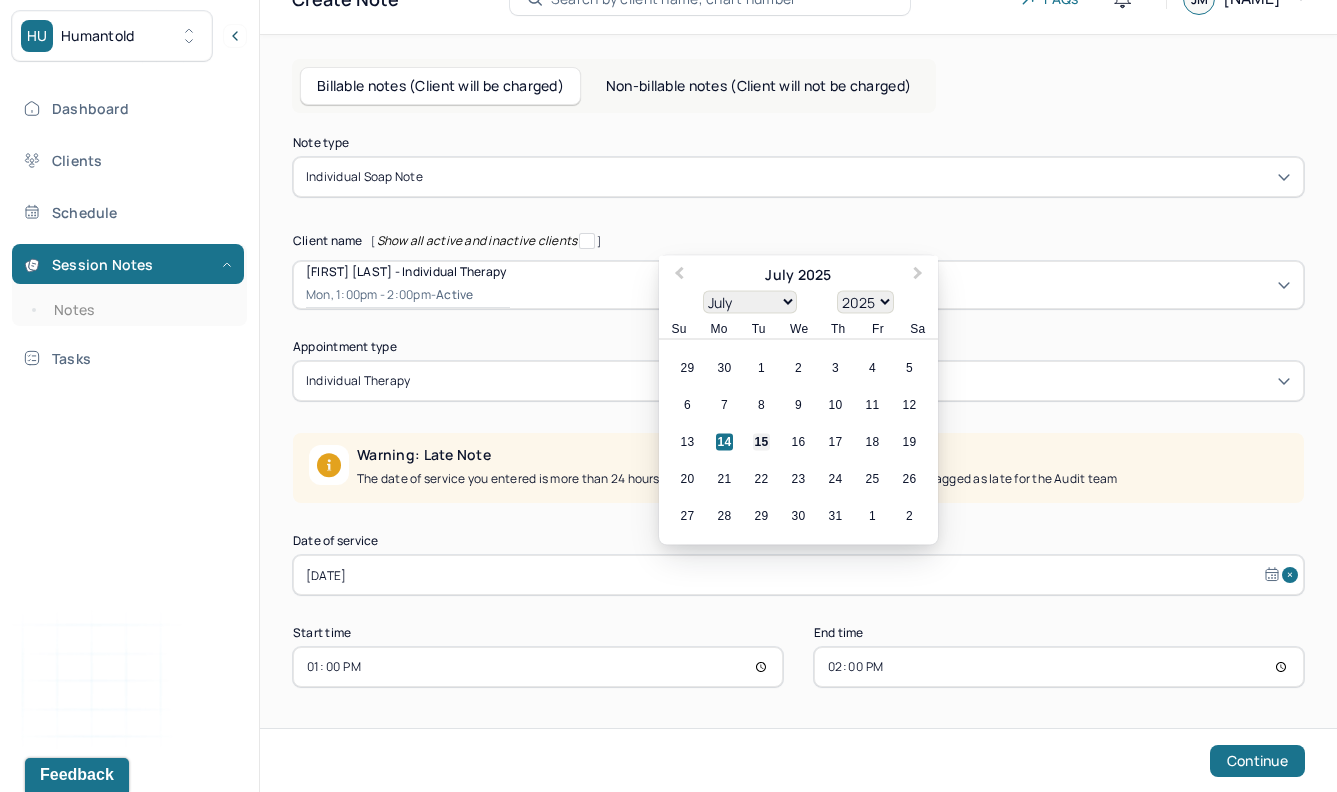 click on "15" at bounding box center (761, 442) 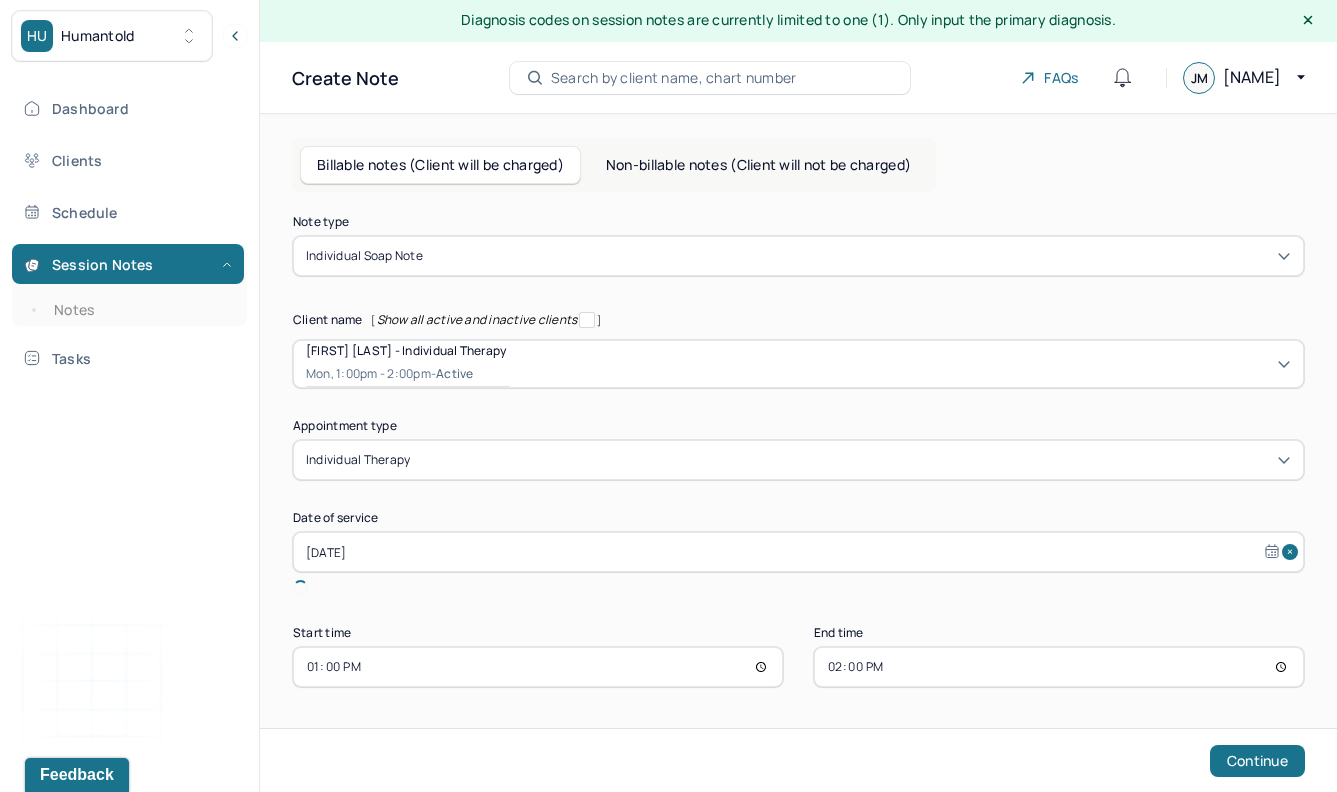 scroll, scrollTop: 0, scrollLeft: 0, axis: both 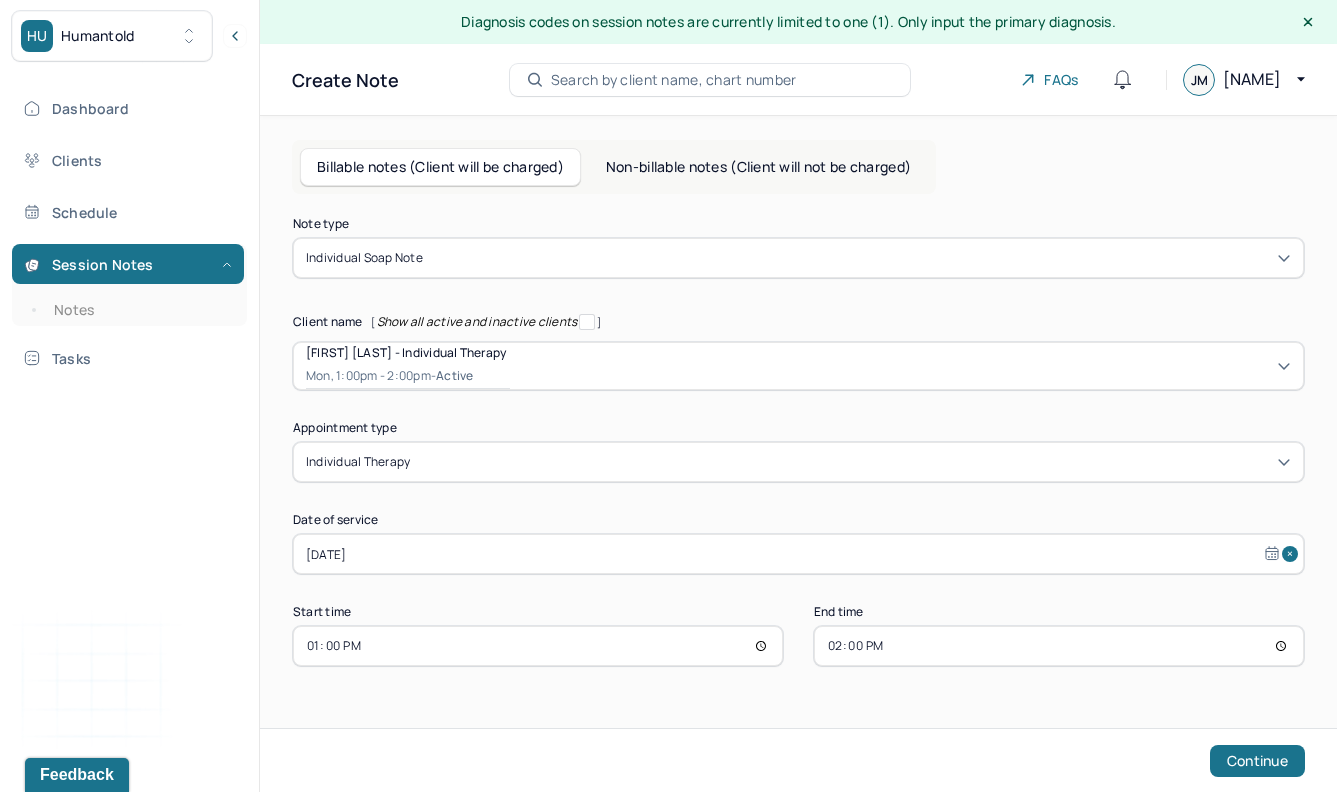 click on "13:00" at bounding box center (538, 646) 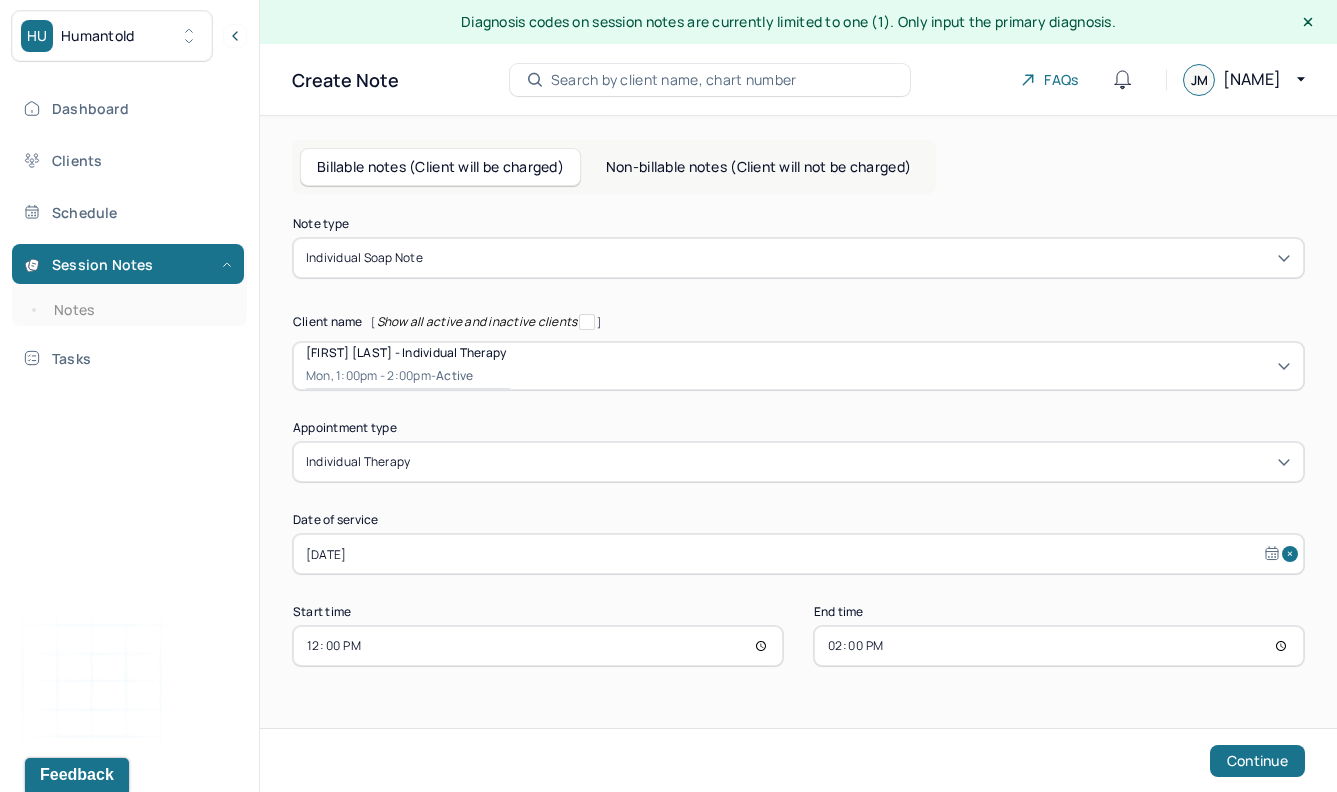 click on "14:00" at bounding box center [1059, 646] 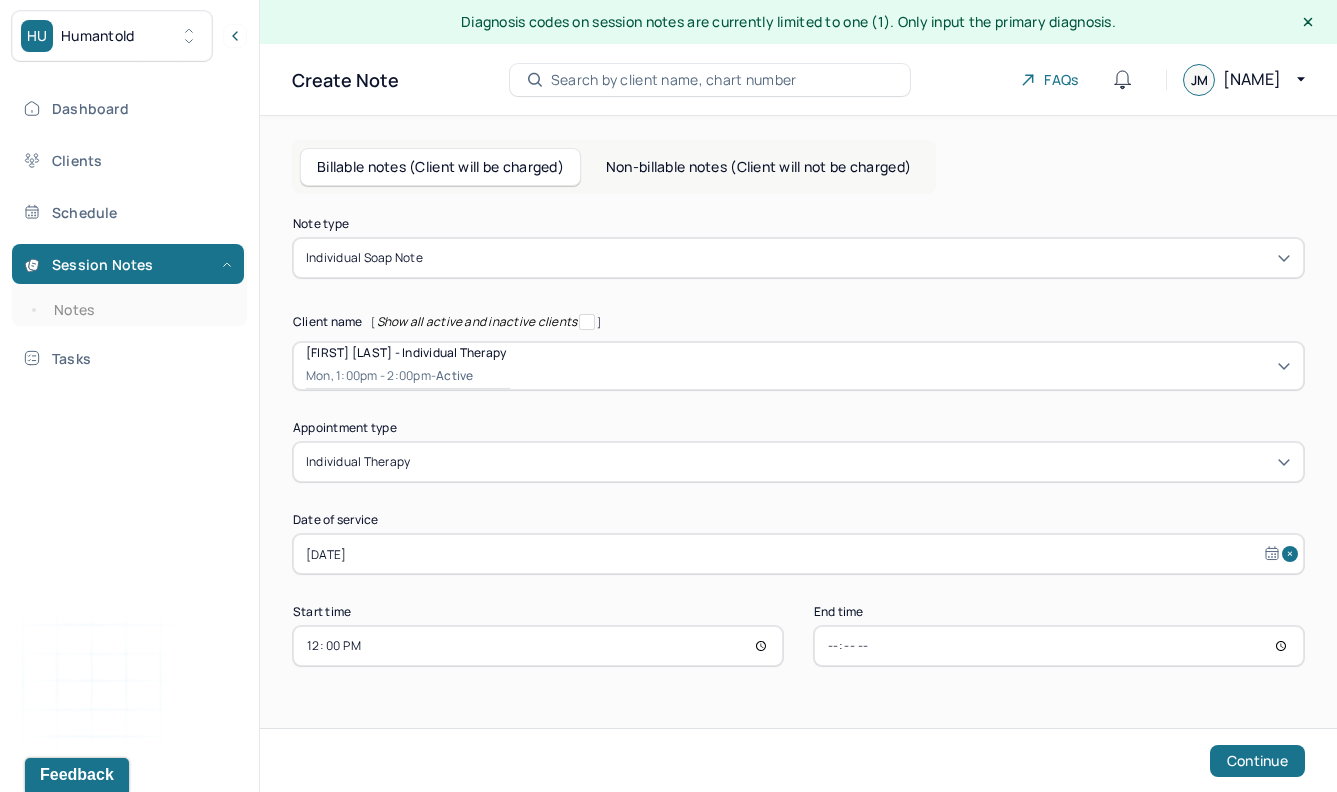 type on "13:00" 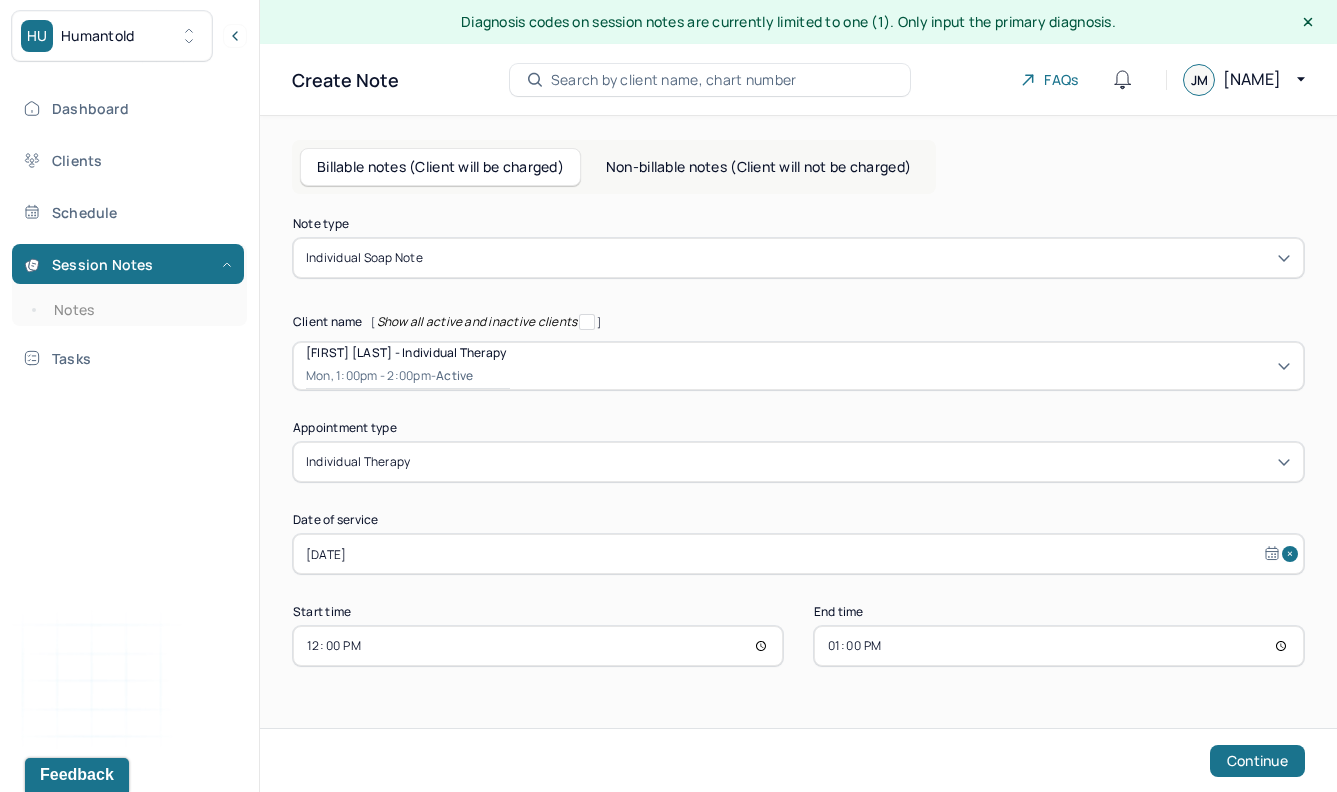 click on "Note type Individual soap note Client name [NAME] - Individual therapy Mon, 1:00pm - 2:00pm  -  active Supervisee name Javier Moreira Appointment type individual therapy Date of service Jul 15, 2025 Start time 12:00 End time 13:00   Continue" at bounding box center (798, 483) 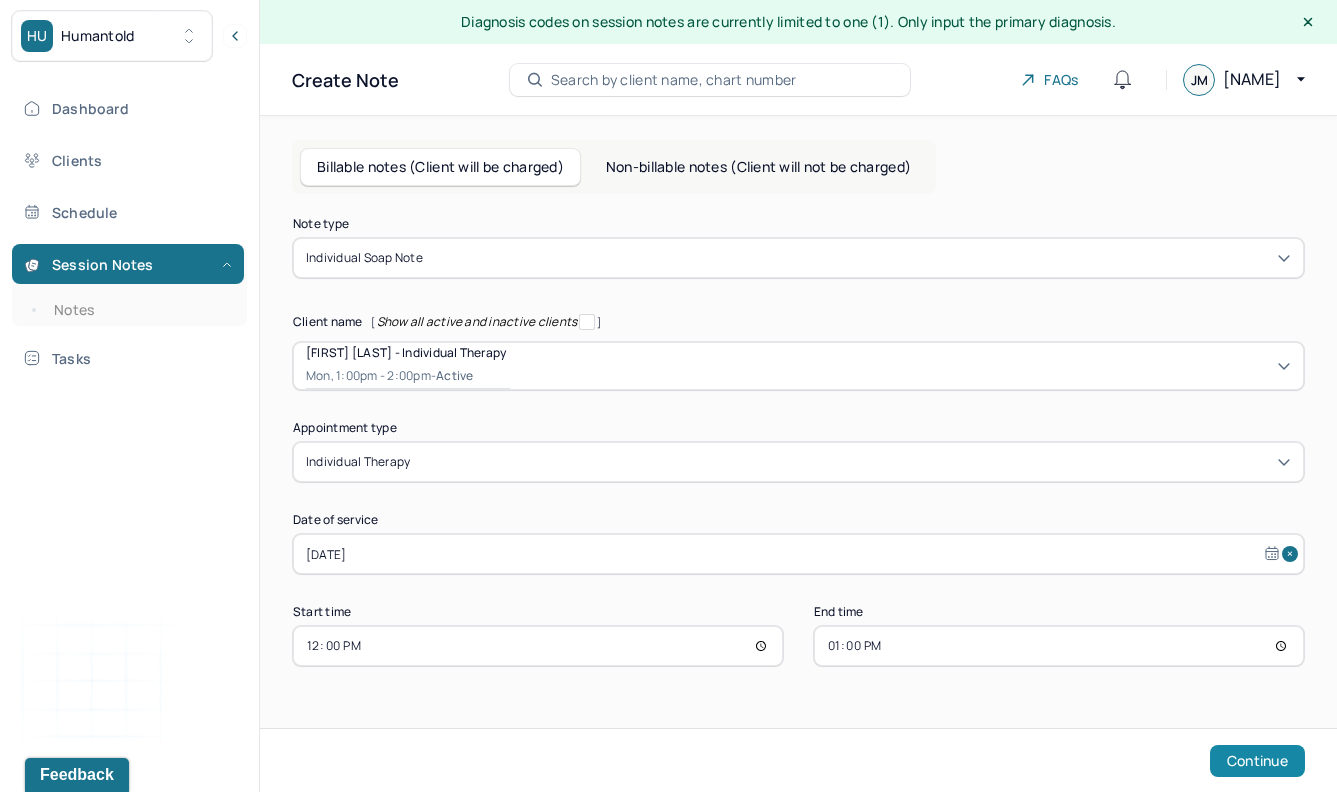 click on "Continue" at bounding box center (1257, 761) 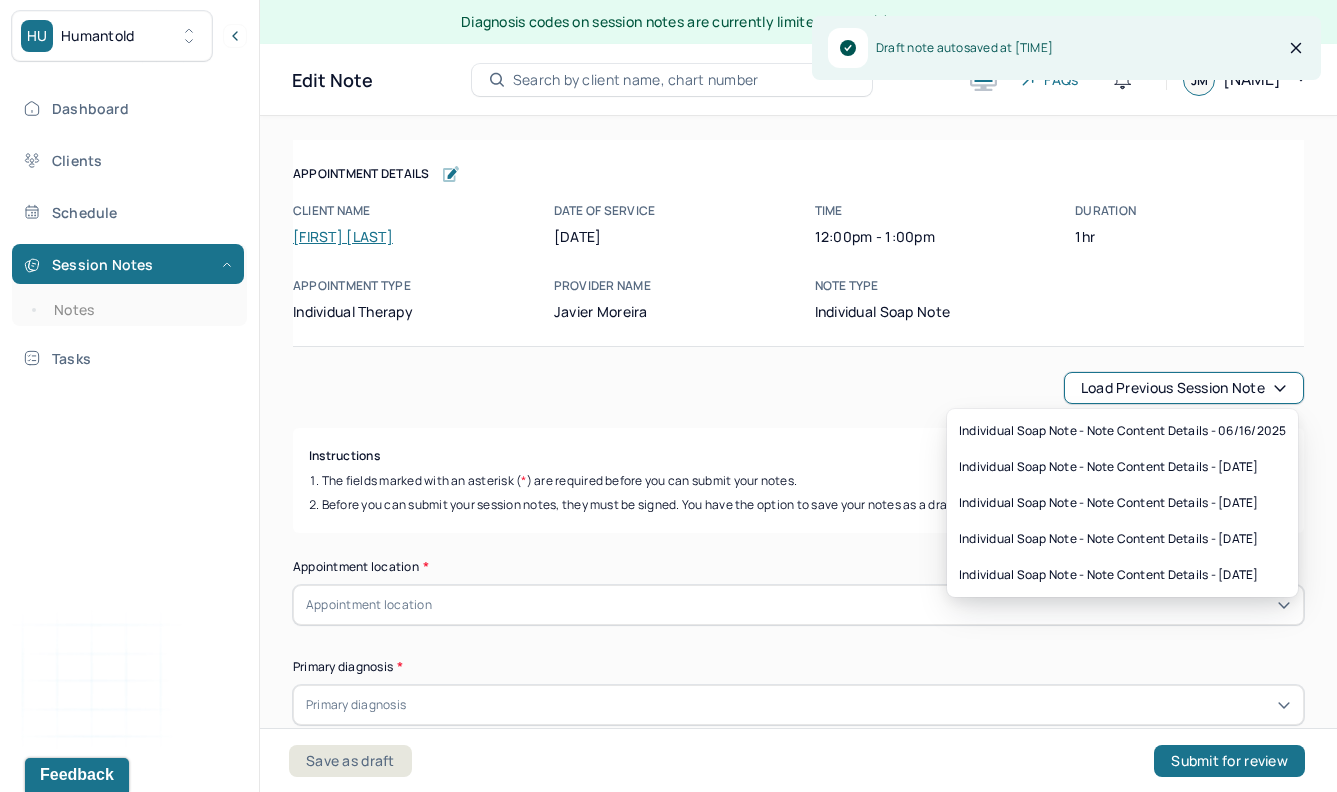 click on "Load previous session note" at bounding box center (1184, 388) 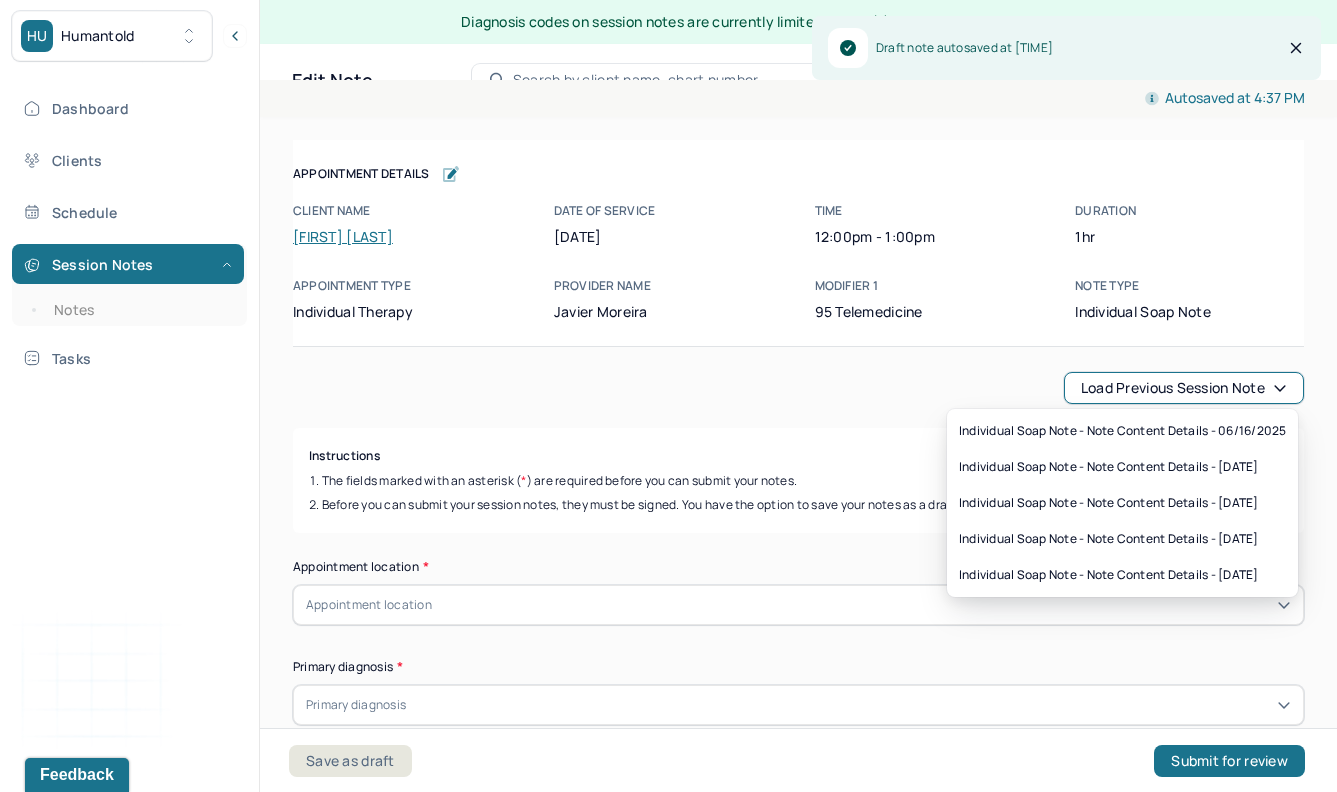 click on "Load previous session note" at bounding box center (798, 388) 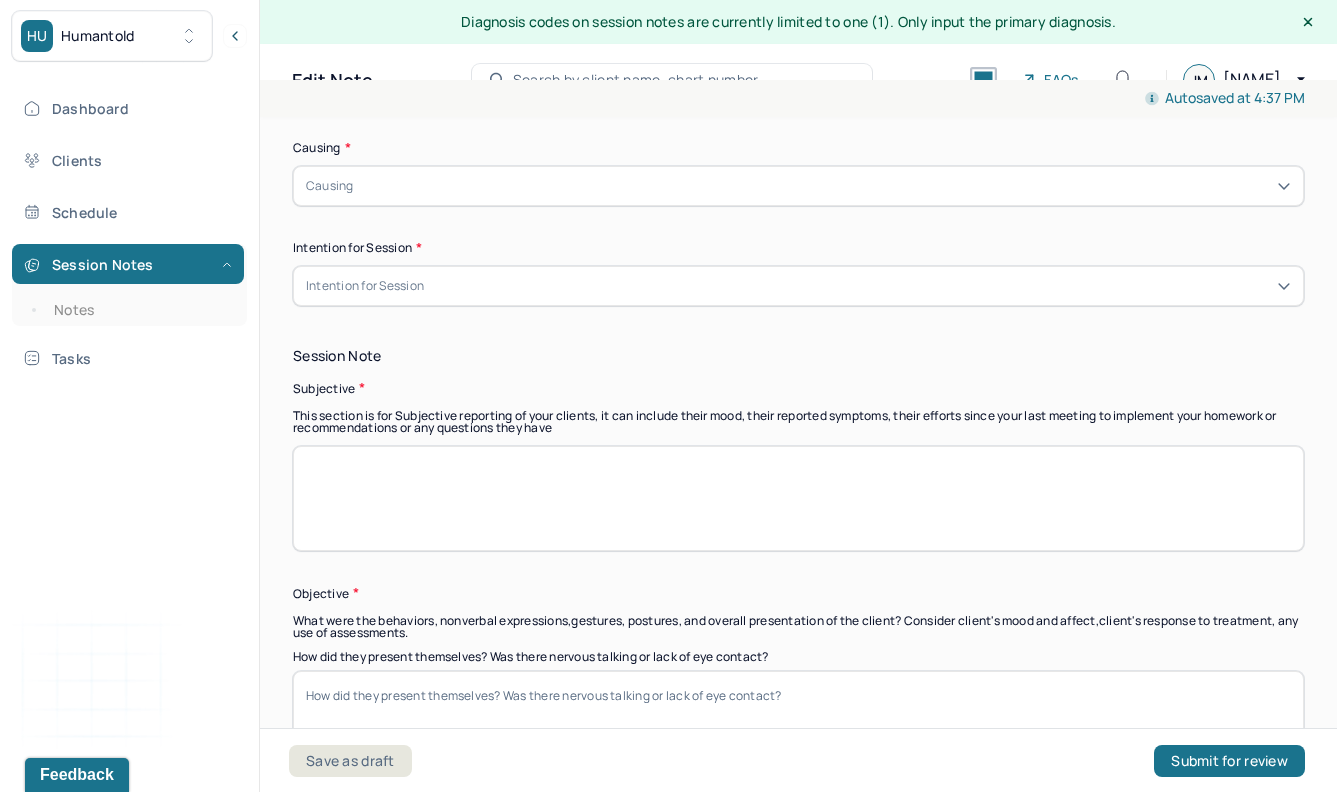 scroll, scrollTop: 0, scrollLeft: 0, axis: both 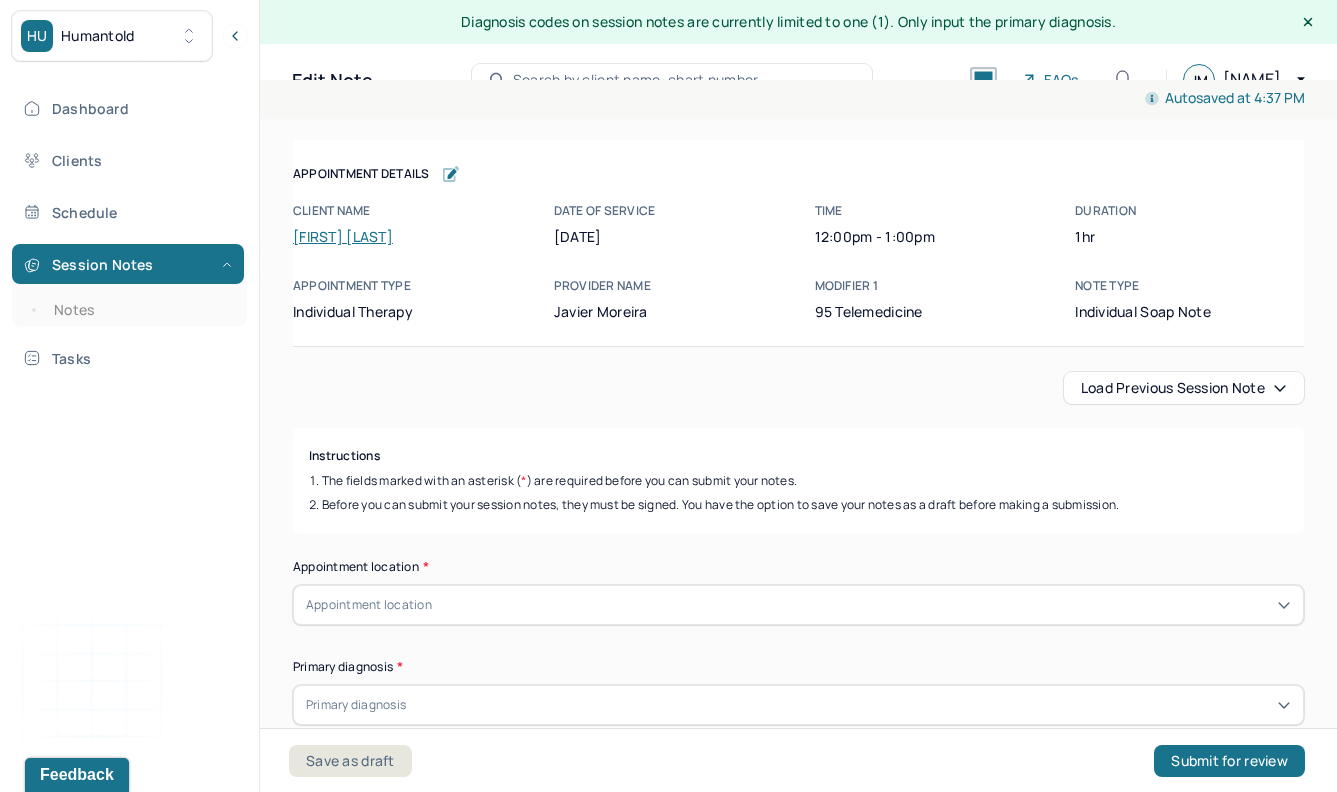 click on "Load previous session note" at bounding box center [1184, 388] 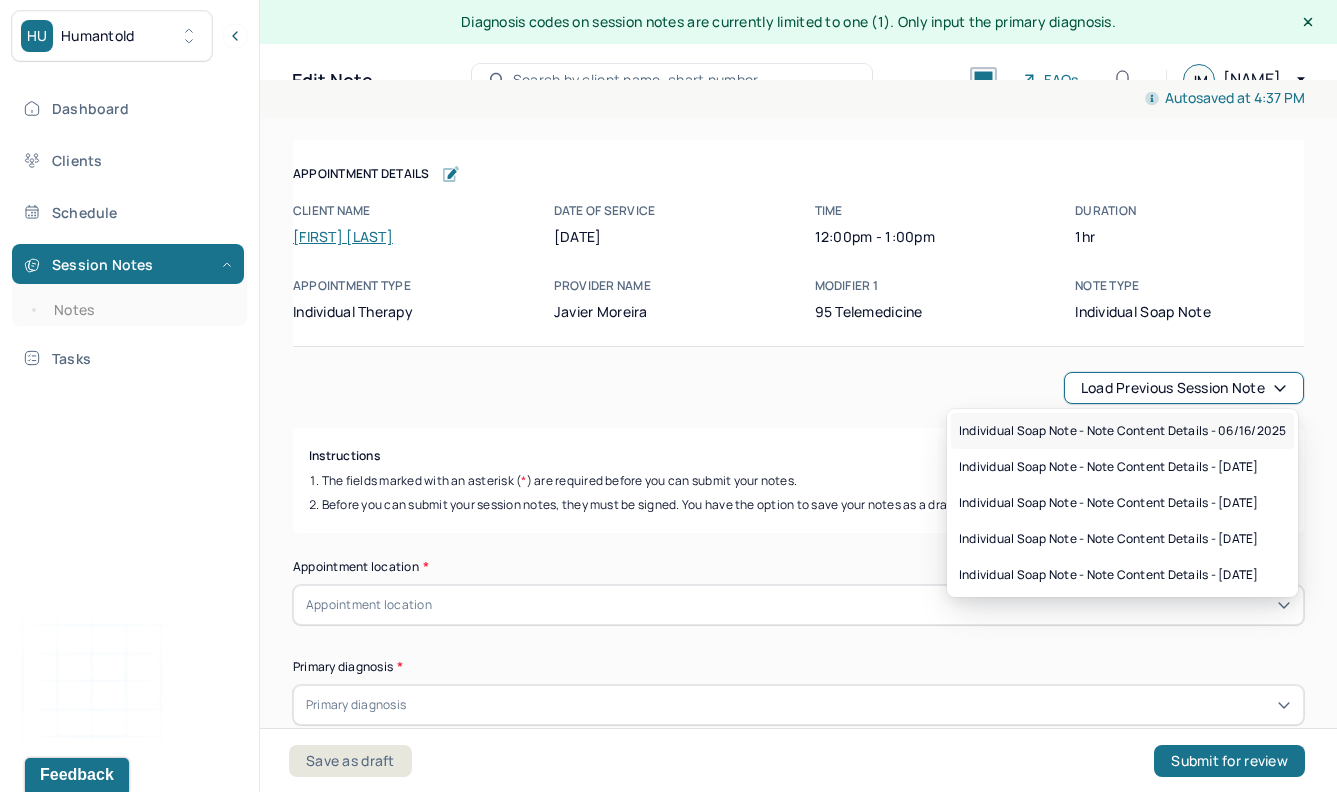 click on "Individual soap note   - Note content Details -   06/16/2025" at bounding box center [1122, 431] 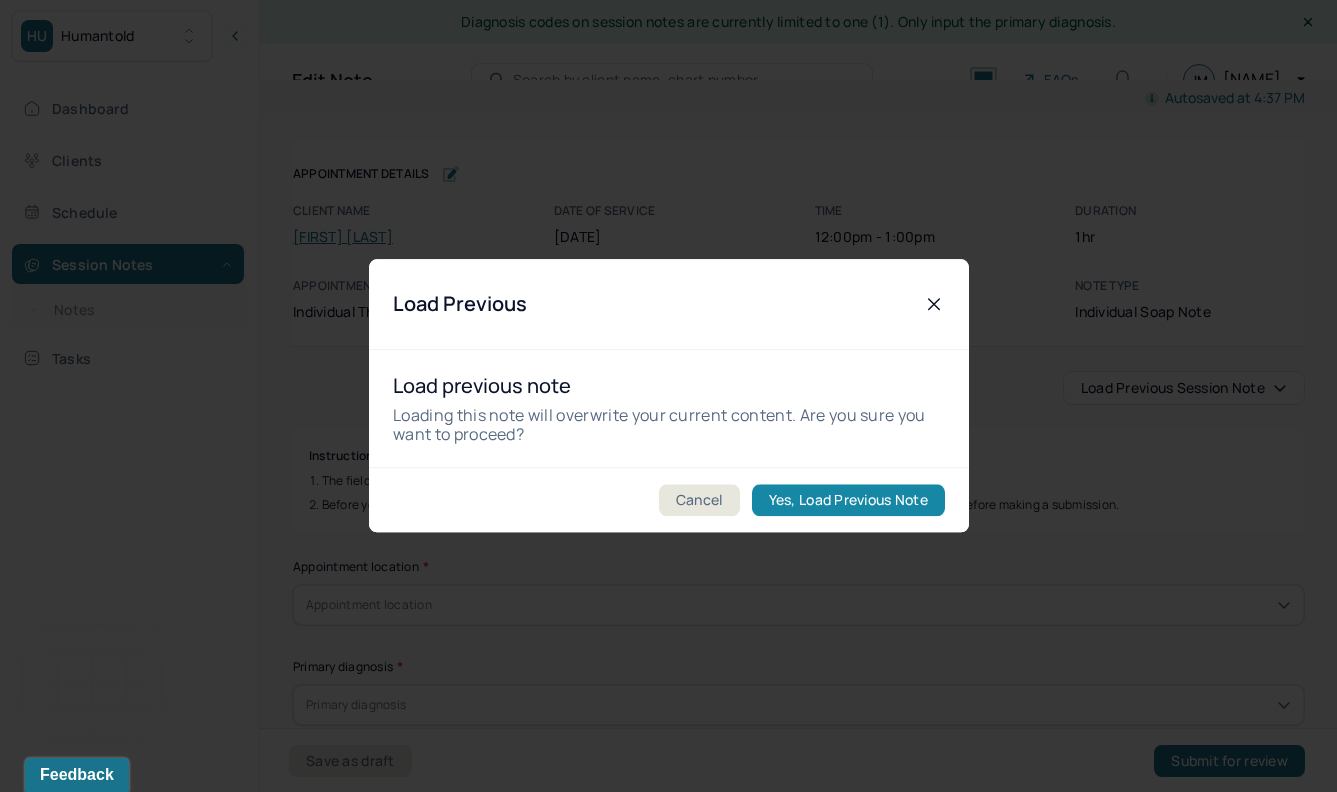 click on "Yes, Load Previous Note" at bounding box center [847, 501] 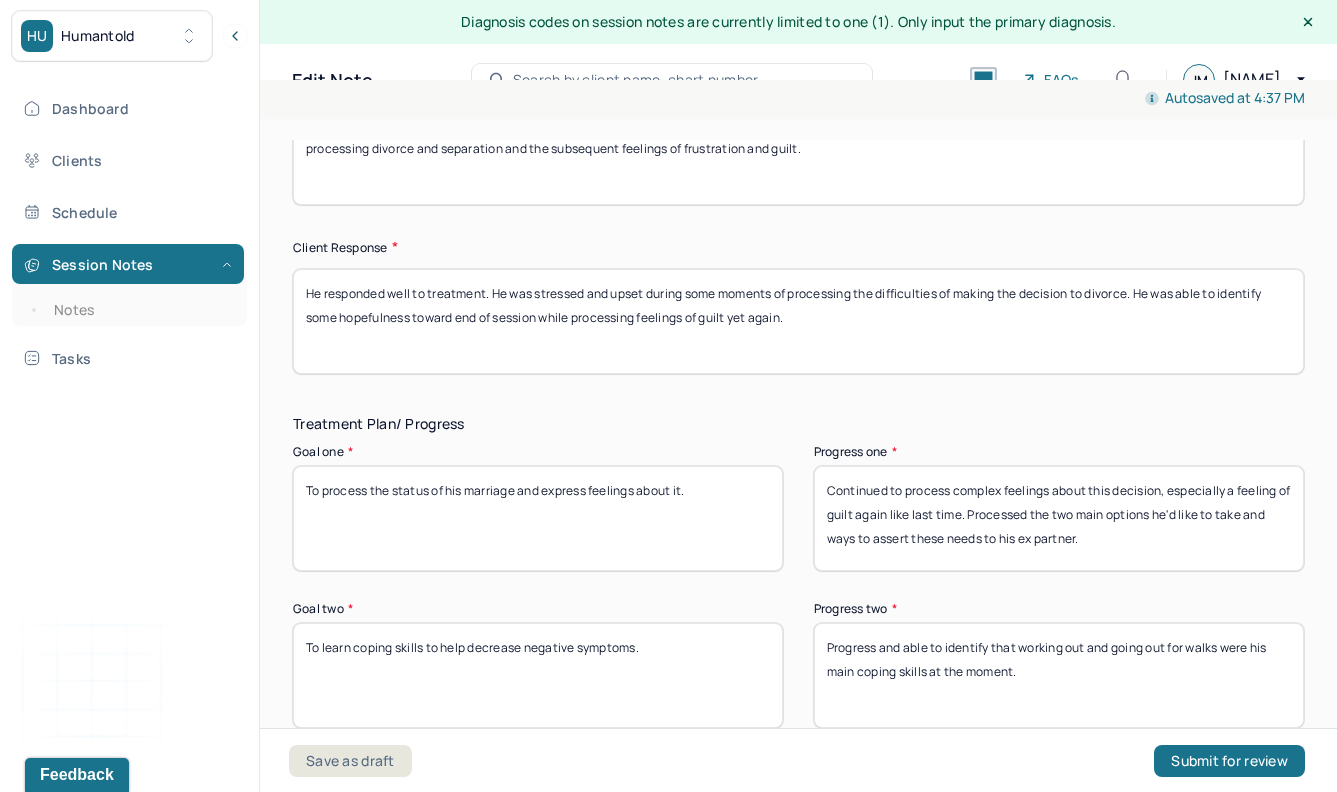 scroll, scrollTop: 3326, scrollLeft: 0, axis: vertical 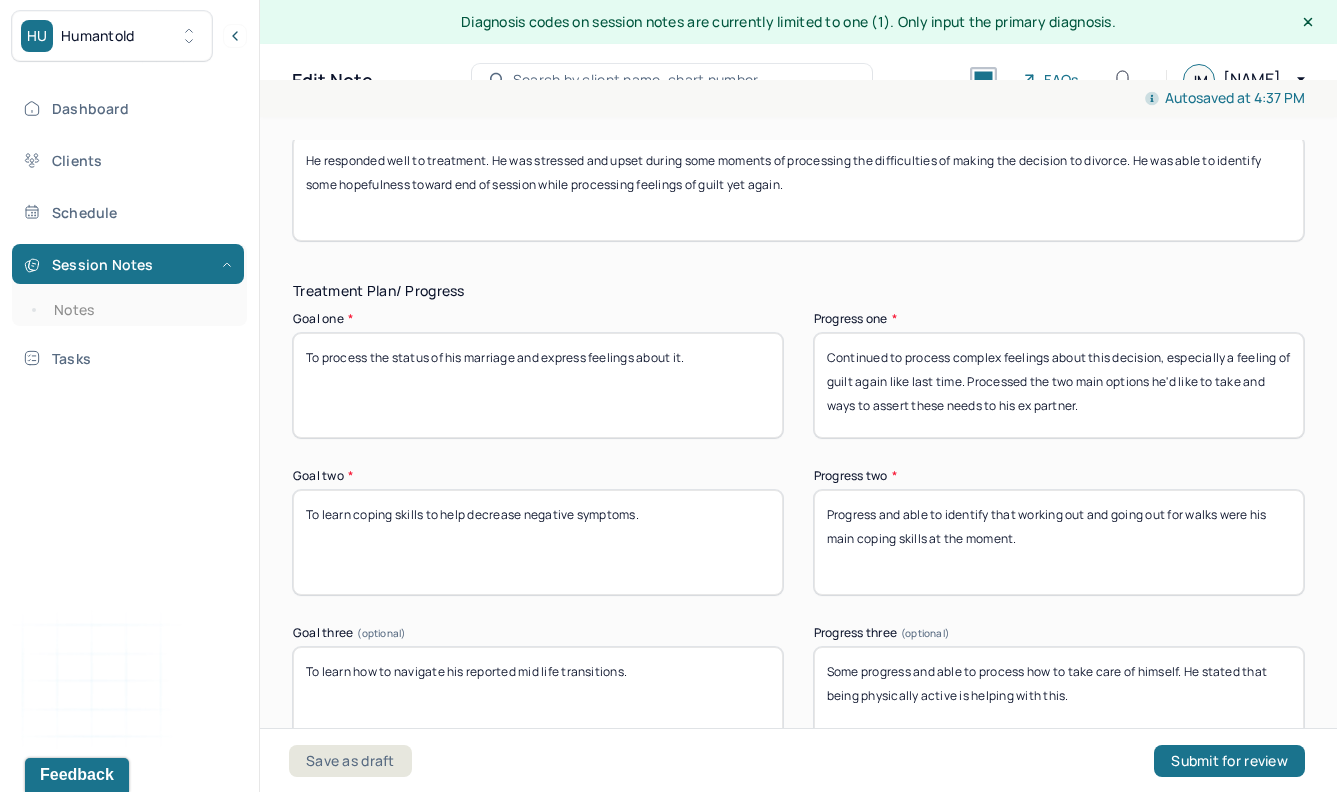 click on "To process the status of his marriage and express feelings about it." at bounding box center [538, 385] 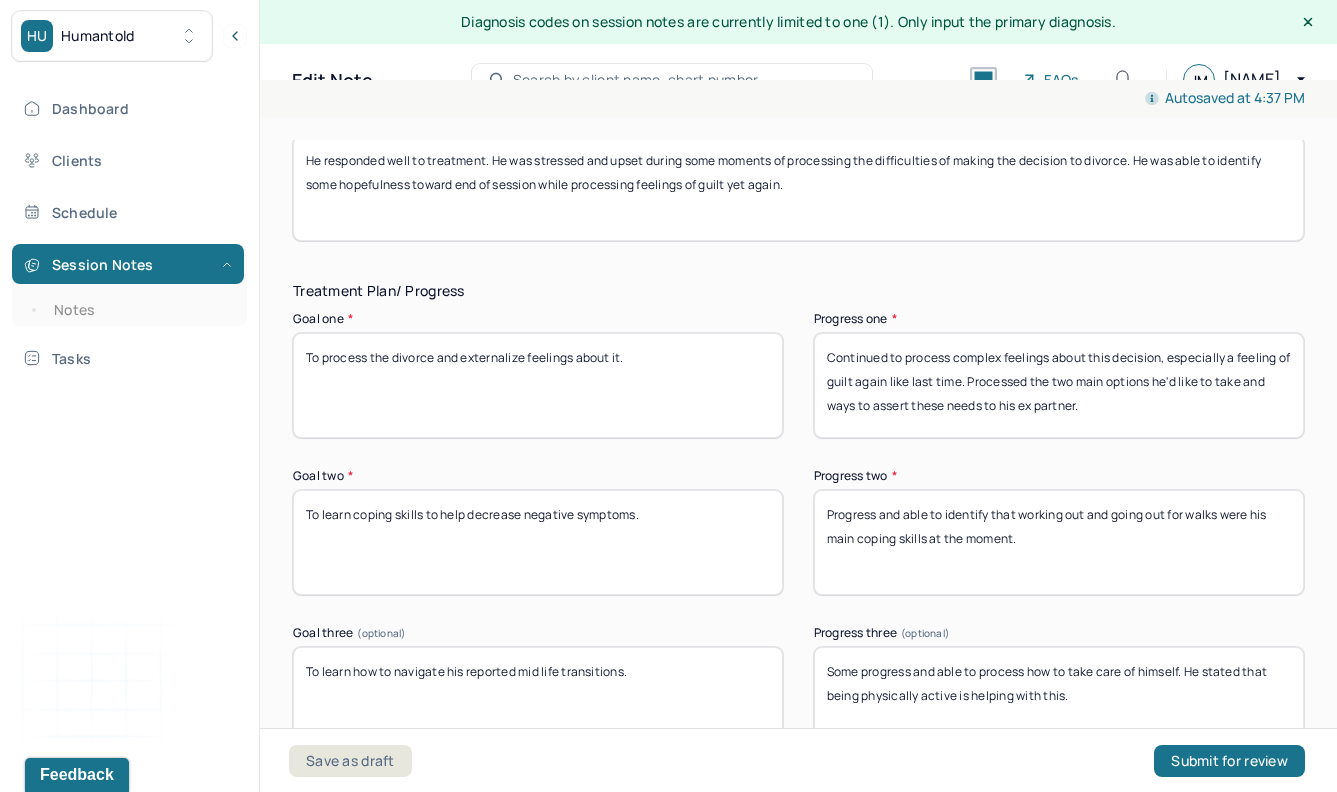 type on "To process the divorce and externalize feelings about it." 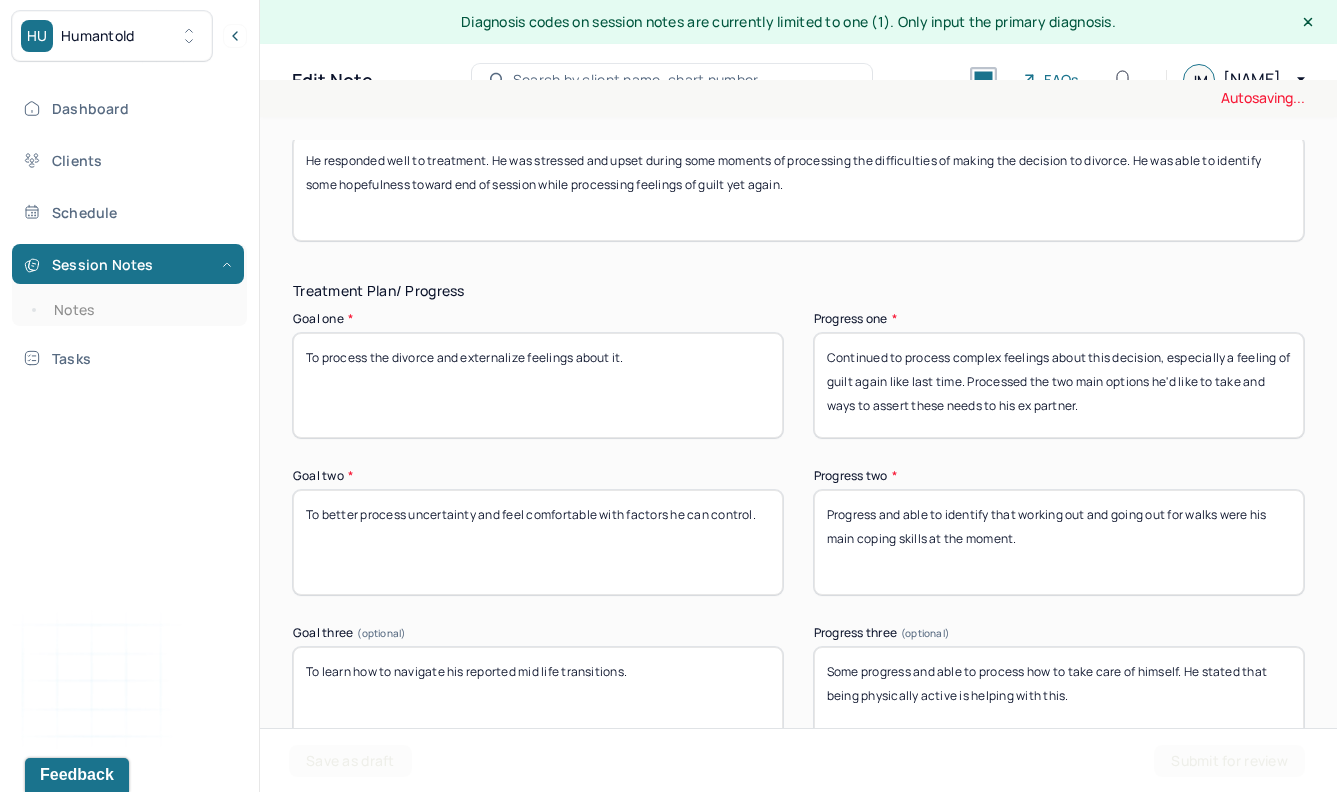 type on "To better process uncertainty and feel comfortable with factors he can control." 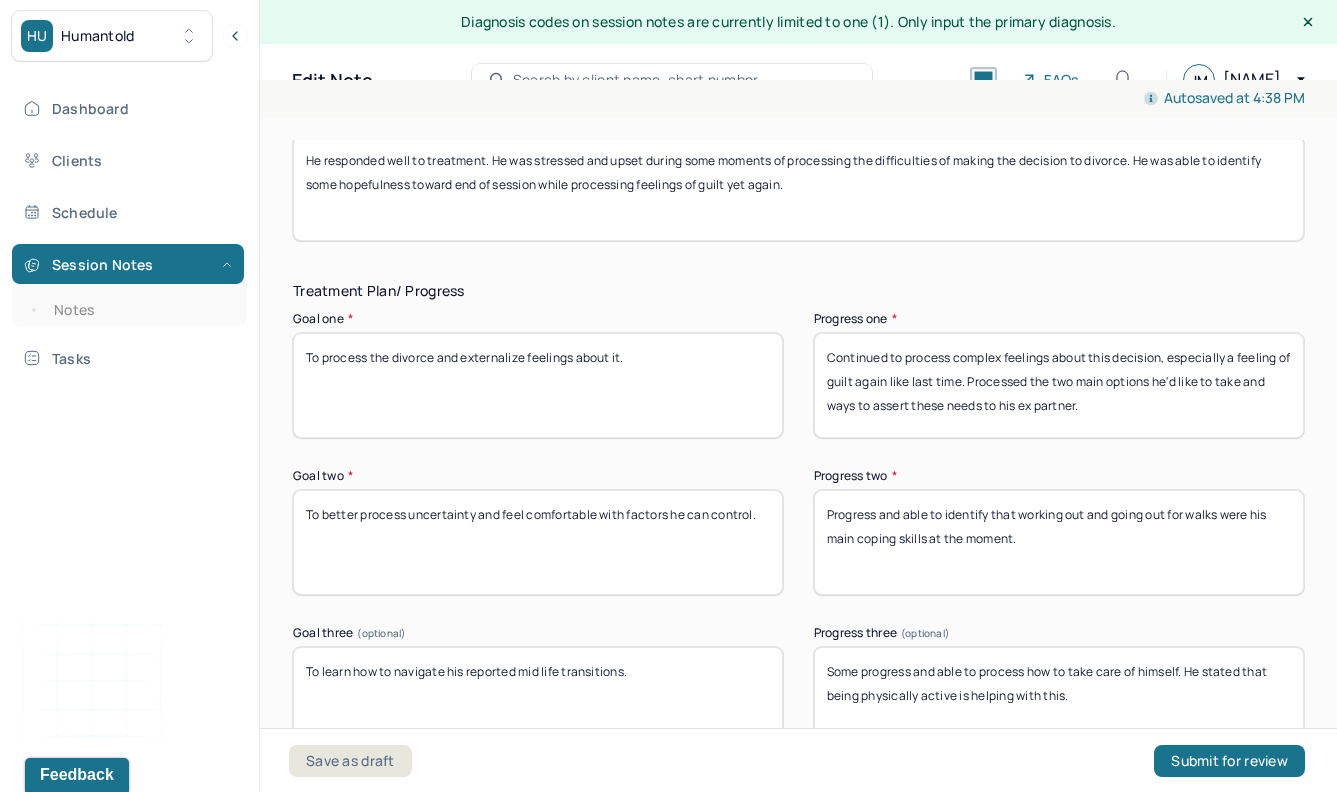 click on "To learn how to navigate his reported mid life transitions." at bounding box center (538, 699) 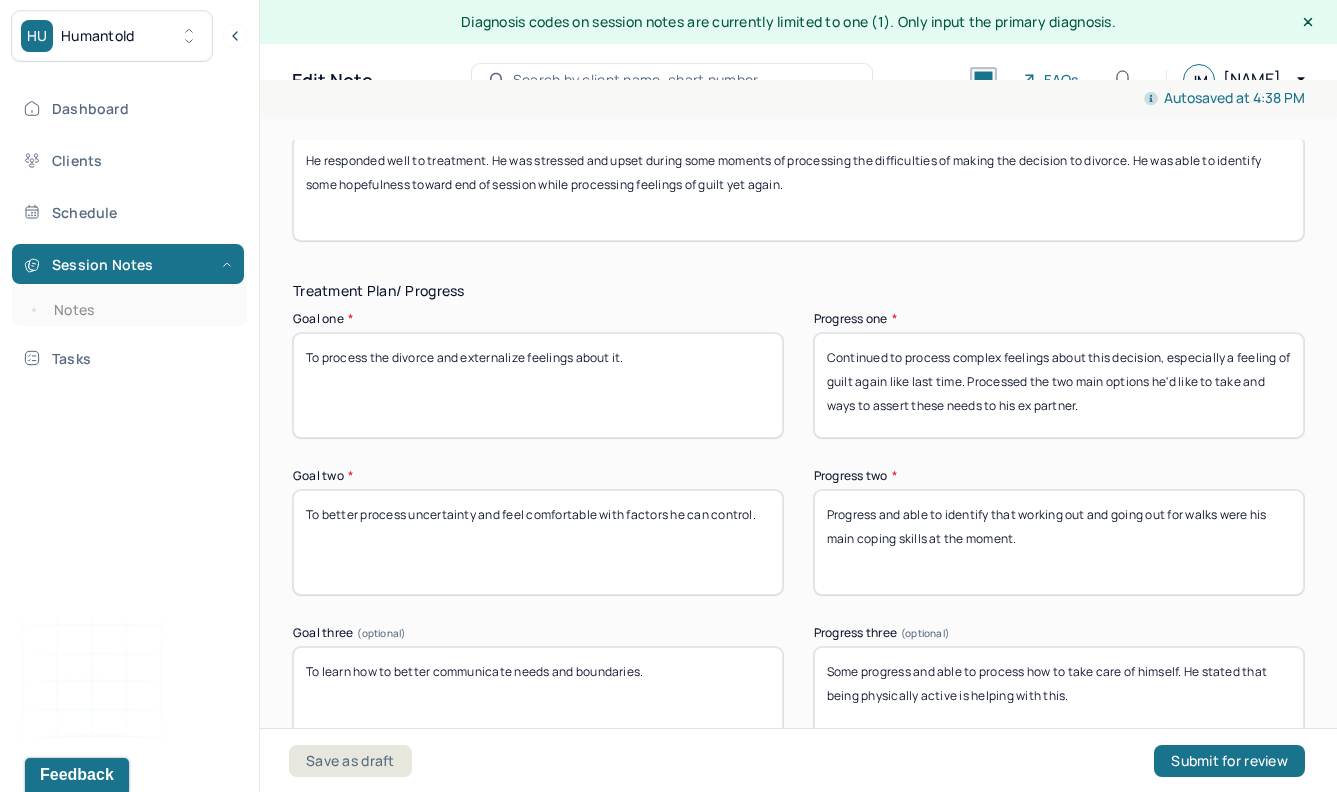type on "To learn how to better communicate needs and boundaries." 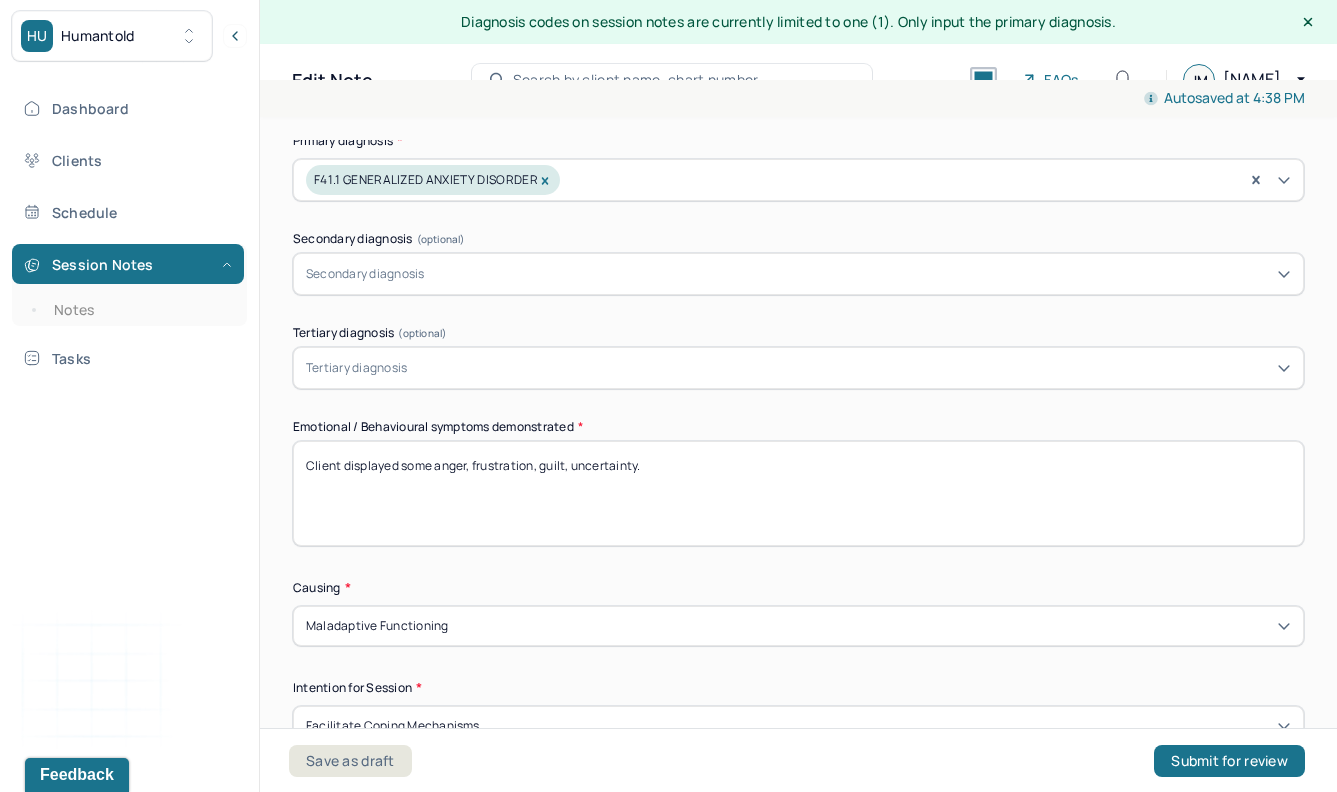 scroll, scrollTop: 871, scrollLeft: 0, axis: vertical 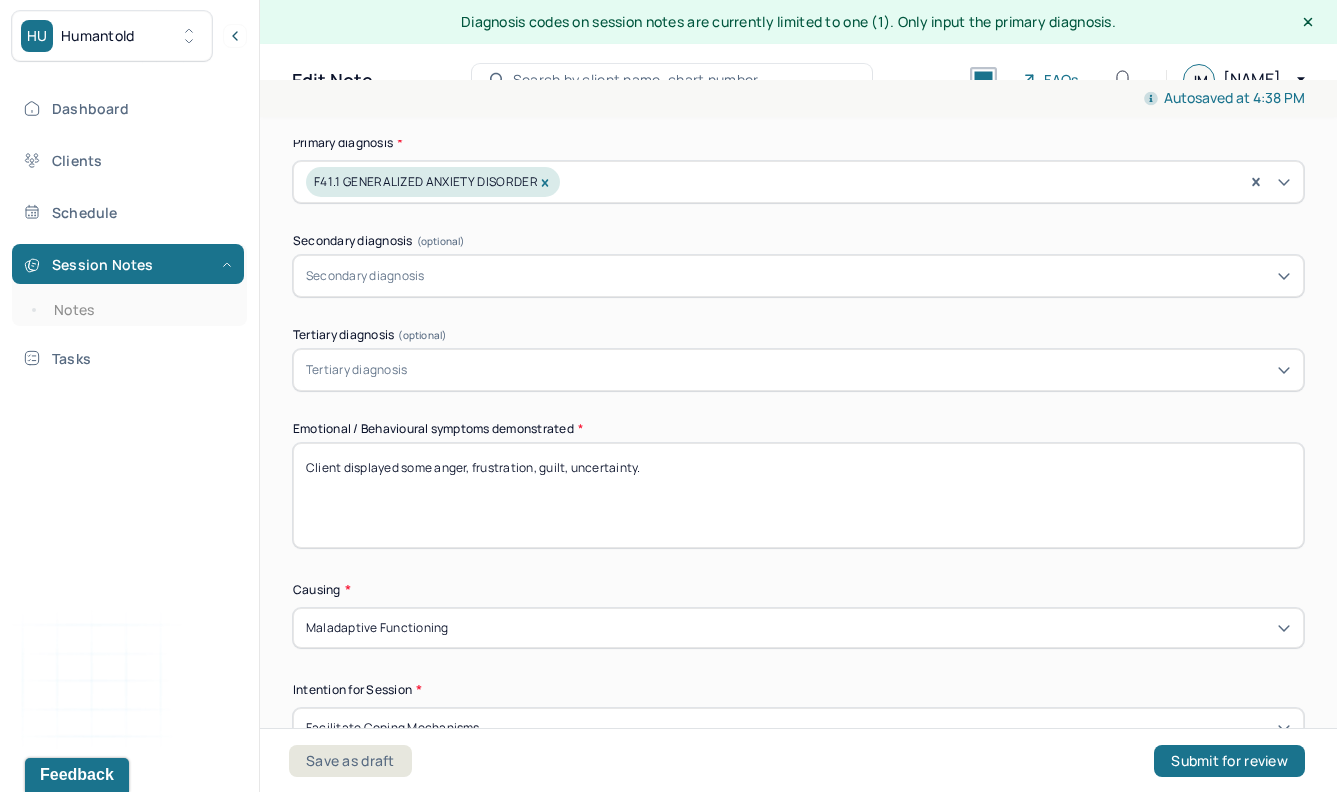 drag, startPoint x: 665, startPoint y: 473, endPoint x: 540, endPoint y: 461, distance: 125.57468 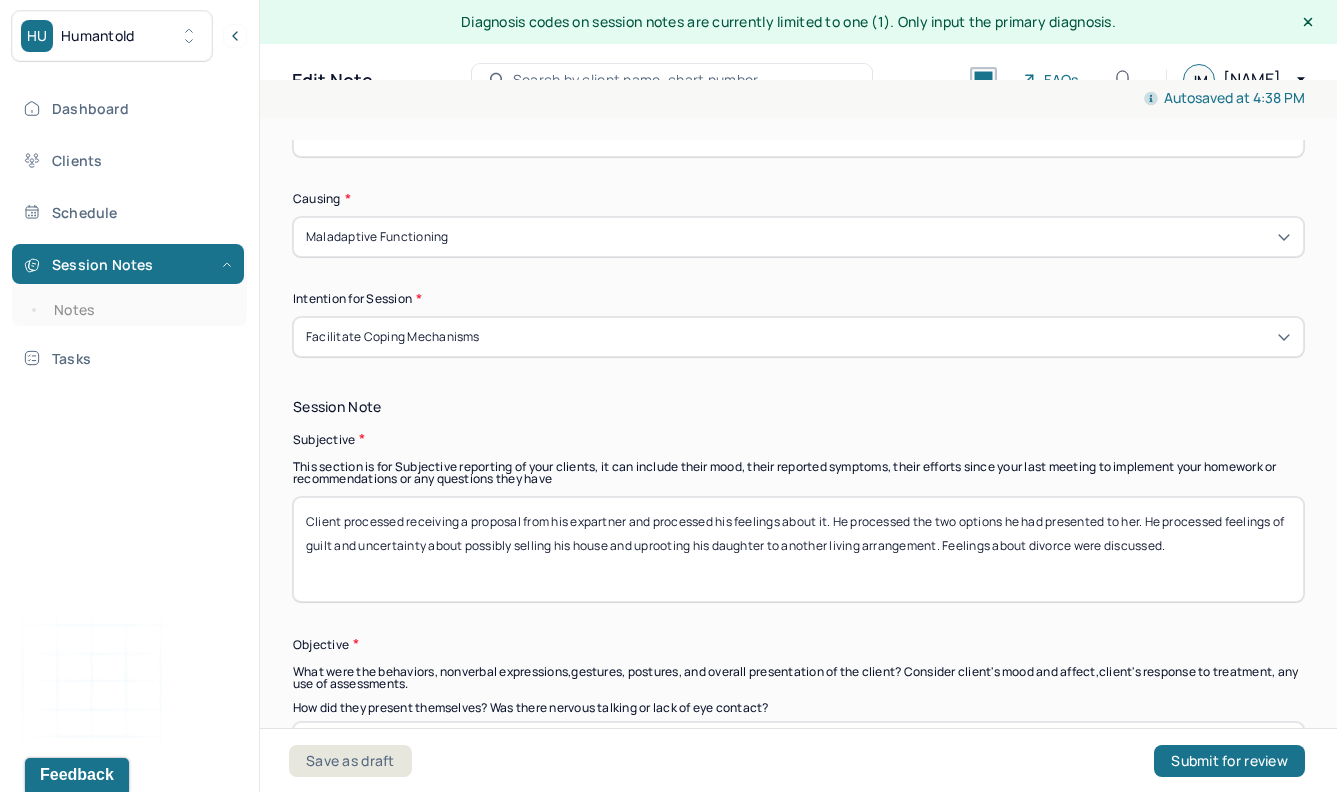 scroll, scrollTop: 1276, scrollLeft: 0, axis: vertical 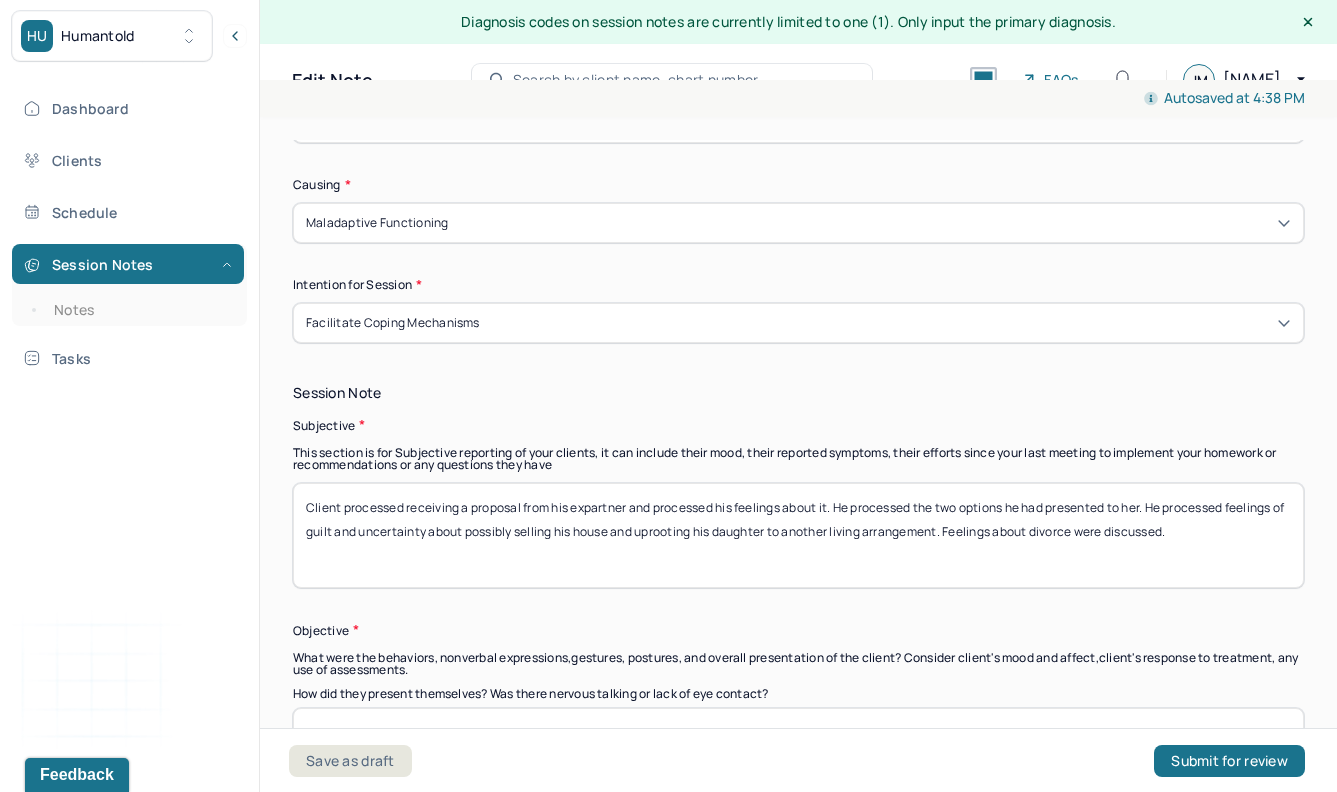 type on "Client displayed some anger, frustration, but some optimism." 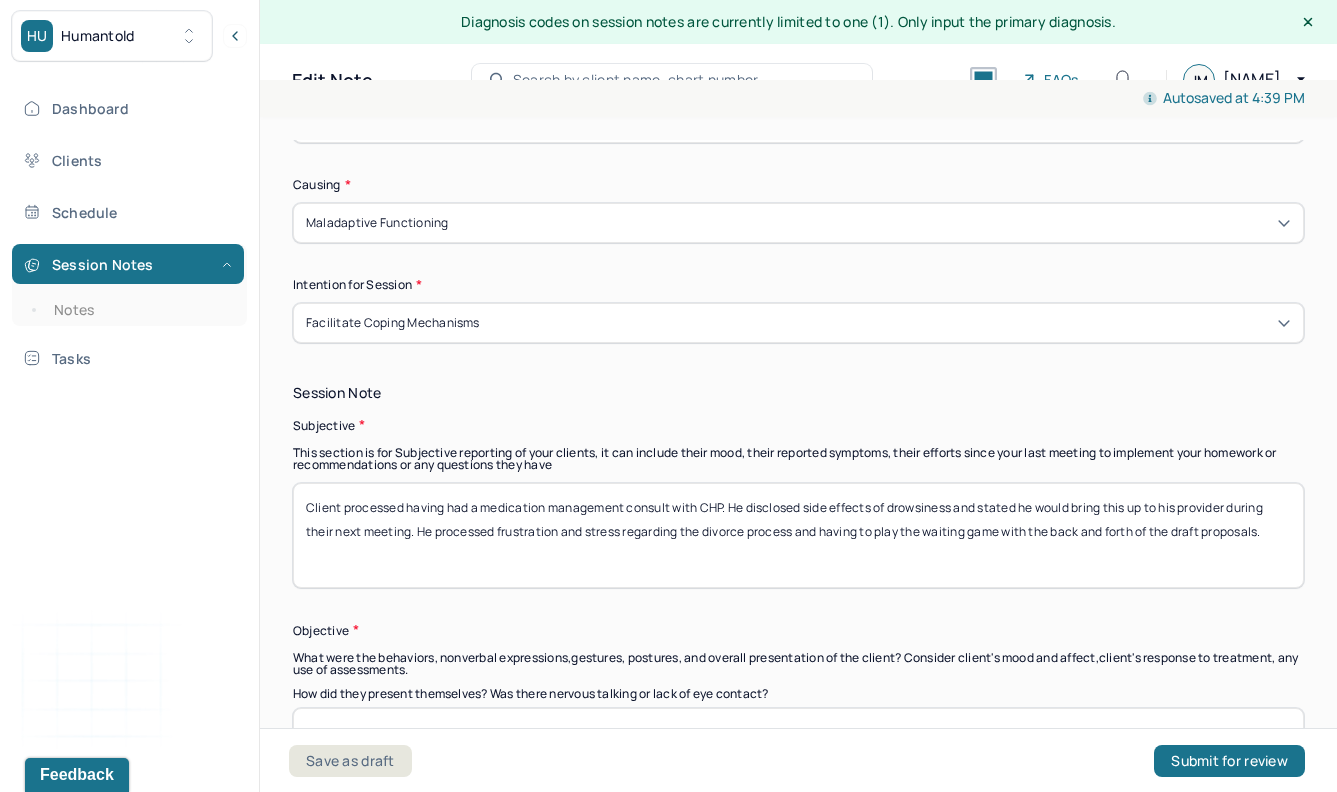 click on "Client processed having had a medication management consult with CHP. He disclosed side effects of drowsiness and stated he would bring this up to his provider during their next meeting. He processed frustration and stress regarding the divorce process and having to play the waiting game with the back and forth of the draft proposals." at bounding box center (798, 535) 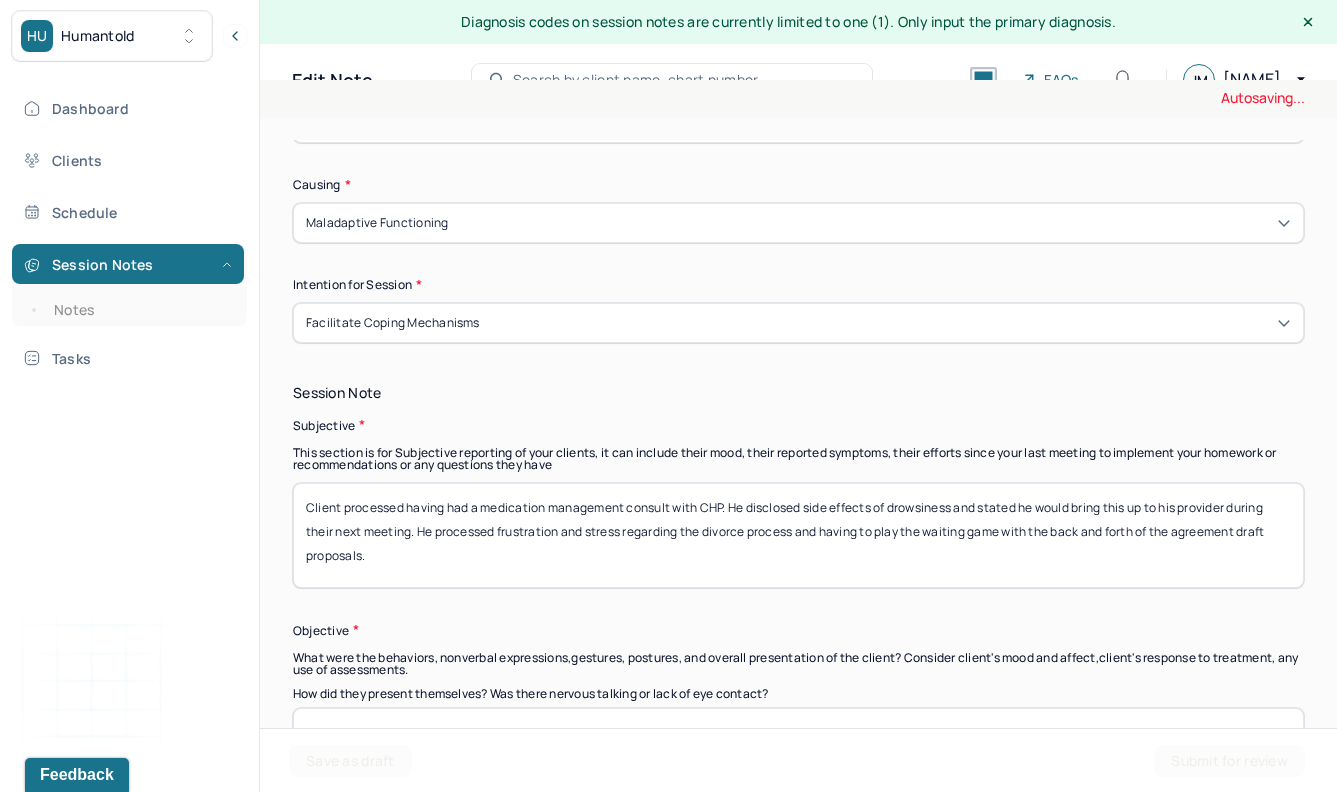 click on "Client processed having had a medication management consult with CHP. He disclosed side effects of drowsiness and stated he would bring this up to his provider during their next meeting. He processed frustration and stress regarding the divorce process and having to play the waiting game with the back and forth of the draft proposals." at bounding box center [798, 535] 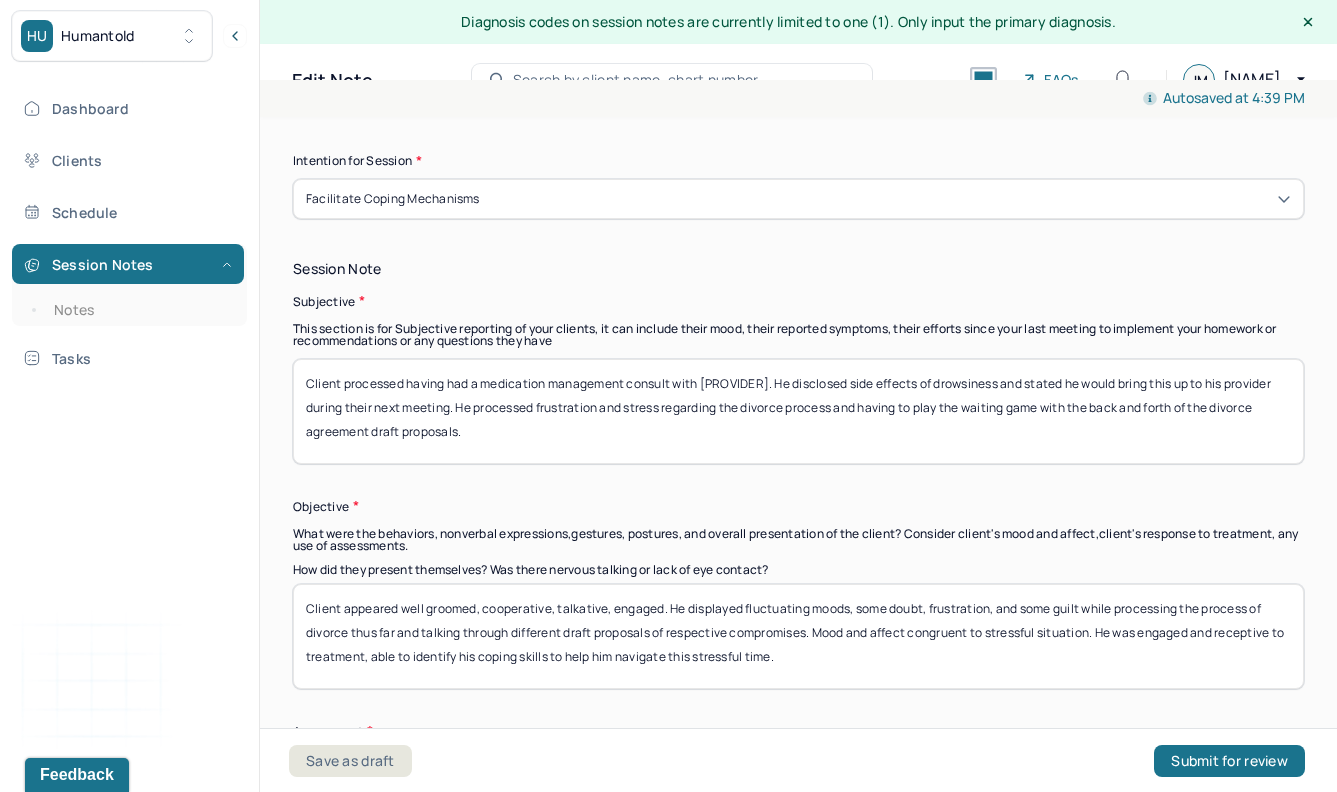scroll, scrollTop: 1401, scrollLeft: 0, axis: vertical 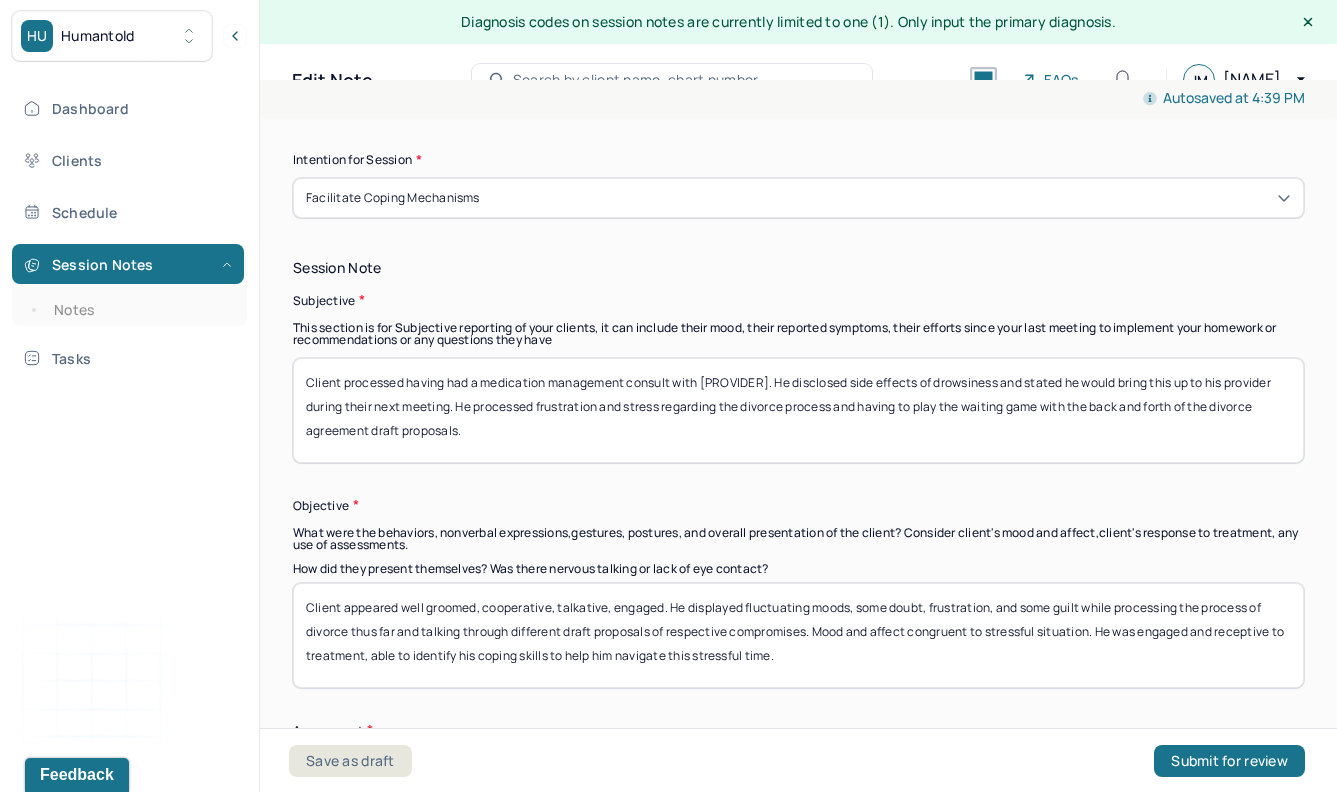 click on "Client processed having had a medication management consult with [PROVIDER]. He disclosed side effects of drowsiness and stated he would bring this up to his provider during their next meeting. He processed frustration and stress regarding the divorce process and having to play the waiting game with the back and forth of the divorce agreement draft proposals." at bounding box center (798, 410) 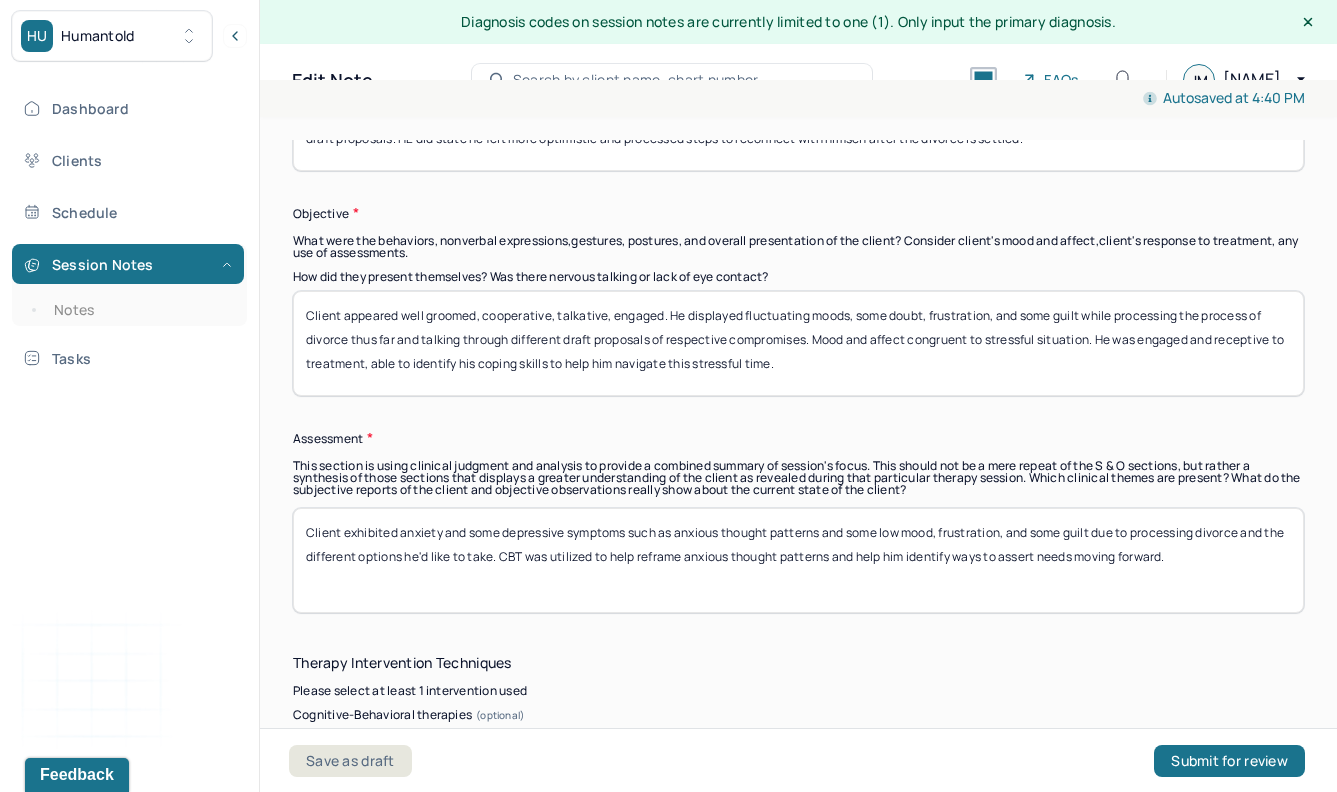 scroll, scrollTop: 1695, scrollLeft: 0, axis: vertical 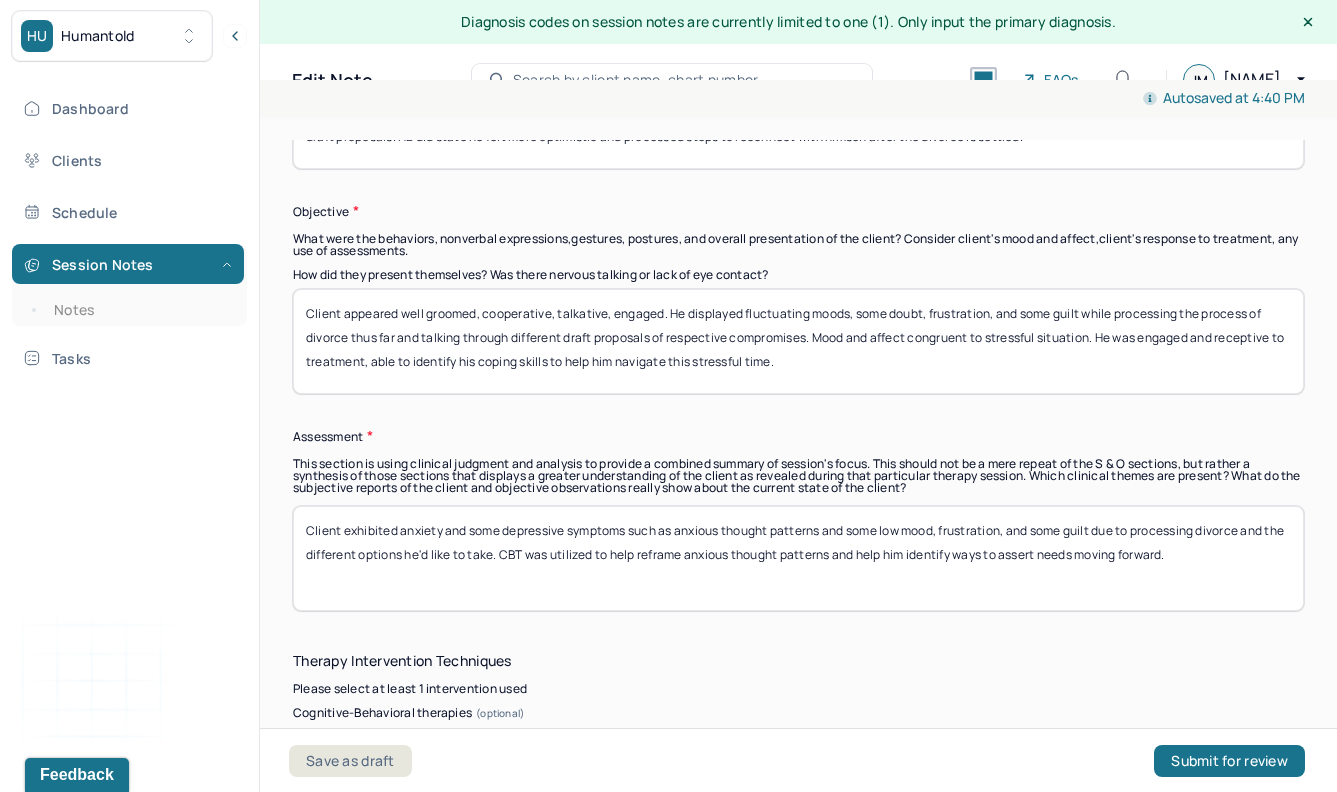 type on "Client processed having had a medication management consult with CHP. He disclosed side effects of drowsiness and stated he would bring this up to his provider during their next meeting. He processed frustration and stress regarding the divorce process and having to play the waiting game with the back and forth of the divorce agreement draft proposals. HE did state he felt more optimistic and processed steps to reconnect with himself after the divorce is settled." 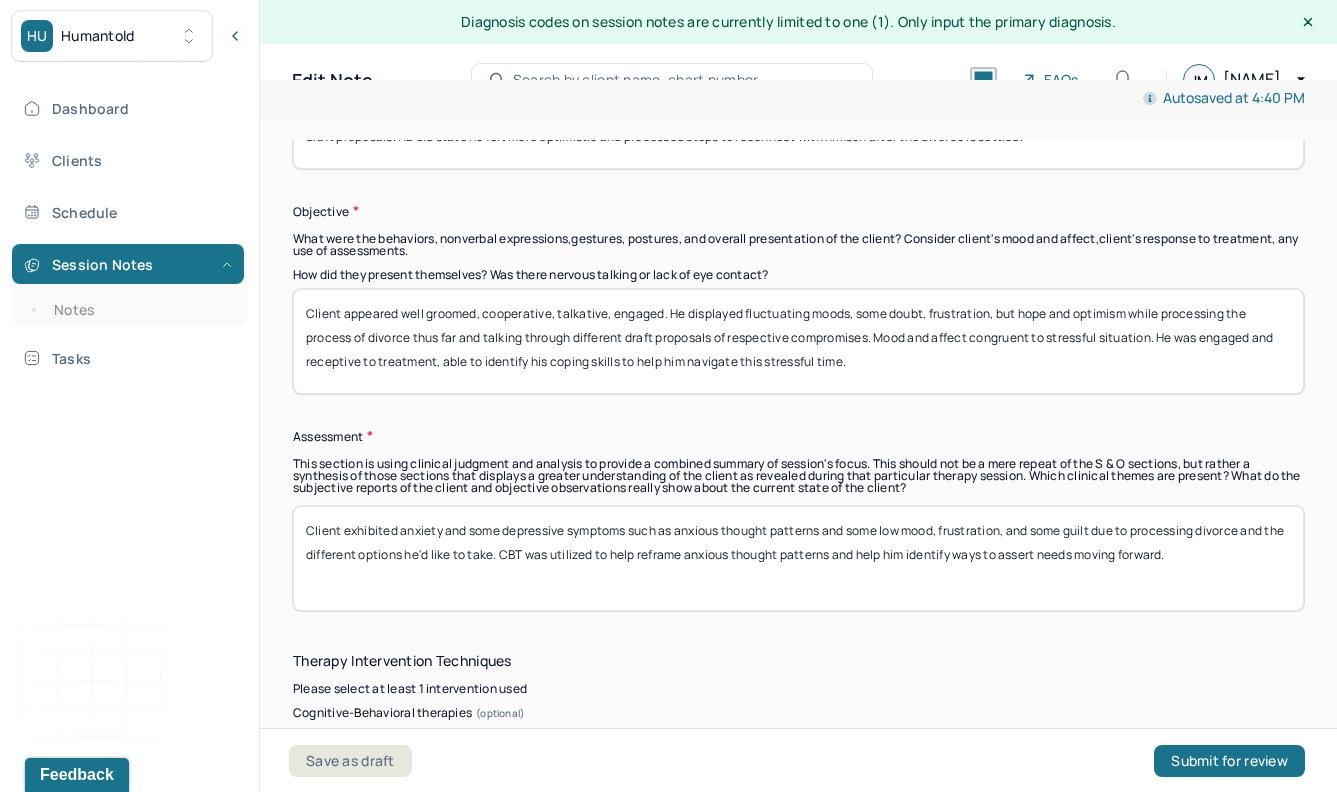 drag, startPoint x: 875, startPoint y: 331, endPoint x: 719, endPoint y: 337, distance: 156.11534 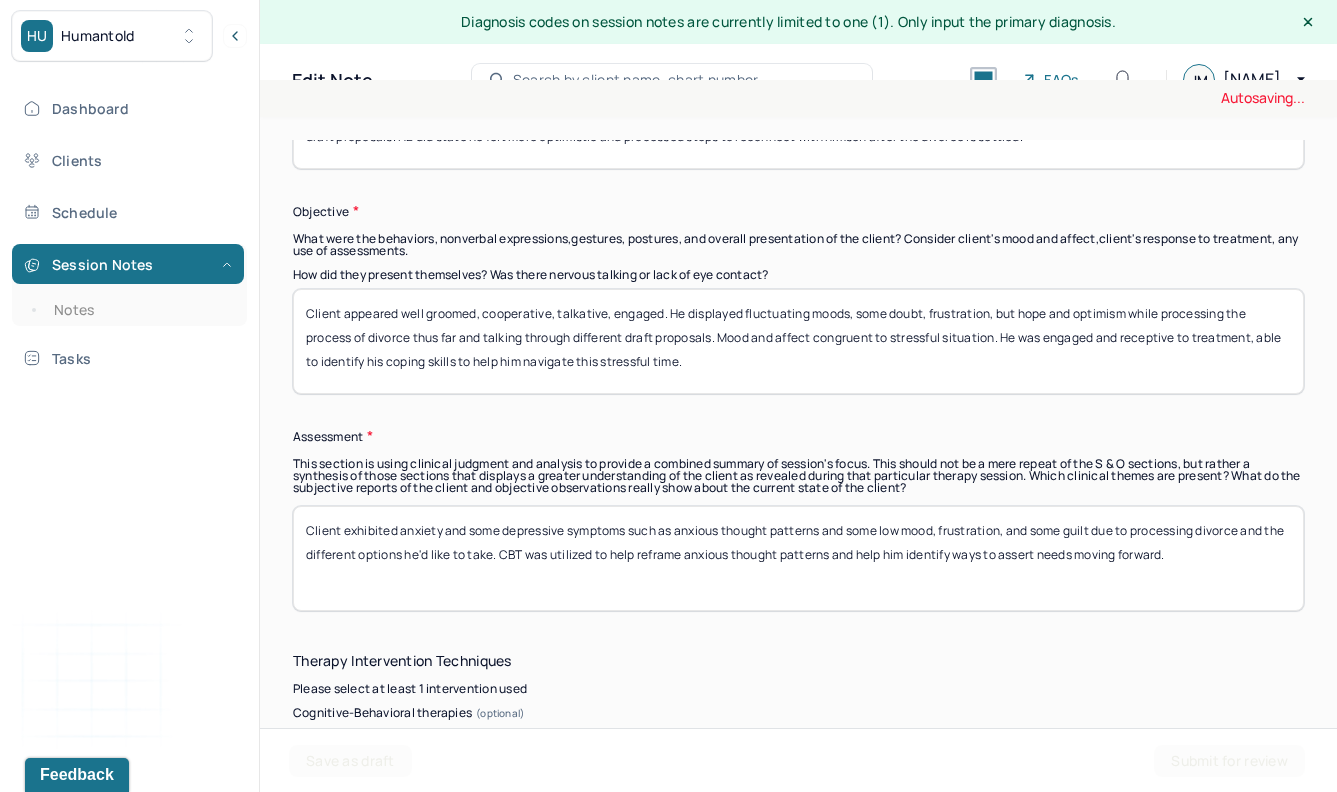 click on "Client appeared well groomed, cooperative, talkative, engaged. He displayed fluctuating moods, some doubt, frustration, but hope and optimism while processing the process of divorce thus far and talking through different draft proposals of respective compromises. Mood and affect congruent to stressful situation. He was engaged and receptive to treatment, able to identify his coping skills to help him navigate this stressful time." at bounding box center (798, 341) 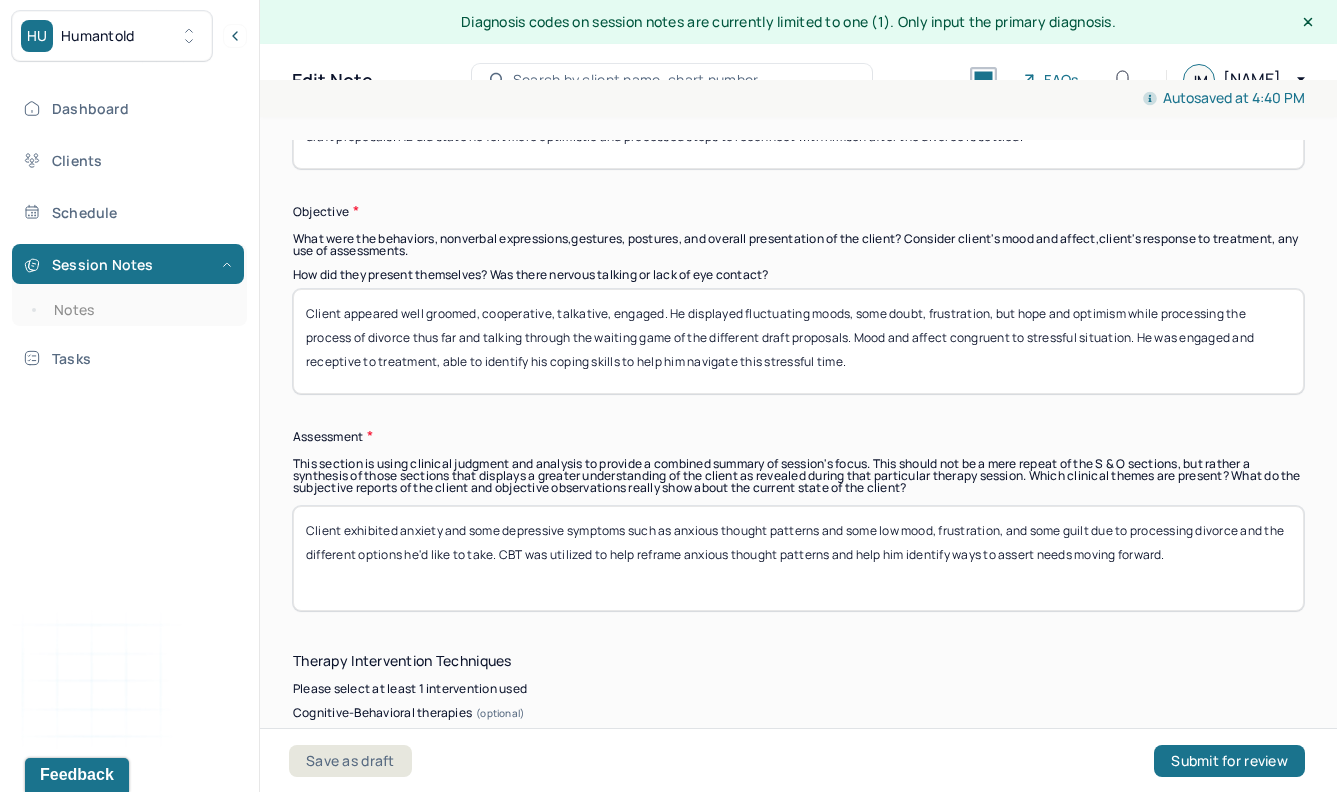 drag, startPoint x: 528, startPoint y: 330, endPoint x: 485, endPoint y: 334, distance: 43.185646 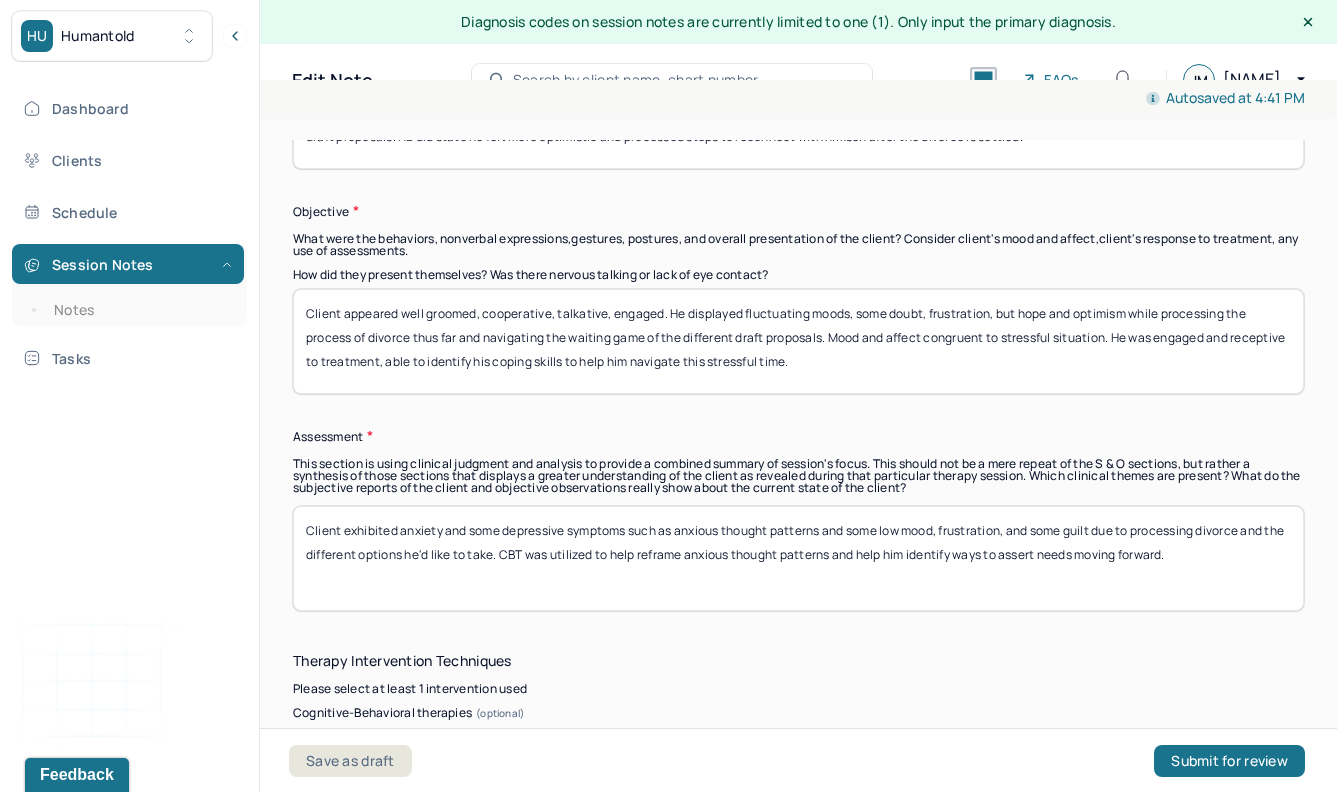 drag, startPoint x: 881, startPoint y: 355, endPoint x: 442, endPoint y: 356, distance: 439.00113 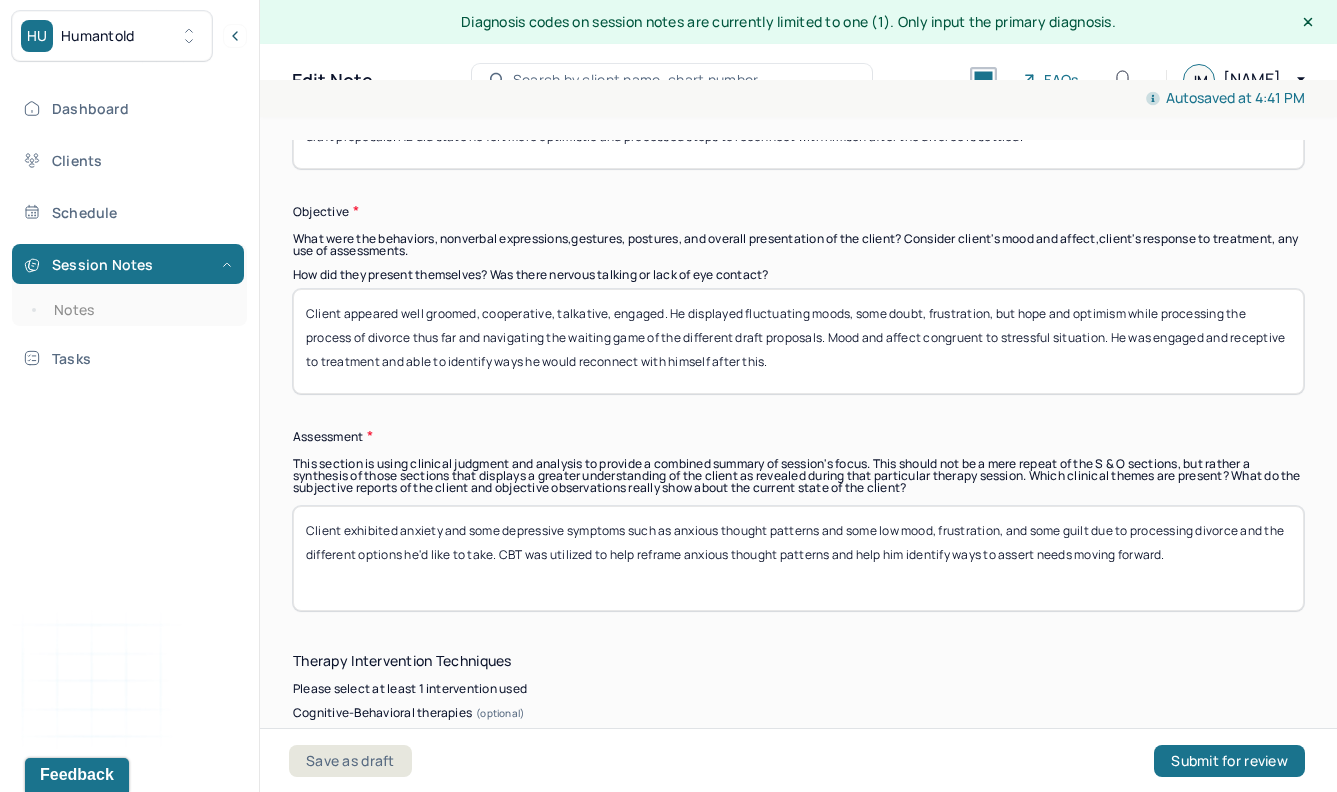 type on "Client appeared well groomed, cooperative, talkative, engaged. He displayed fluctuating moods, some doubt, frustration, but hope and optimism while processing the process of divorce thus far and navigating the waiting game of the different draft proposals. Mood and affect congruent to stressful situation. He was engaged and receptive to treatment and able to identify ways he would reconnect with himself after this." 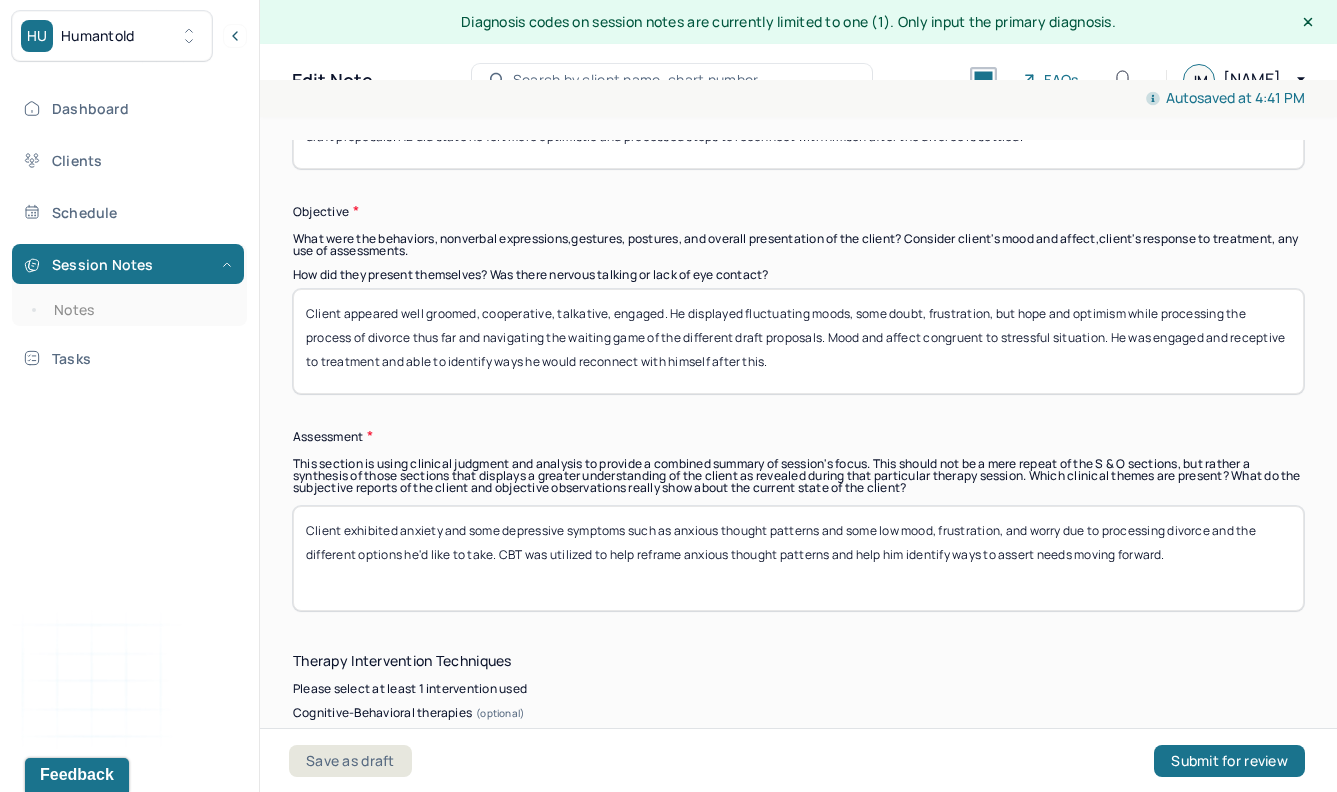 drag, startPoint x: 491, startPoint y: 550, endPoint x: 293, endPoint y: 560, distance: 198.25237 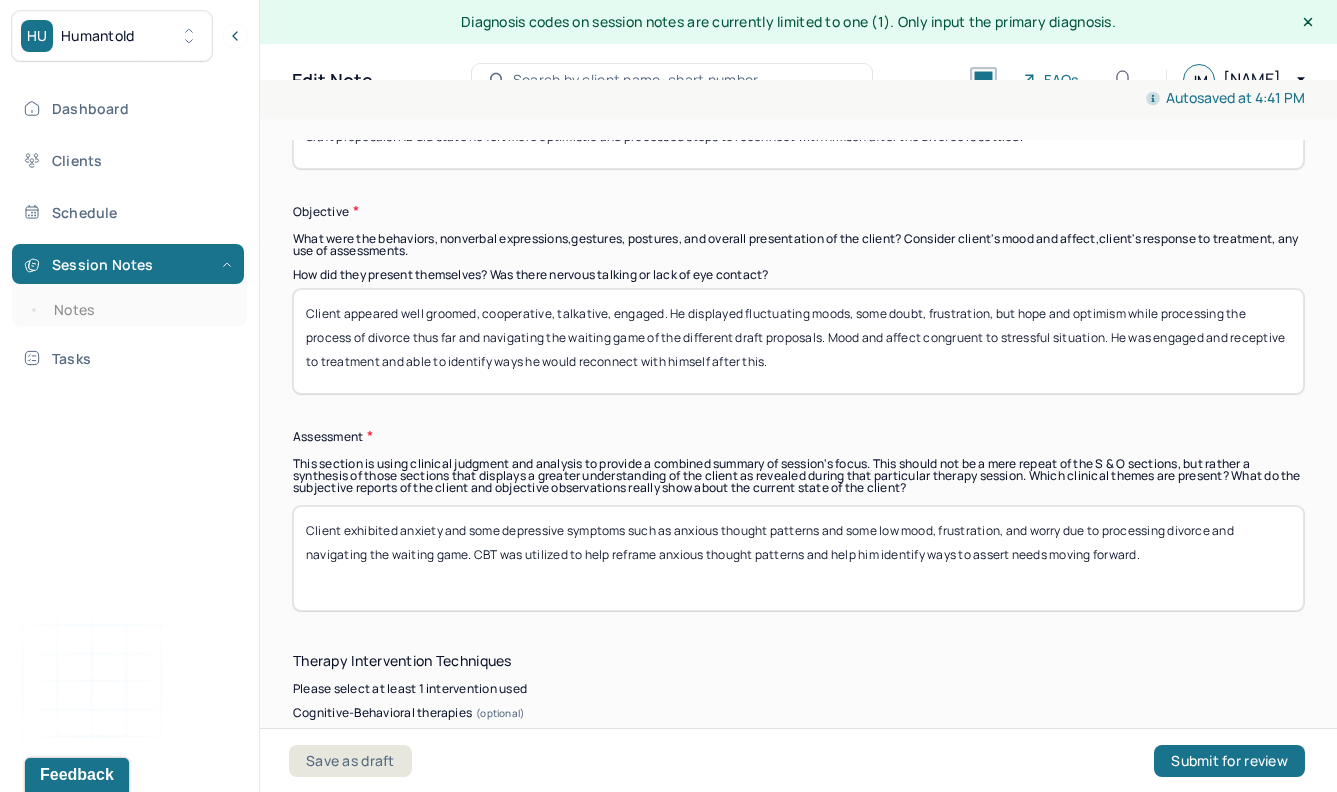 drag, startPoint x: 1161, startPoint y: 554, endPoint x: 977, endPoint y: 561, distance: 184.1331 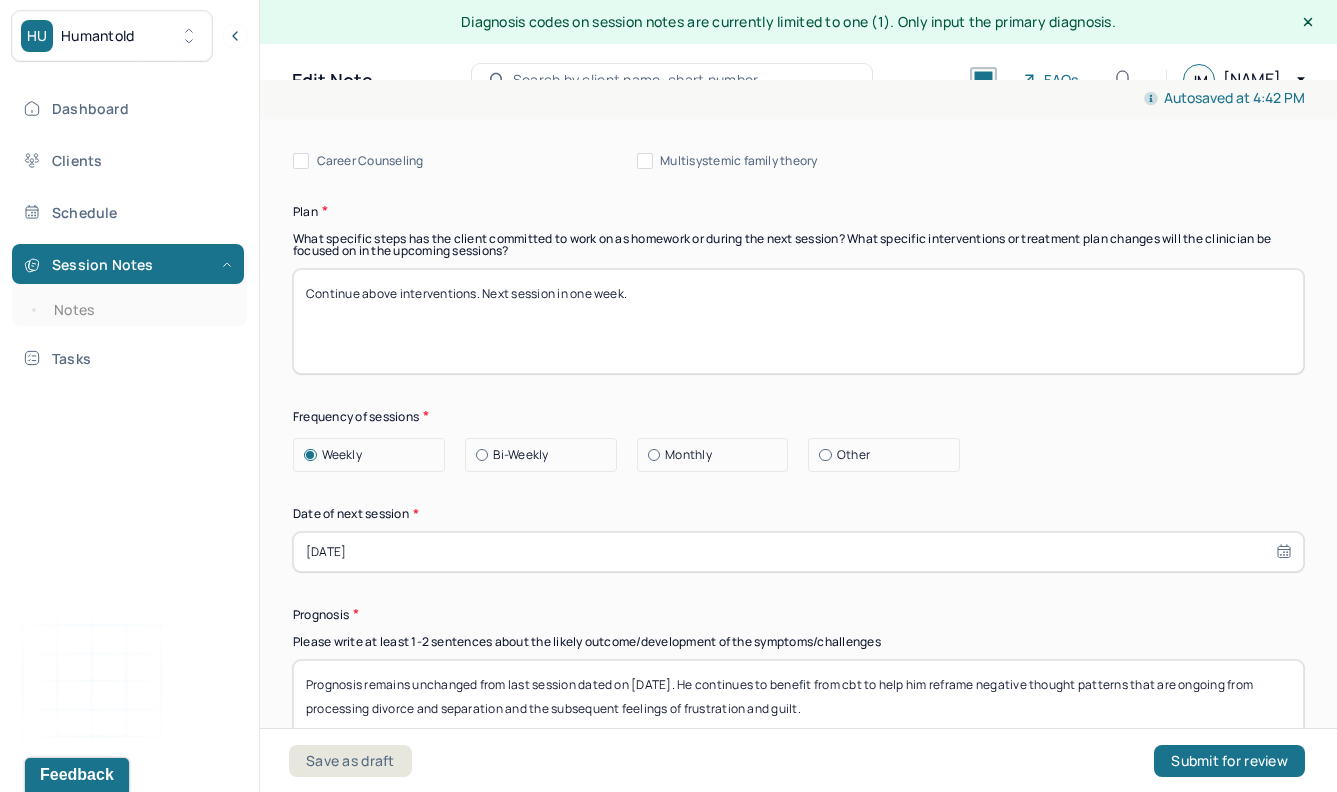 scroll, scrollTop: 2671, scrollLeft: 0, axis: vertical 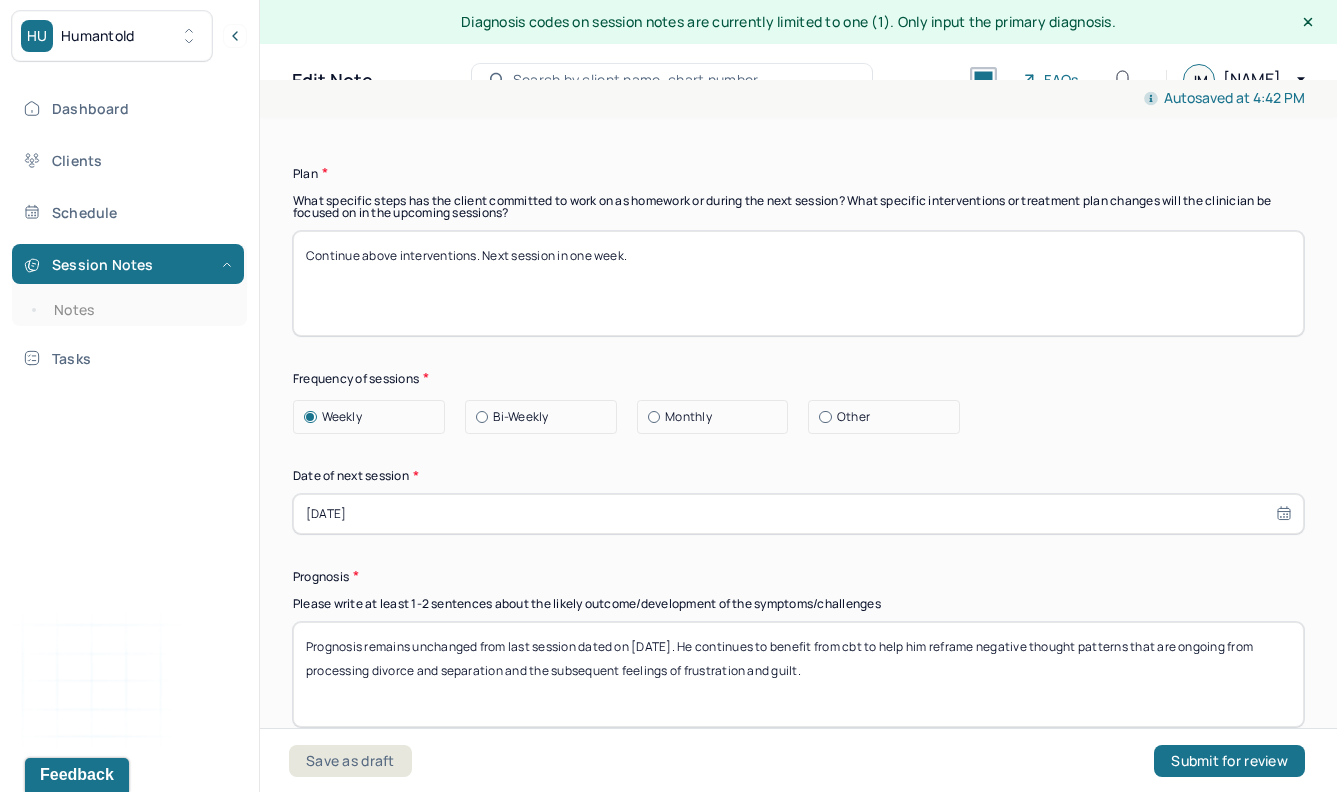 type on "Client exhibited anxiety and some depressive symptoms such as anxious thought patterns and some low mood, frustration, and worry due to processing divorce and navigating the waiting game. CBT was utilized to help reframe anxious thought patterns and help him identify ways to reconnect with himself after the divorce is settled." 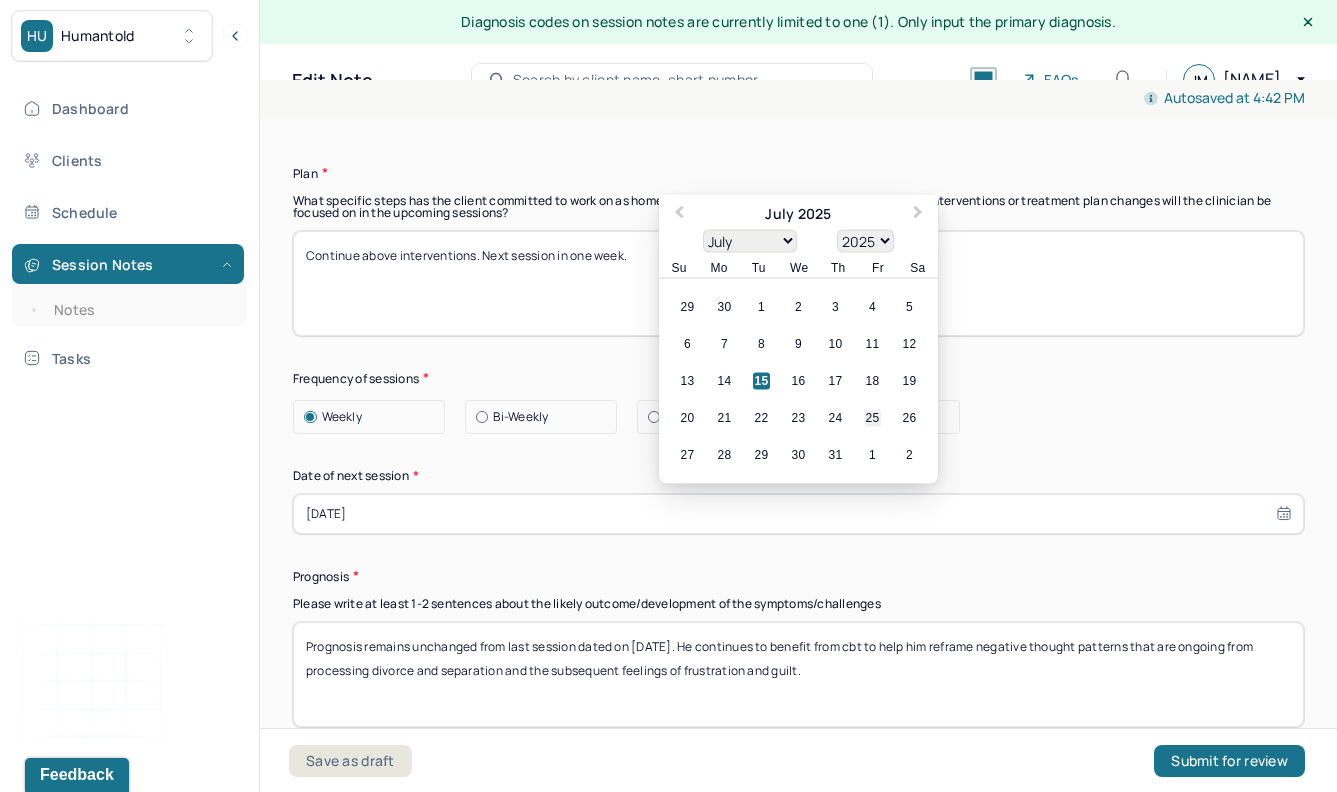 click on "25" at bounding box center [872, 417] 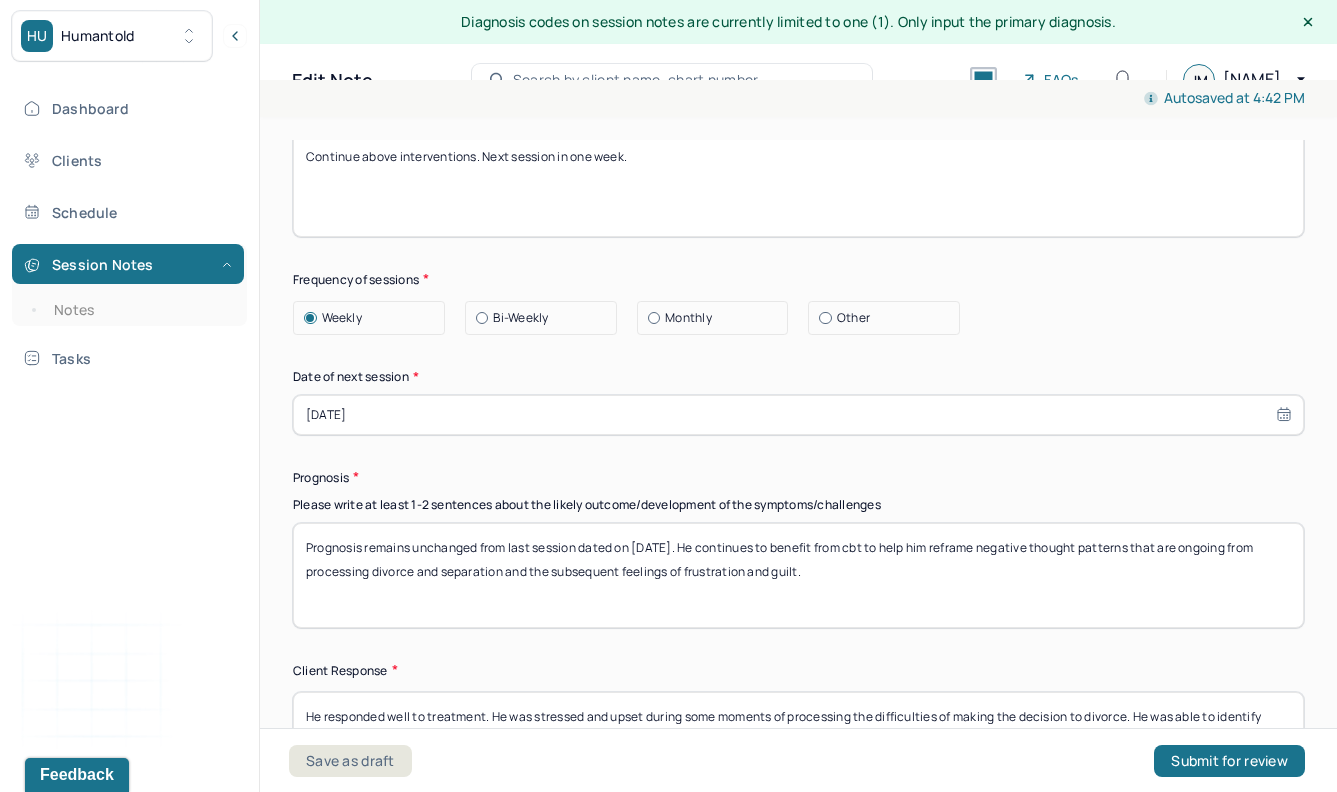 scroll, scrollTop: 2772, scrollLeft: 0, axis: vertical 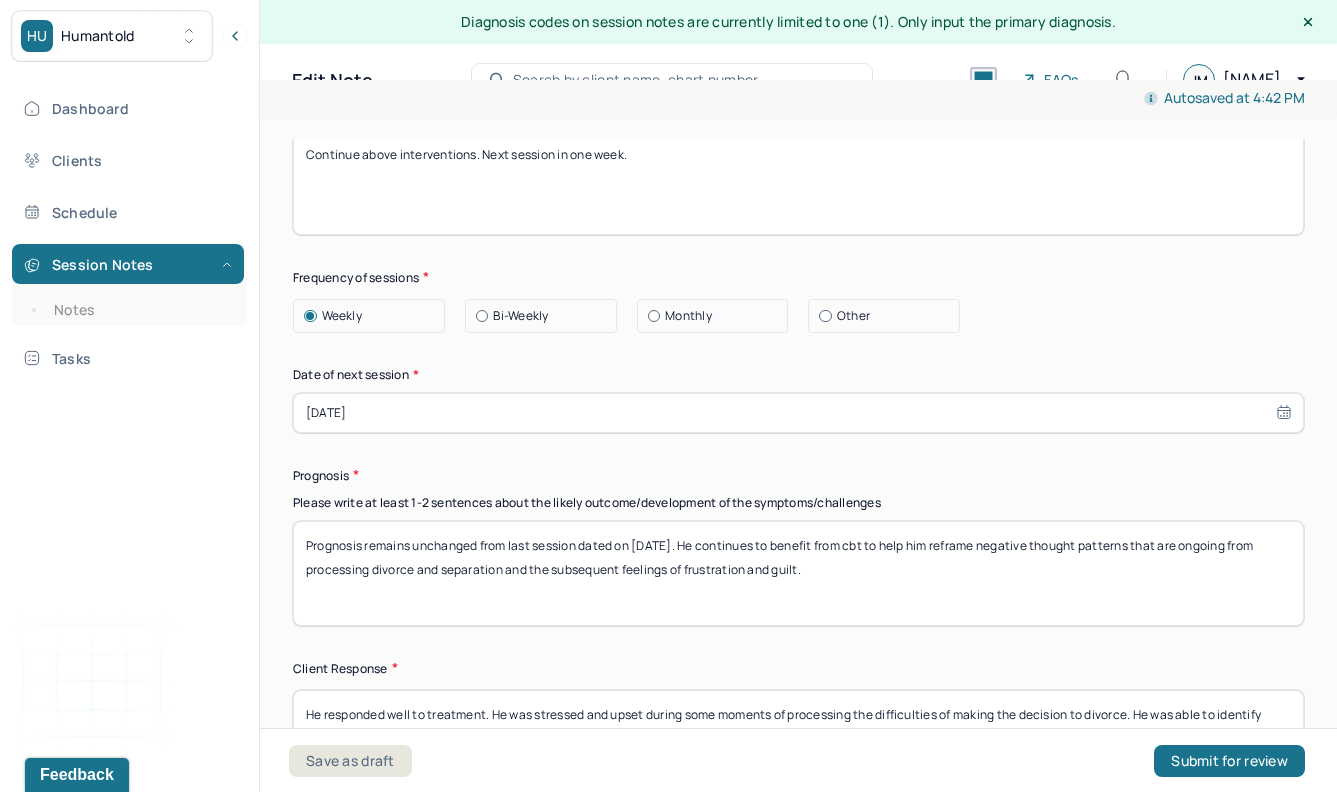 click on "Prognosis remains unchanged from last session dated on [DATE]. He continues to benefit from cbt to help him reframe negative thought patterns that are ongoing from processing divorce and separation and the subsequent feelings of frustration and guilt." at bounding box center [798, 573] 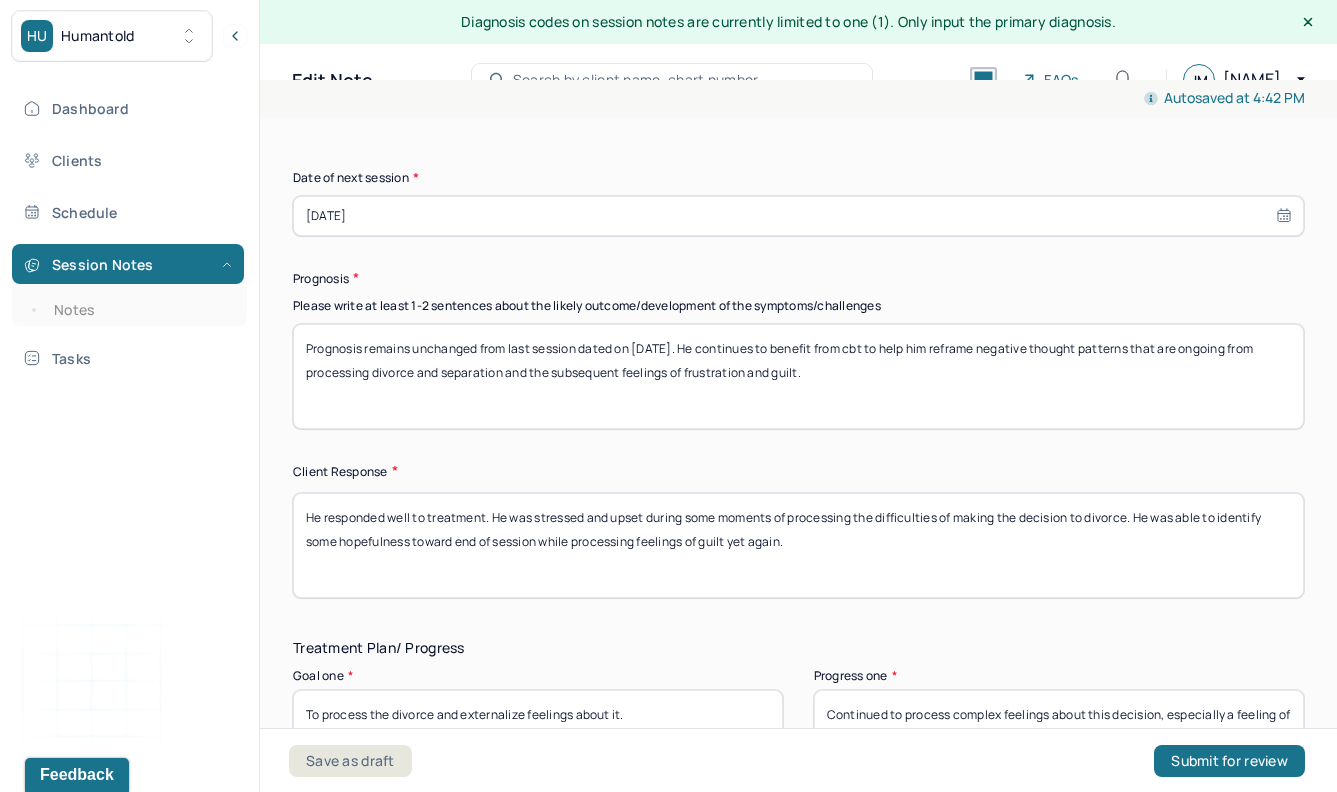 scroll, scrollTop: 2973, scrollLeft: 0, axis: vertical 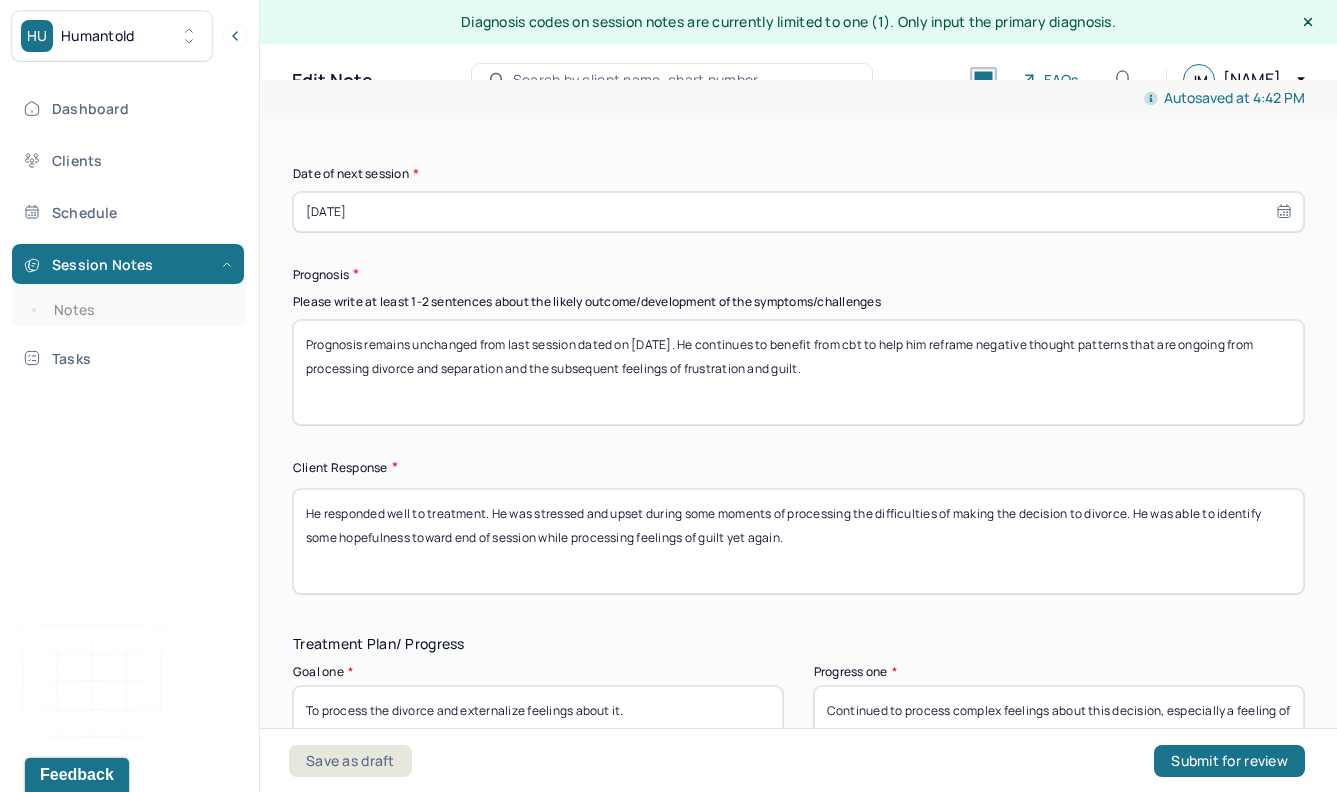 type on "Prognosis remains unchanged from last session dated on [DATE]. He continues to benefit from cbt to help him reframe negative thought patterns that are ongoing from processing divorce and separation and the subsequent feelings of frustration and guilt." 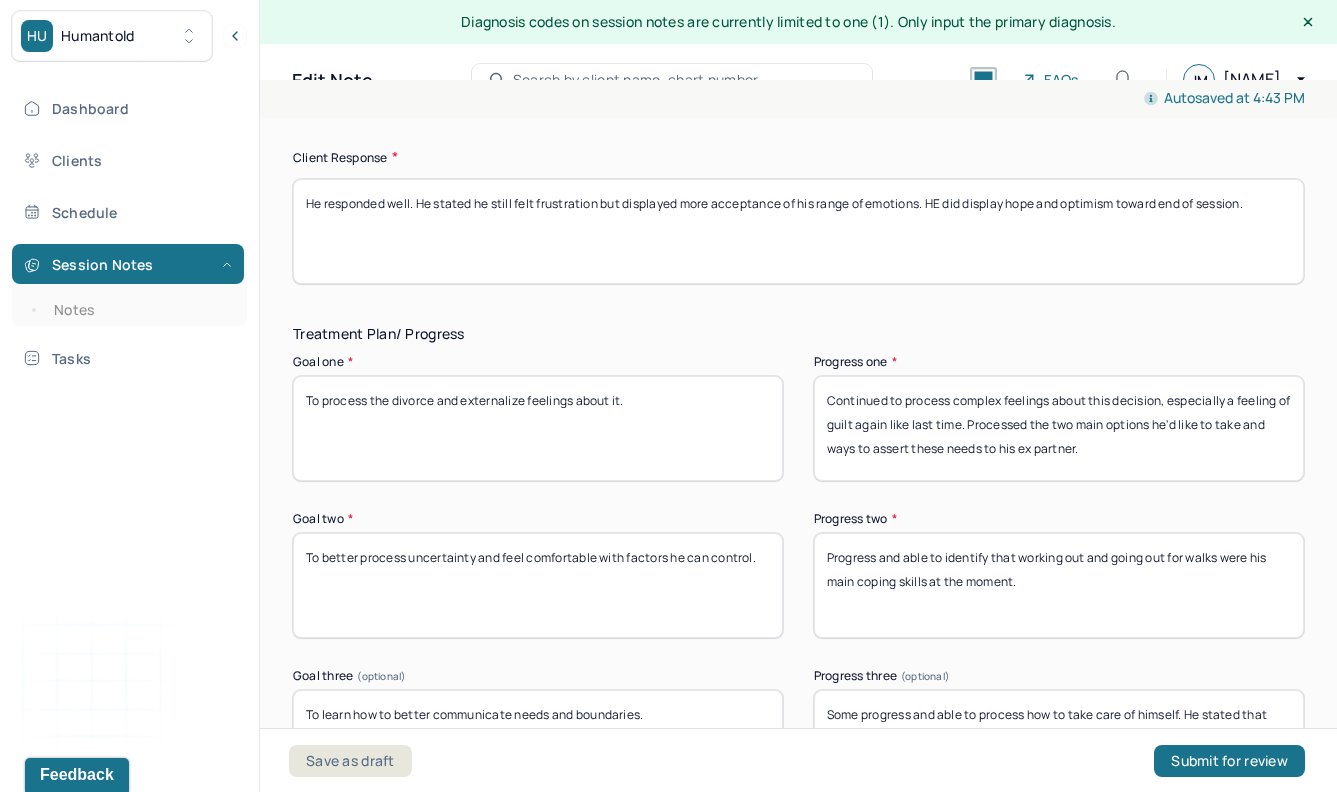 scroll, scrollTop: 3282, scrollLeft: 0, axis: vertical 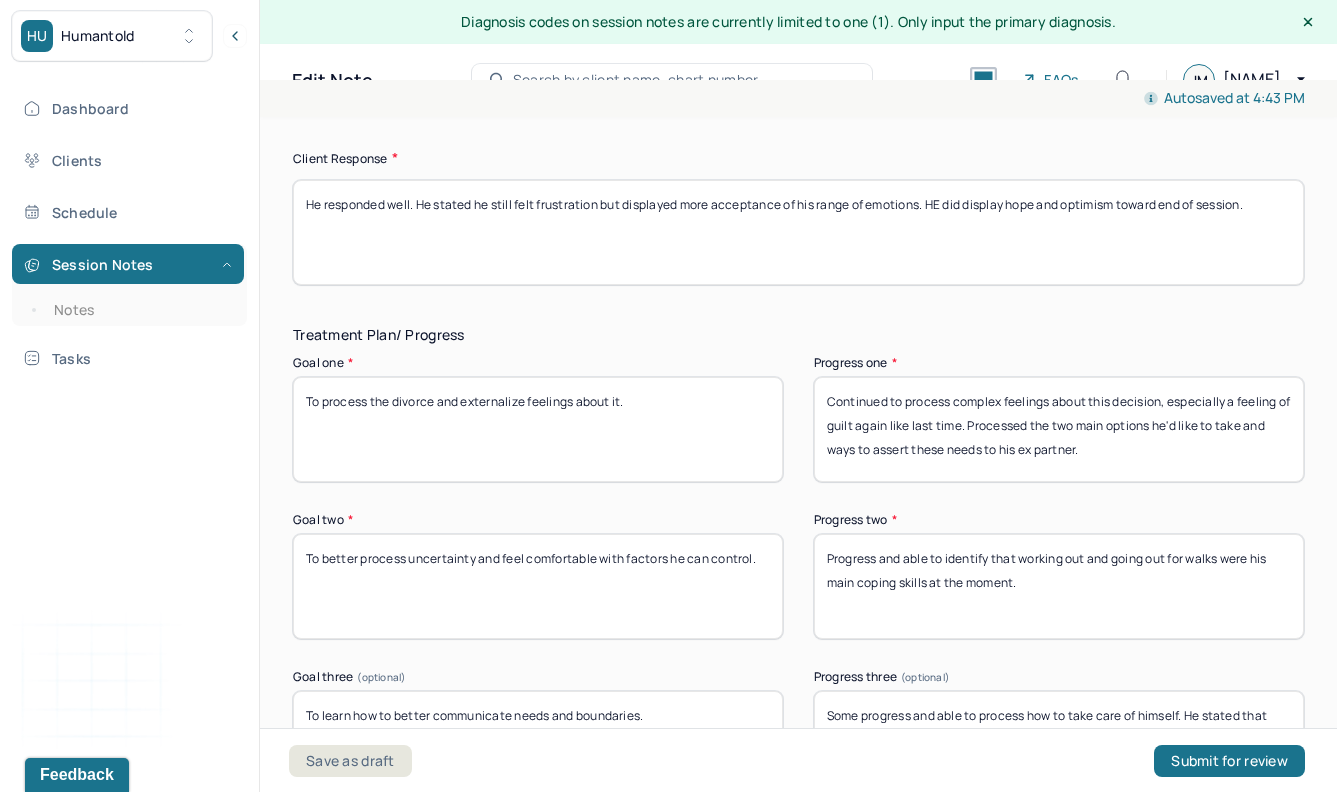 type on "He responded well. He stated he still felt frustration but displayed more acceptance of his range of emotions. HE did display hope and optimism toward end of session." 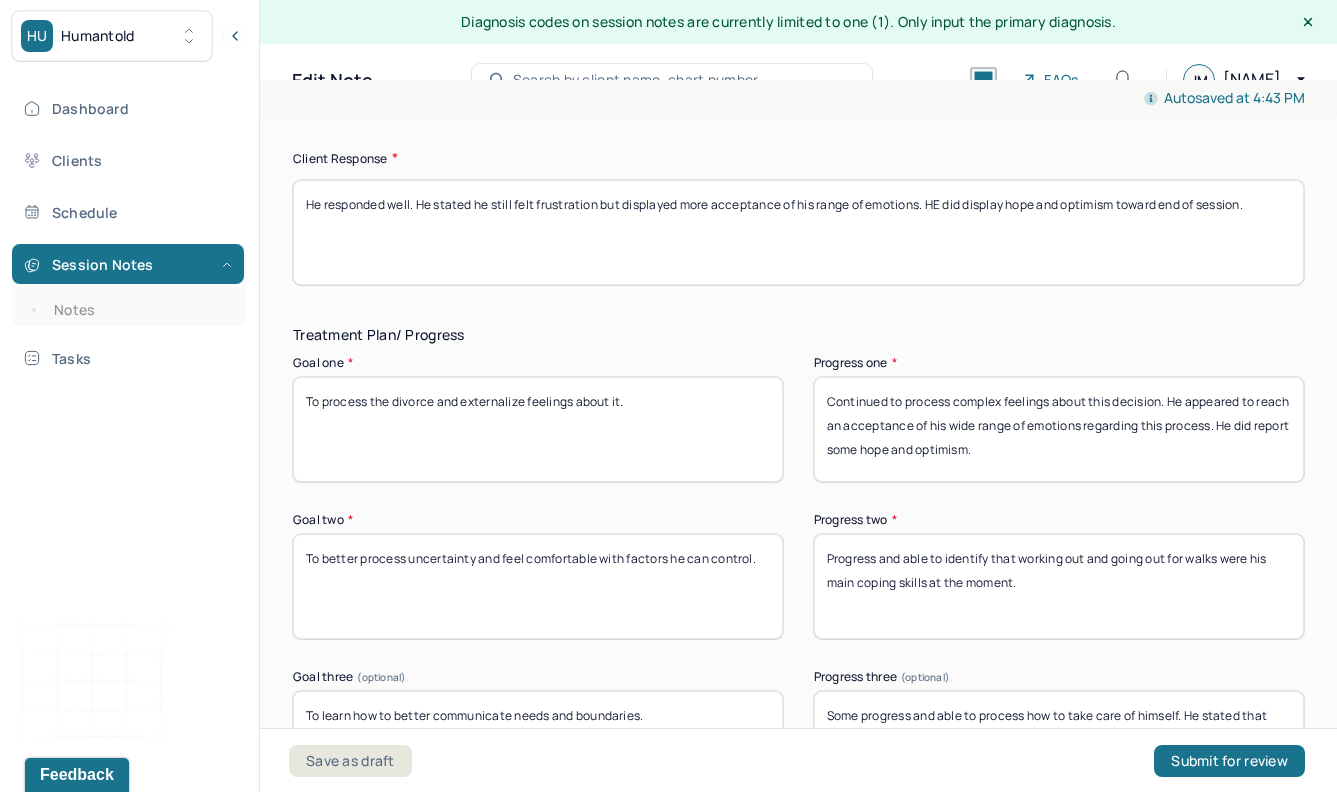 type on "Continued to process complex feelings about this decision. He appeared to reach an acceptance of his wide range of emotions regarding this process. He did report some hope and optimism." 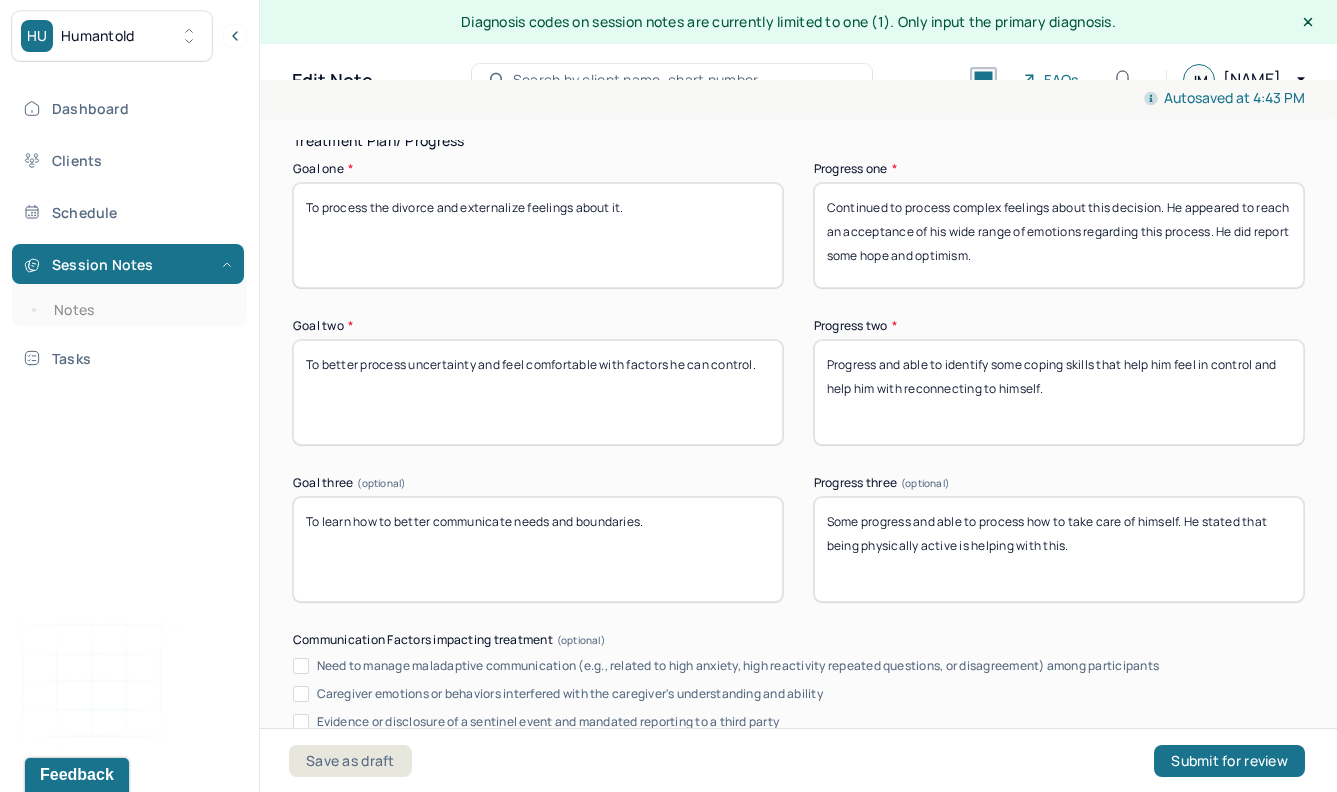 scroll, scrollTop: 3472, scrollLeft: 0, axis: vertical 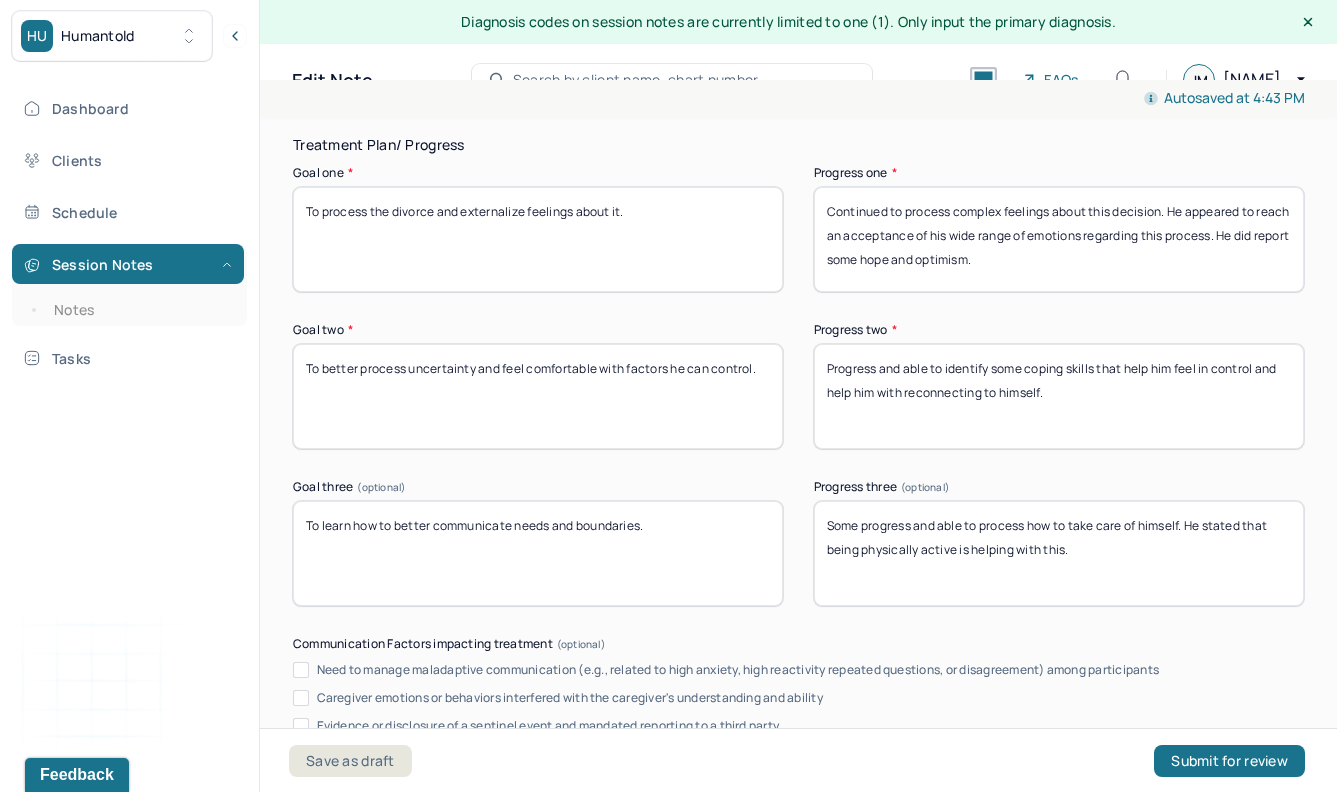 type on "Progress and able to identify some coping skills that help him feel in control and help him with reconnecting to himself." 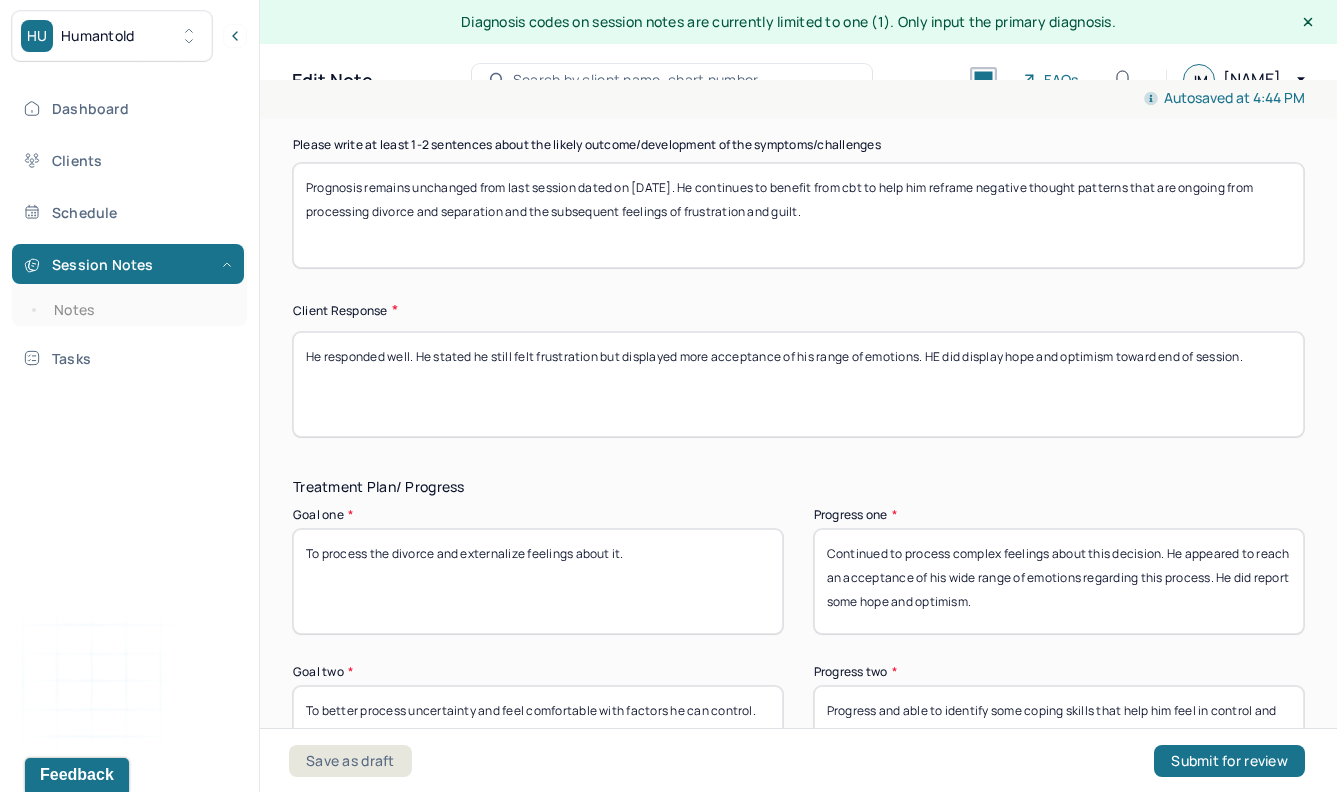 scroll, scrollTop: 3959, scrollLeft: 0, axis: vertical 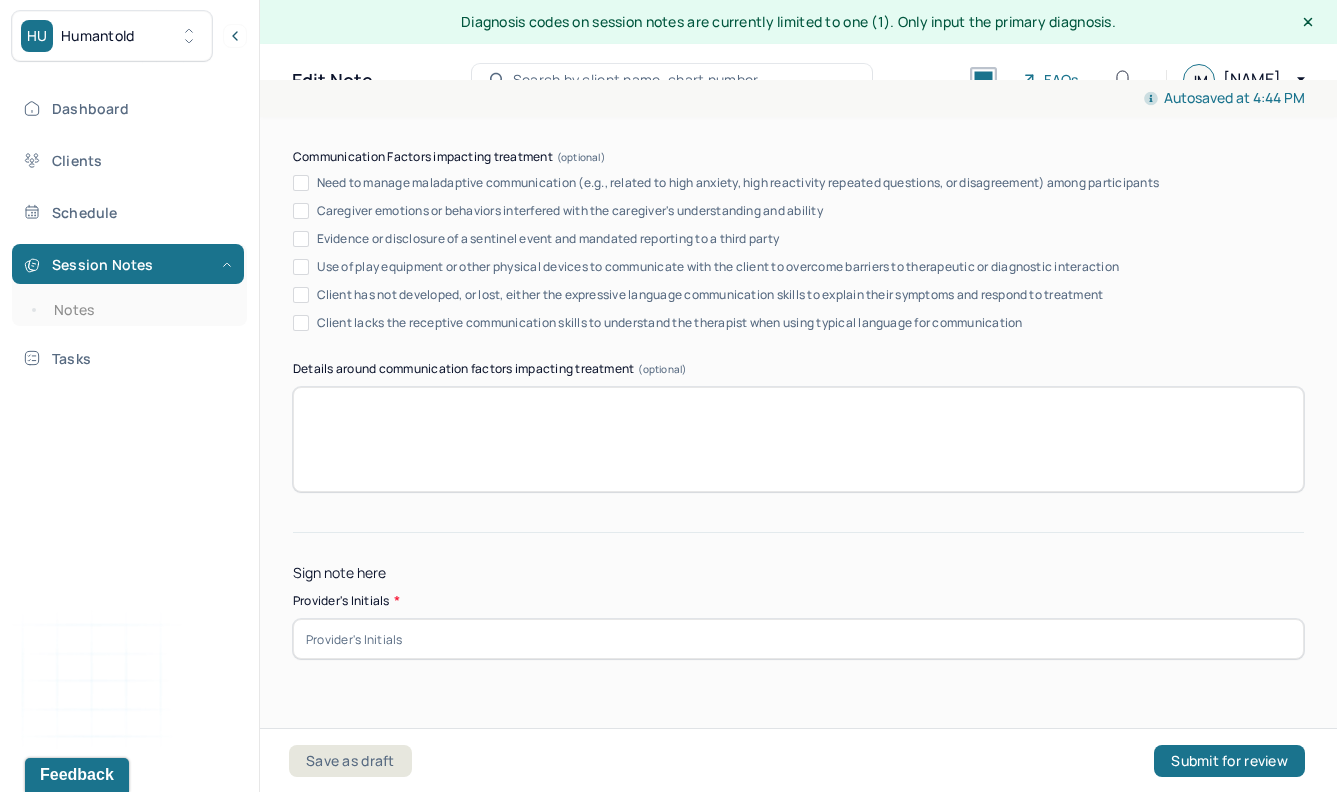type on "Some progress and able to assert some boundaries he will implement once divorce is settled." 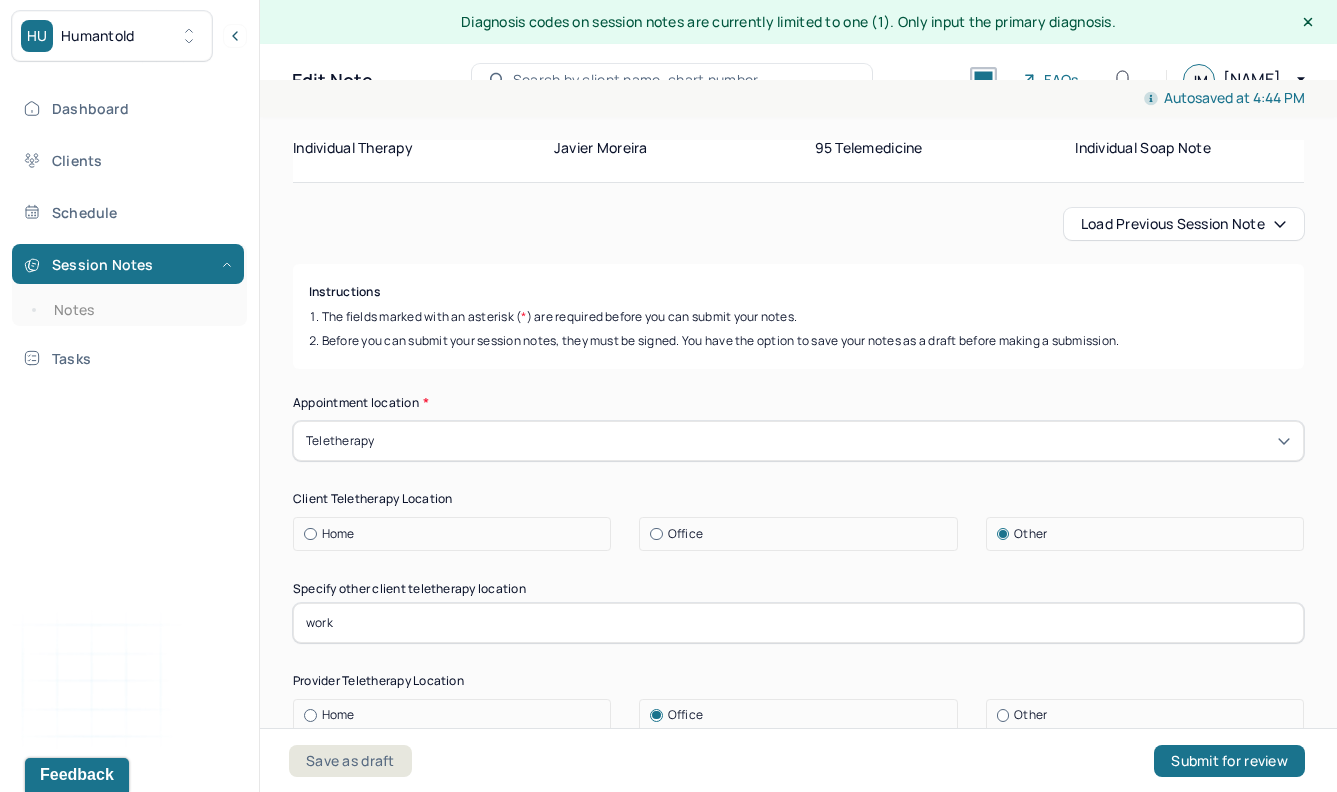 scroll, scrollTop: 319, scrollLeft: 0, axis: vertical 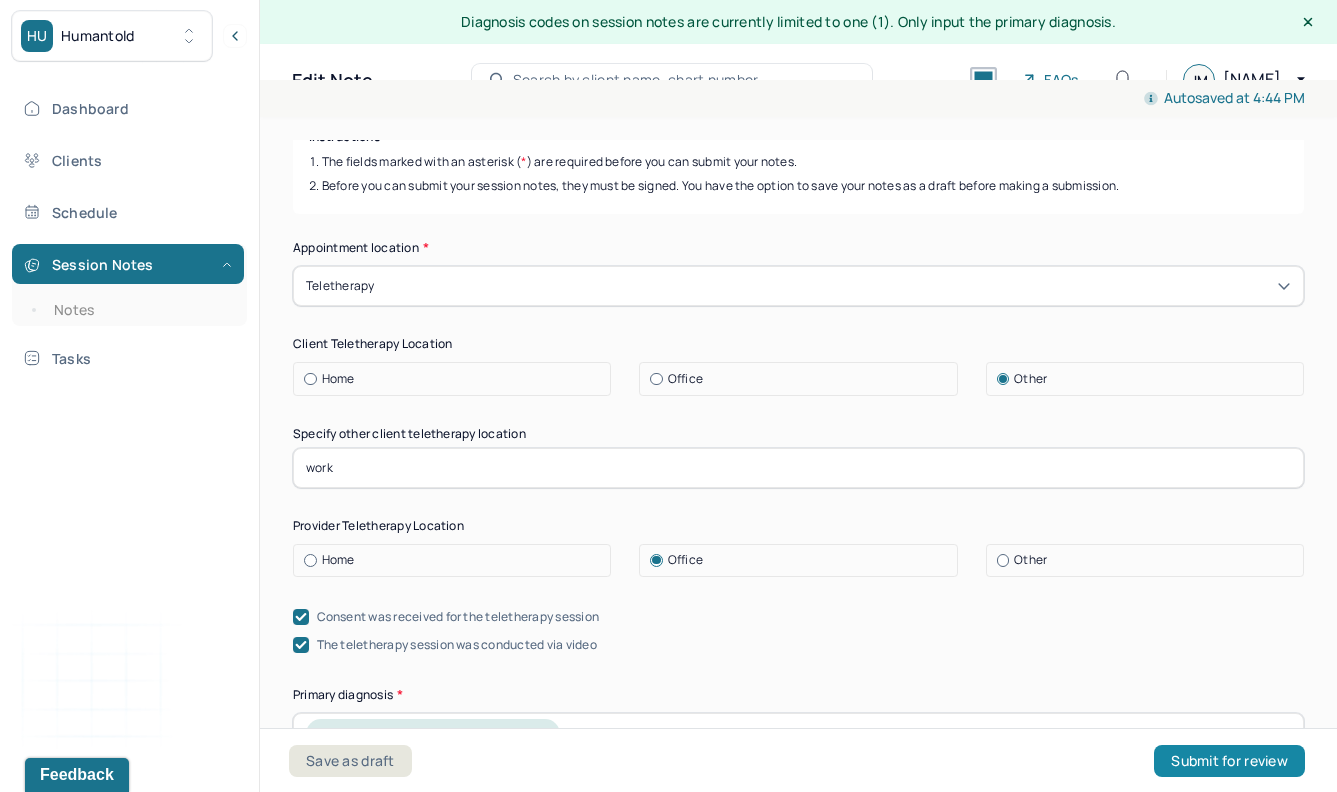 type on "JM" 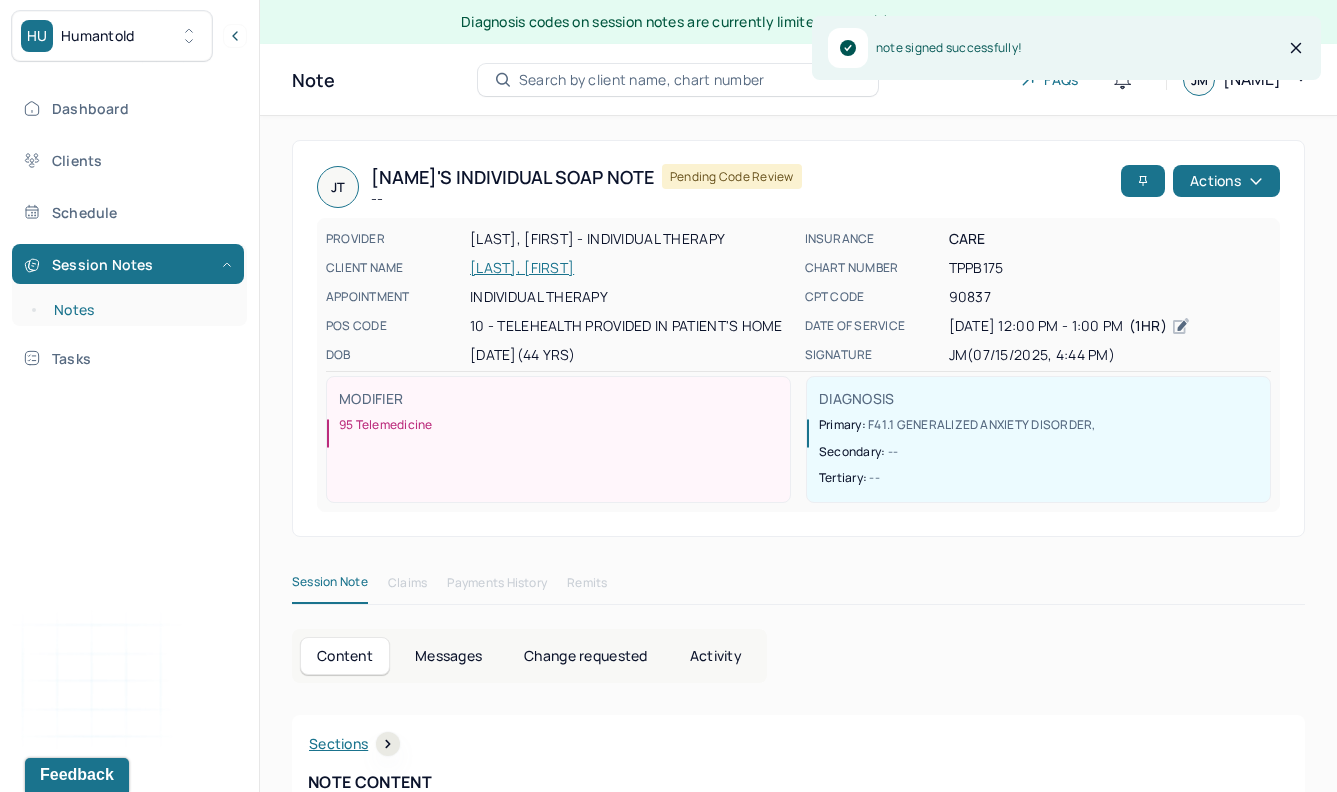 click on "Notes" at bounding box center (139, 310) 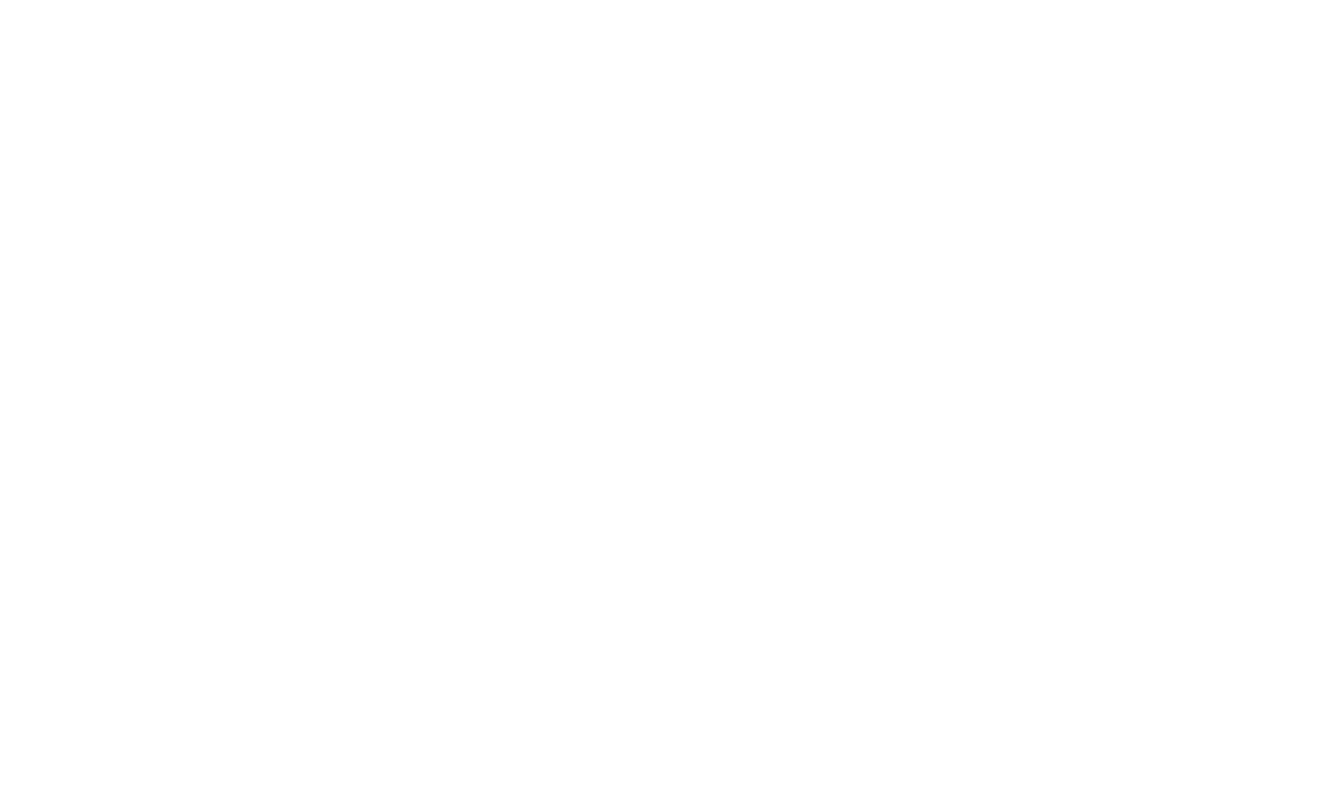 scroll, scrollTop: 0, scrollLeft: 0, axis: both 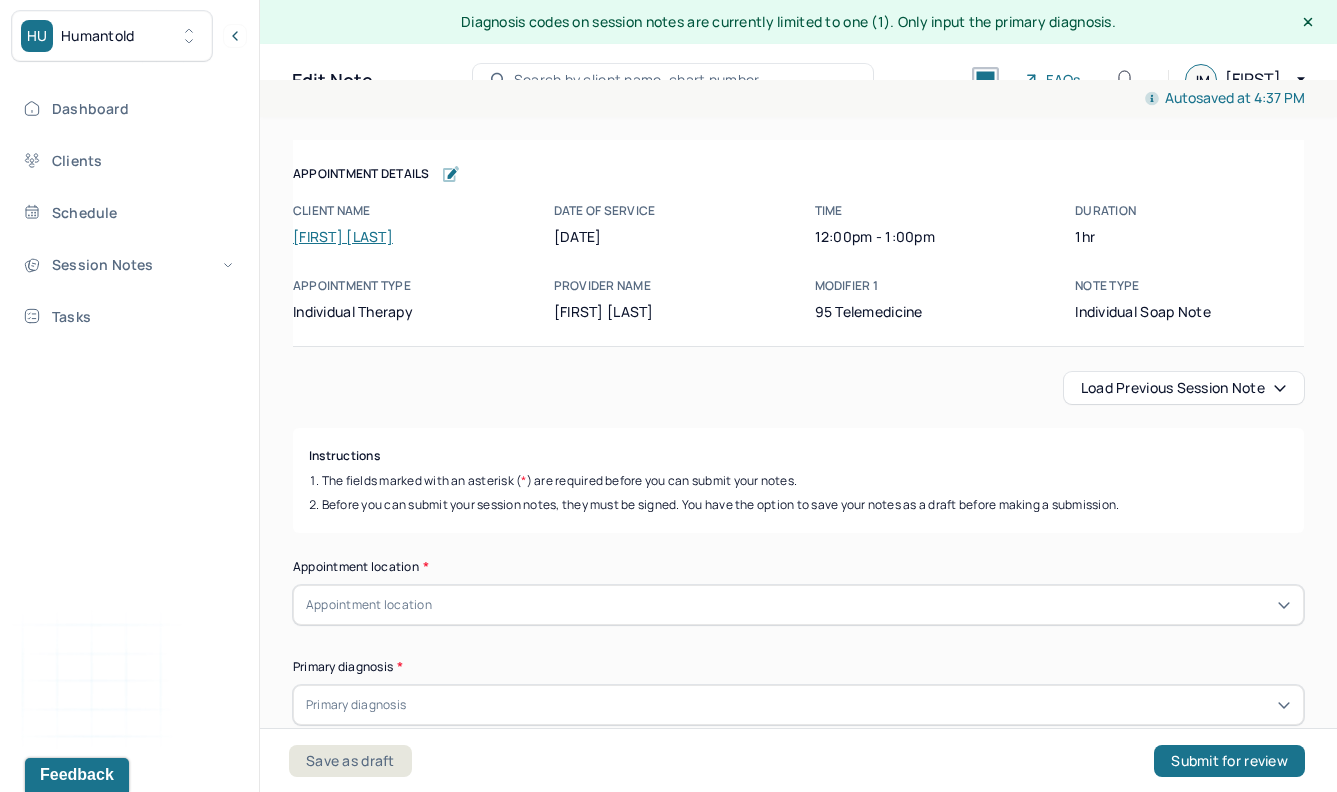 click on "[FIRST] [LAST]" at bounding box center [343, 236] 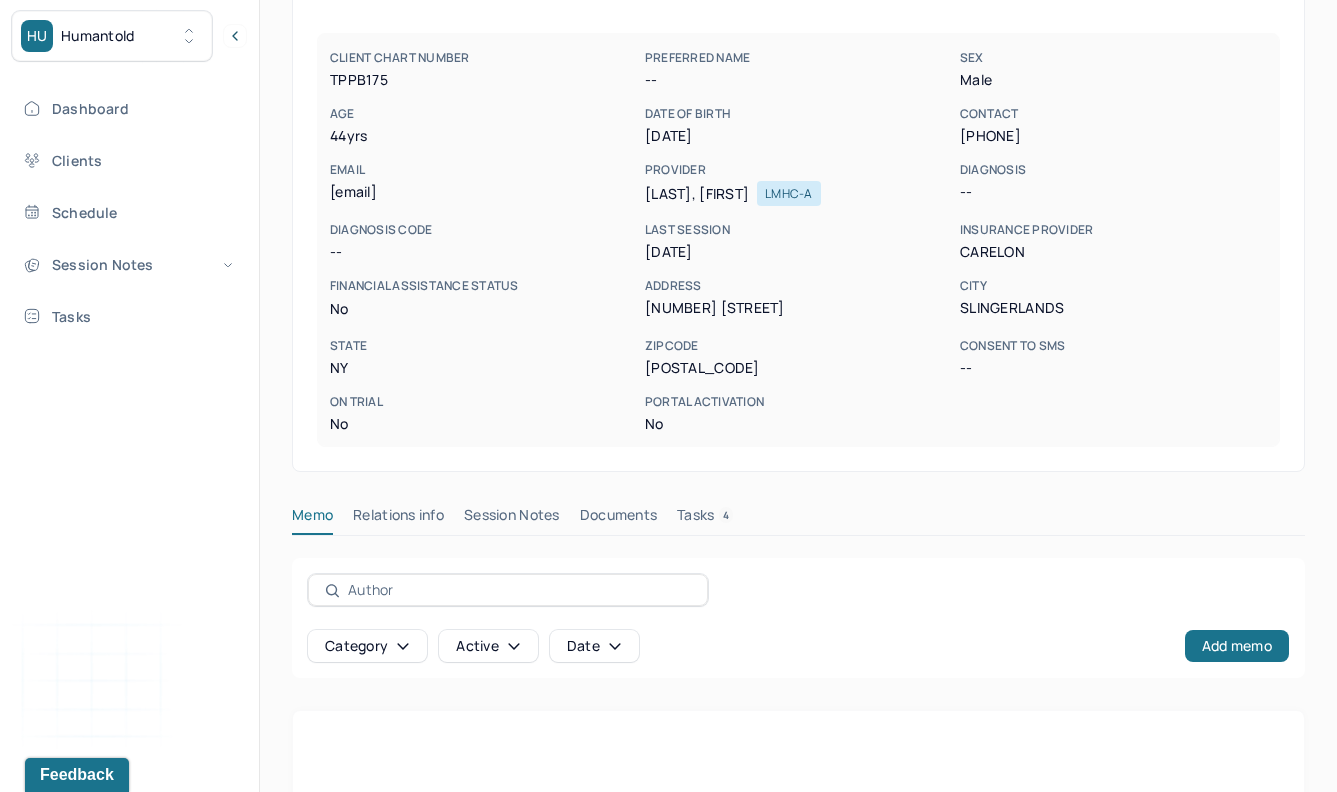 scroll, scrollTop: 215, scrollLeft: 0, axis: vertical 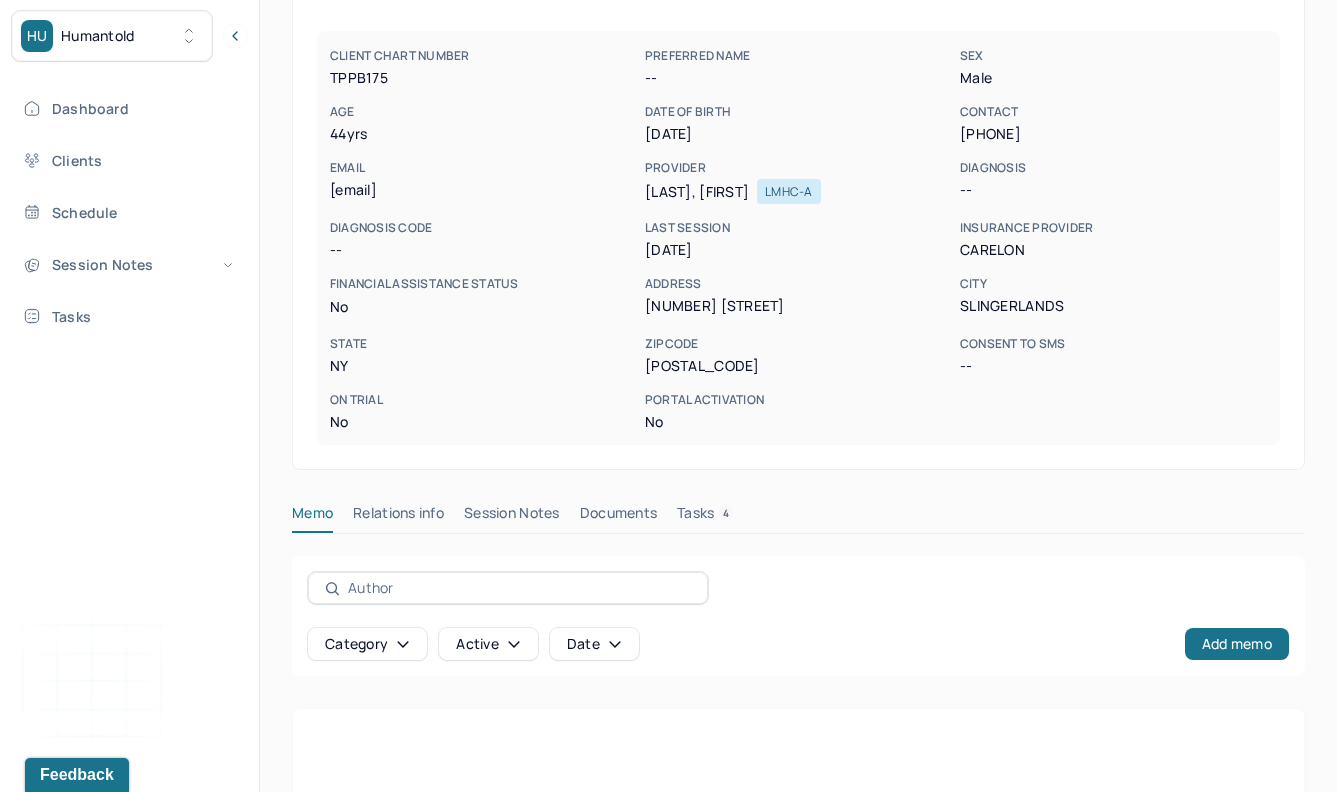 click on "Session Notes" at bounding box center (512, 517) 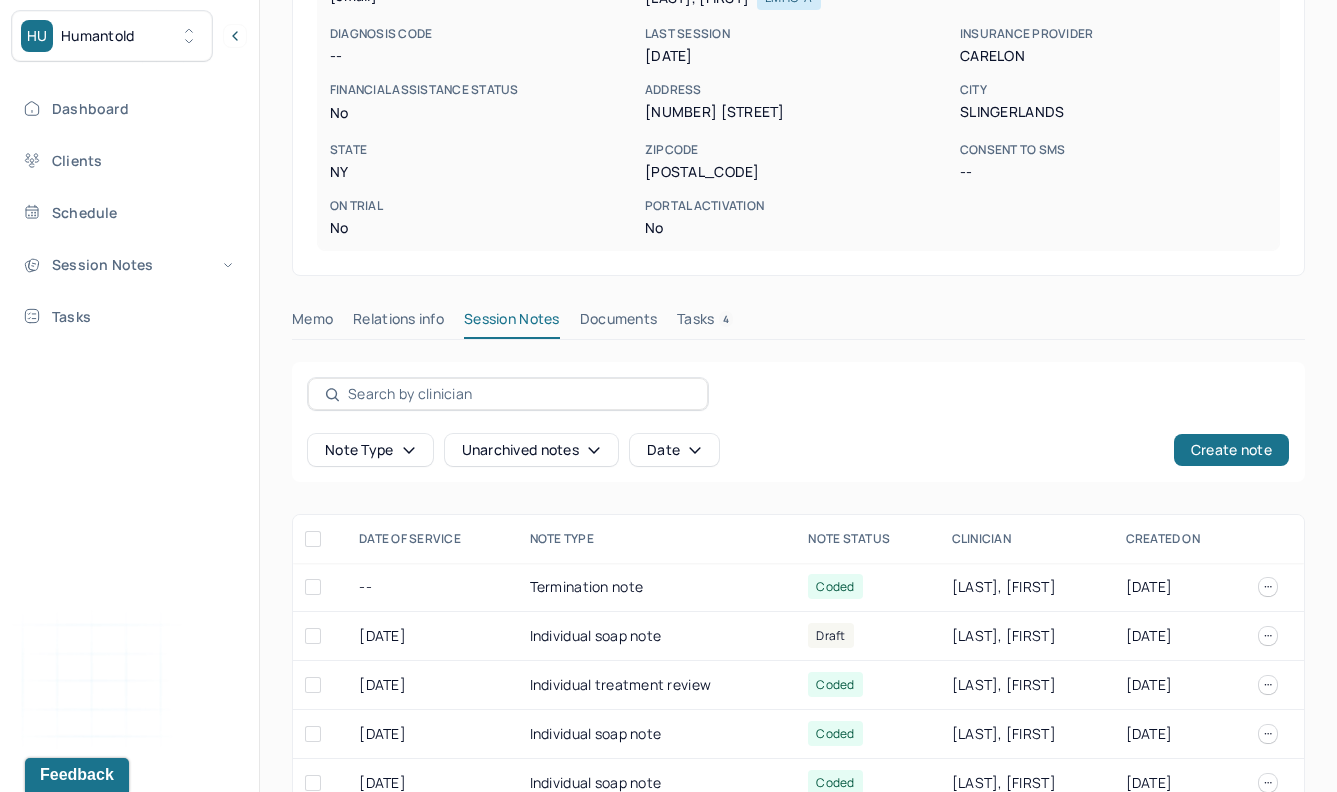 scroll, scrollTop: 408, scrollLeft: 0, axis: vertical 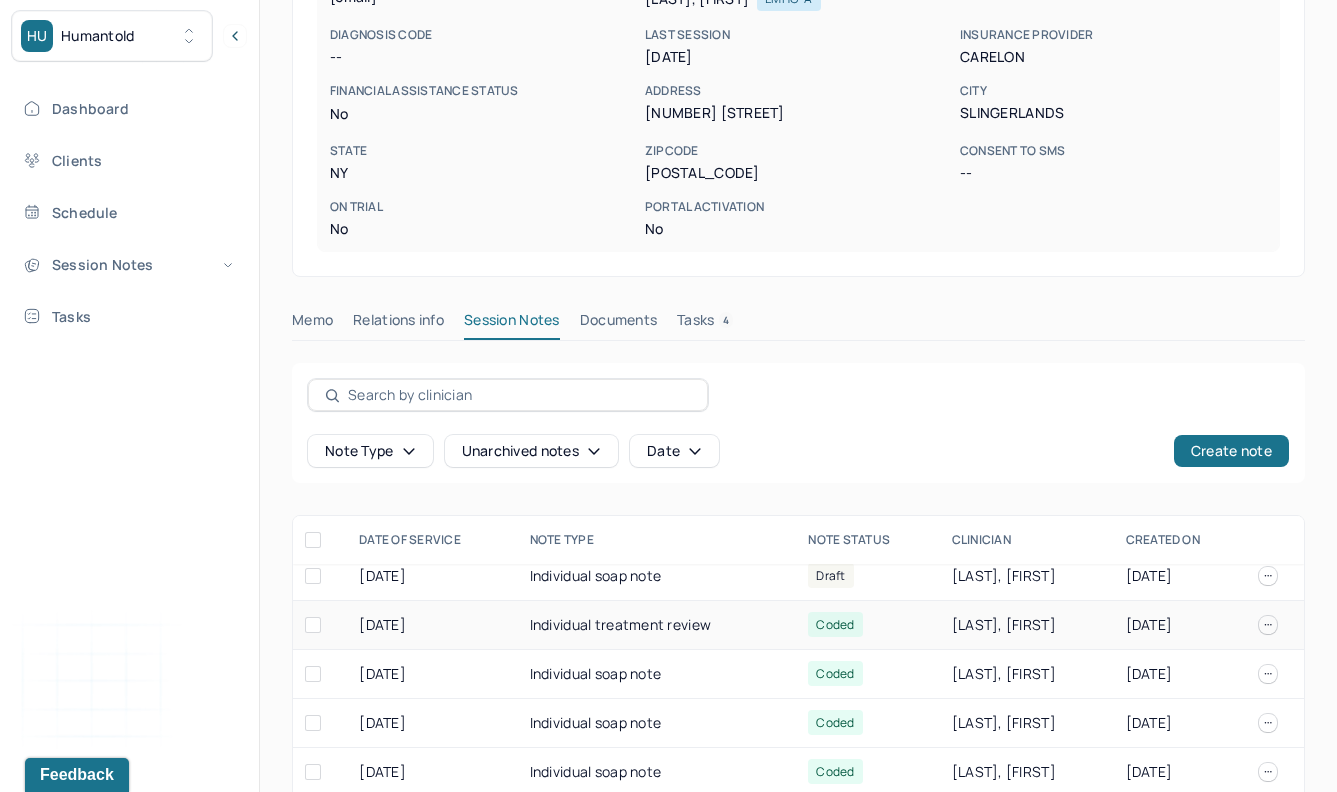 click on "Individual treatment review" at bounding box center (657, 625) 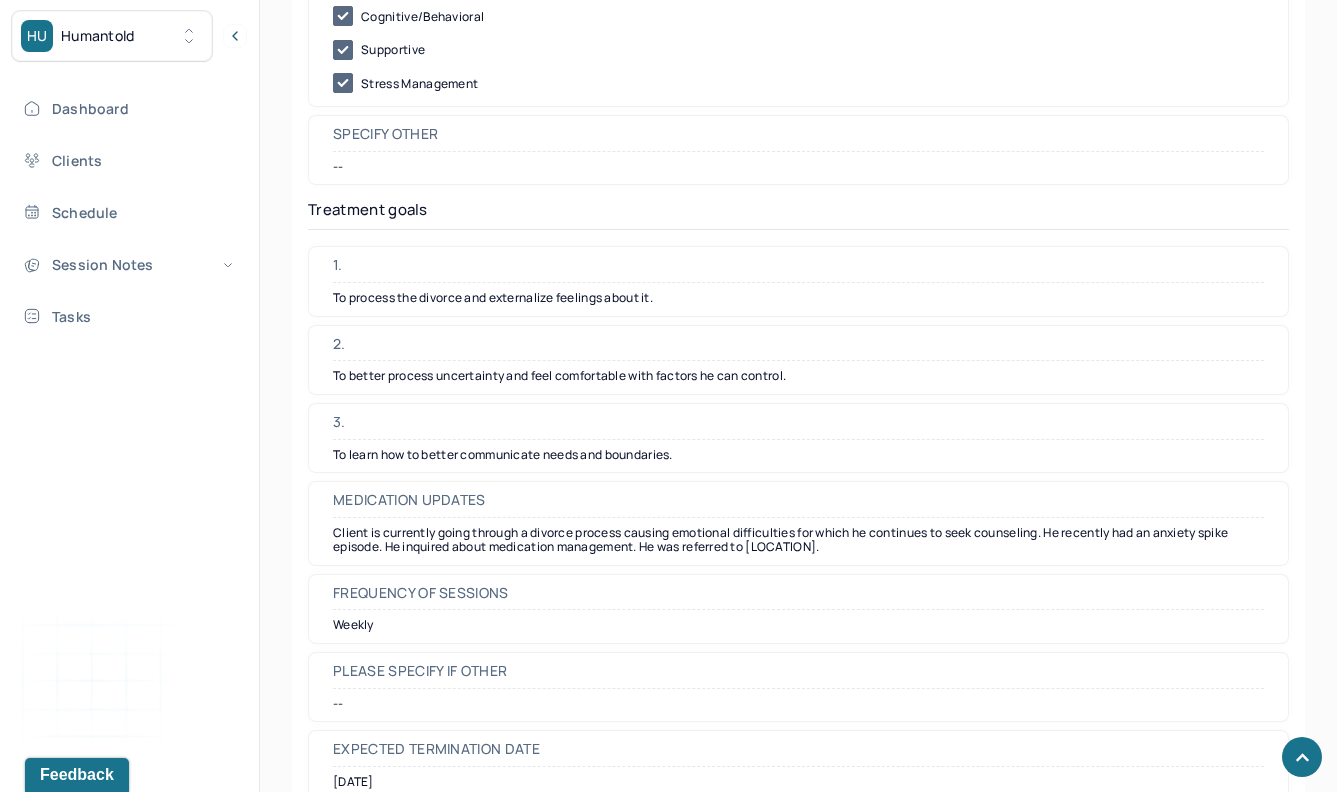 scroll, scrollTop: 5011, scrollLeft: 0, axis: vertical 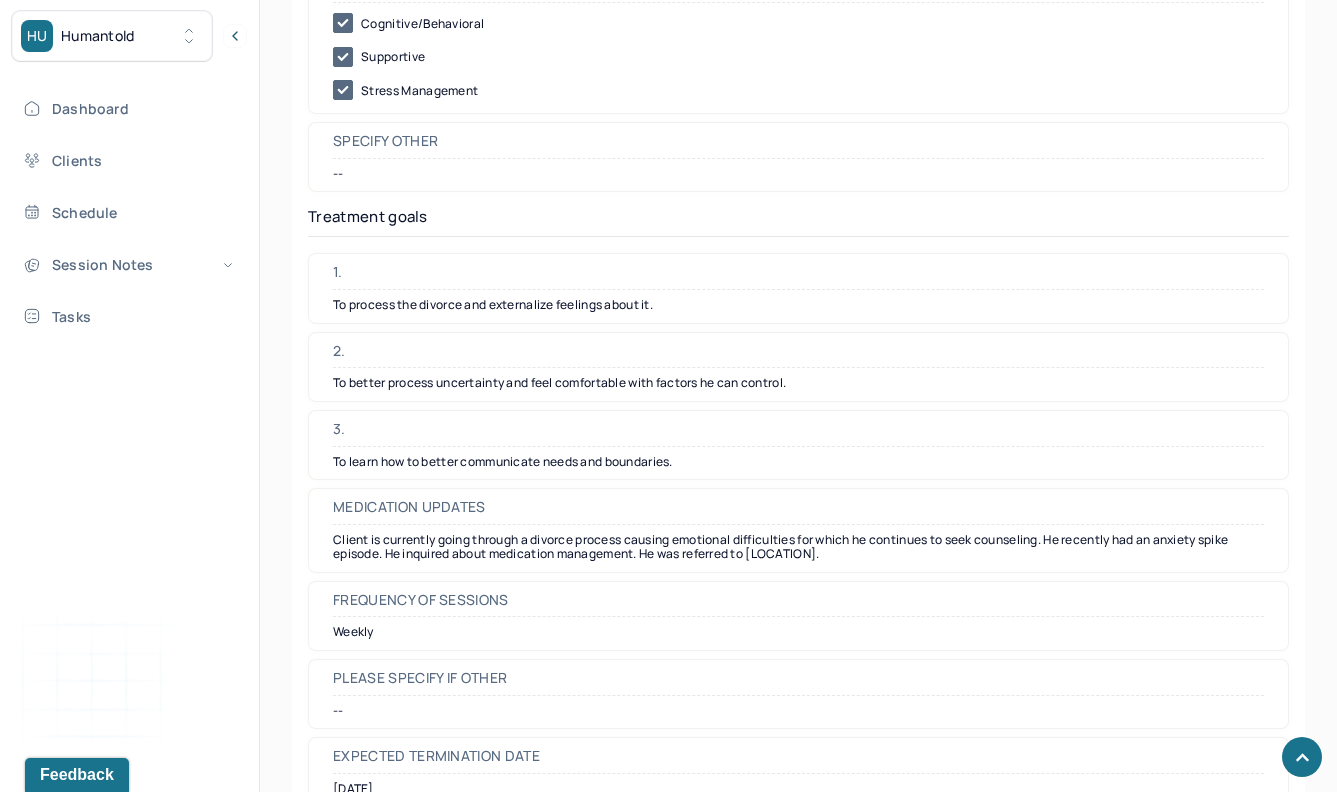 click on "To process the divorce and externalize feelings about it." at bounding box center (798, 305) 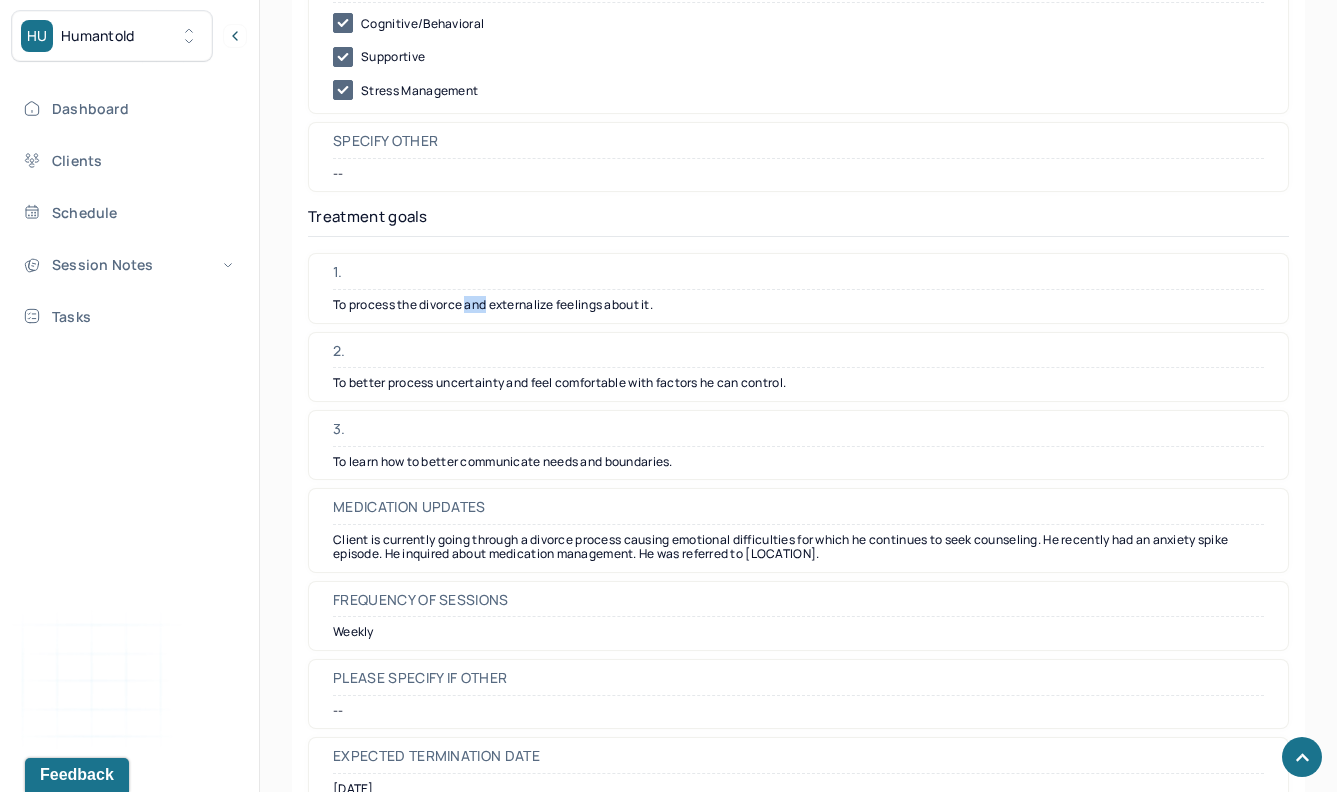 click on "To process the divorce and externalize feelings about it." at bounding box center (798, 305) 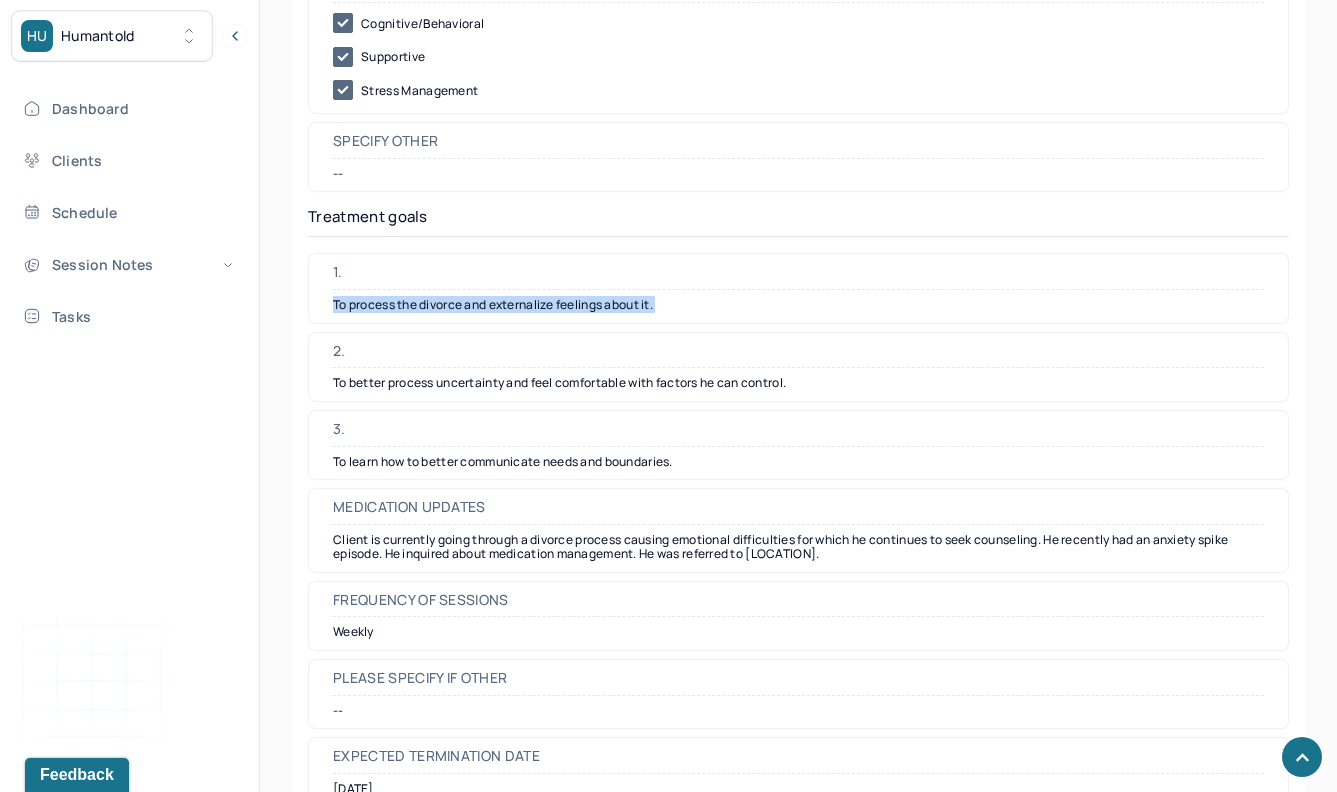 click on "To process the divorce and externalize feelings about it." at bounding box center (798, 305) 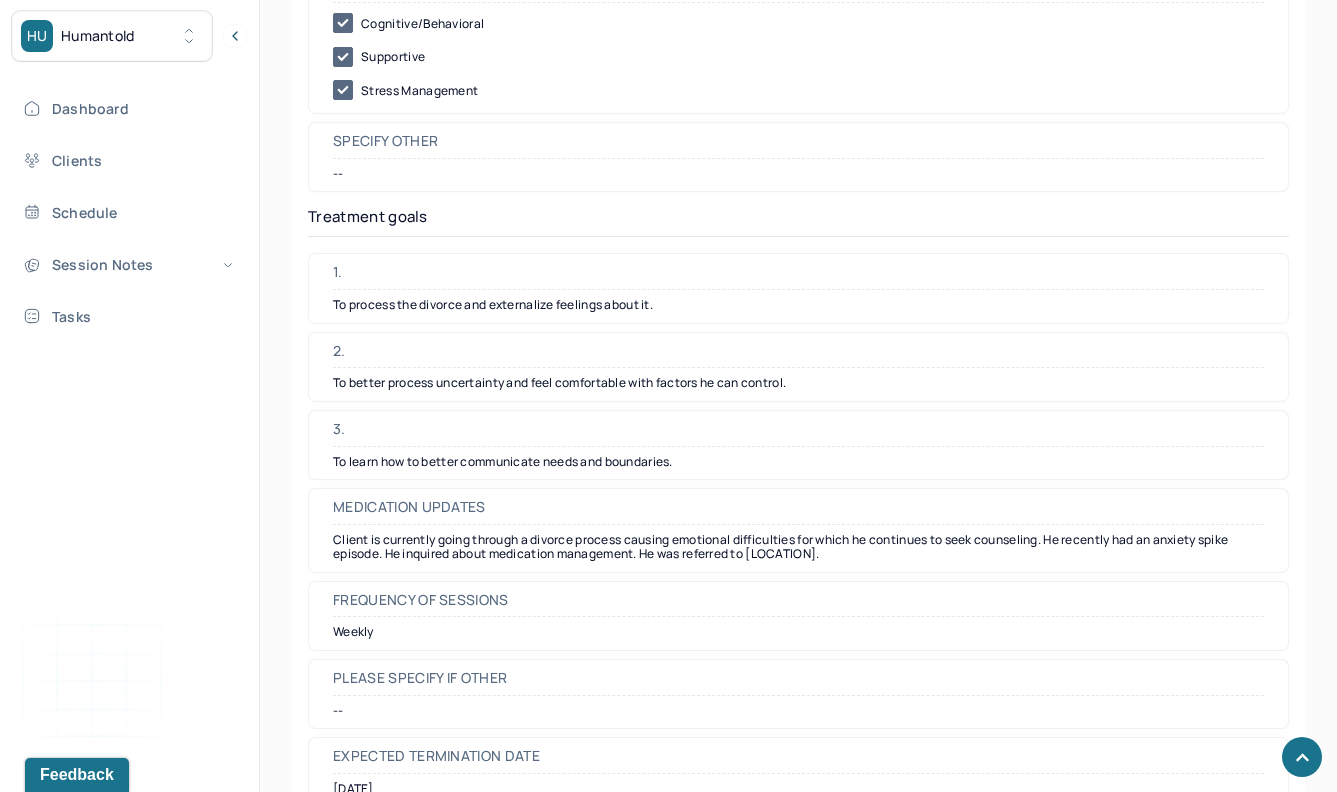 click on "To better process uncertainty and feel comfortable with factors he can control." at bounding box center (798, 383) 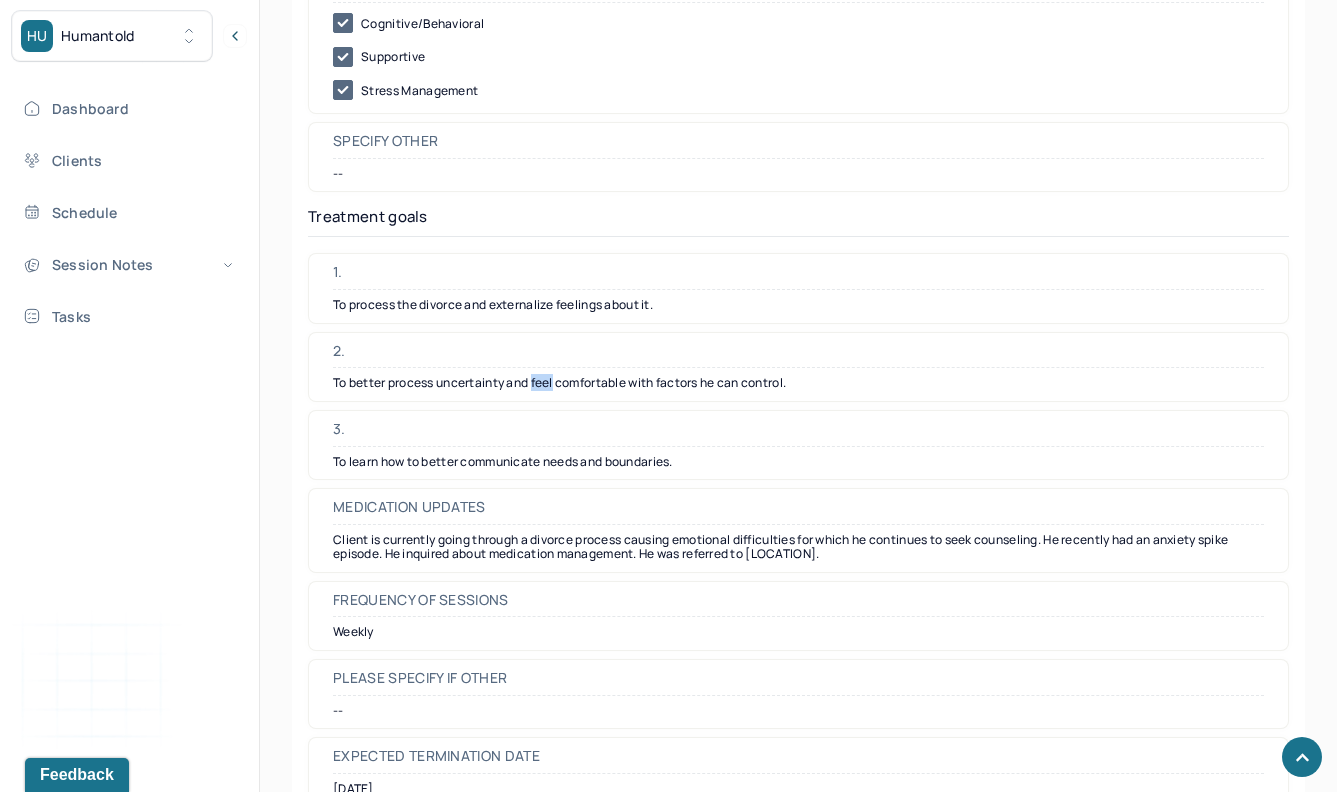 click on "To better process uncertainty and feel comfortable with factors he can control." at bounding box center (798, 383) 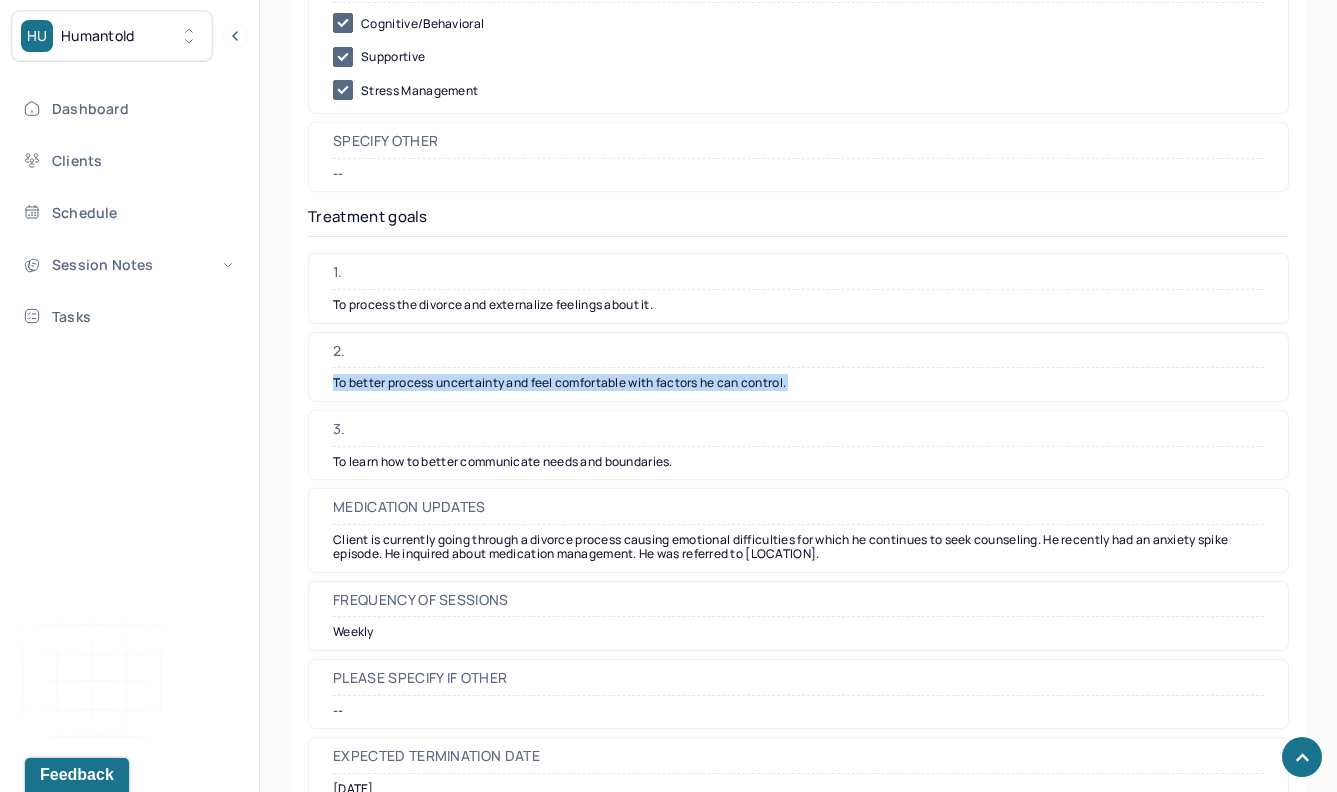 click on "To better process uncertainty and feel comfortable with factors he can control." at bounding box center [798, 383] 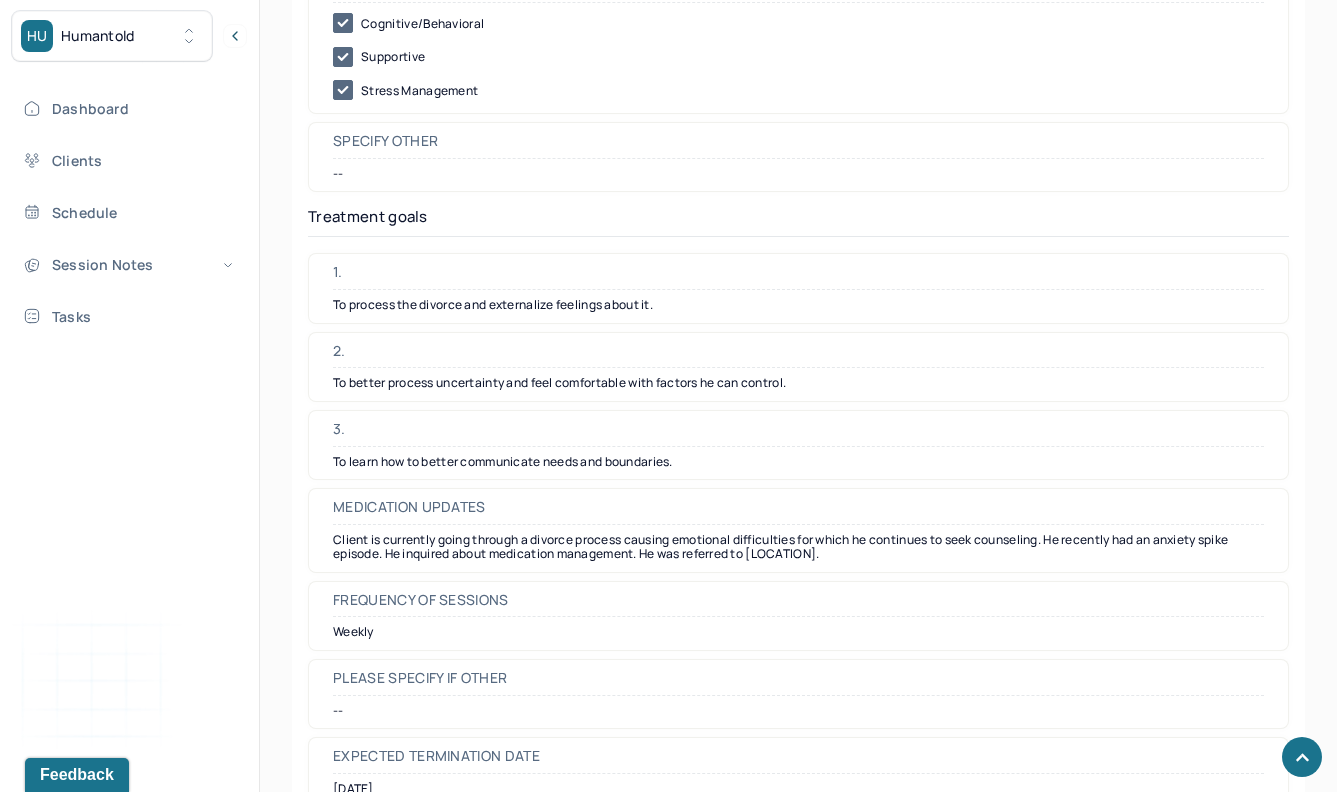 click on "To learn how to better communicate needs and boundaries." at bounding box center (798, 462) 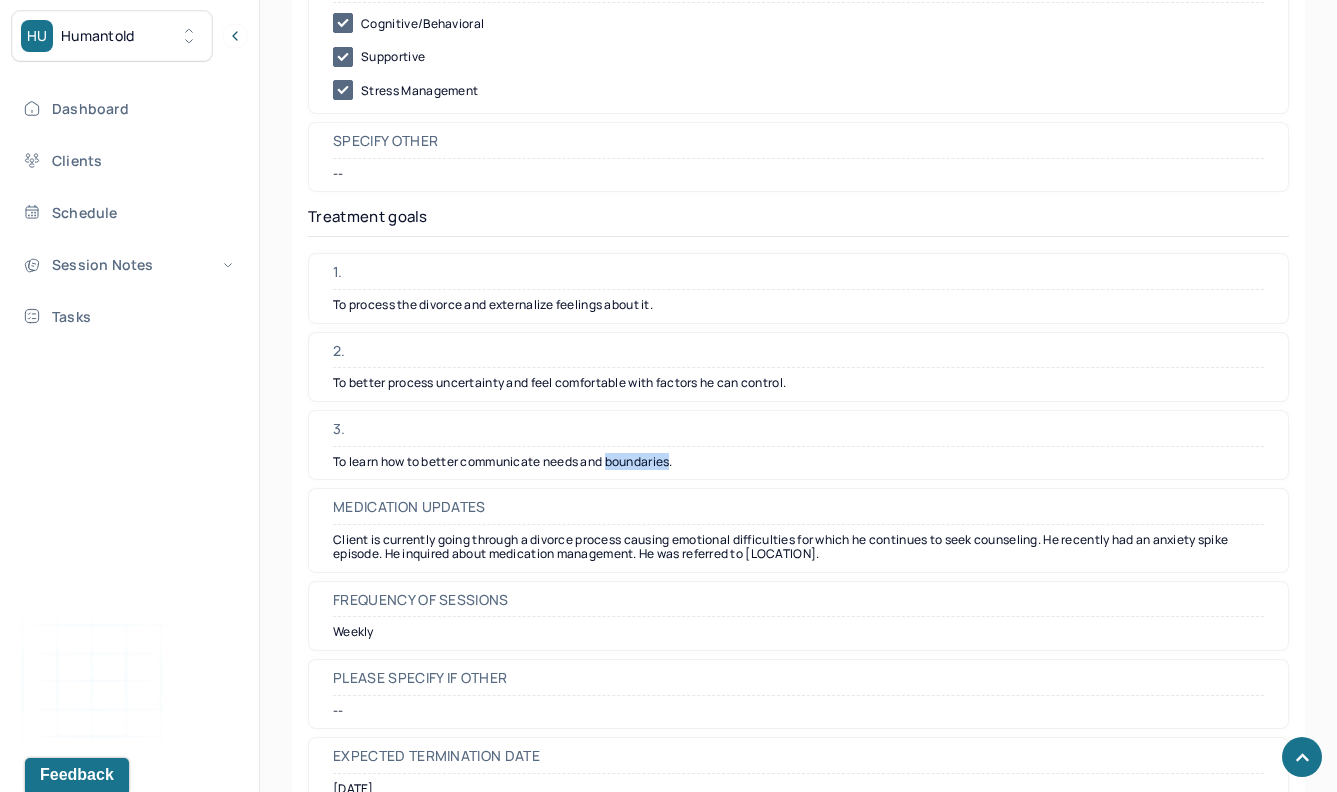 click on "To learn how to better communicate needs and boundaries." at bounding box center (798, 462) 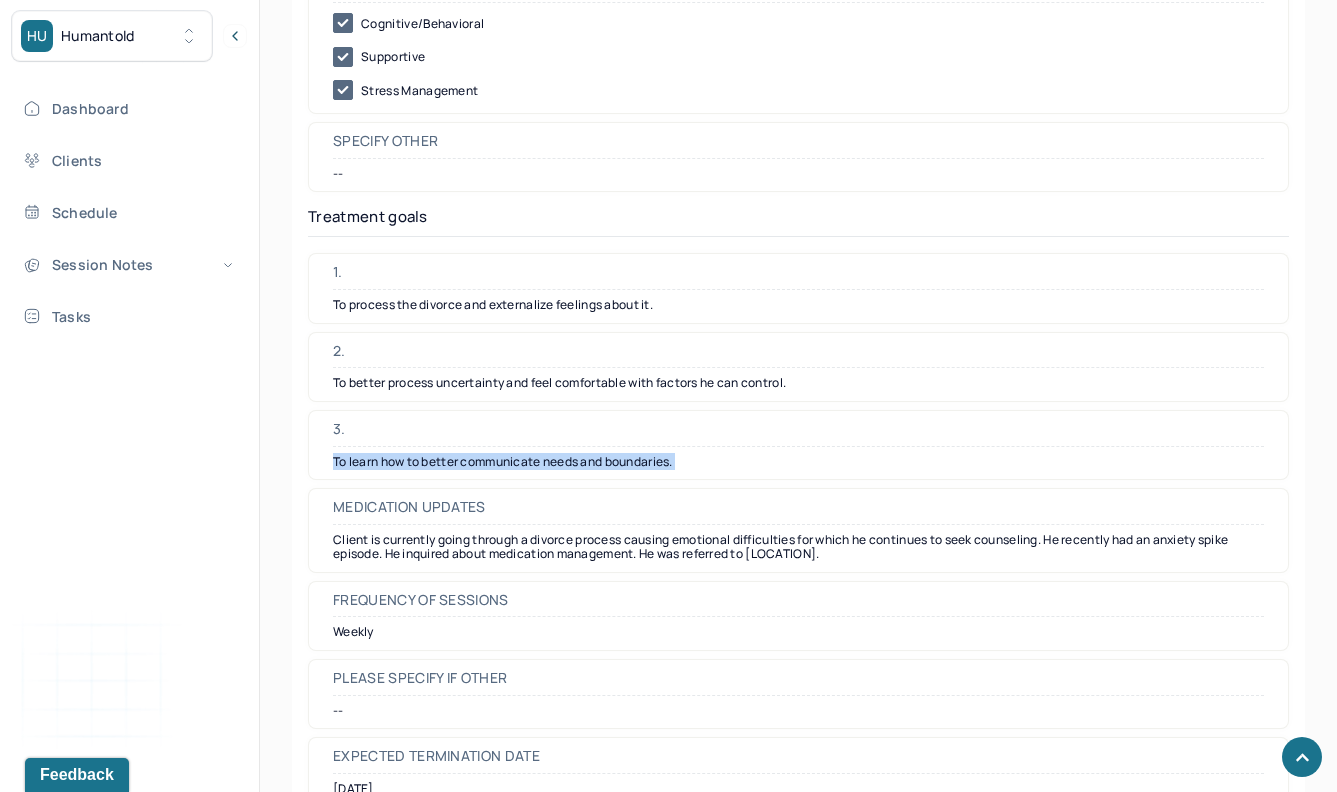 click on "To learn how to better communicate needs and boundaries." at bounding box center (798, 462) 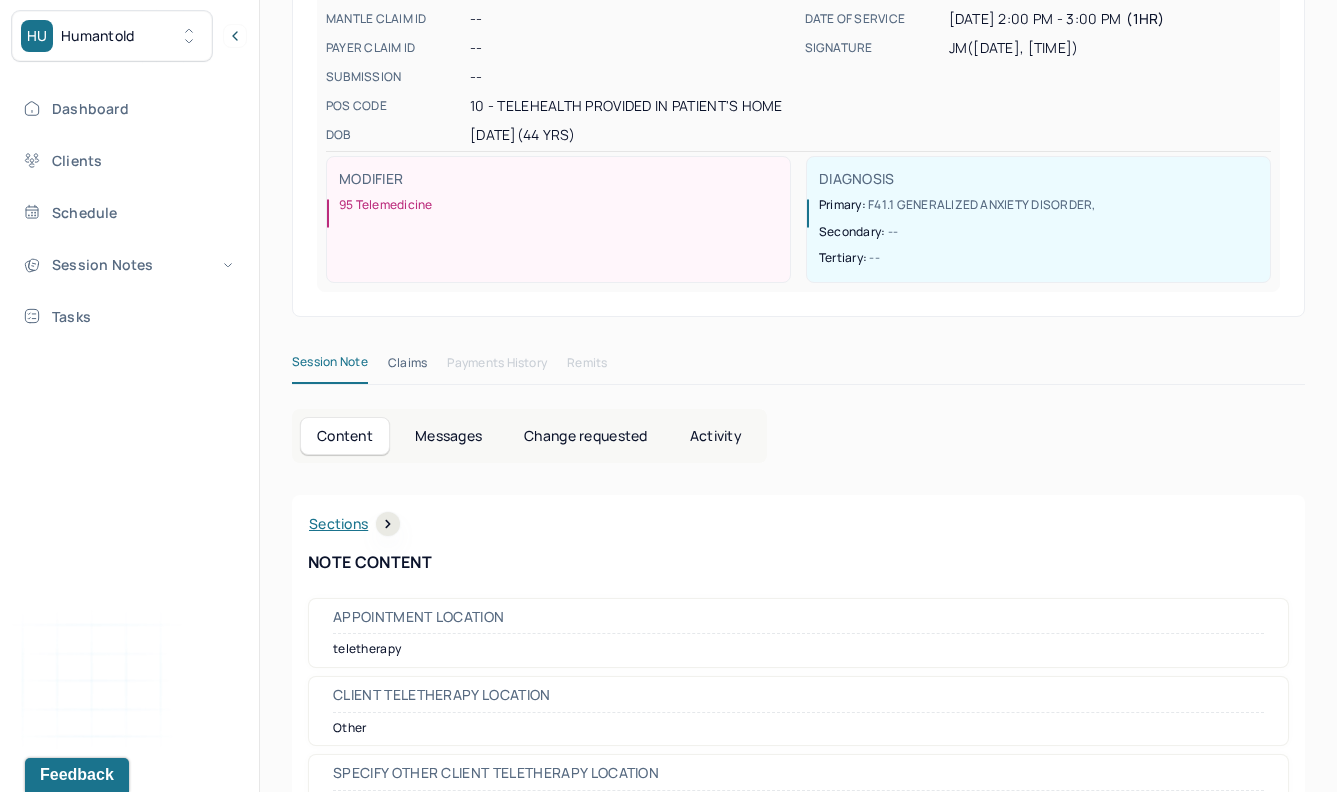 scroll, scrollTop: 0, scrollLeft: 0, axis: both 